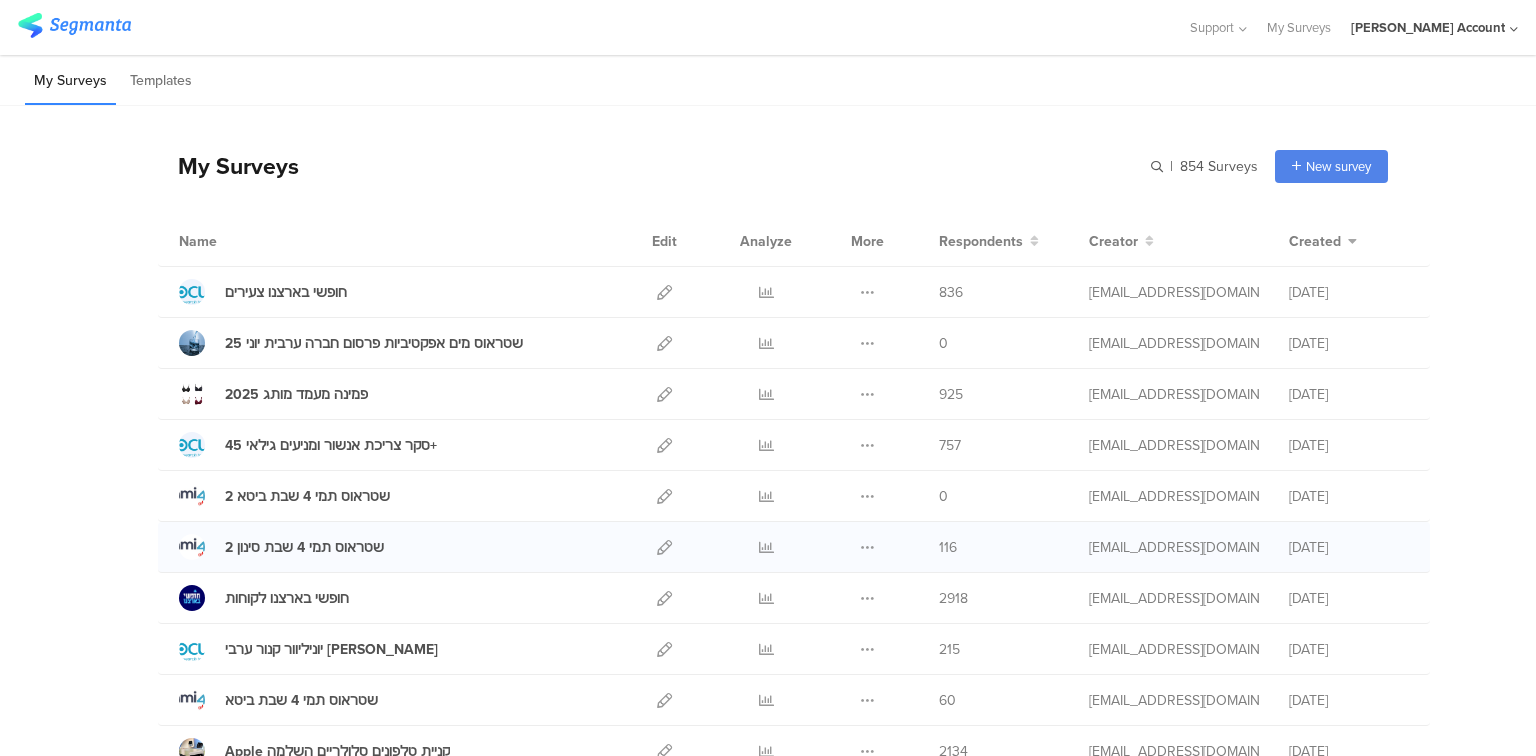 scroll, scrollTop: 0, scrollLeft: 0, axis: both 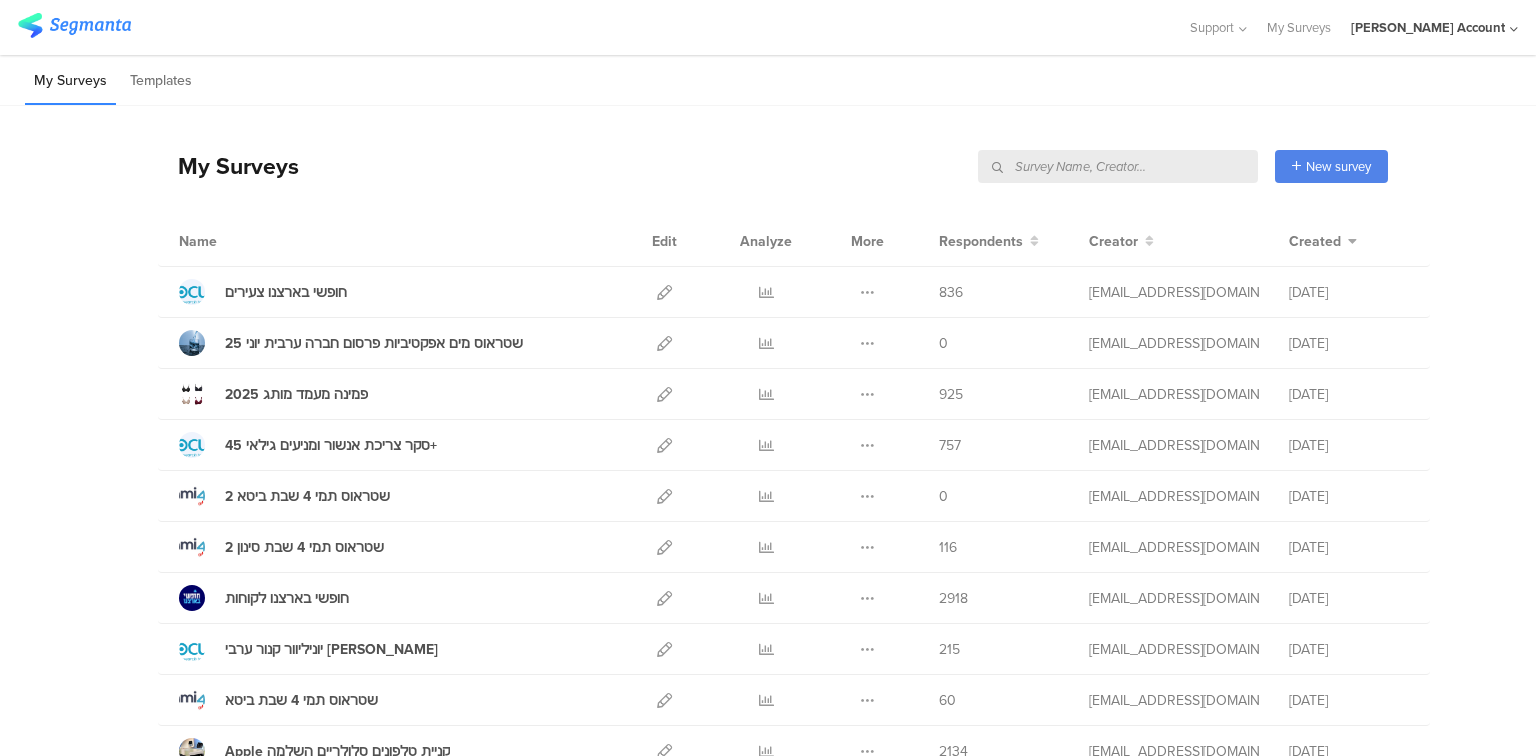 click at bounding box center (1118, 166) 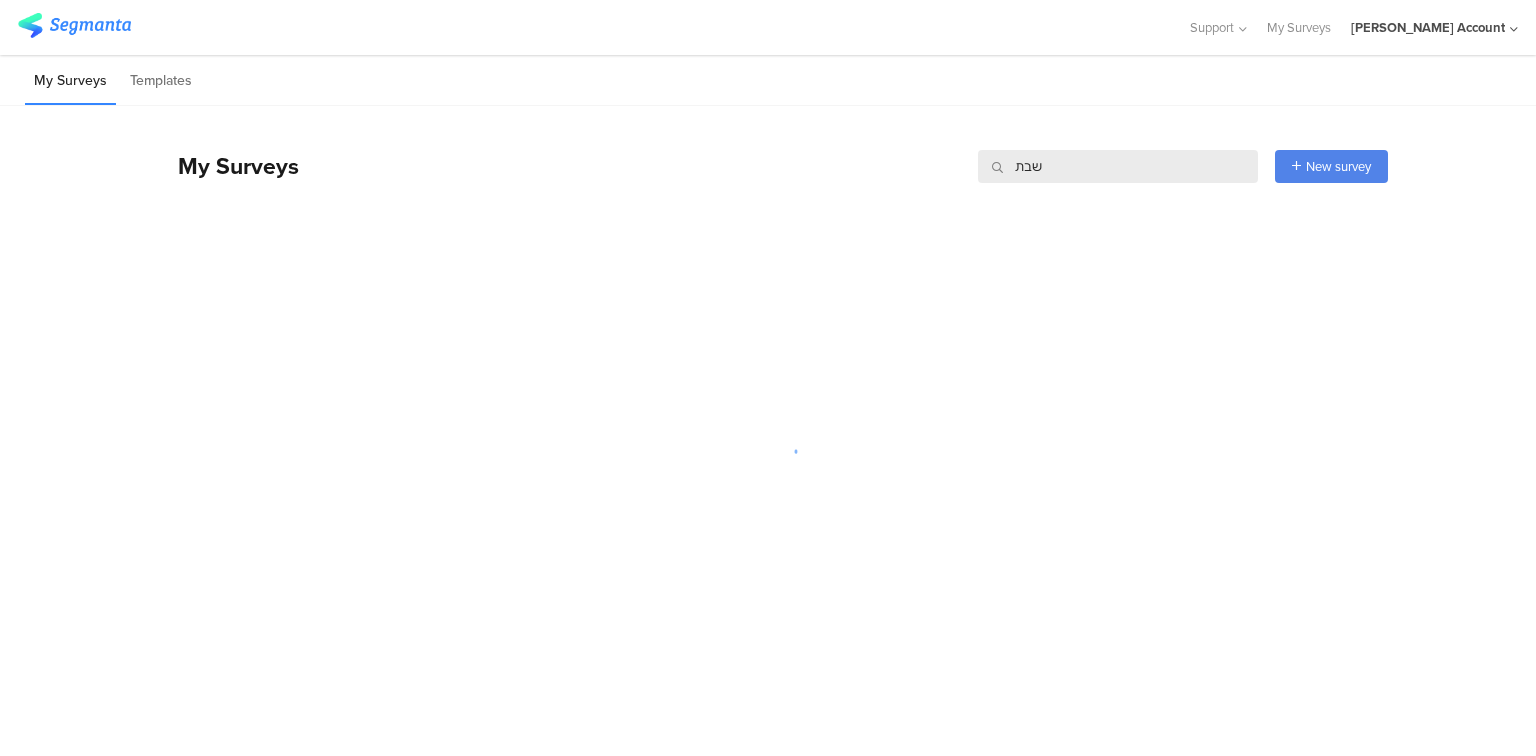 type on "שבת" 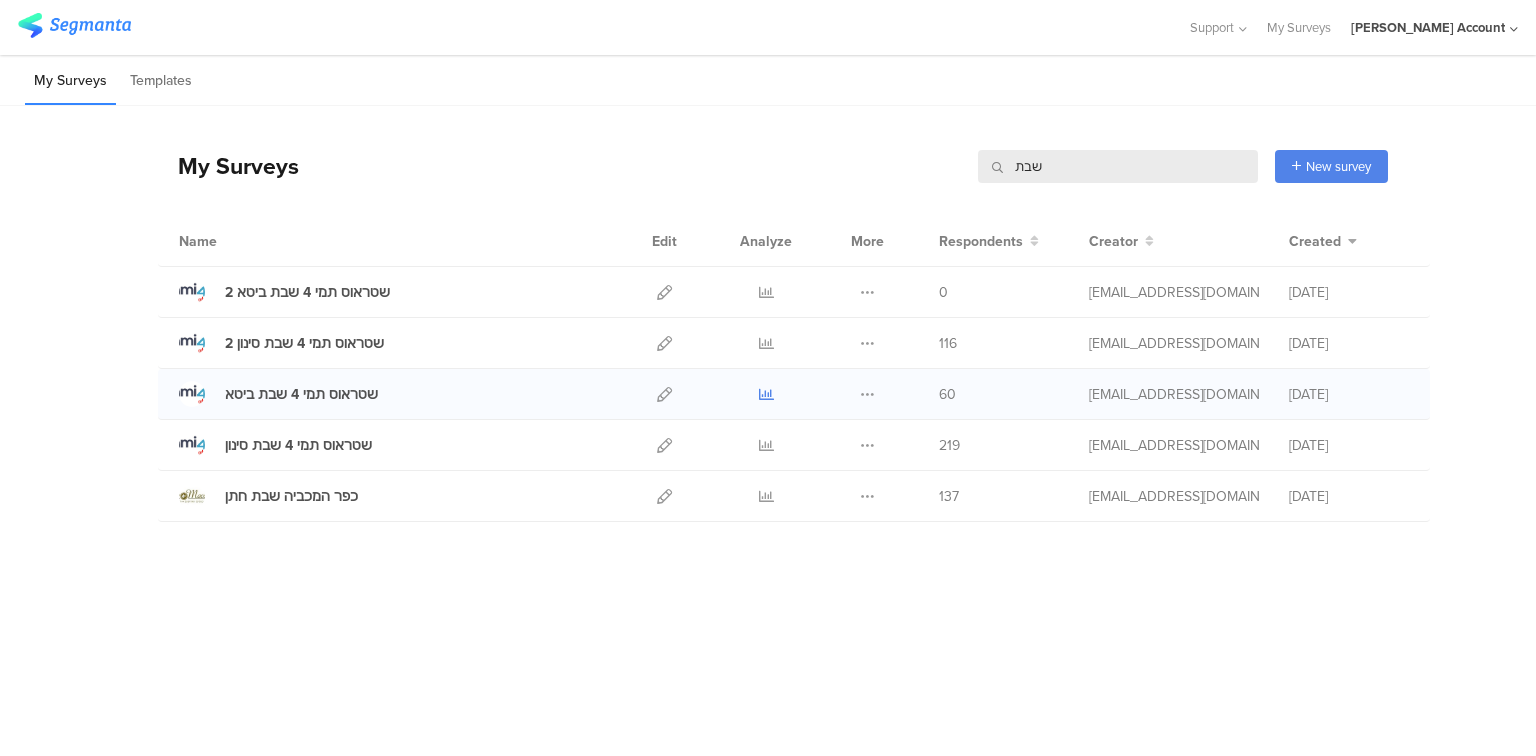 click at bounding box center (766, 394) 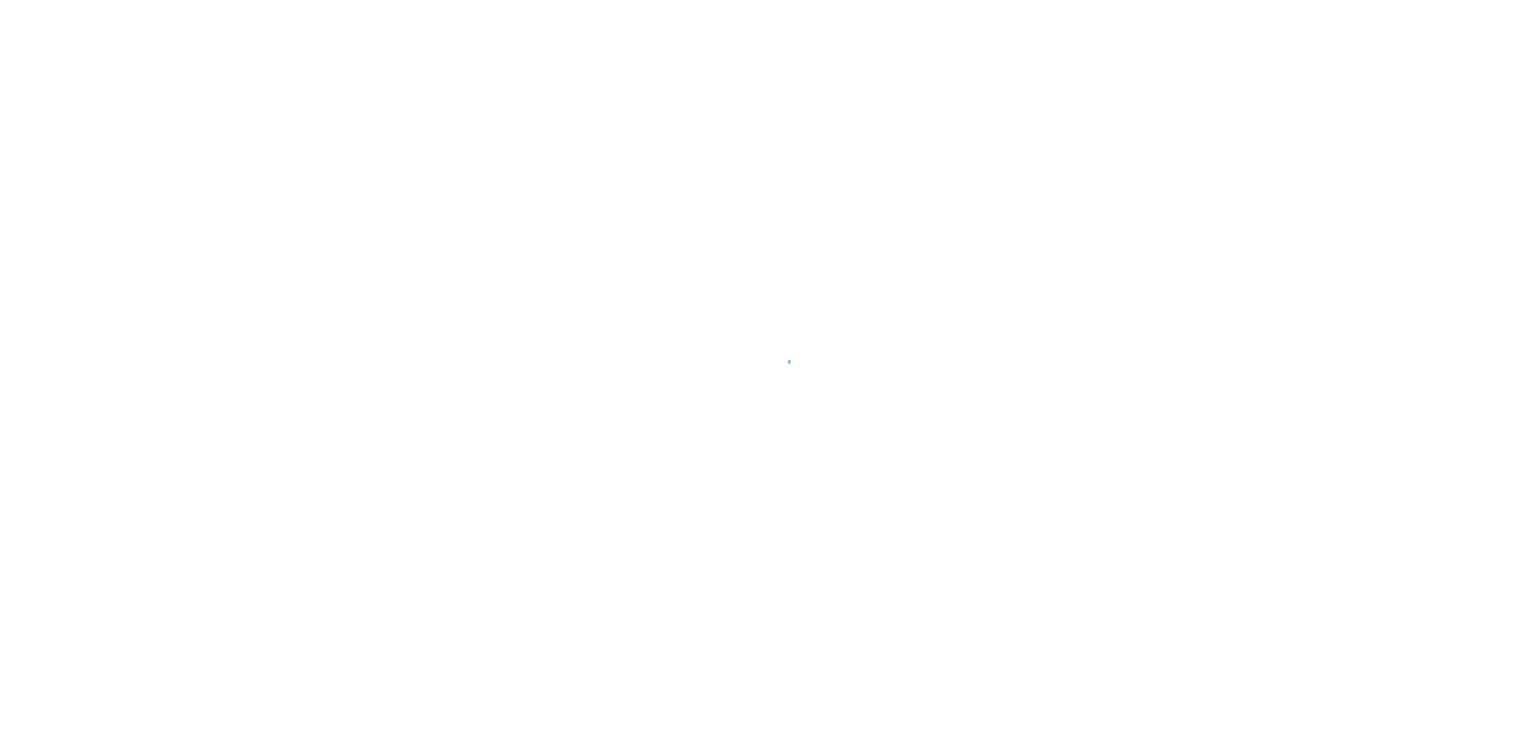 scroll, scrollTop: 0, scrollLeft: 0, axis: both 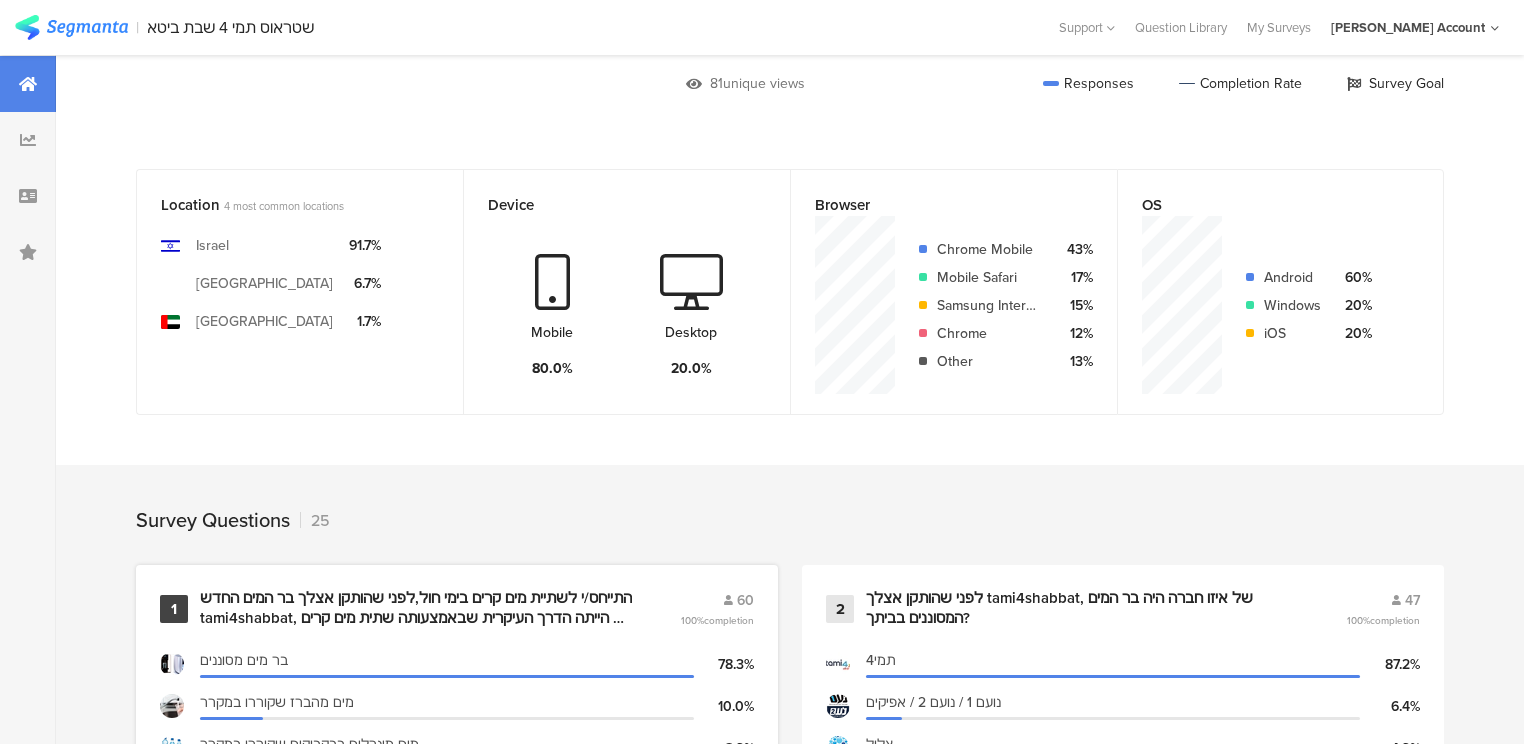 click on "התייחס/י לשתיית מים קרים בימי חול,לפני שהותקן אצלך בר המים החדש tami4shabbat, מה הייתה הדרך העיקרית שבאמצעותה שתית מים קרים בביתך בימי חול" at bounding box center [416, 608] 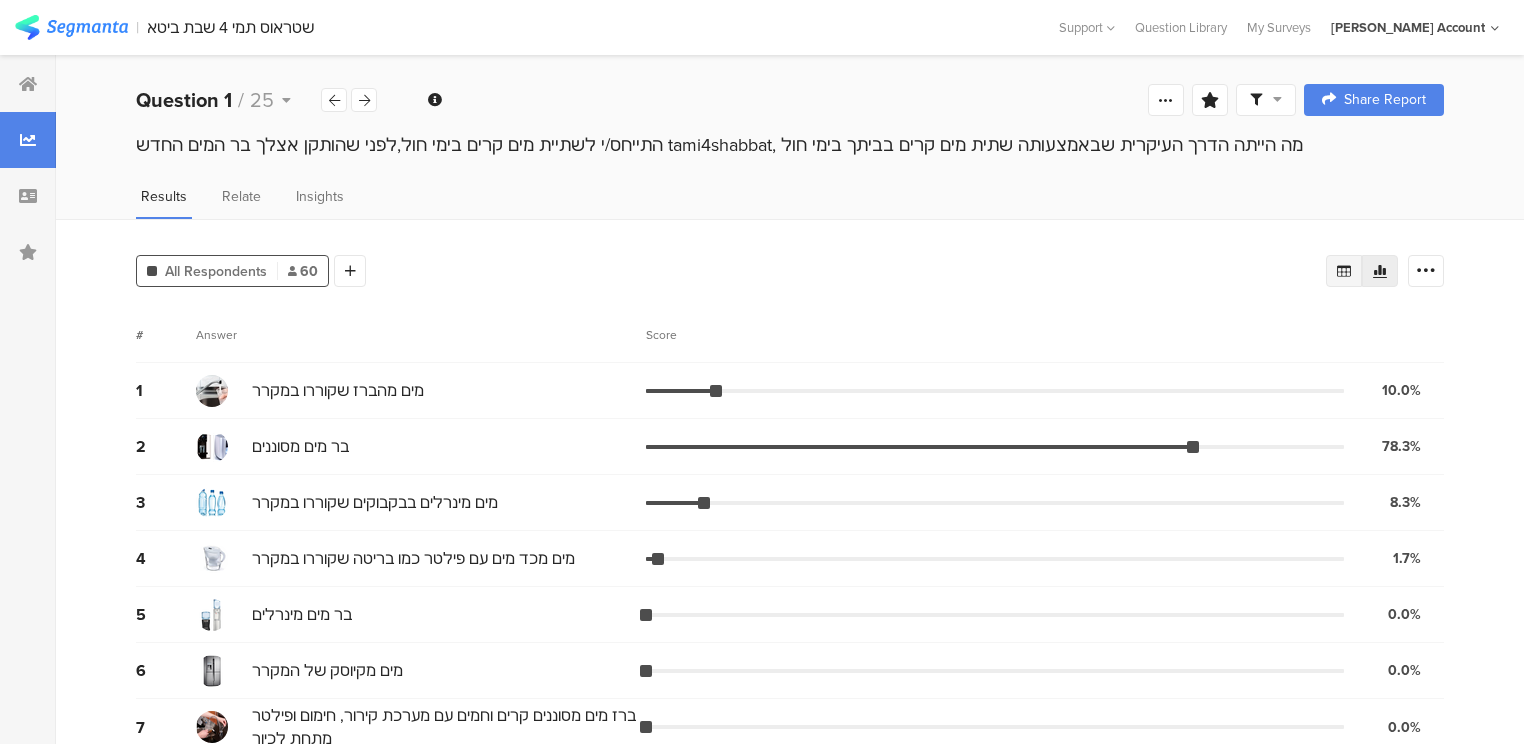 click 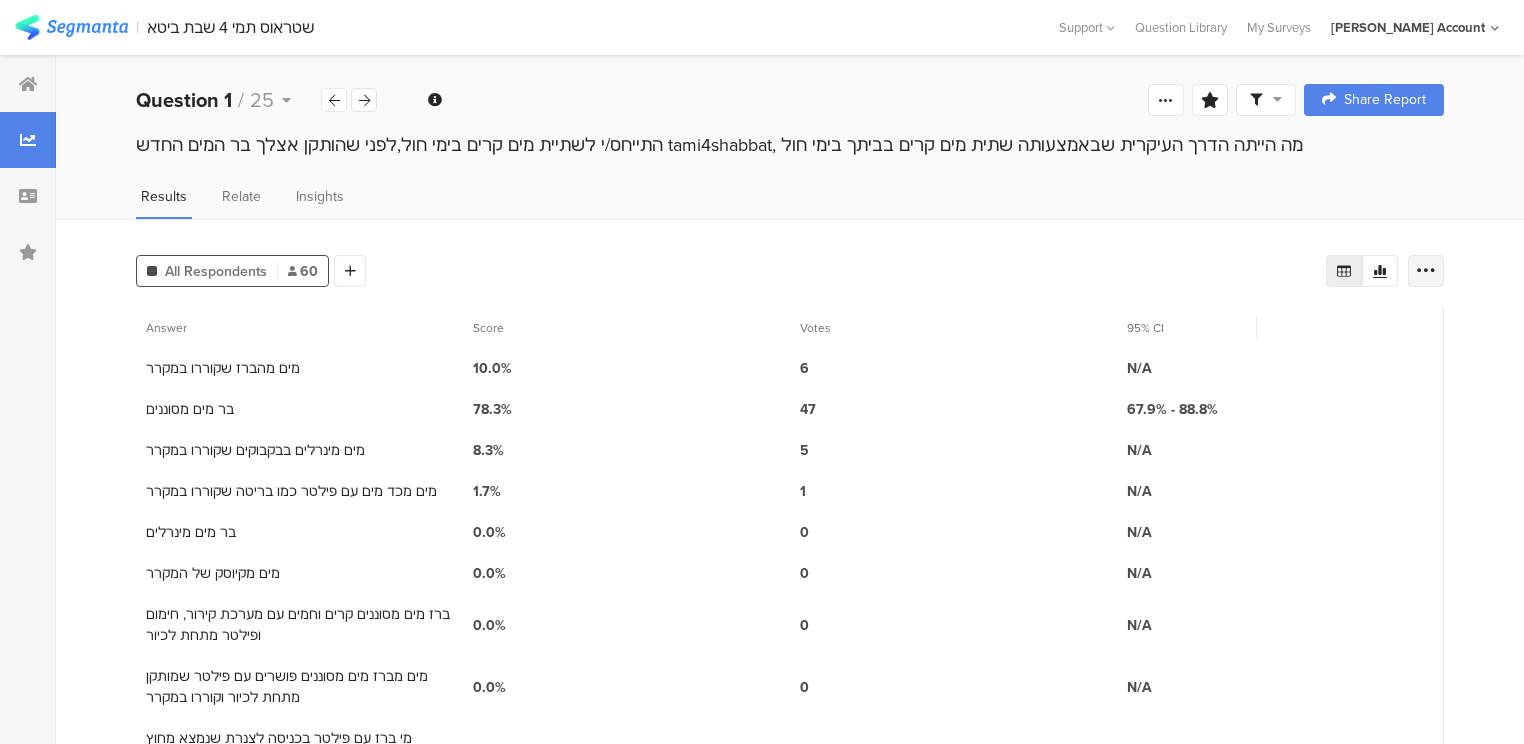 click at bounding box center [1426, 271] 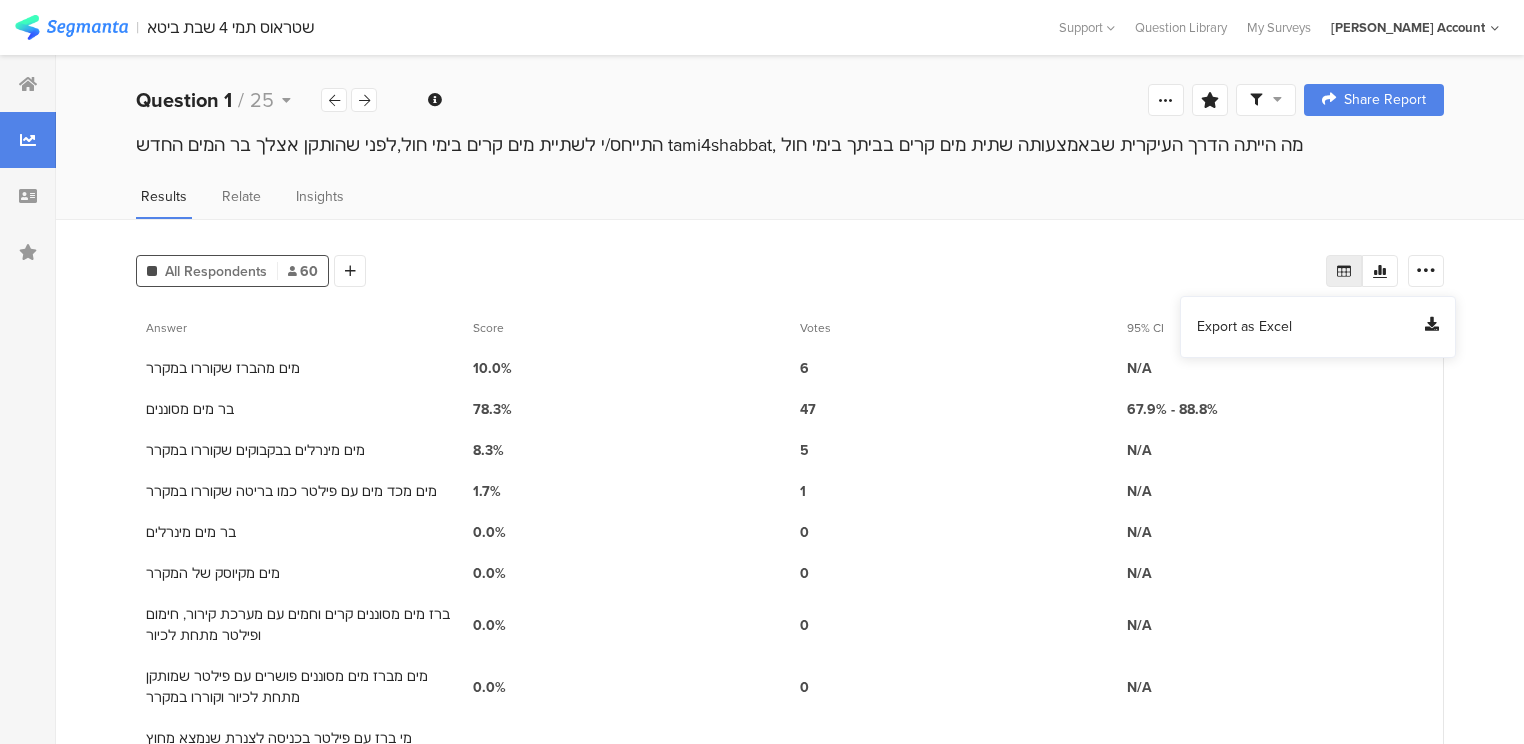 click on "Export as Excel" at bounding box center (1244, 327) 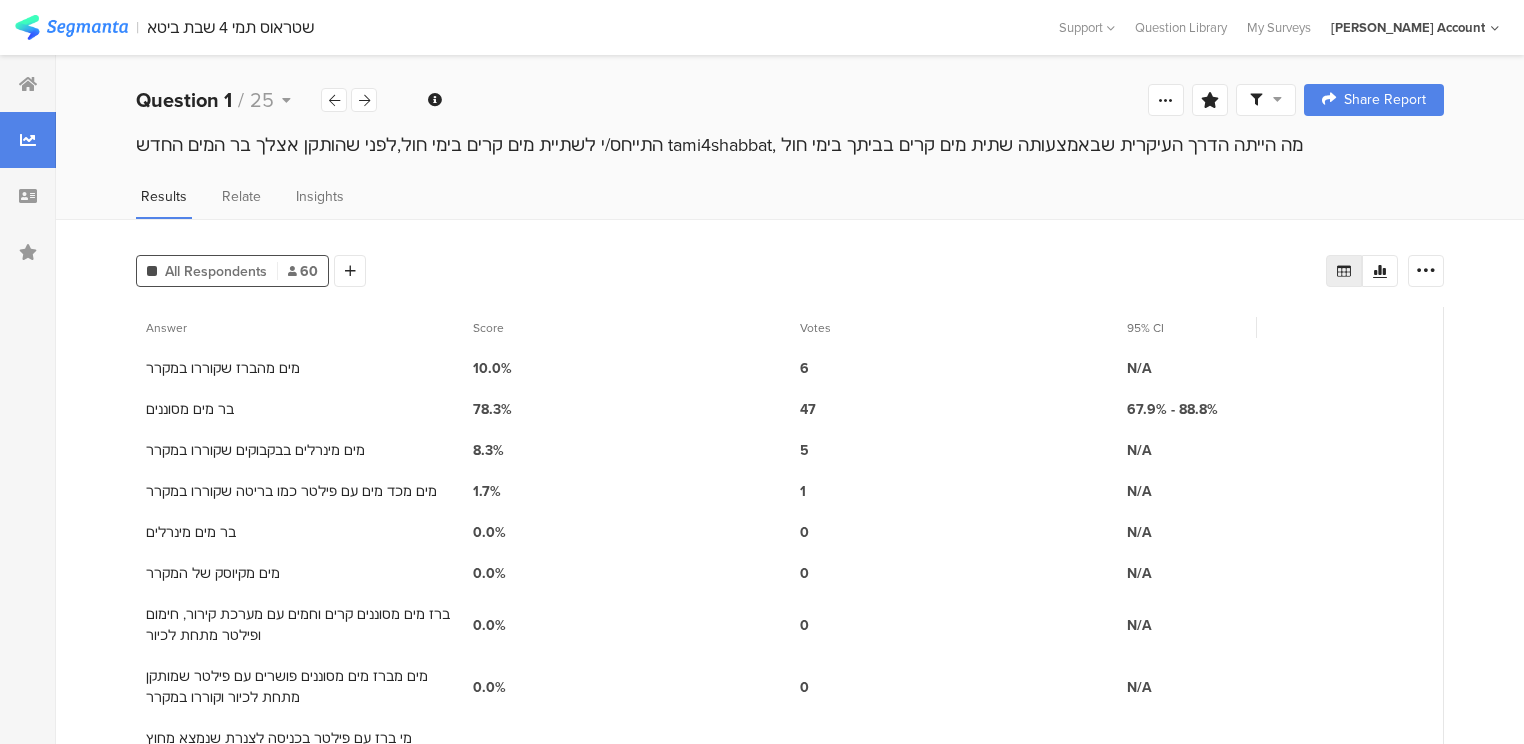 drag, startPoint x: 375, startPoint y: 100, endPoint x: 406, endPoint y: 112, distance: 33.24154 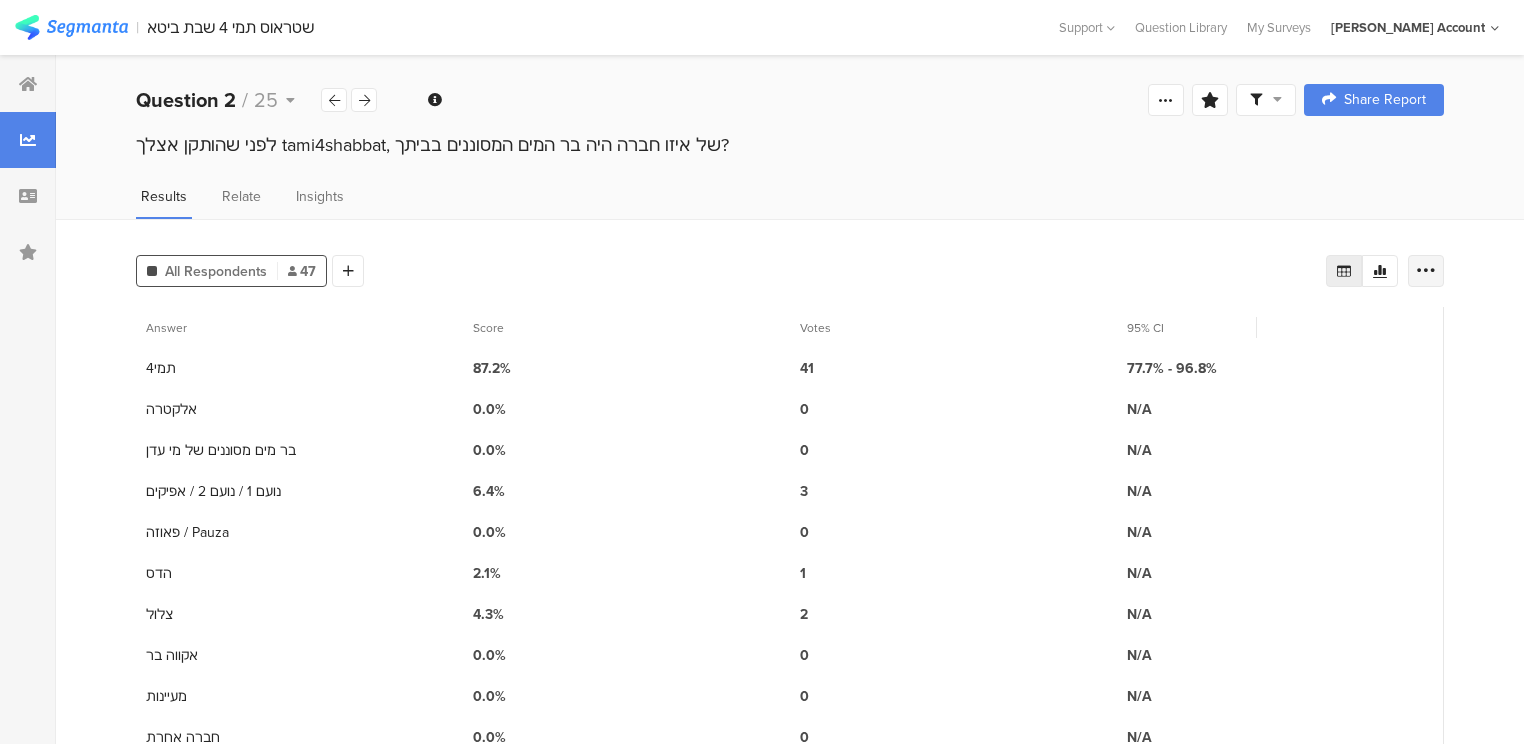 click at bounding box center [1426, 271] 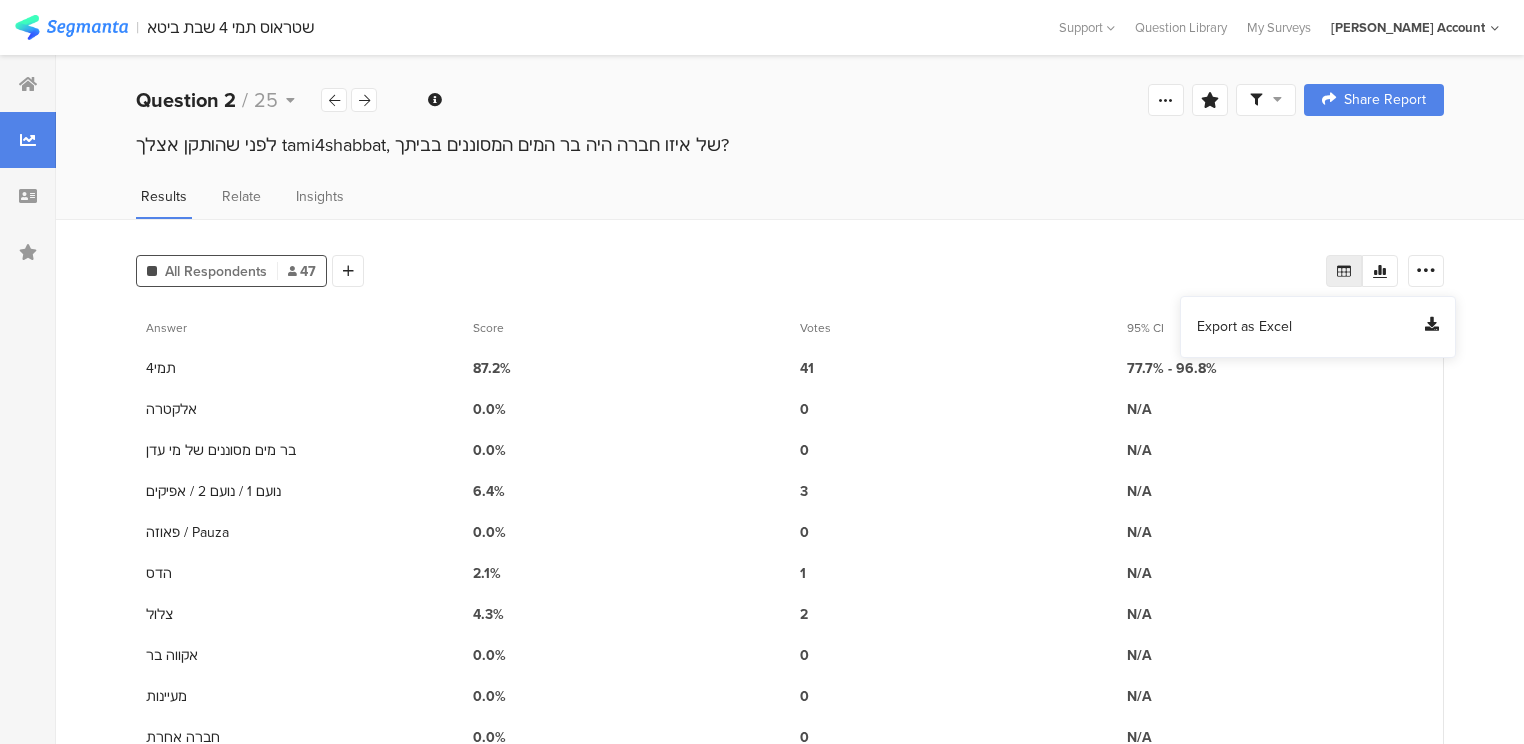click on "Export as Excel" at bounding box center [1244, 327] 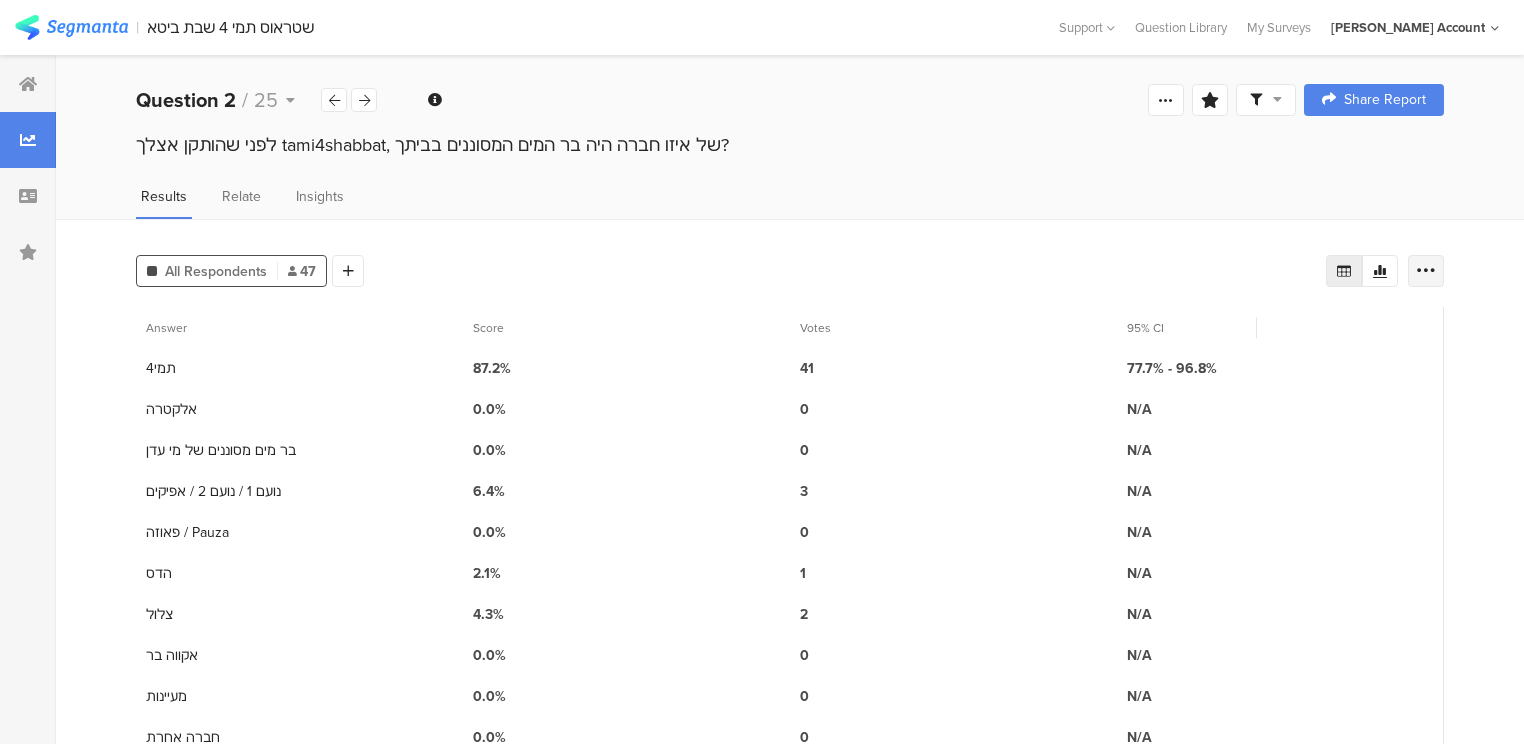 click at bounding box center (1426, 271) 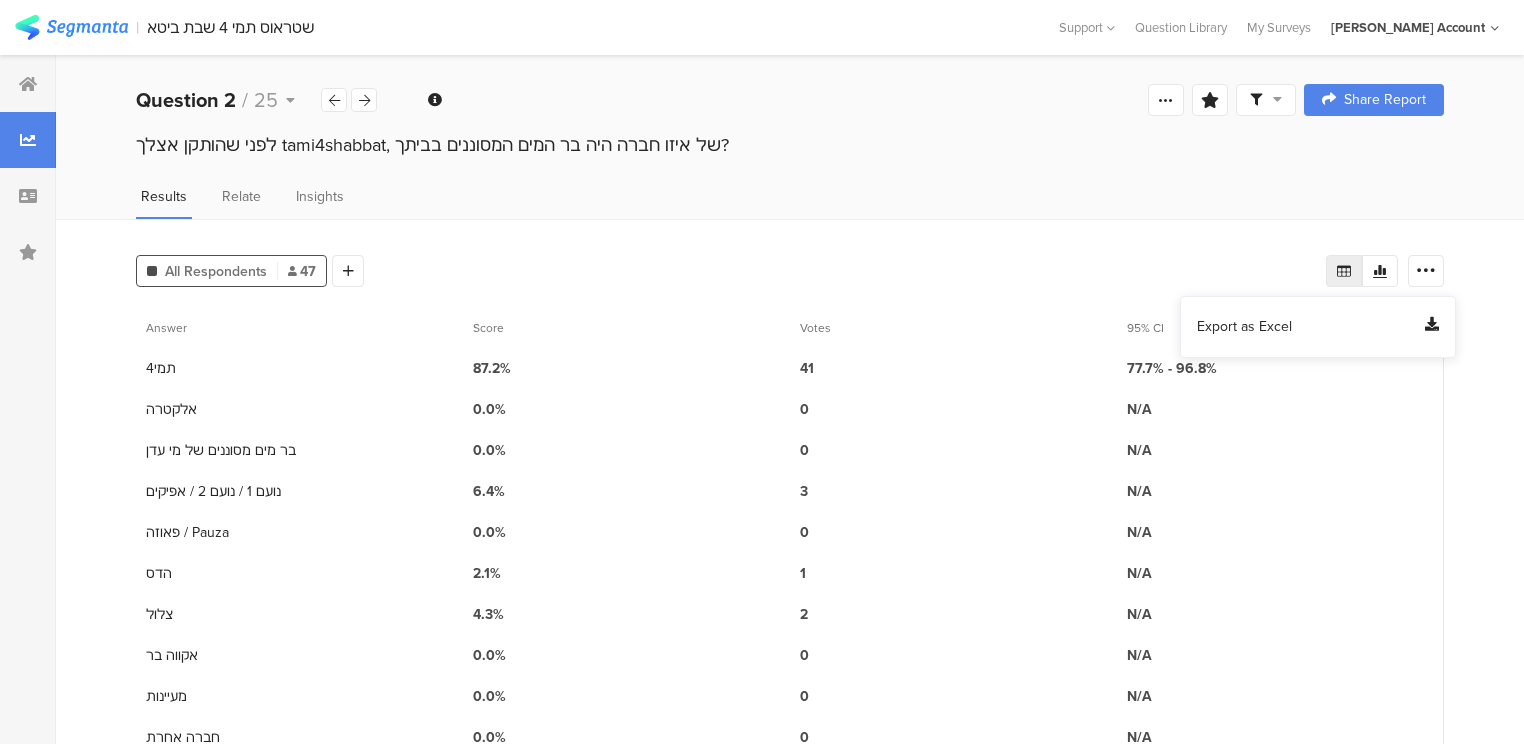 click on "Export as Excel" at bounding box center [1244, 327] 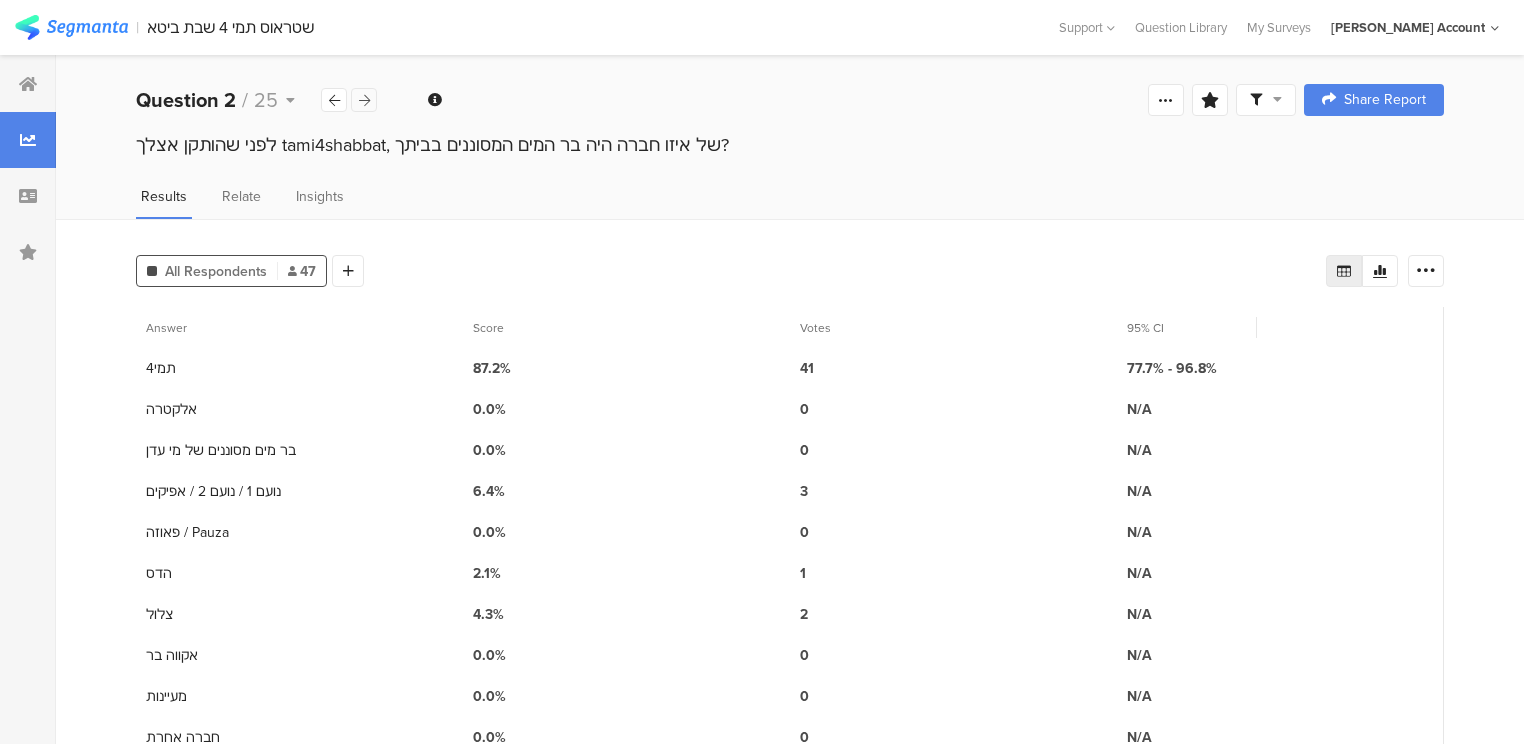 drag, startPoint x: 368, startPoint y: 98, endPoint x: 421, endPoint y: 108, distance: 53.935146 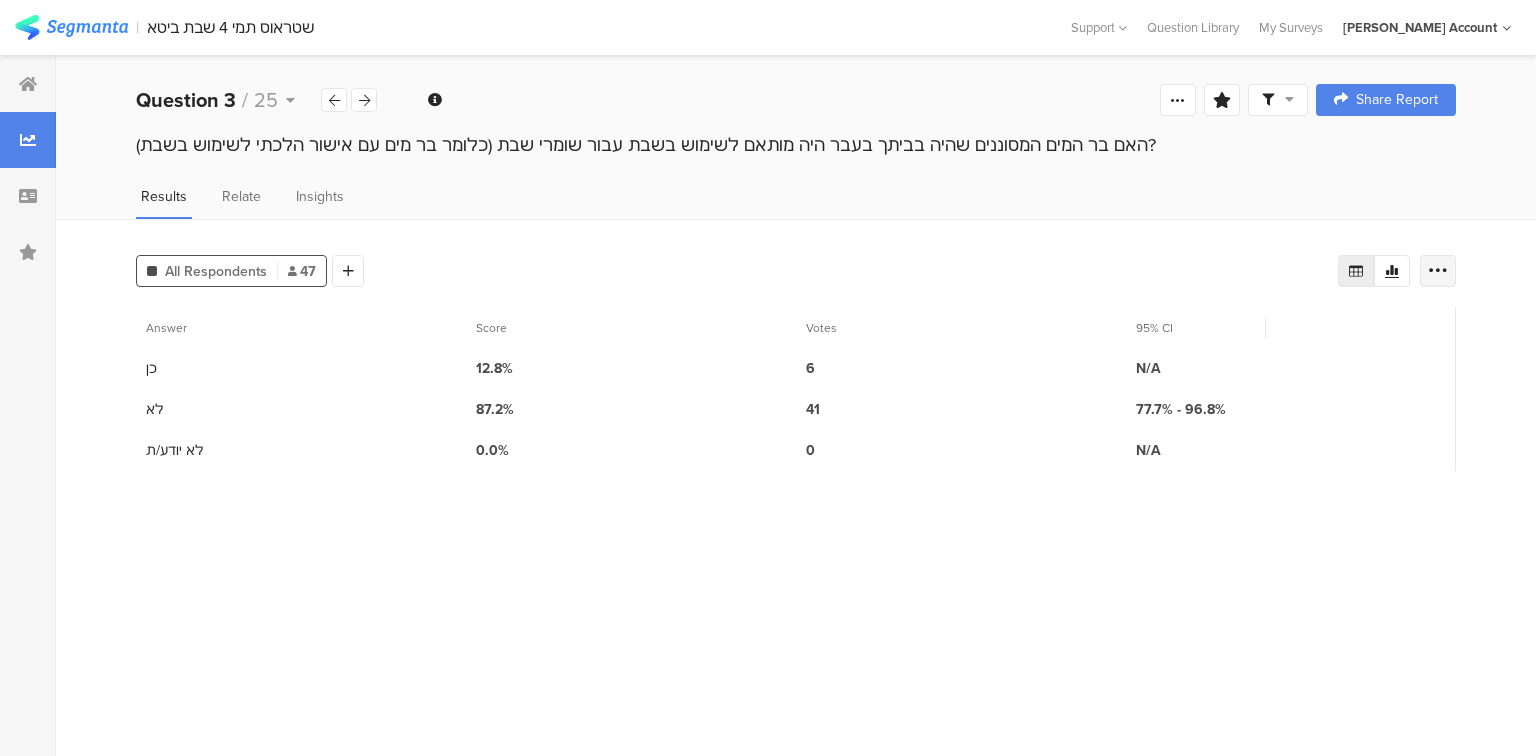 click at bounding box center [1438, 271] 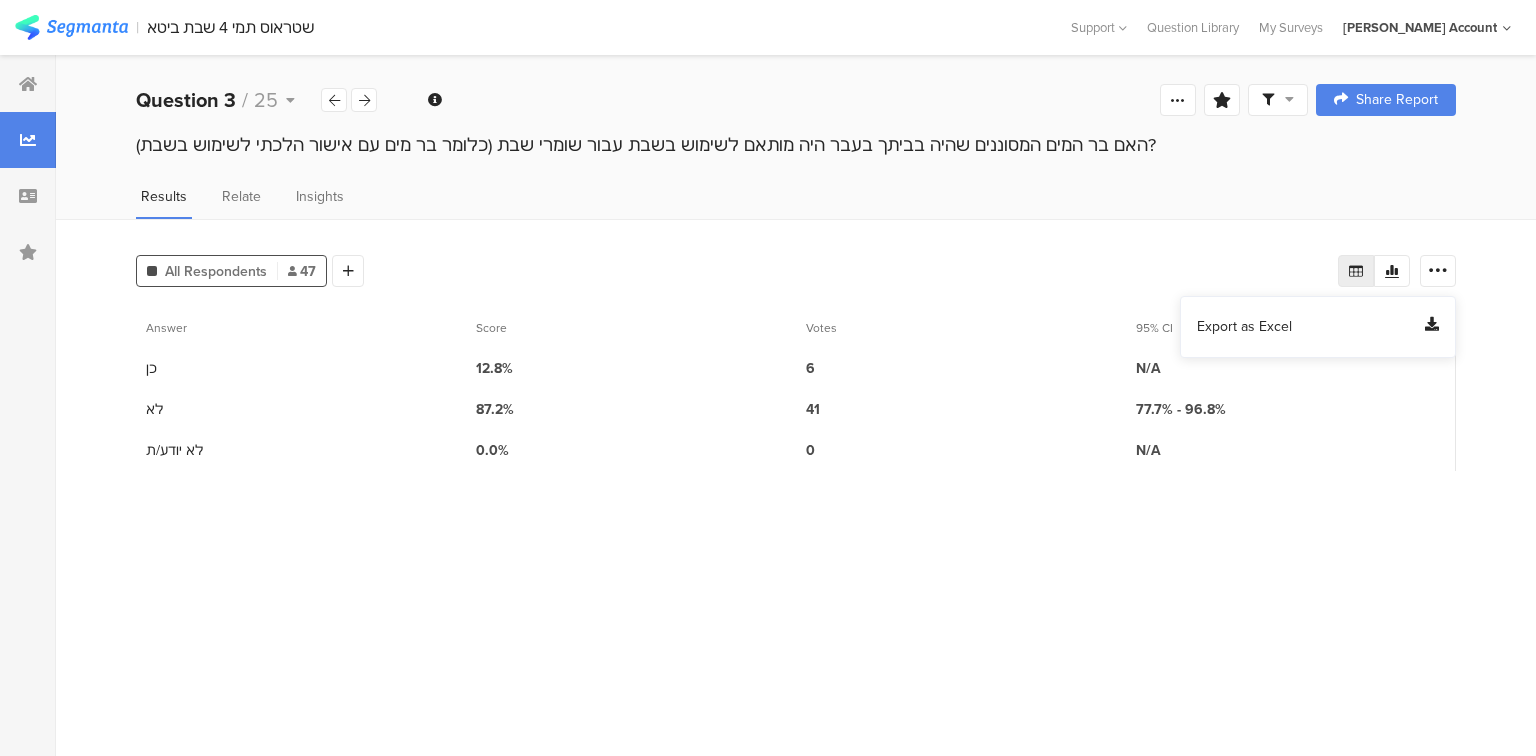 click on "Export as Excel" at bounding box center [1244, 327] 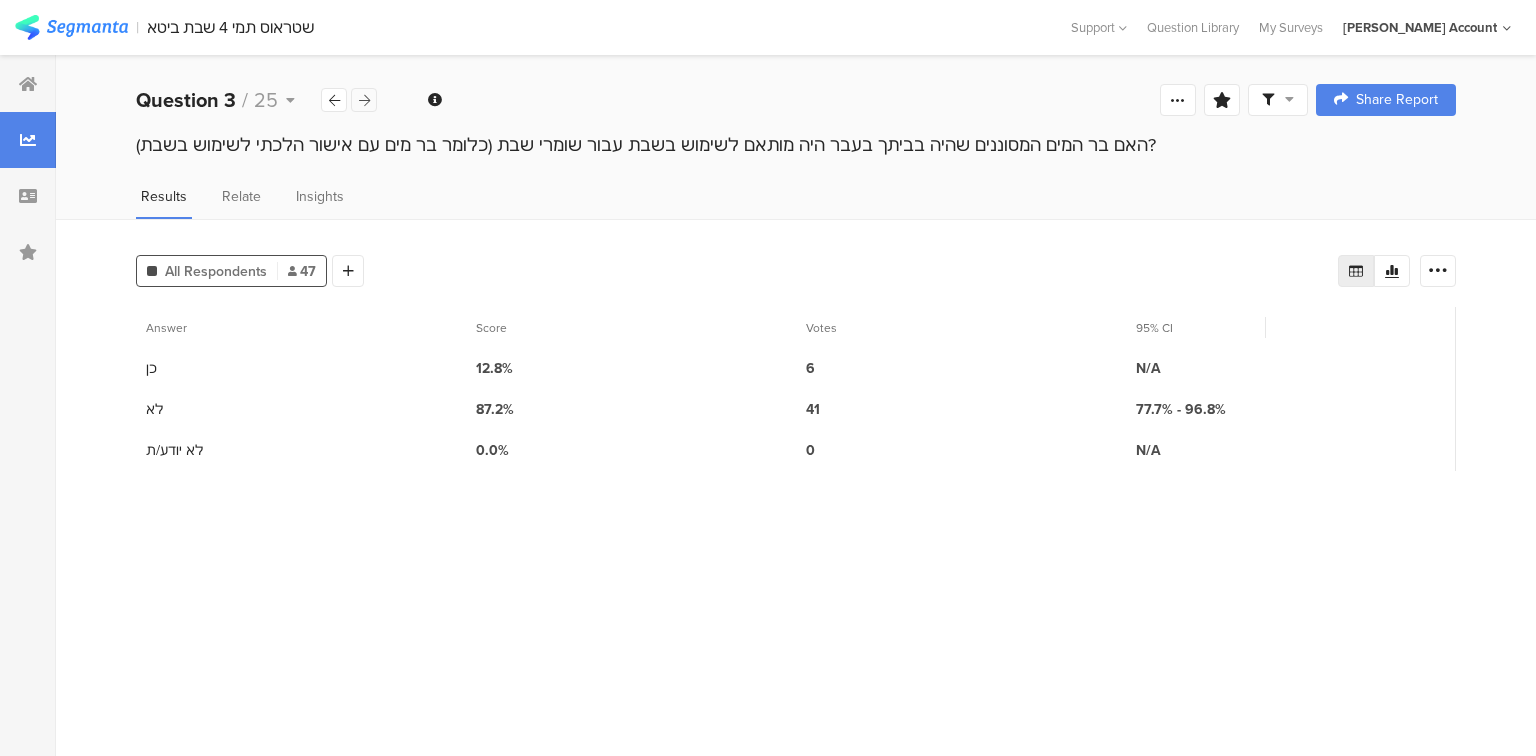 click at bounding box center (364, 100) 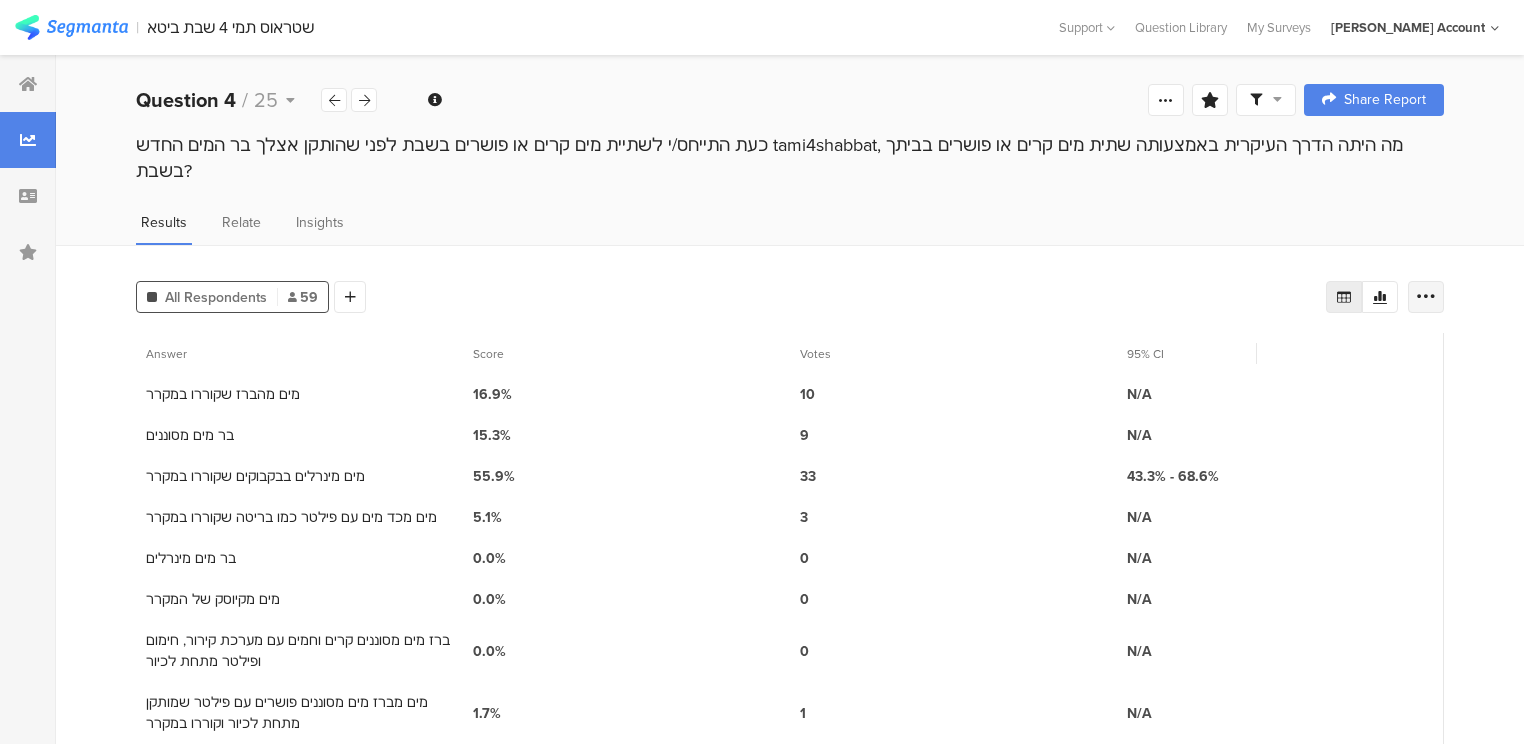 click at bounding box center (1426, 297) 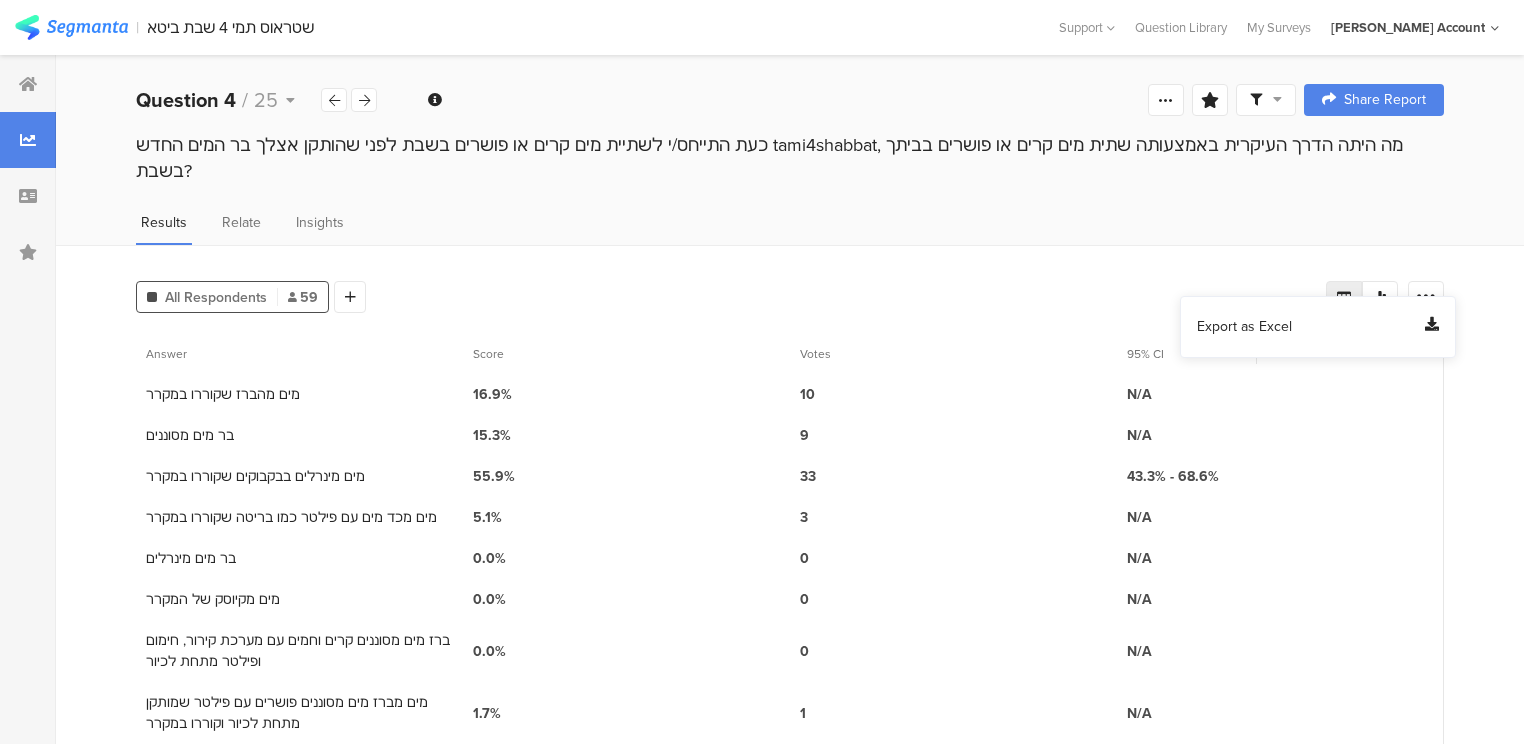 click on "Export as Excel" at bounding box center [1244, 327] 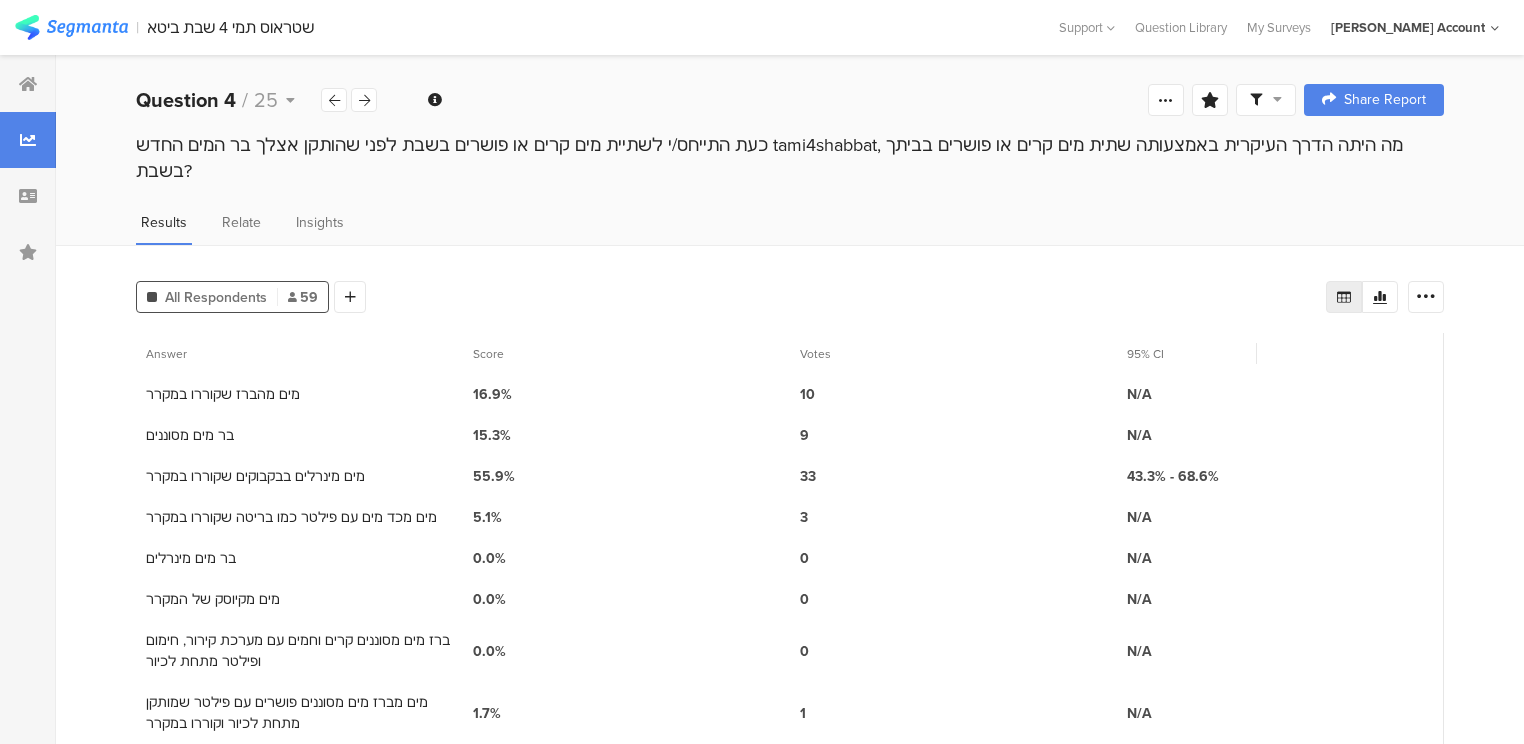 drag, startPoint x: 366, startPoint y: 103, endPoint x: 368, endPoint y: 113, distance: 10.198039 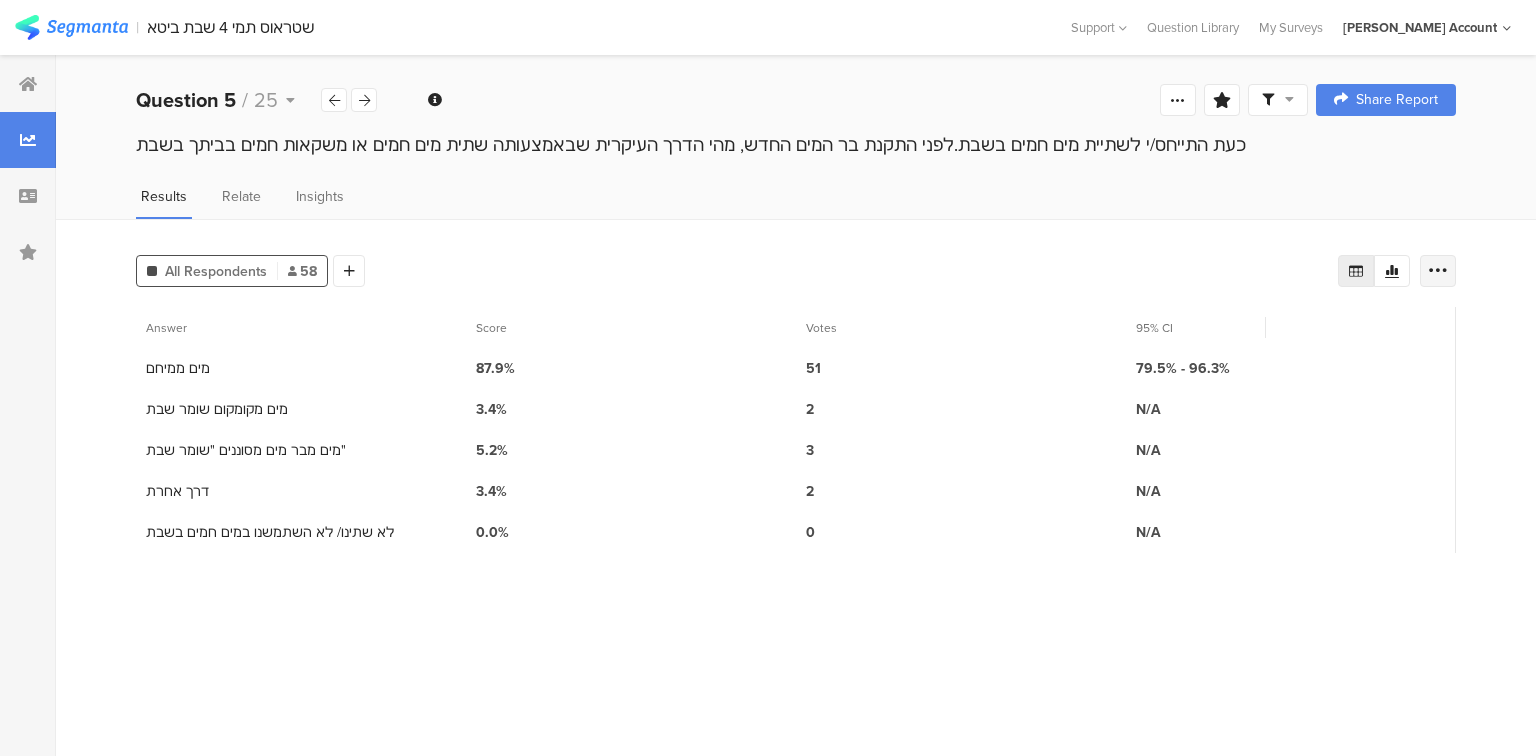 click at bounding box center (1438, 271) 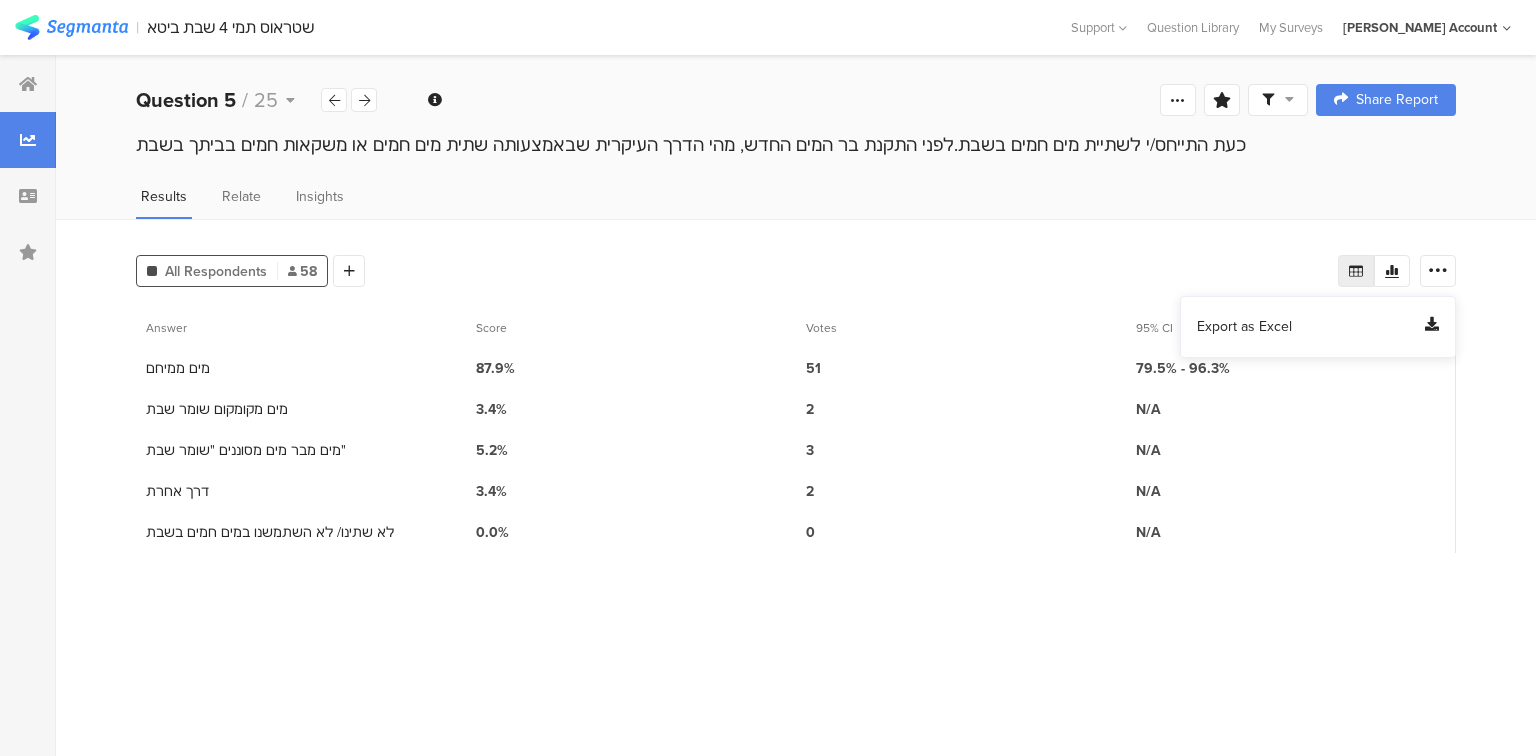 click on "Export as Excel" at bounding box center (1244, 327) 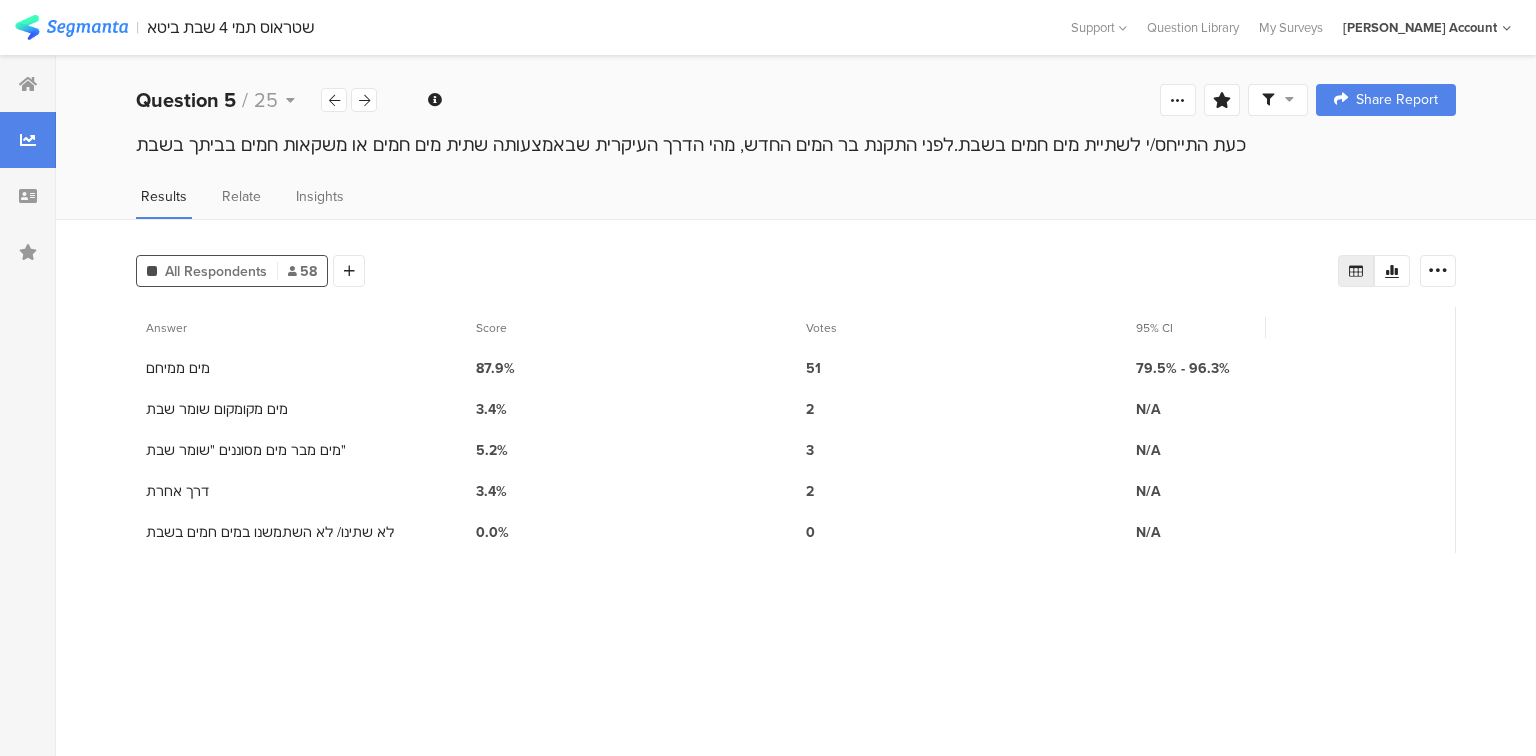 drag, startPoint x: 372, startPoint y: 102, endPoint x: 511, endPoint y: 135, distance: 142.86357 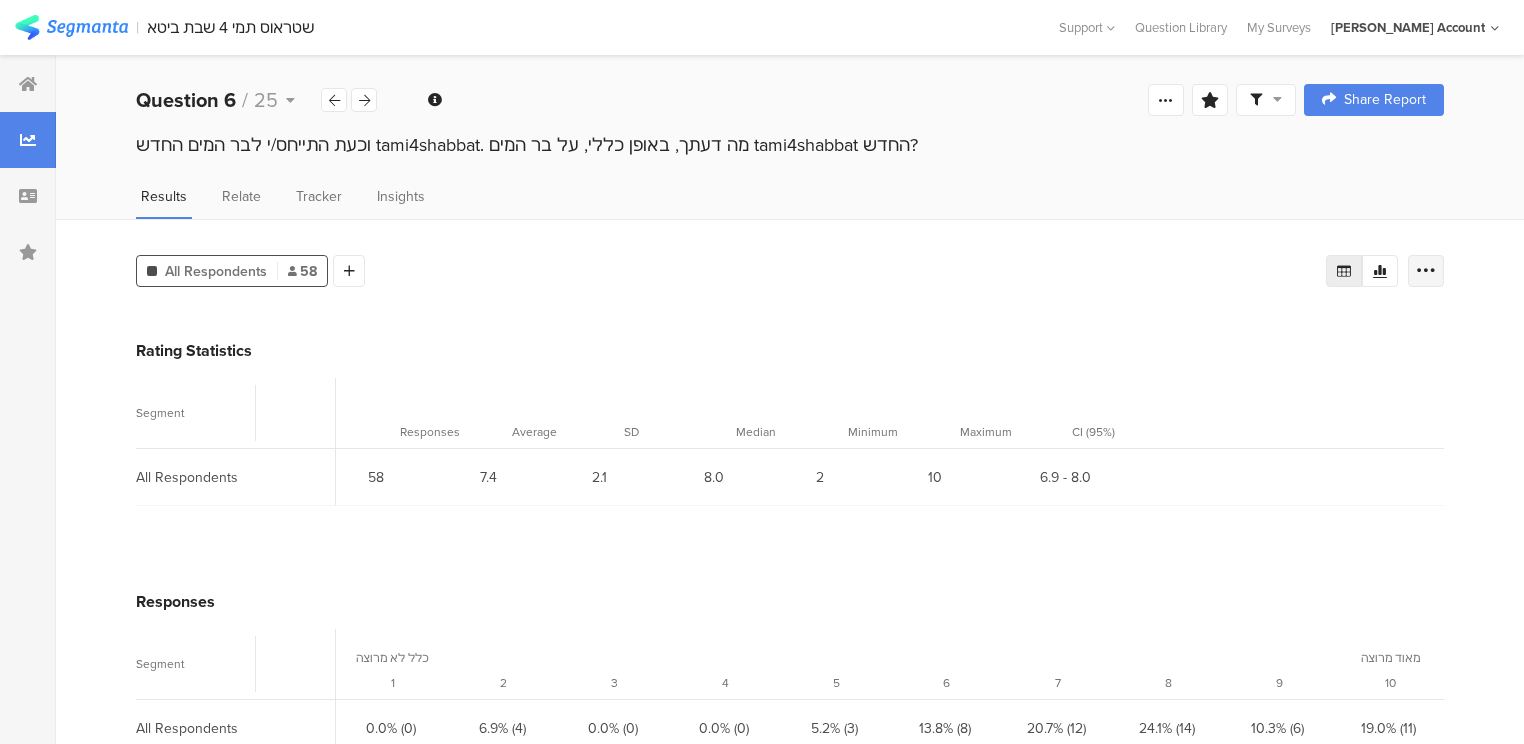 click at bounding box center (1426, 271) 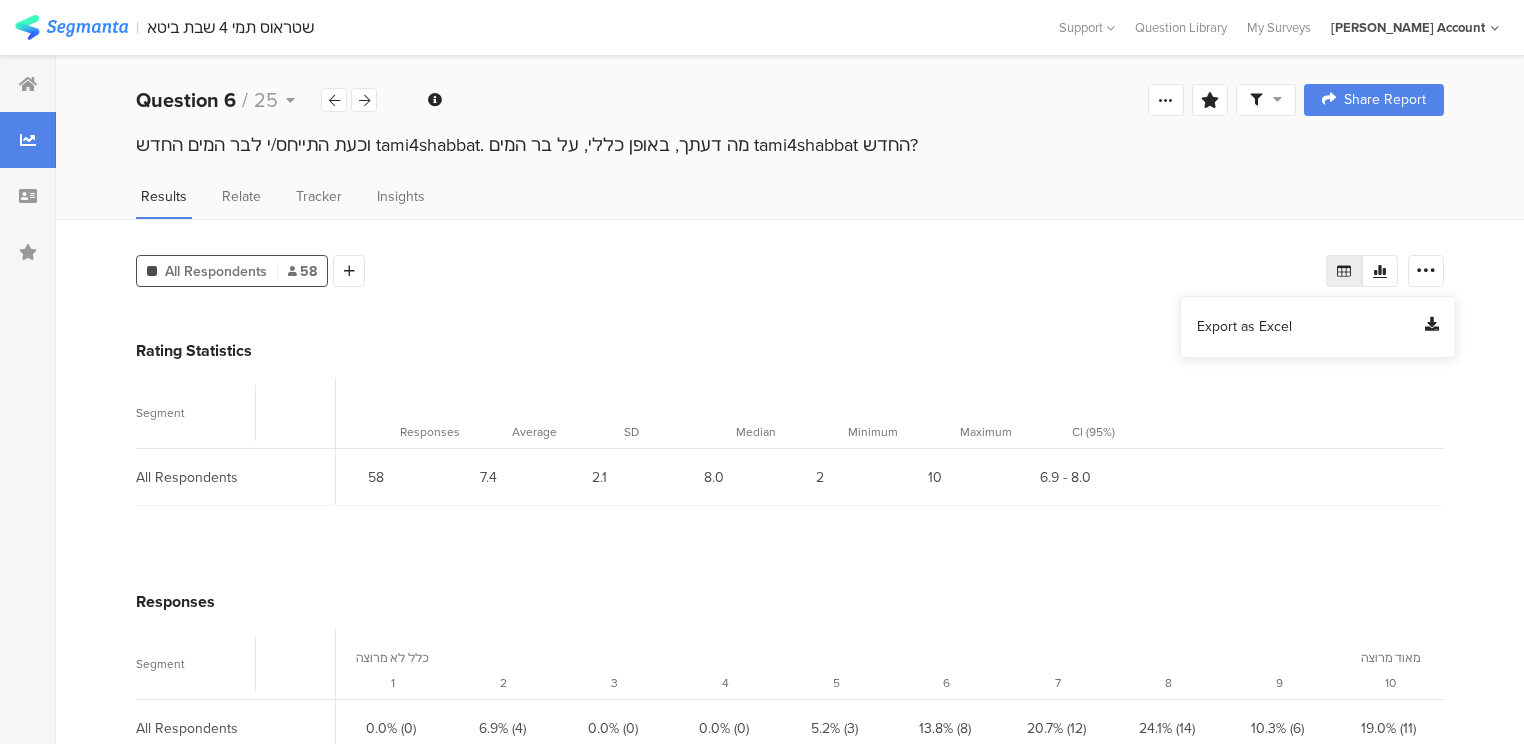 click on "Export as Excel" at bounding box center (1244, 327) 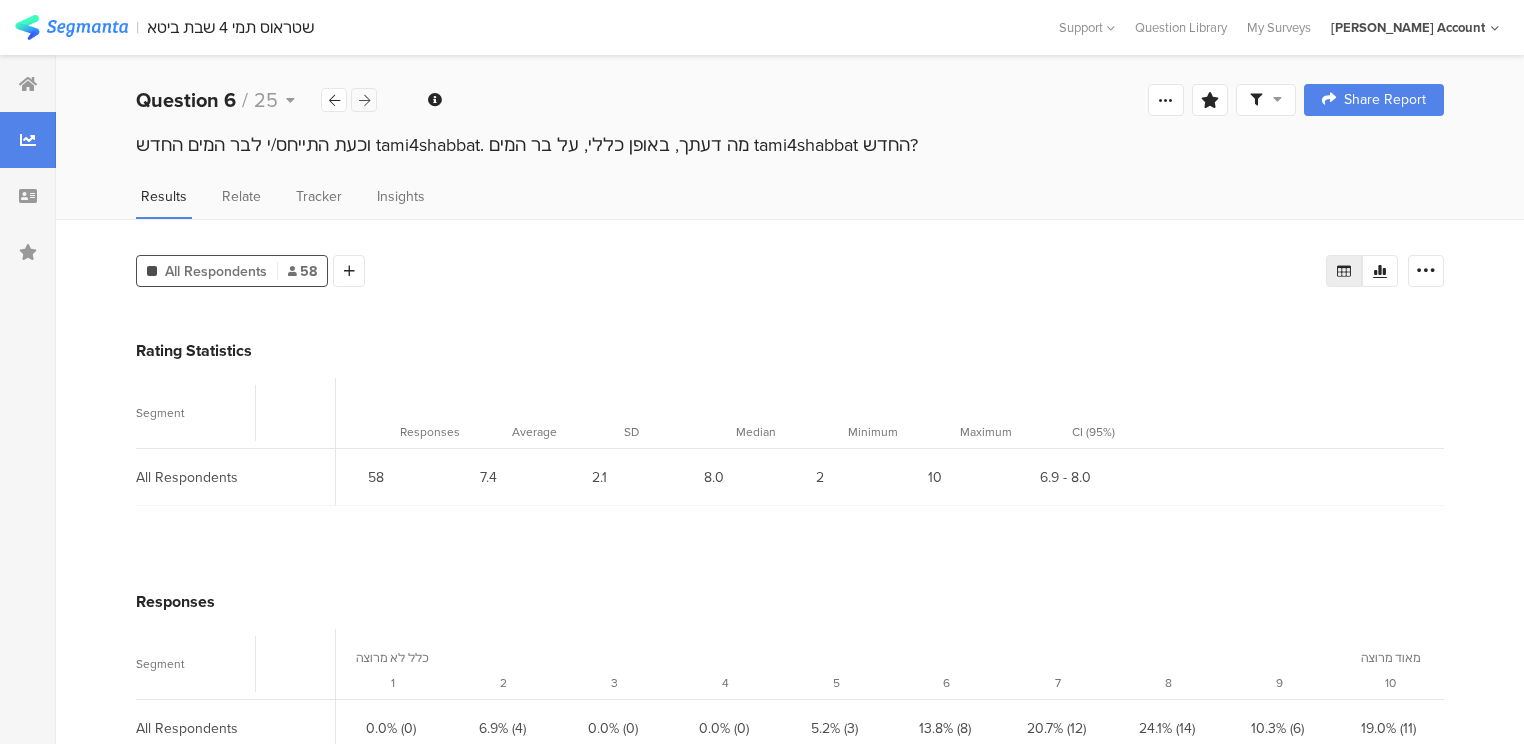click at bounding box center [364, 100] 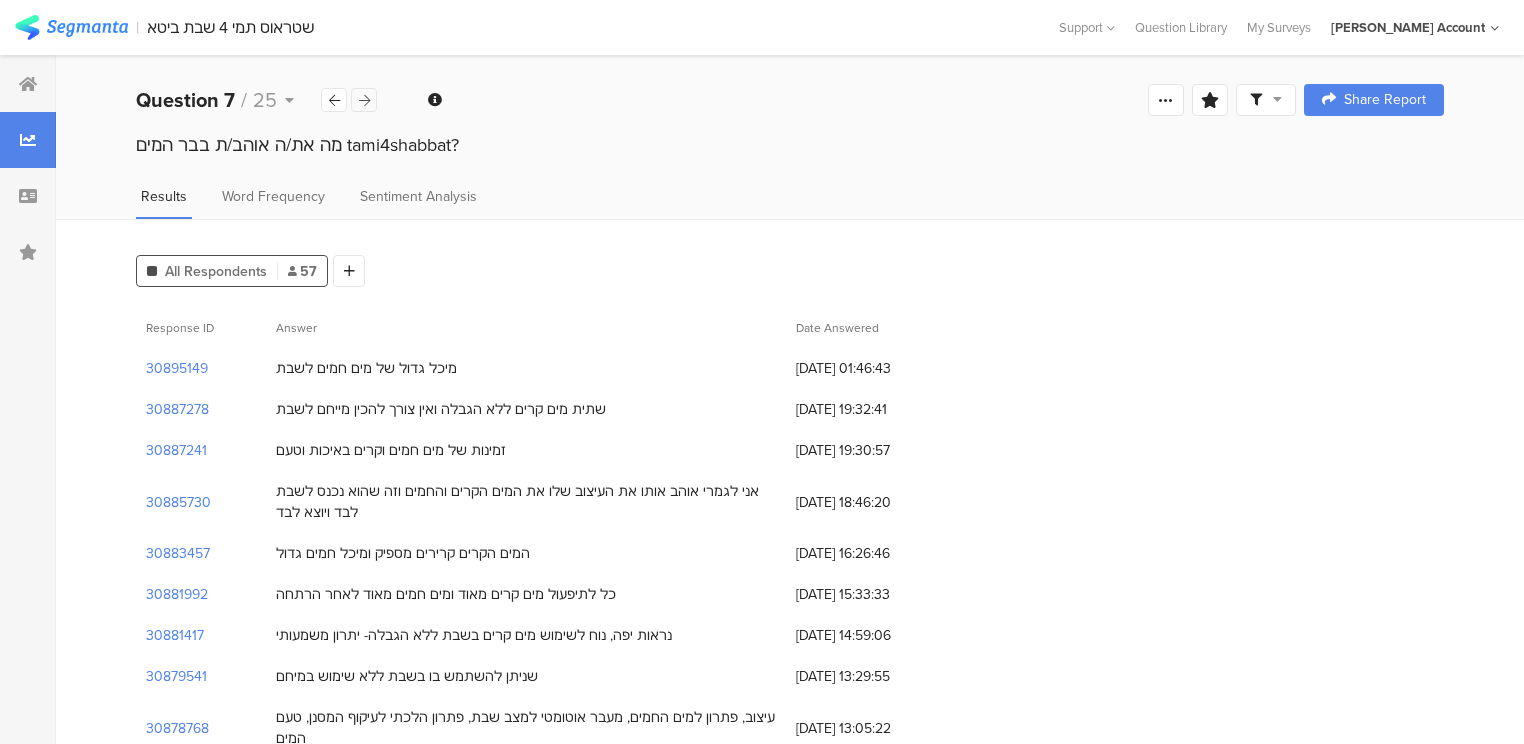 click at bounding box center (364, 100) 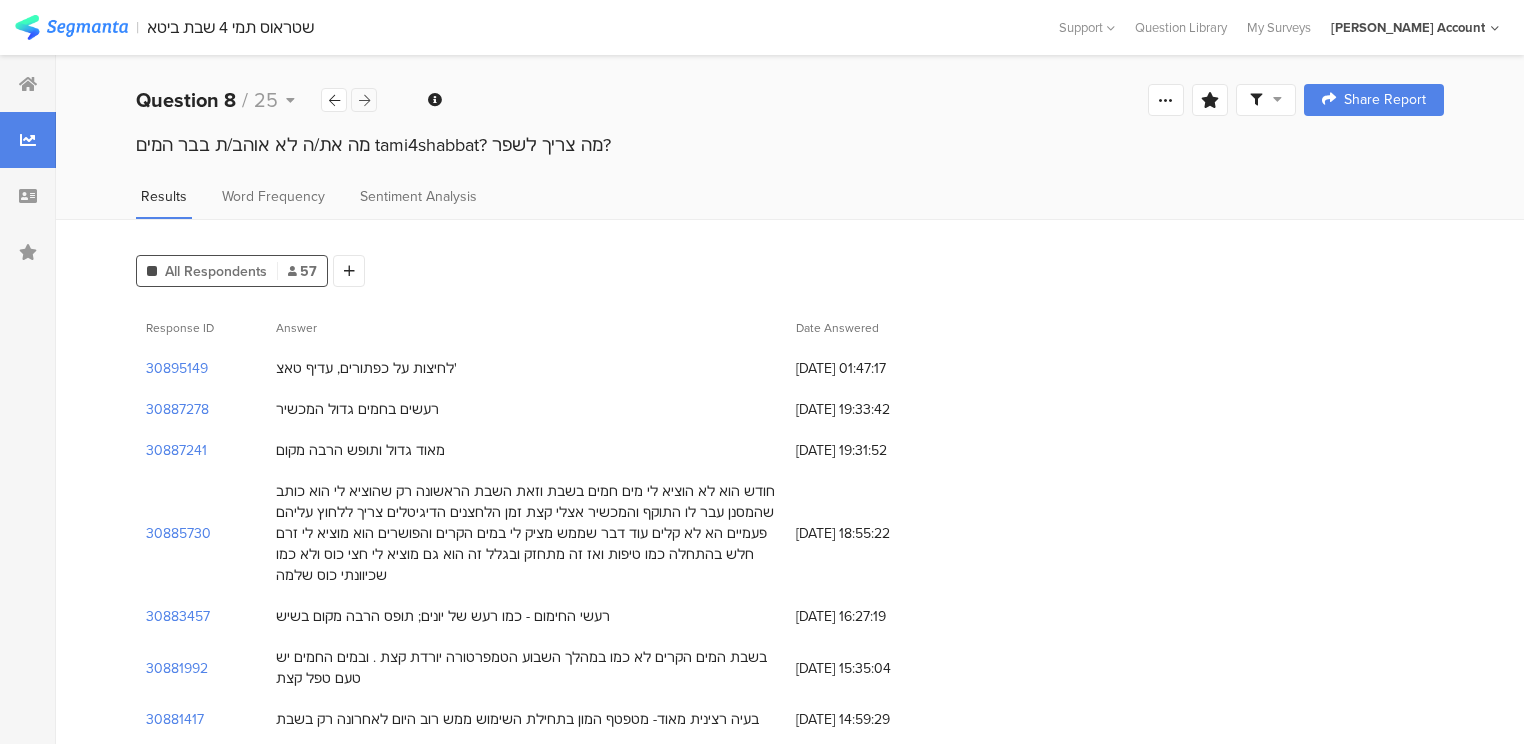 click at bounding box center [364, 100] 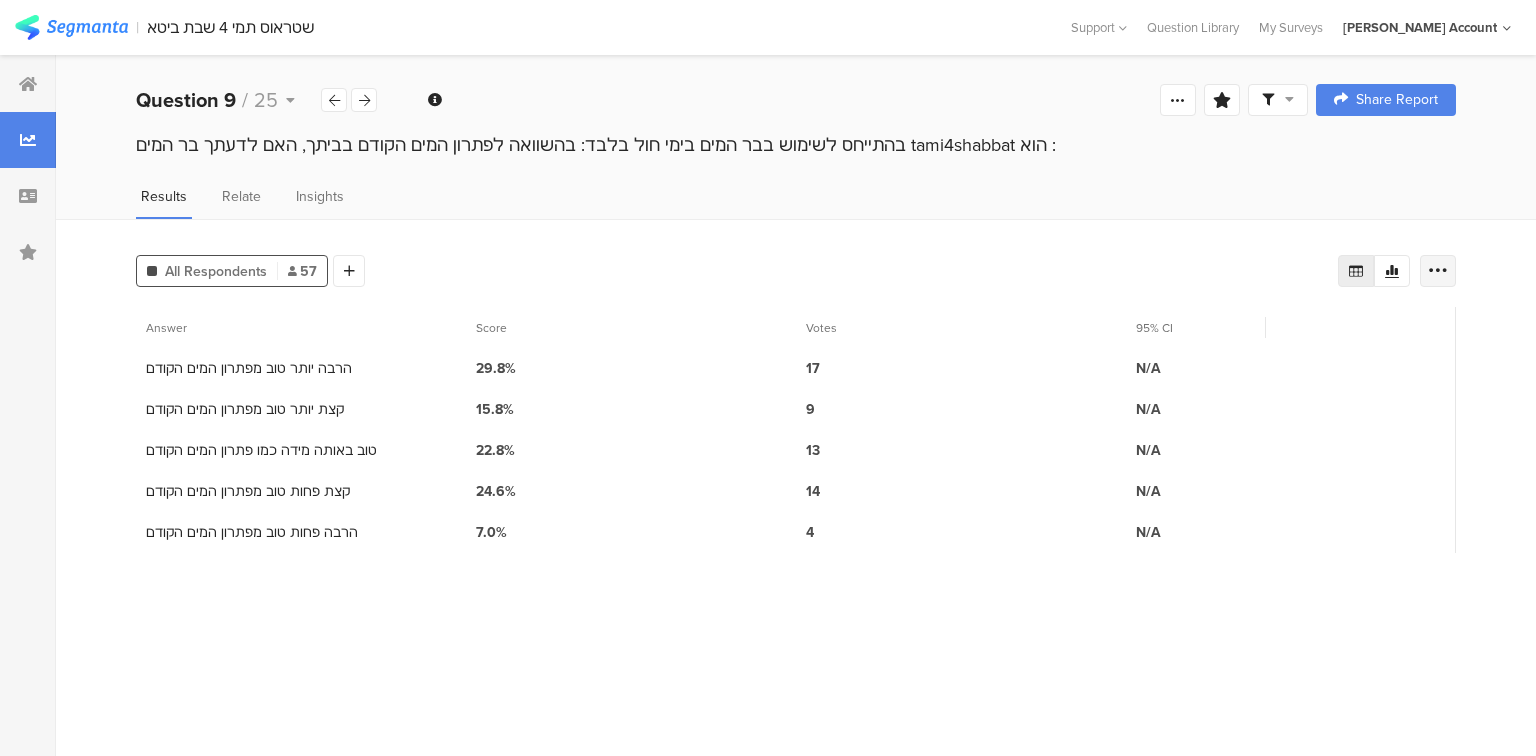 click at bounding box center [1438, 271] 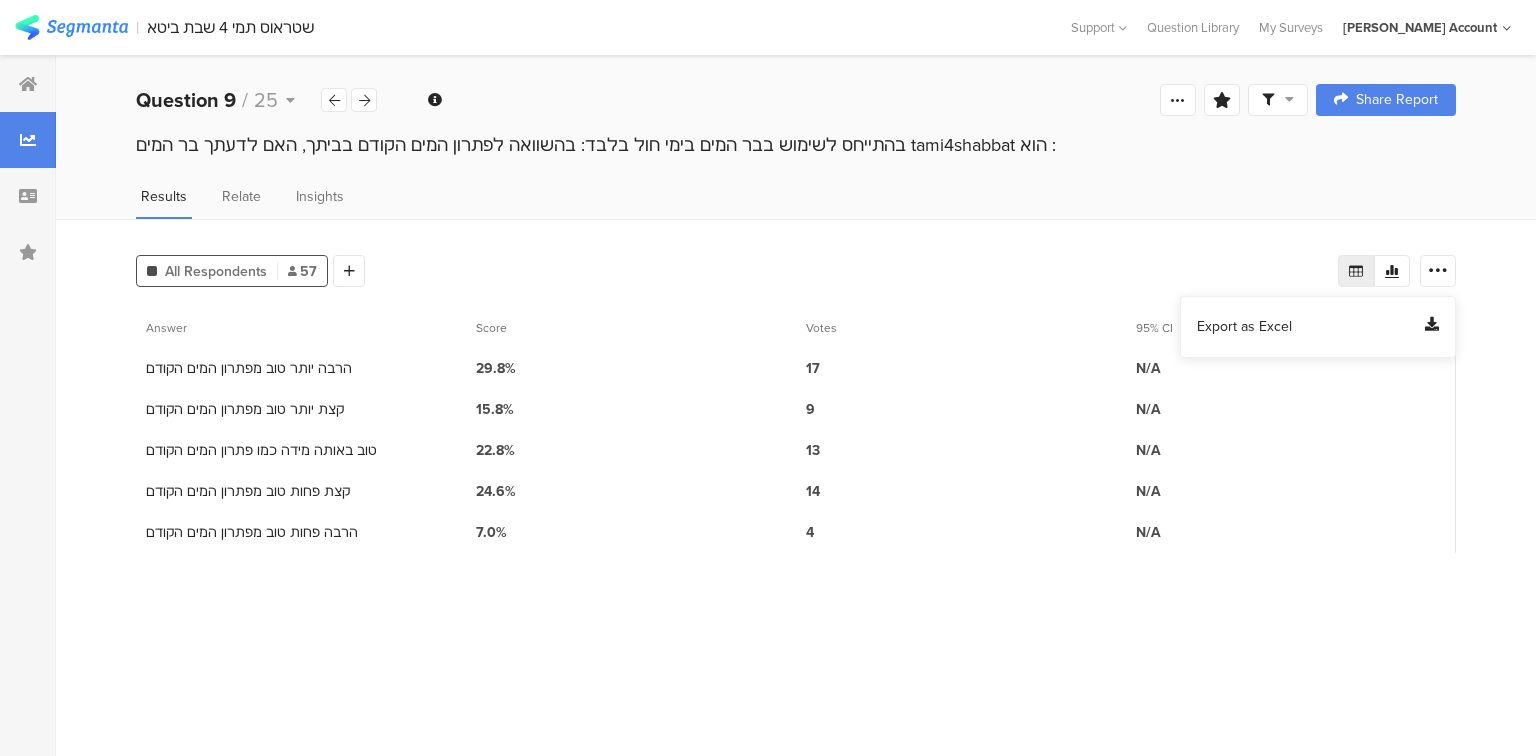 click on "Export as Excel" at bounding box center [1244, 327] 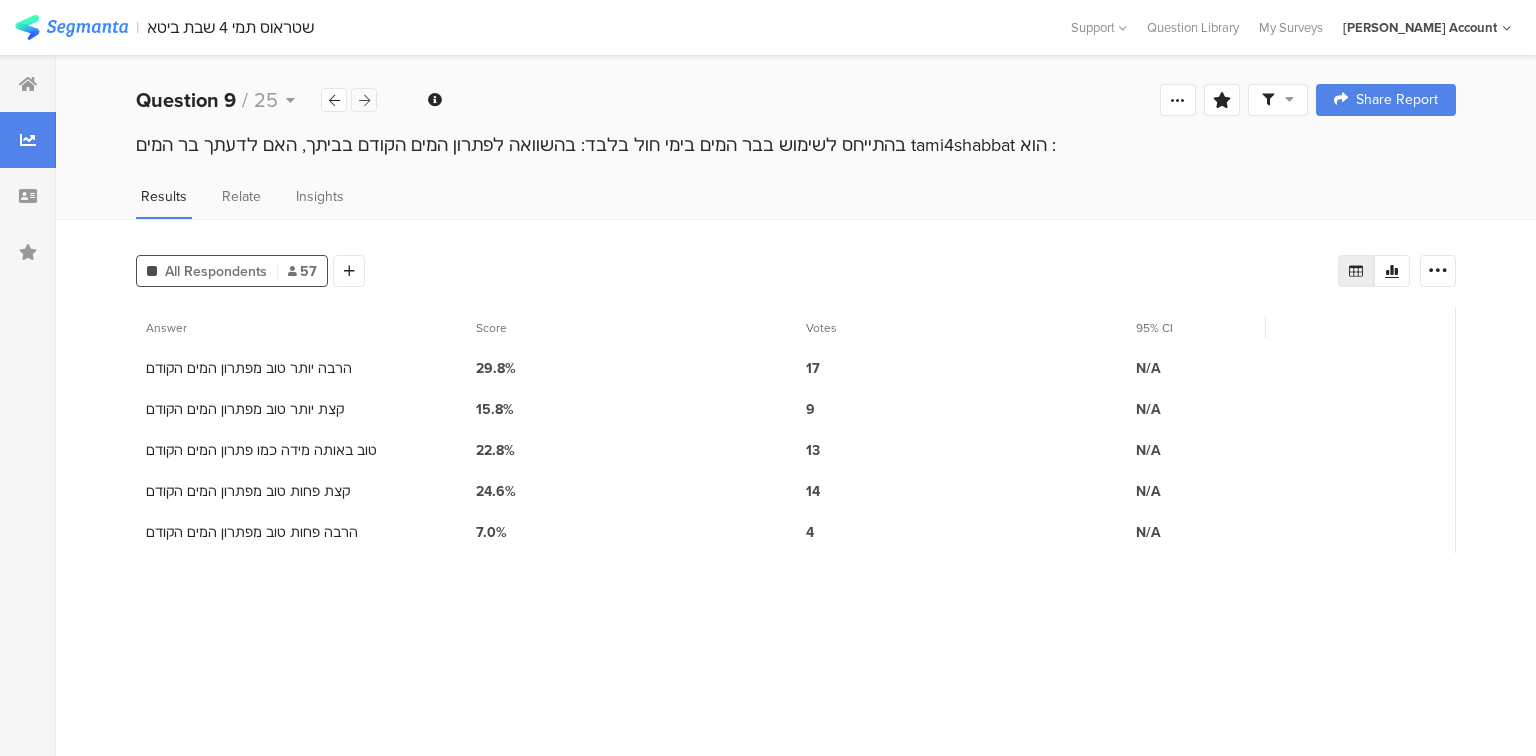 click at bounding box center (364, 100) 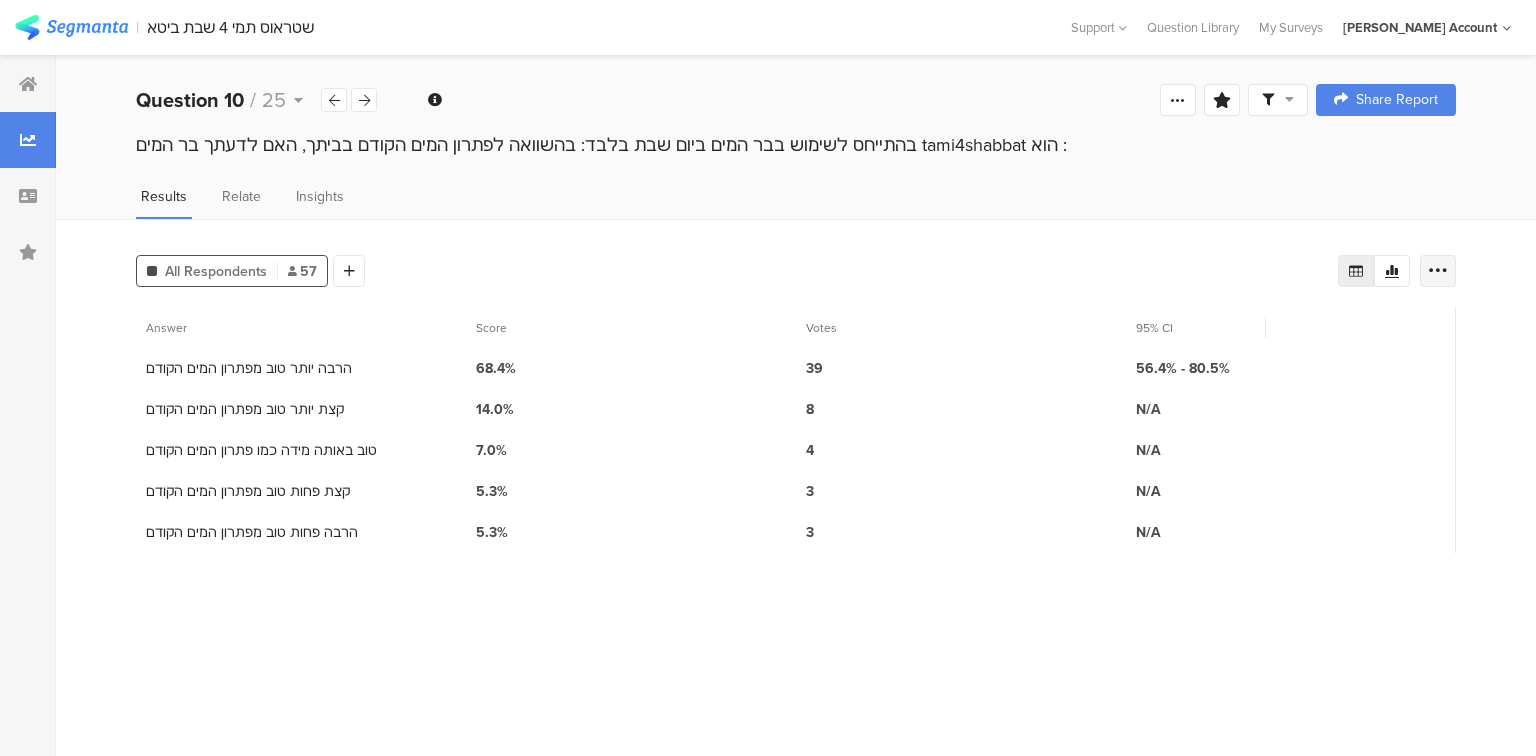 click at bounding box center [1438, 271] 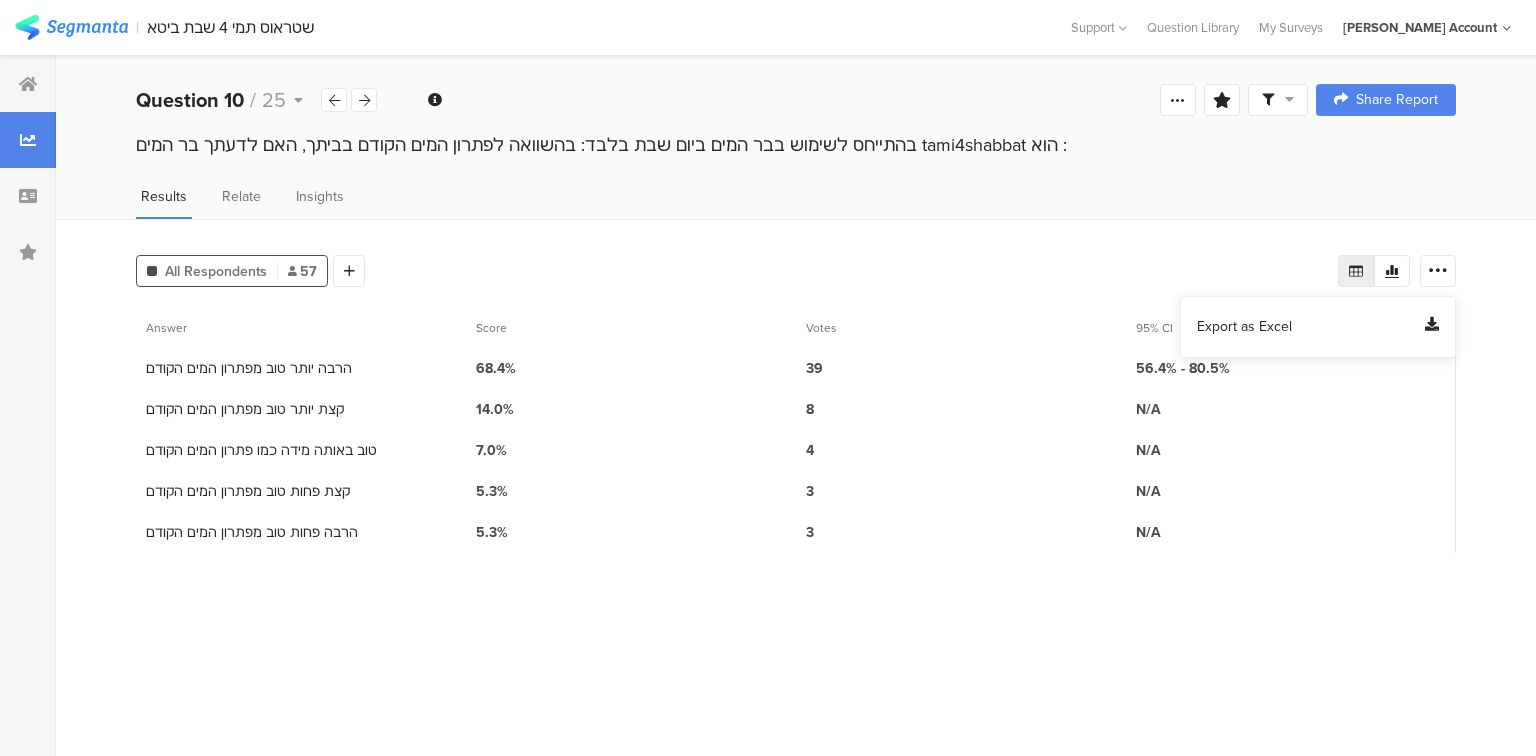 click on "Export as Excel" at bounding box center [1244, 327] 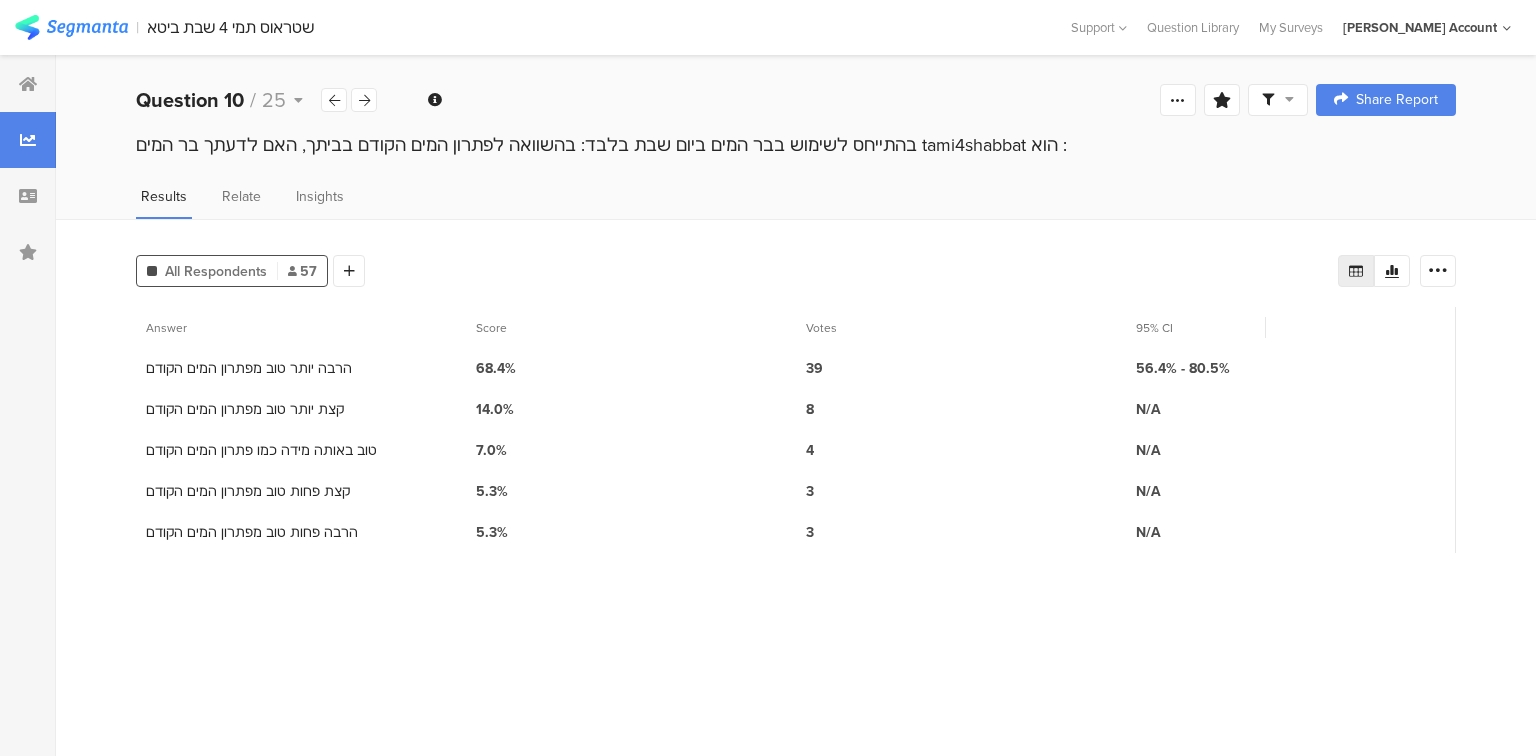 drag, startPoint x: 373, startPoint y: 102, endPoint x: 384, endPoint y: 113, distance: 15.556349 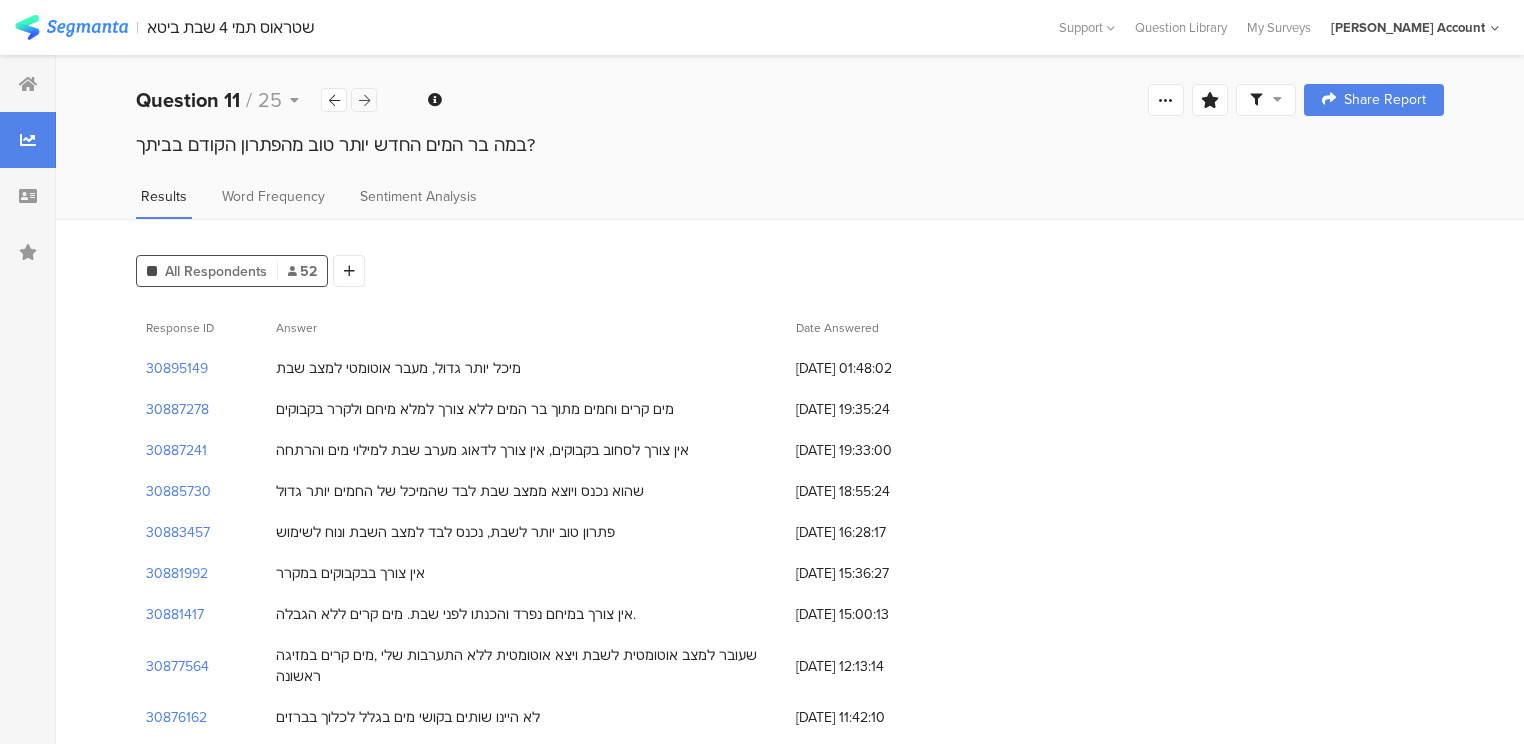 click at bounding box center (364, 100) 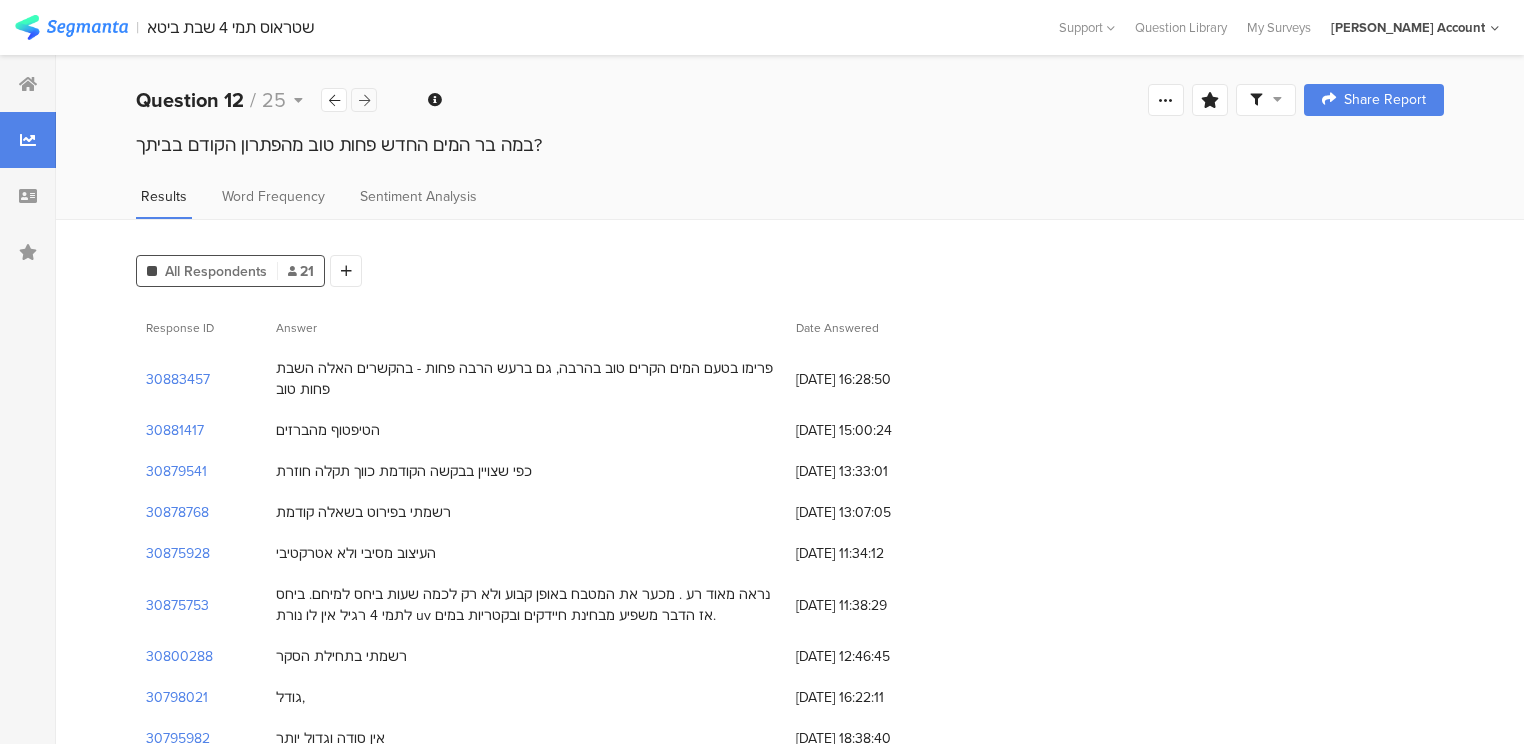 click at bounding box center [364, 100] 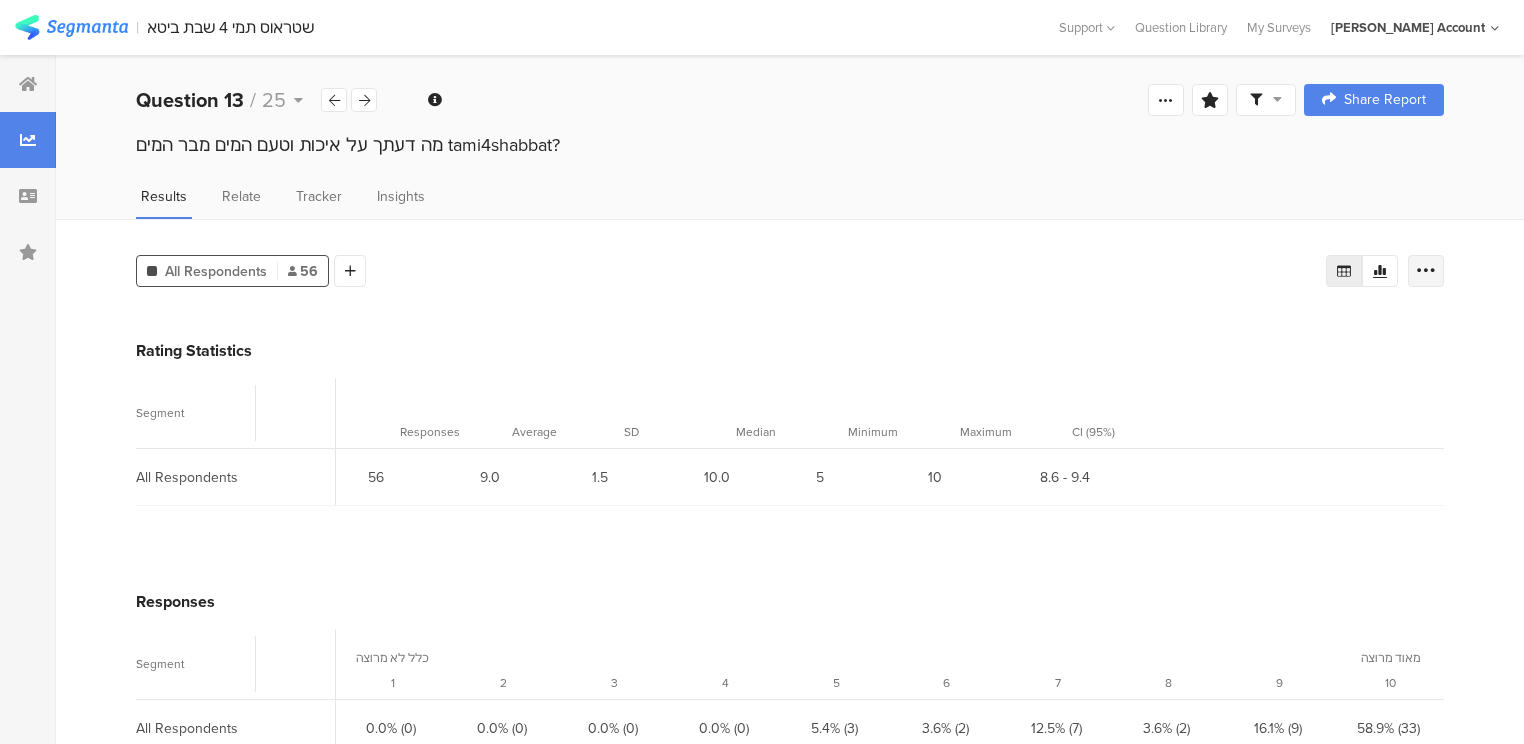 click at bounding box center [1426, 271] 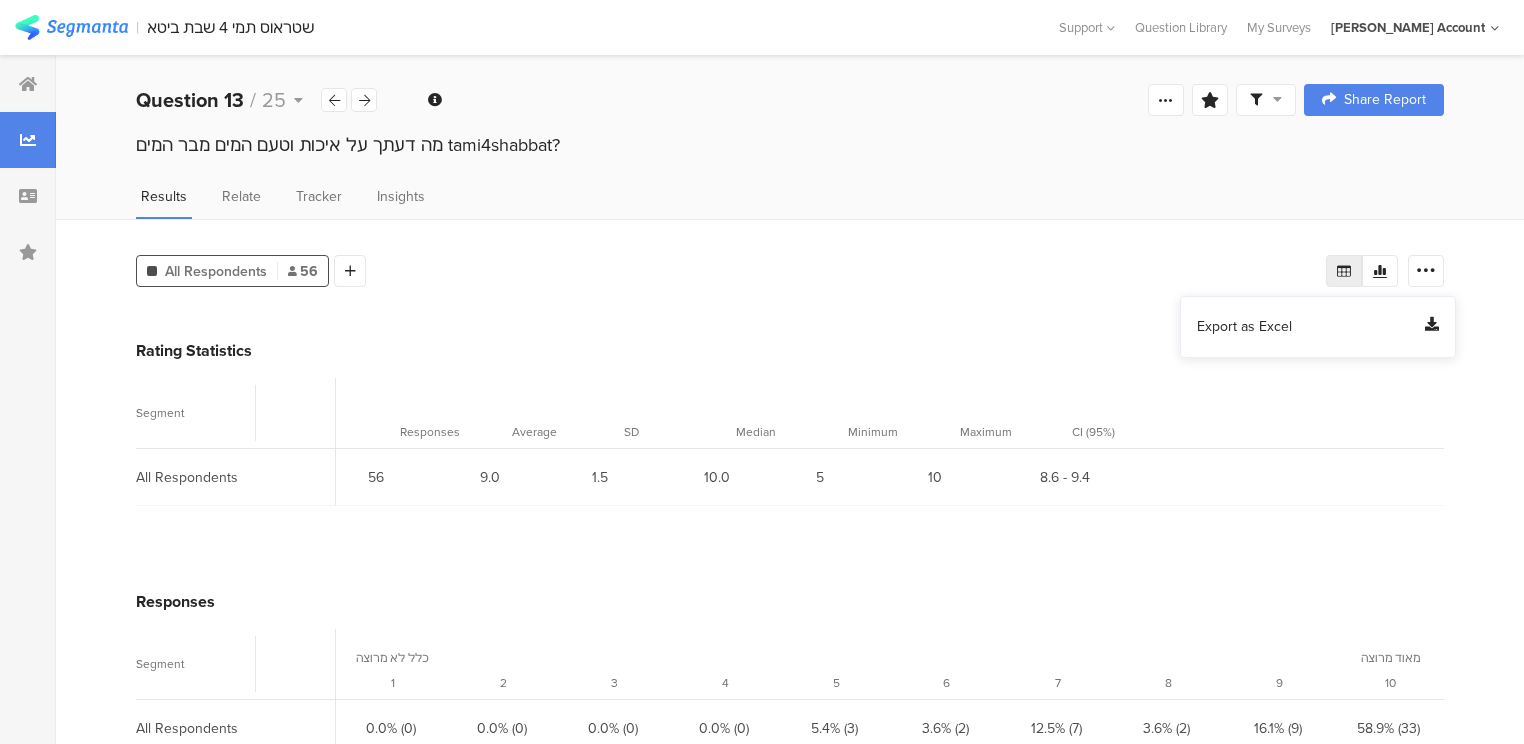 click on "Export as Excel" at bounding box center [1244, 327] 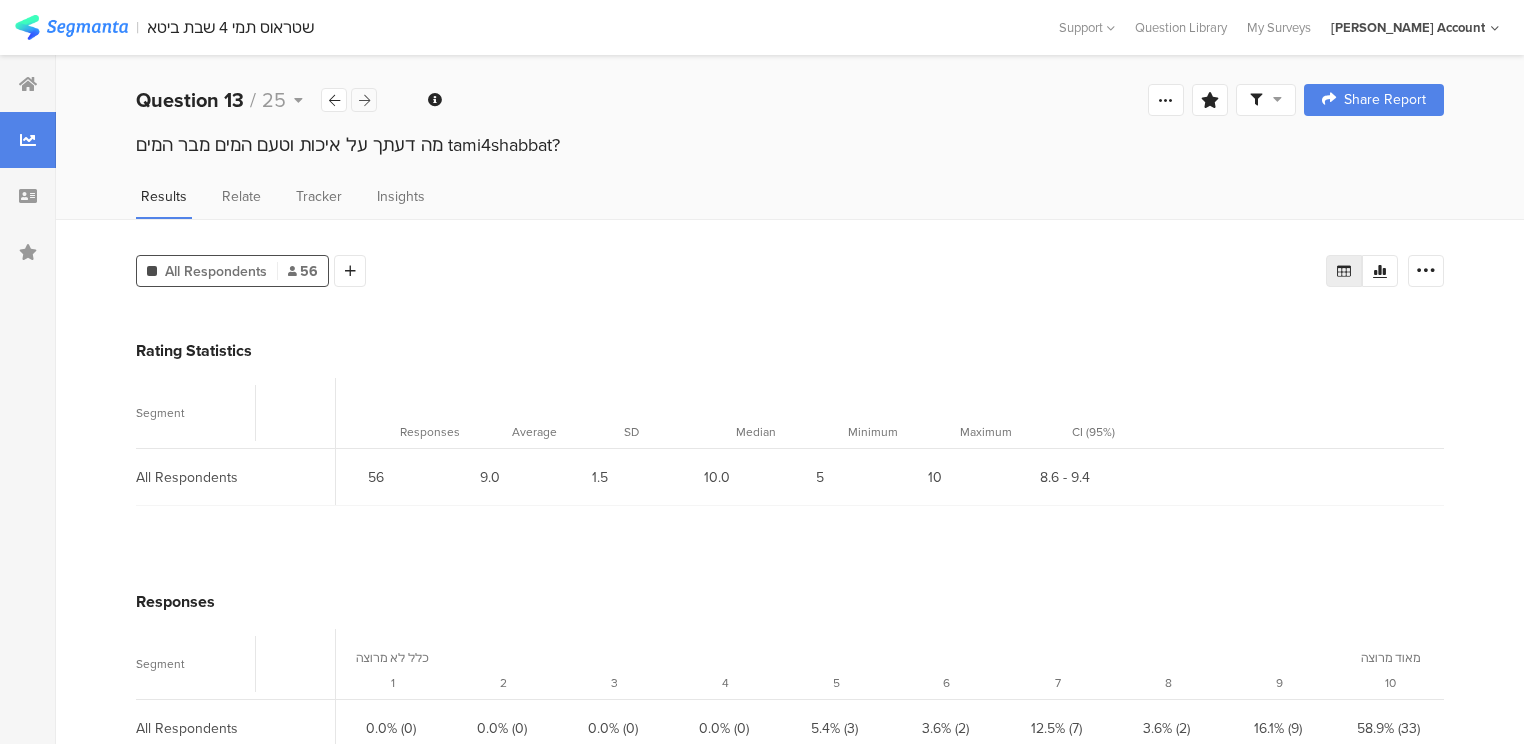 click at bounding box center (364, 100) 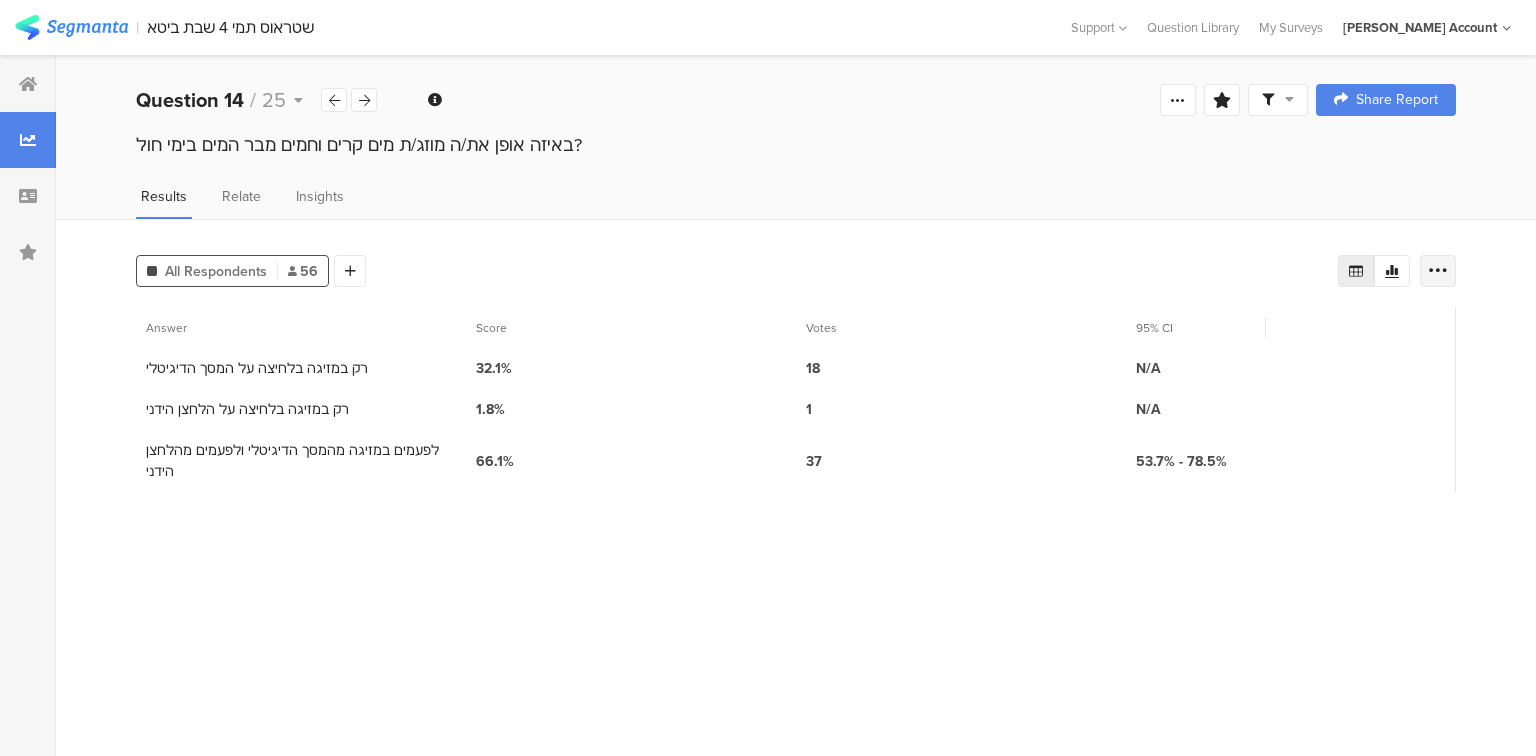 click at bounding box center [1438, 271] 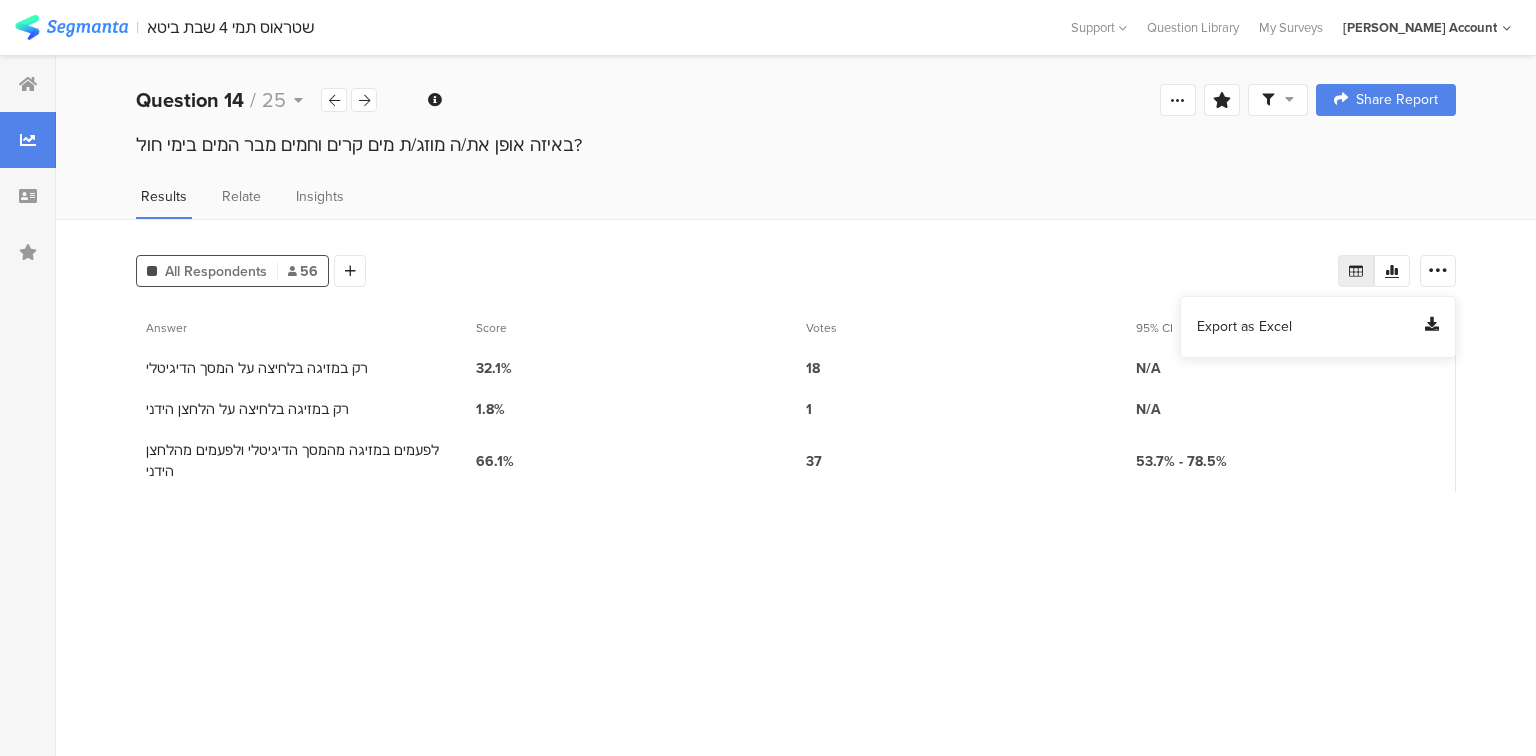 click on "Export as Excel" at bounding box center [1244, 327] 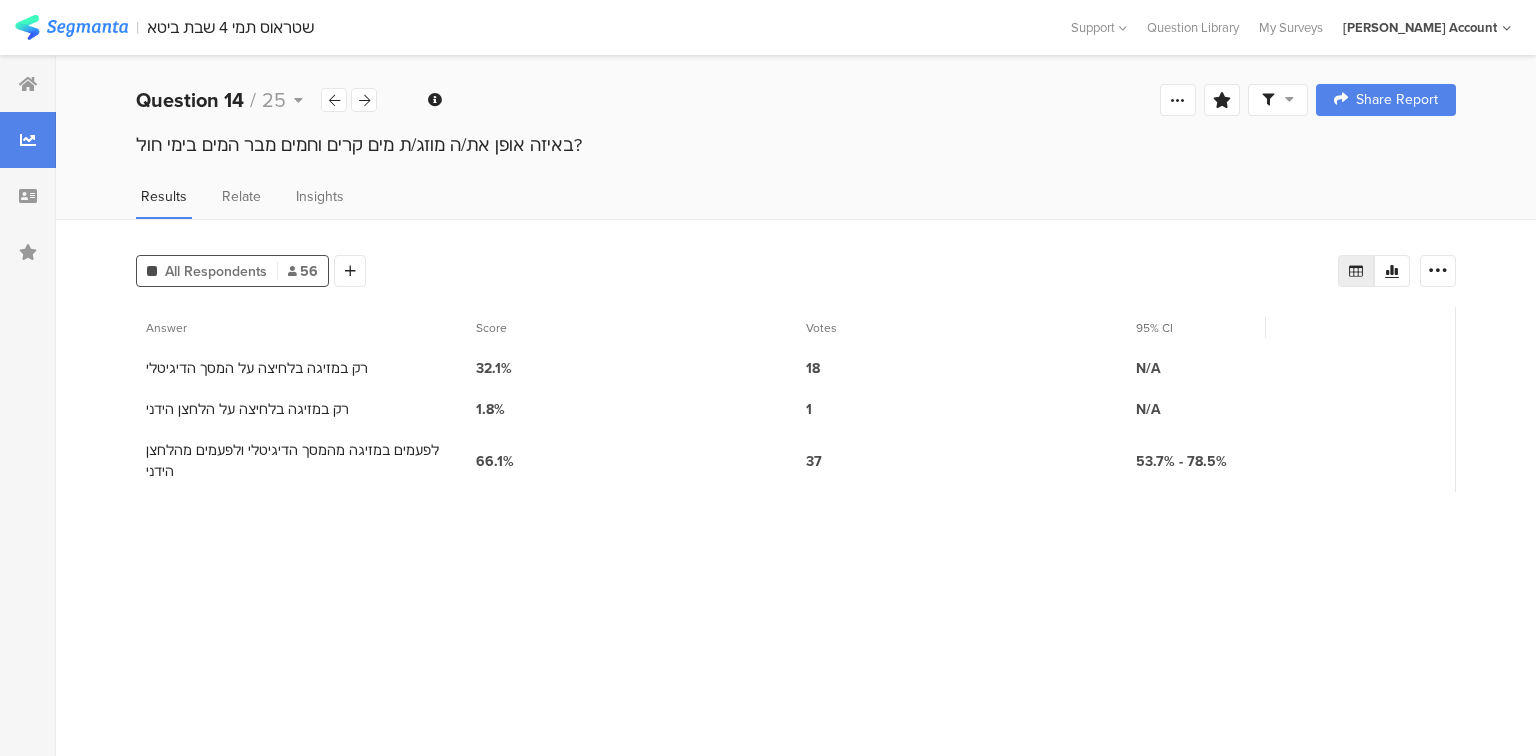 drag, startPoint x: 368, startPoint y: 97, endPoint x: 384, endPoint y: 103, distance: 17.088007 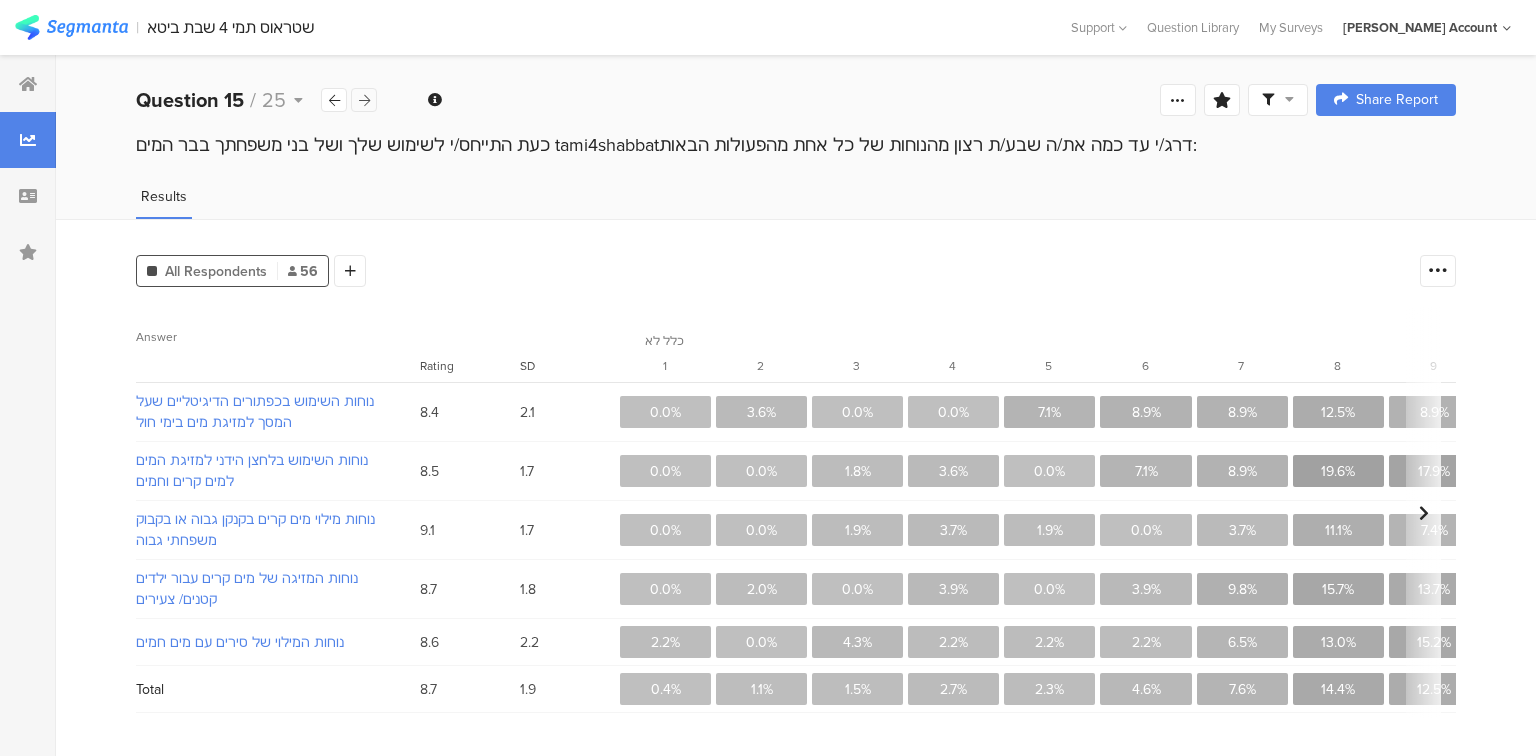 click at bounding box center [364, 100] 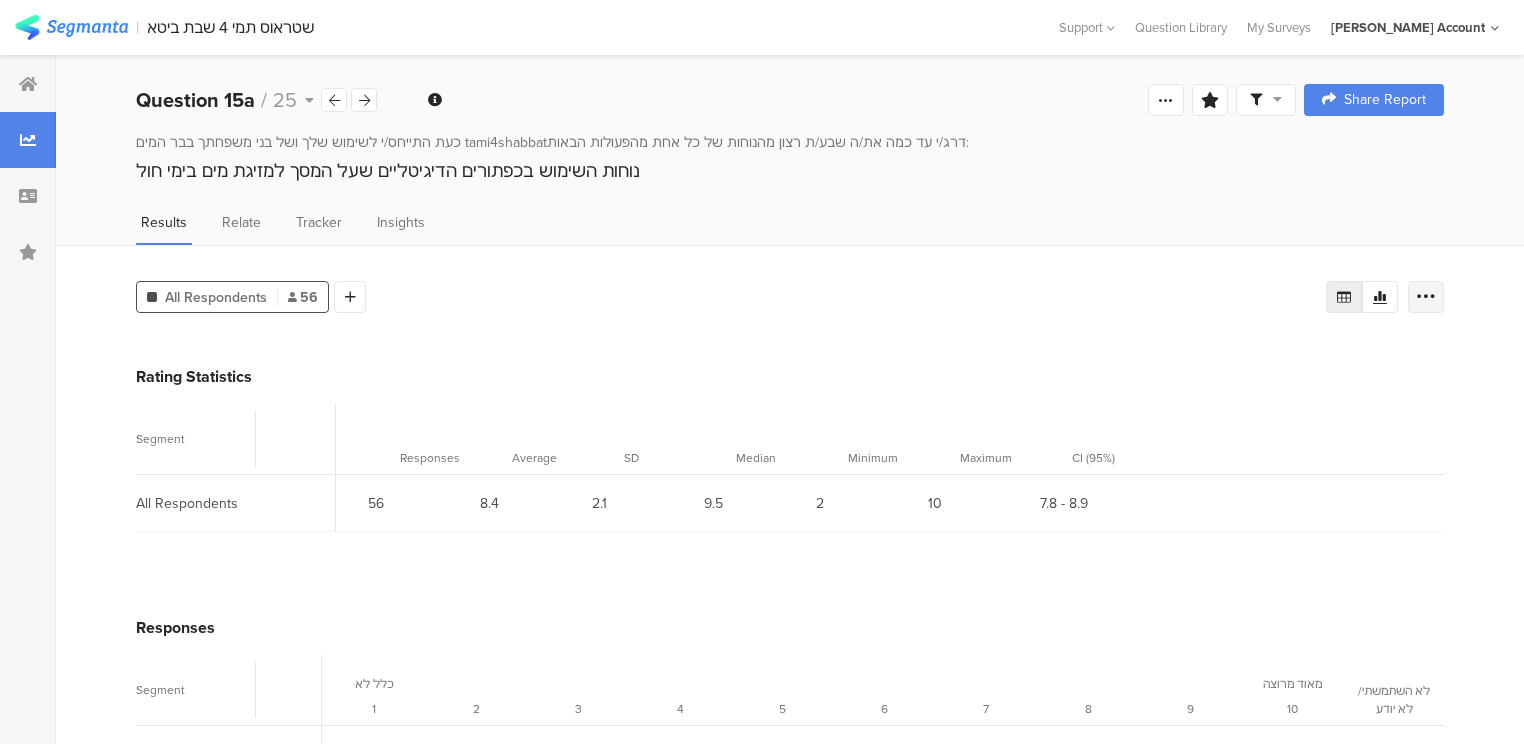 click at bounding box center (1426, 297) 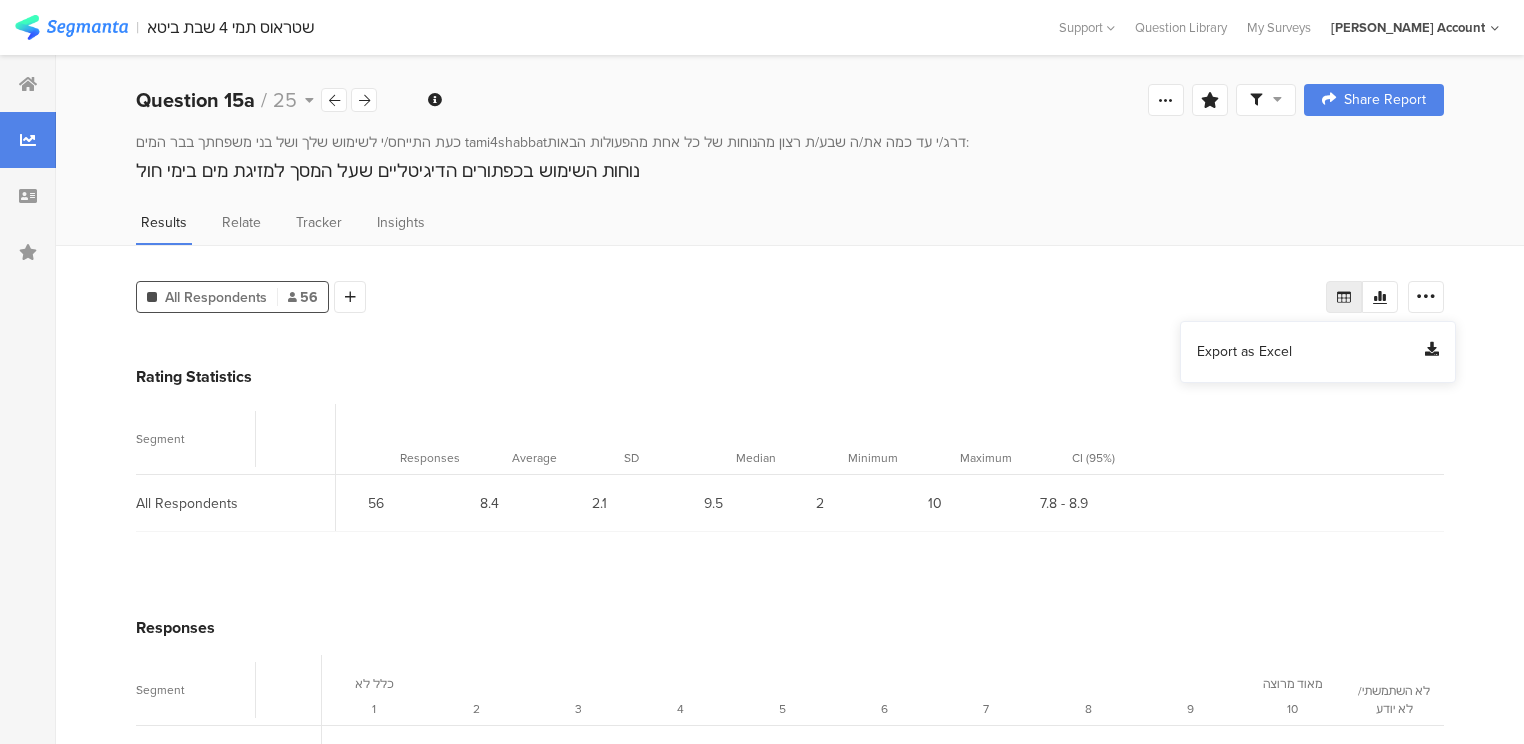 click on "Export as Excel" at bounding box center [1244, 352] 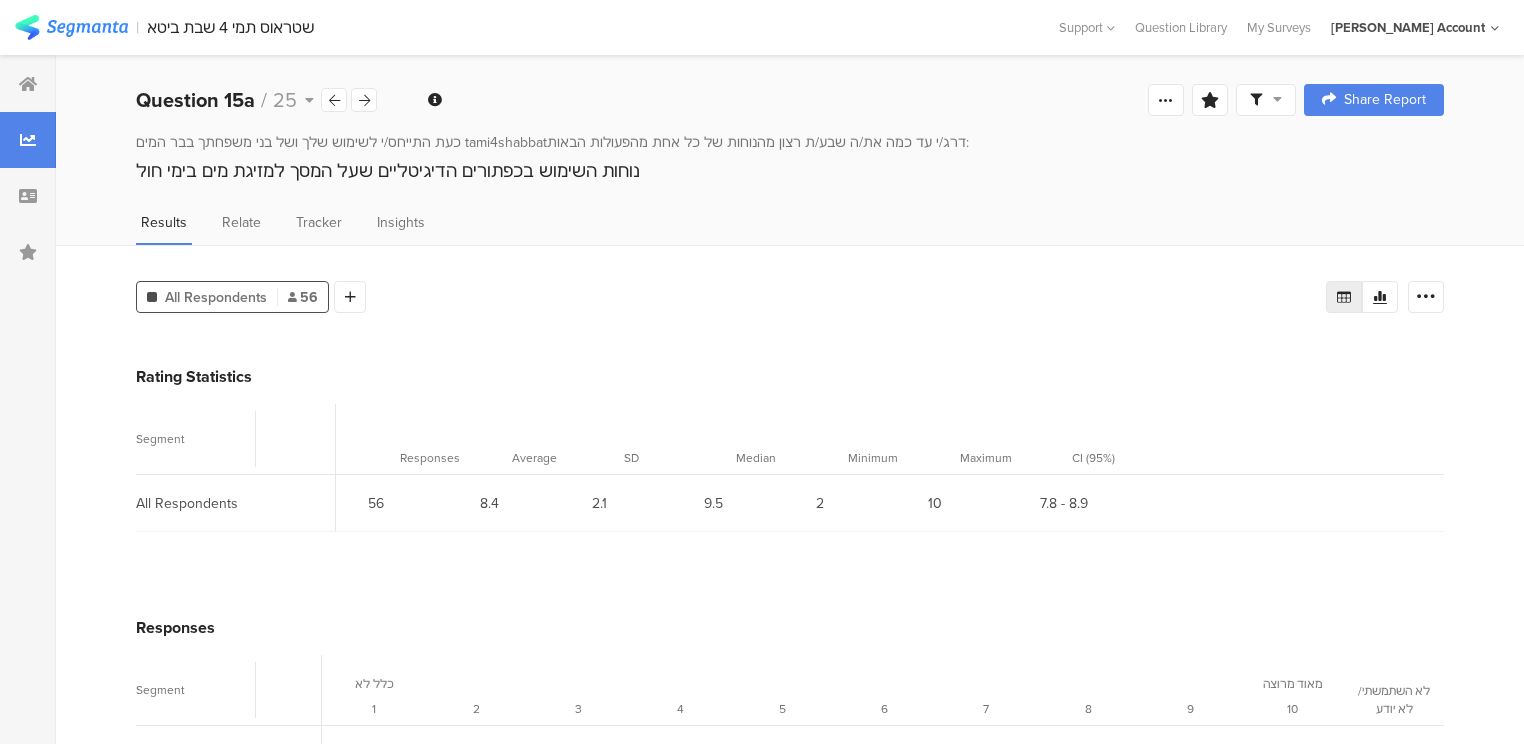 drag, startPoint x: 362, startPoint y: 99, endPoint x: 569, endPoint y: 163, distance: 216.66795 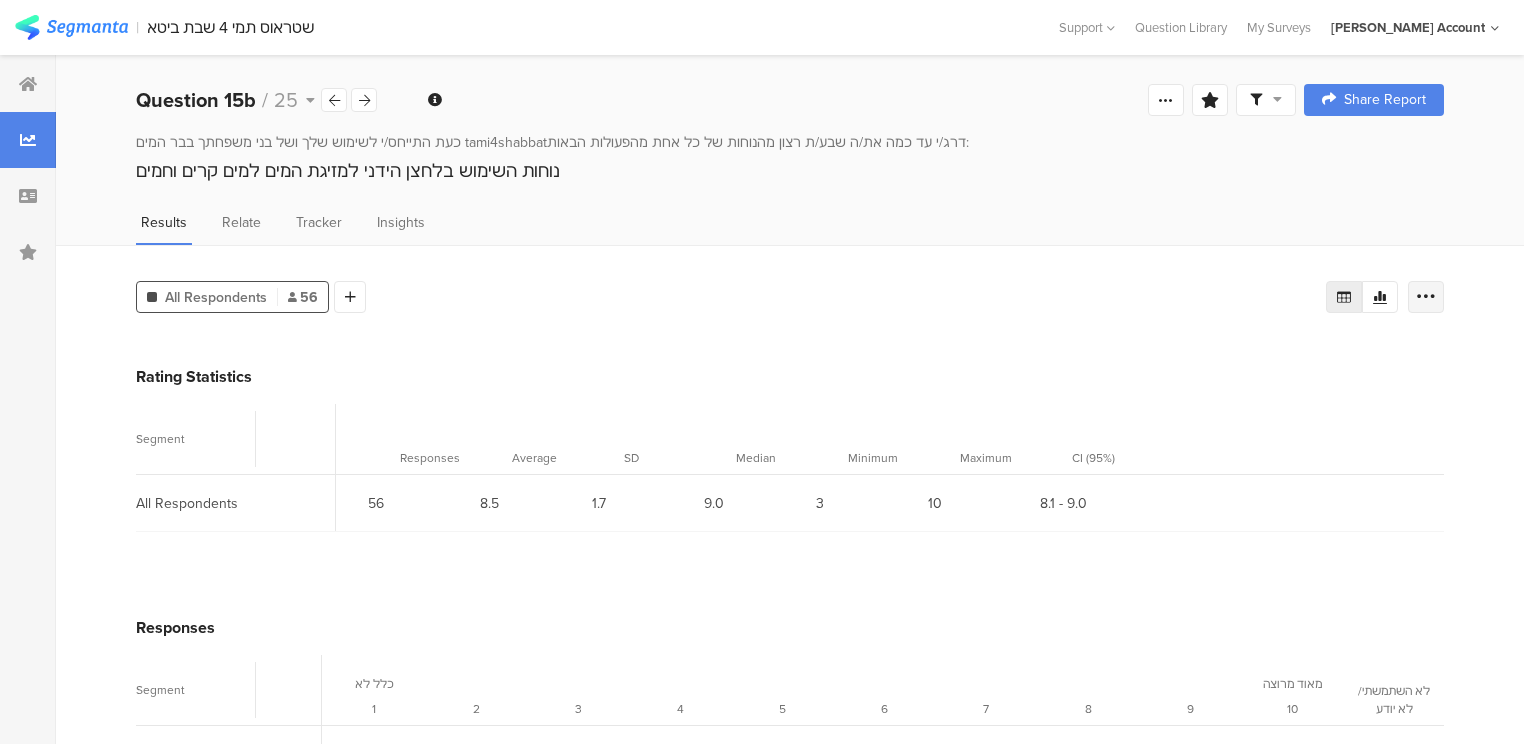 click at bounding box center (1426, 297) 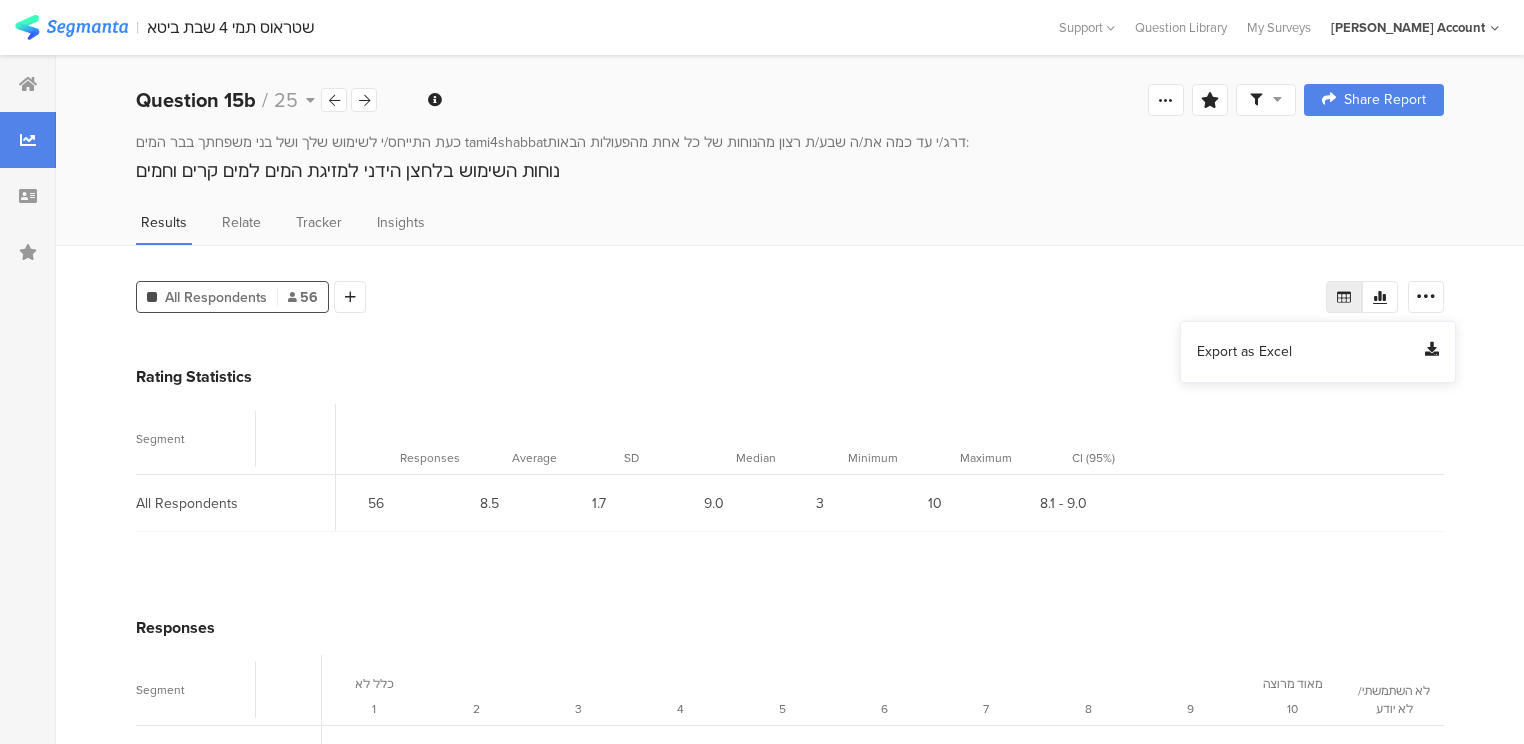 click on "Export as Excel" at bounding box center (1244, 352) 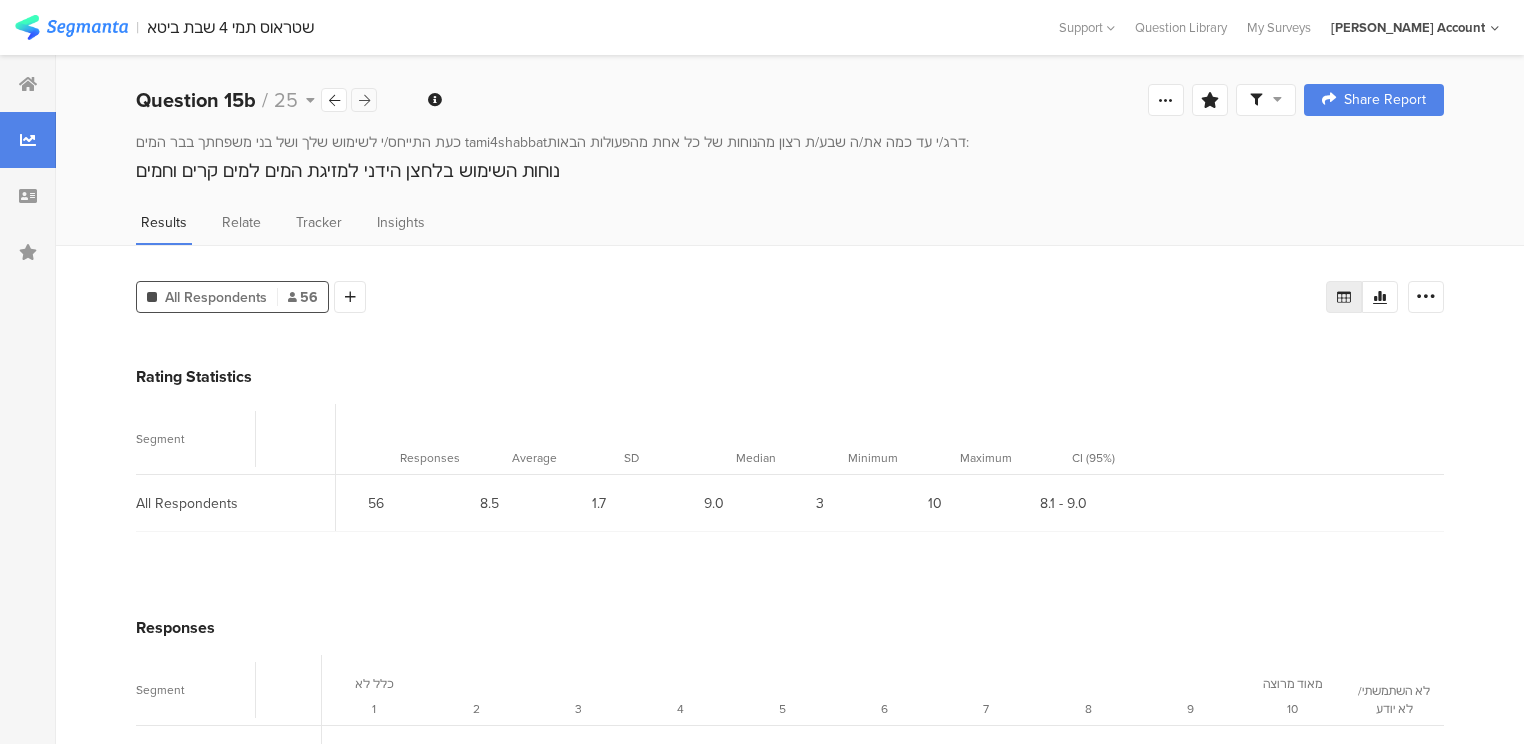 click at bounding box center [364, 100] 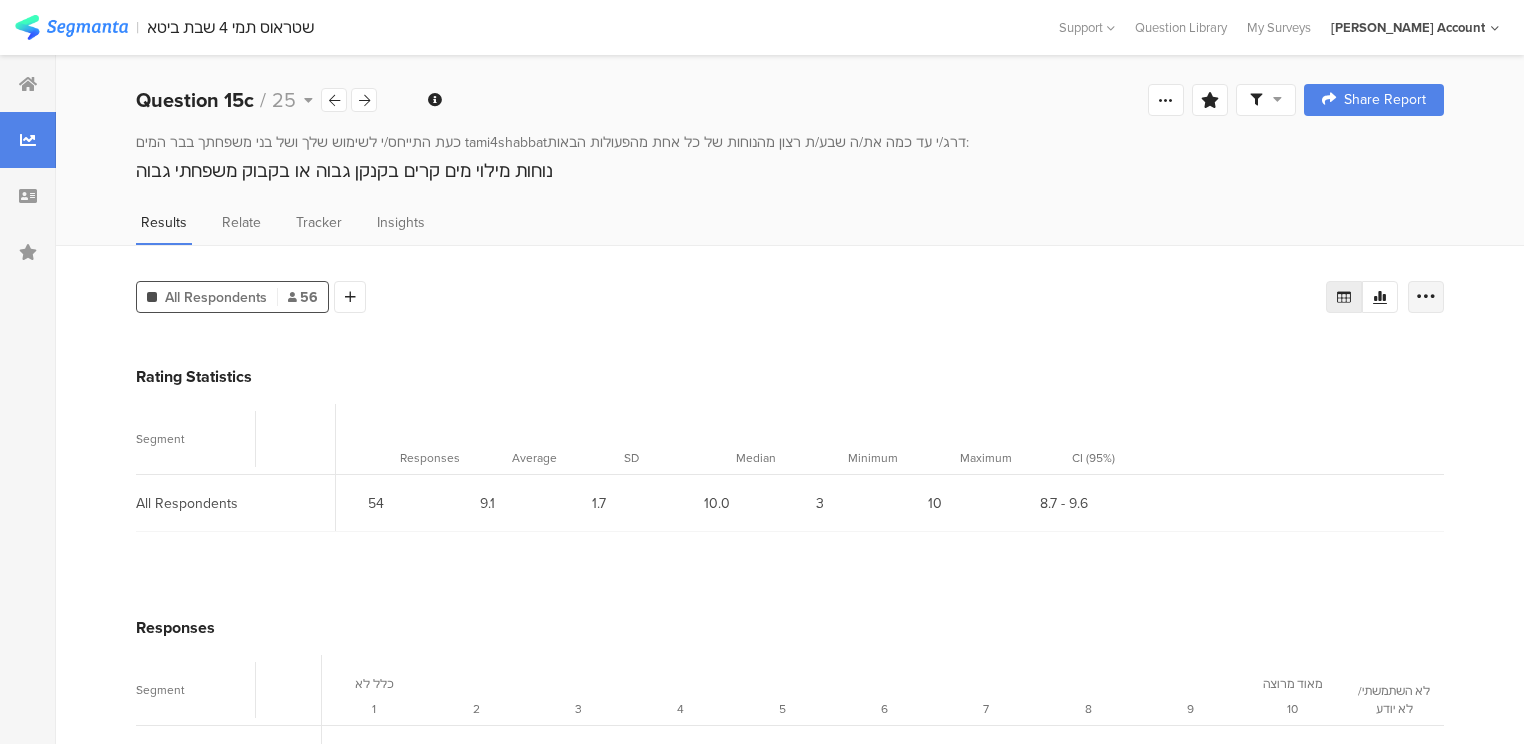 click at bounding box center (1426, 297) 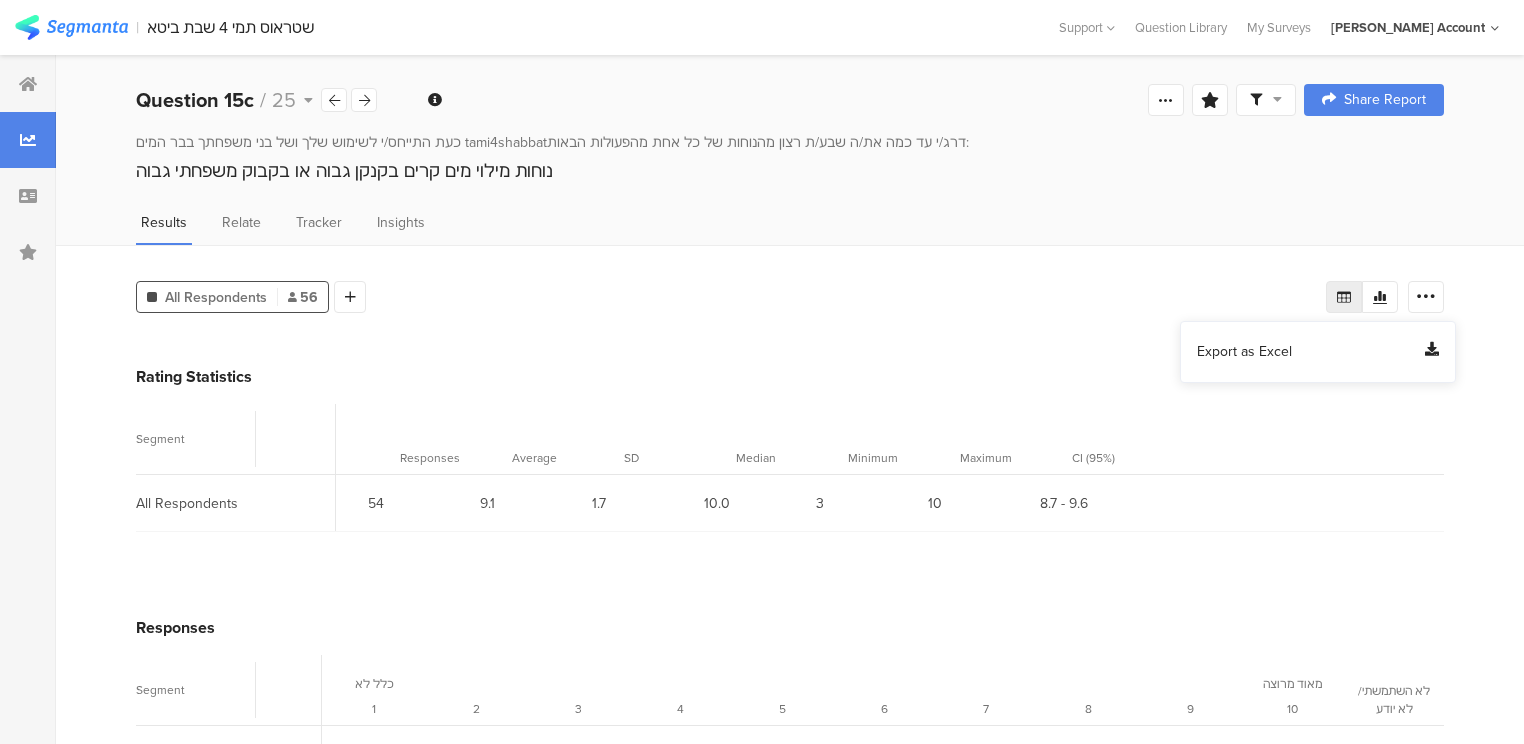 click on "Export as Excel" at bounding box center [1244, 352] 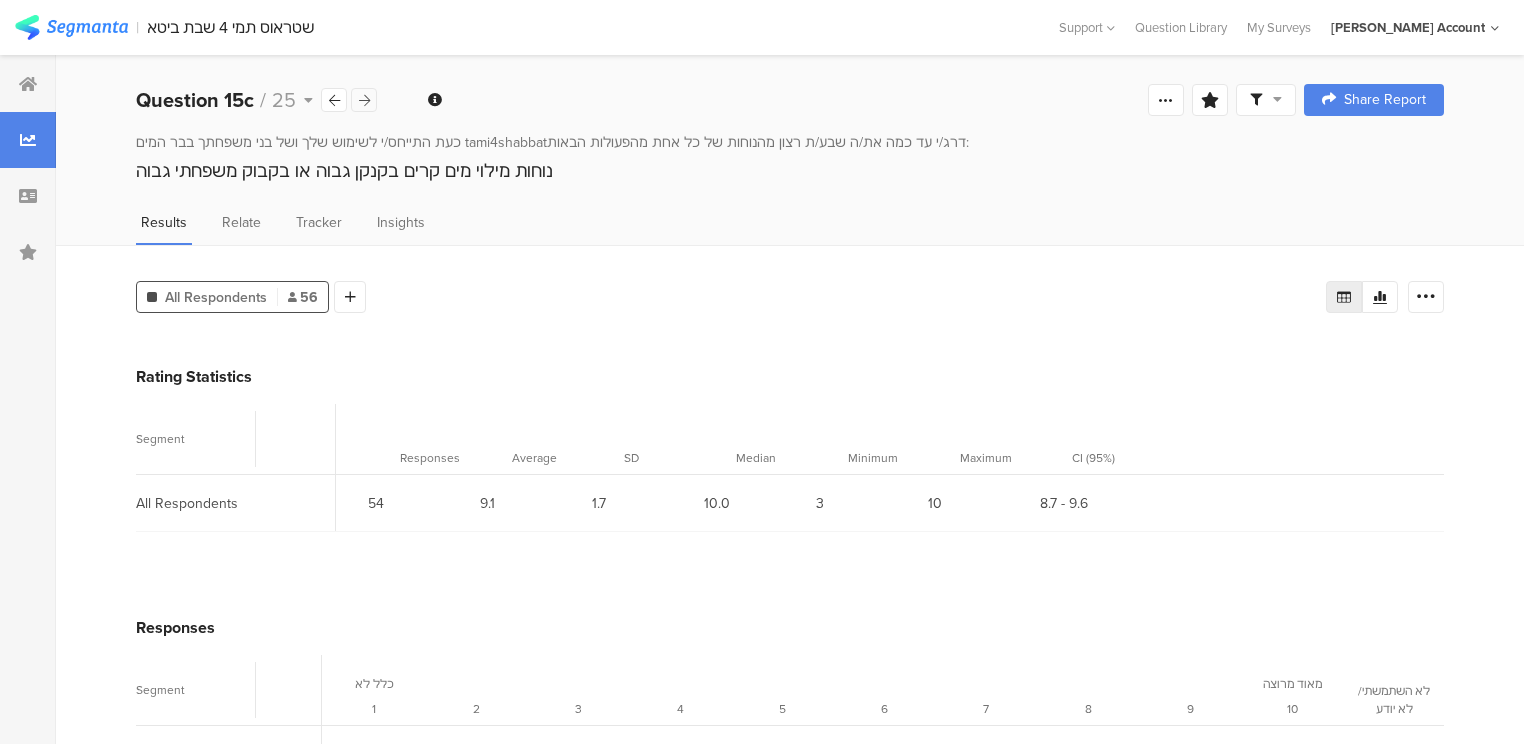 click at bounding box center (364, 100) 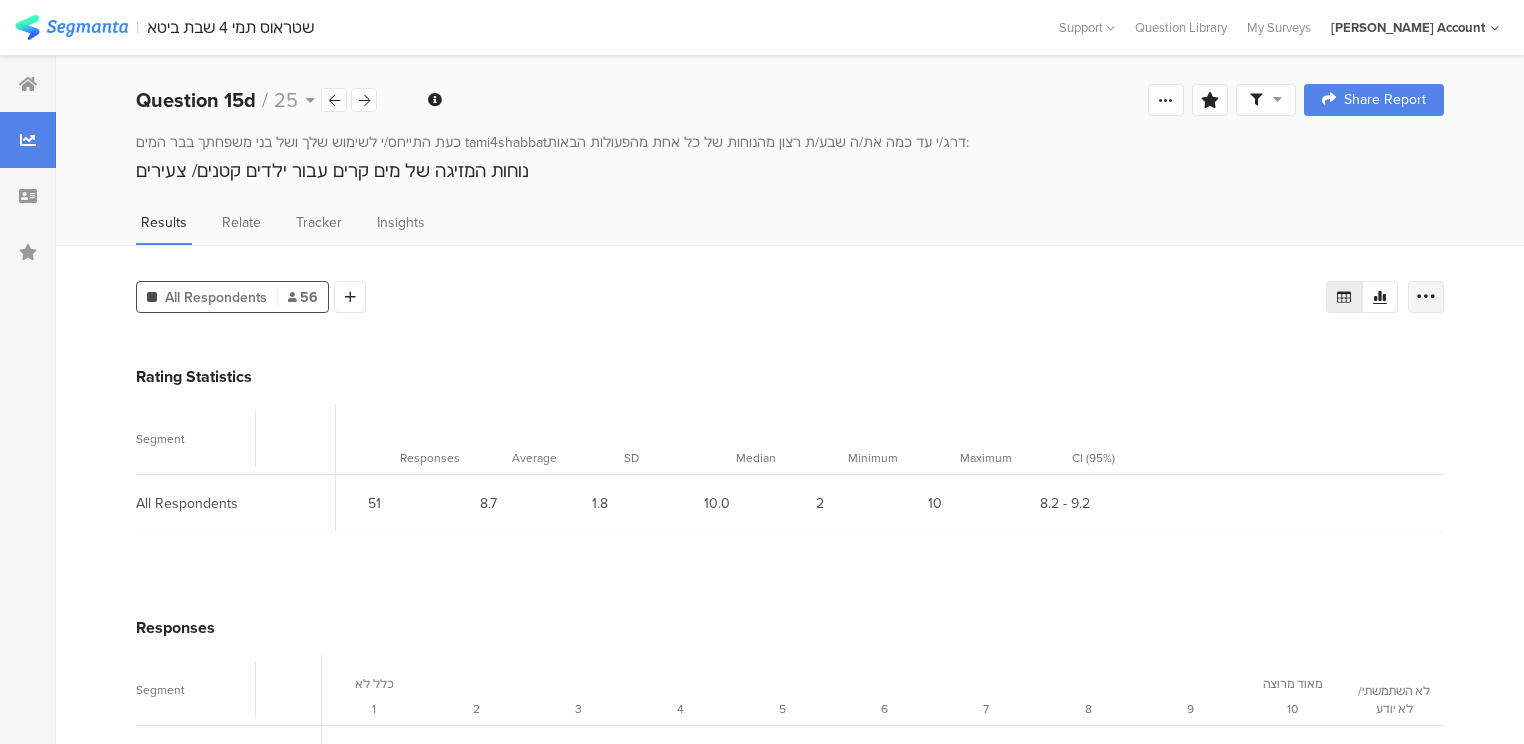 click at bounding box center [1426, 297] 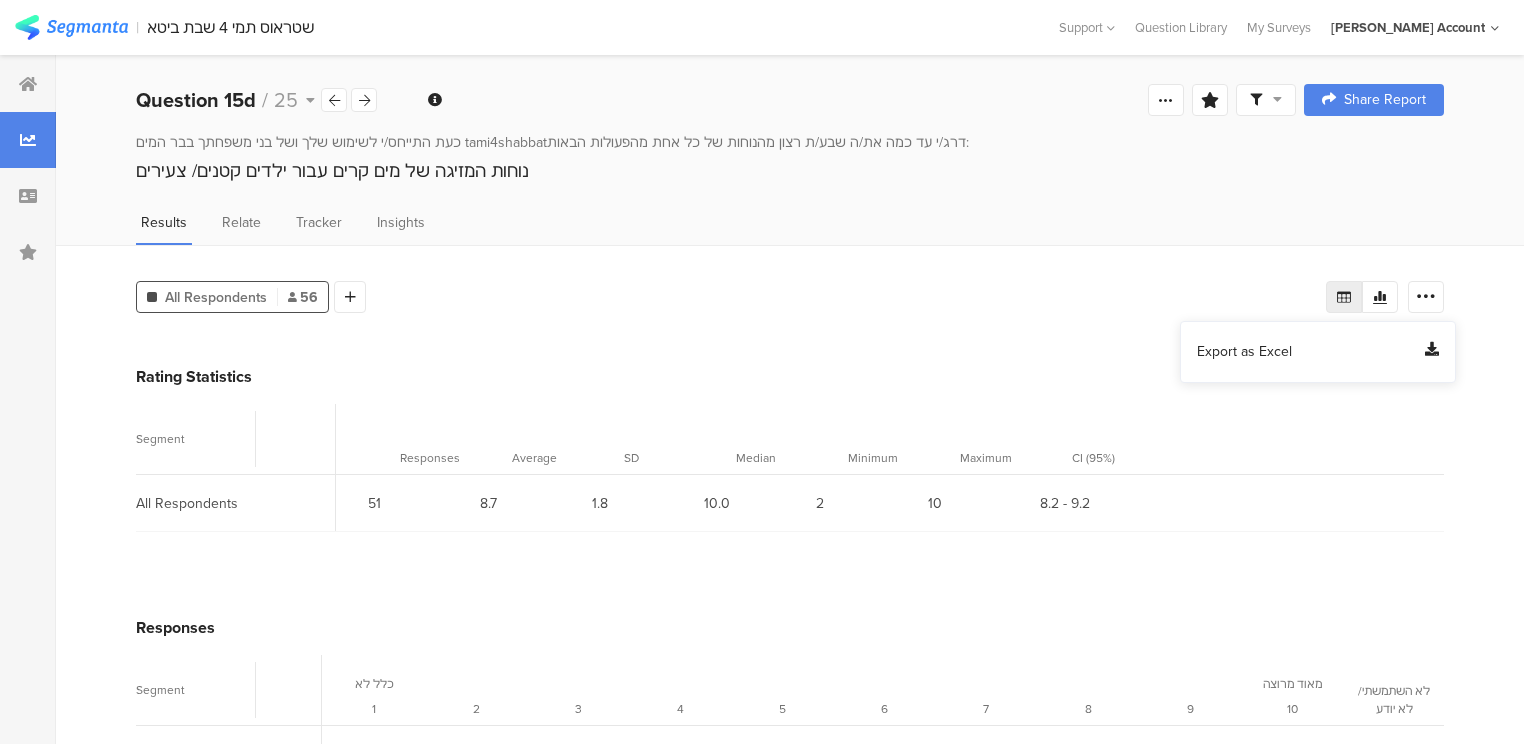click on "Export as Excel" at bounding box center (1244, 352) 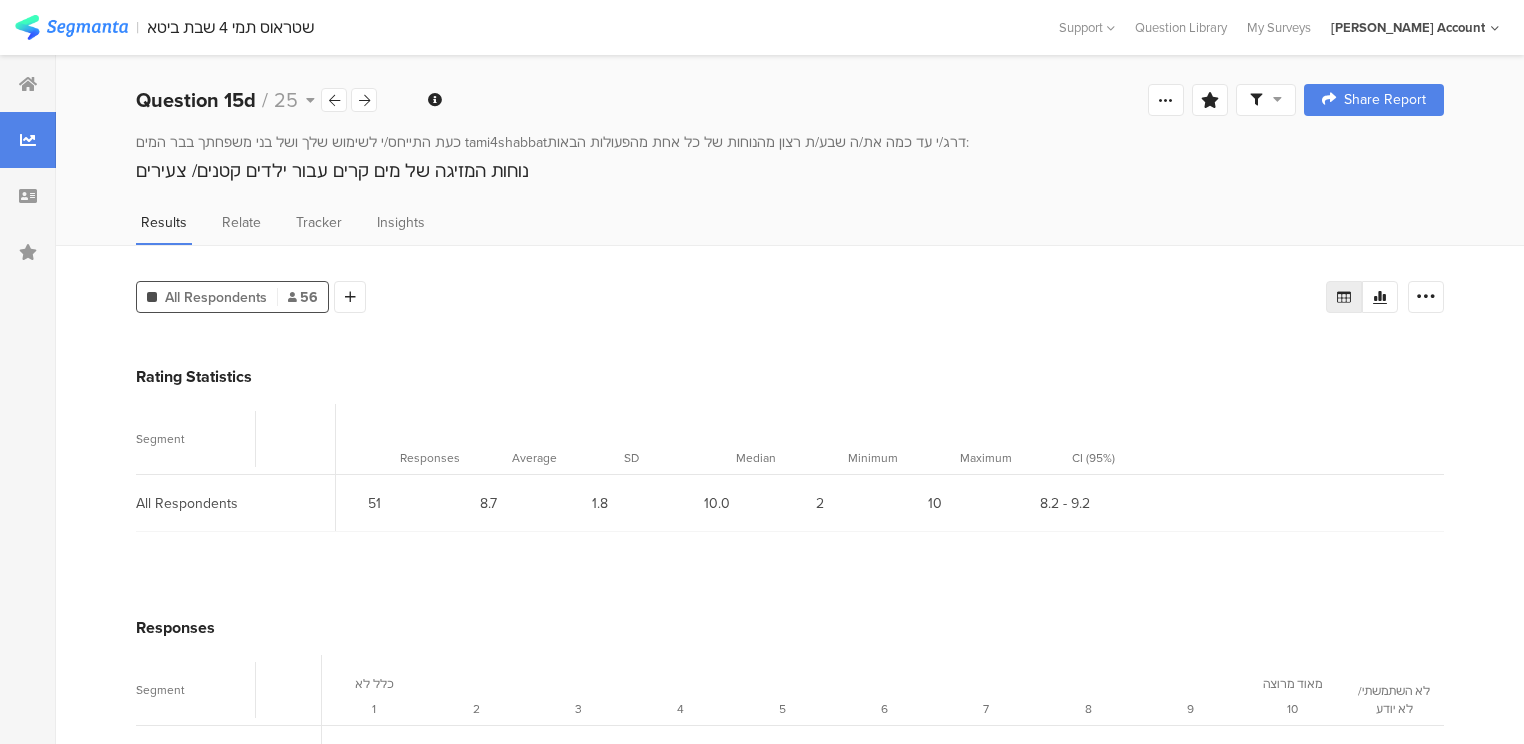 drag, startPoint x: 367, startPoint y: 104, endPoint x: 505, endPoint y: 154, distance: 146.77875 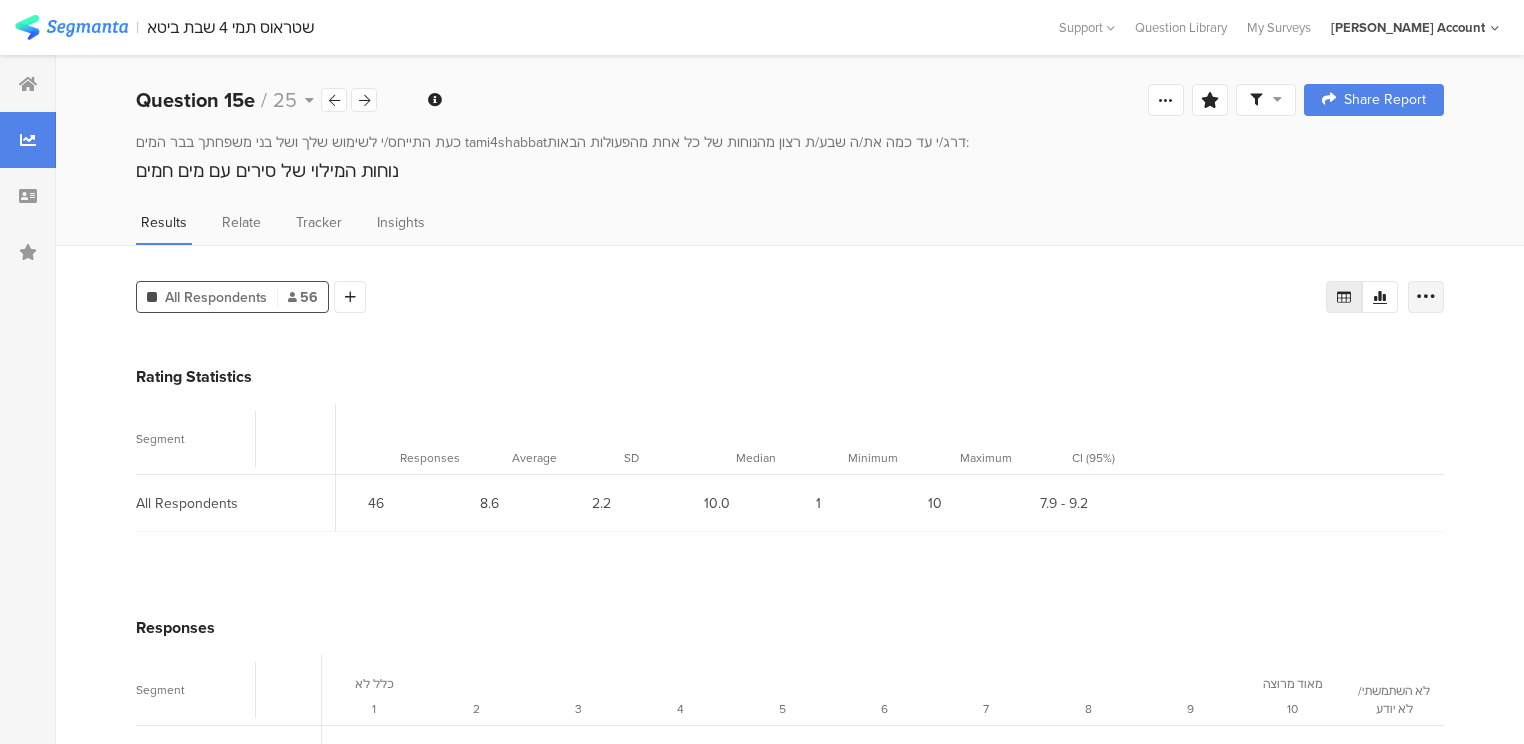 click at bounding box center (1426, 297) 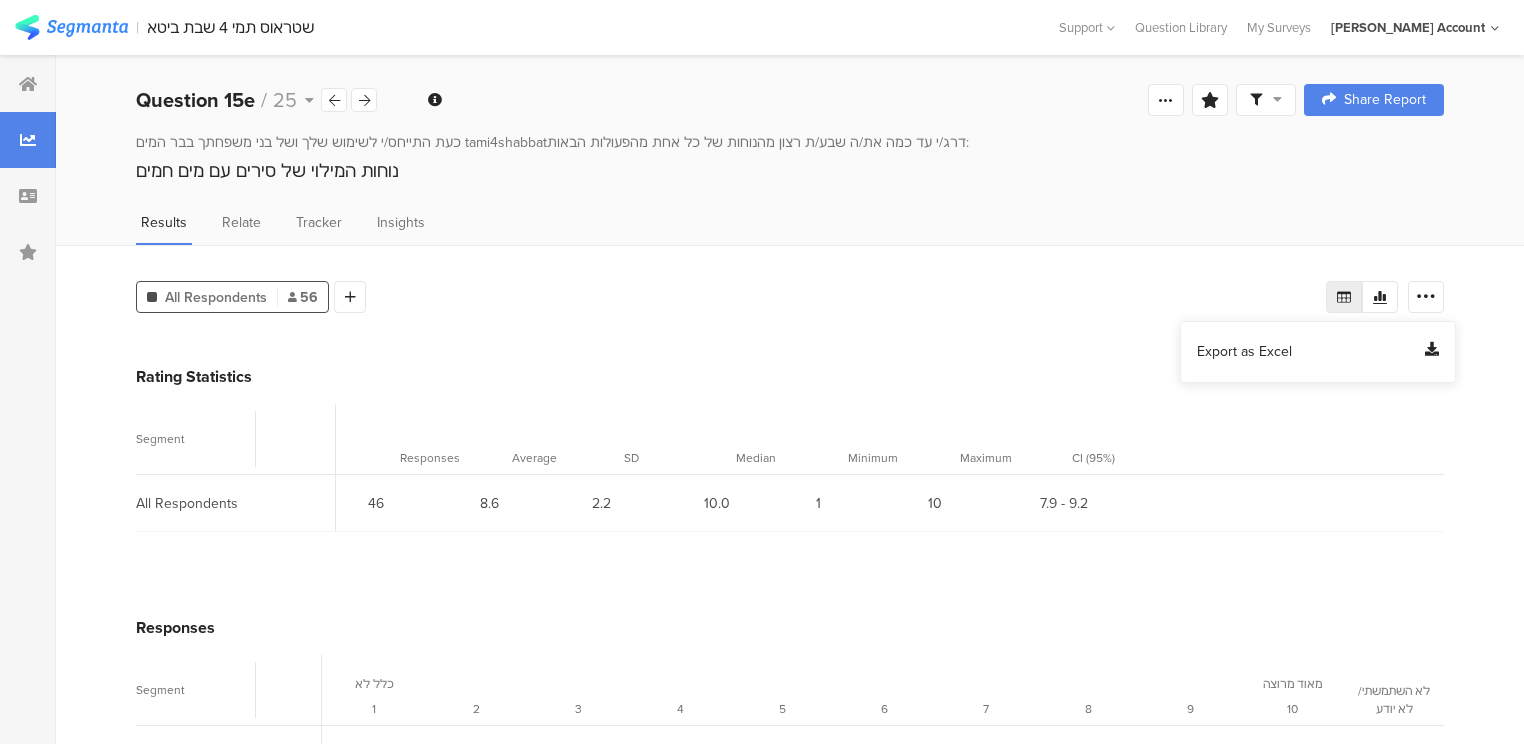 click on "Export as Excel" at bounding box center (1244, 352) 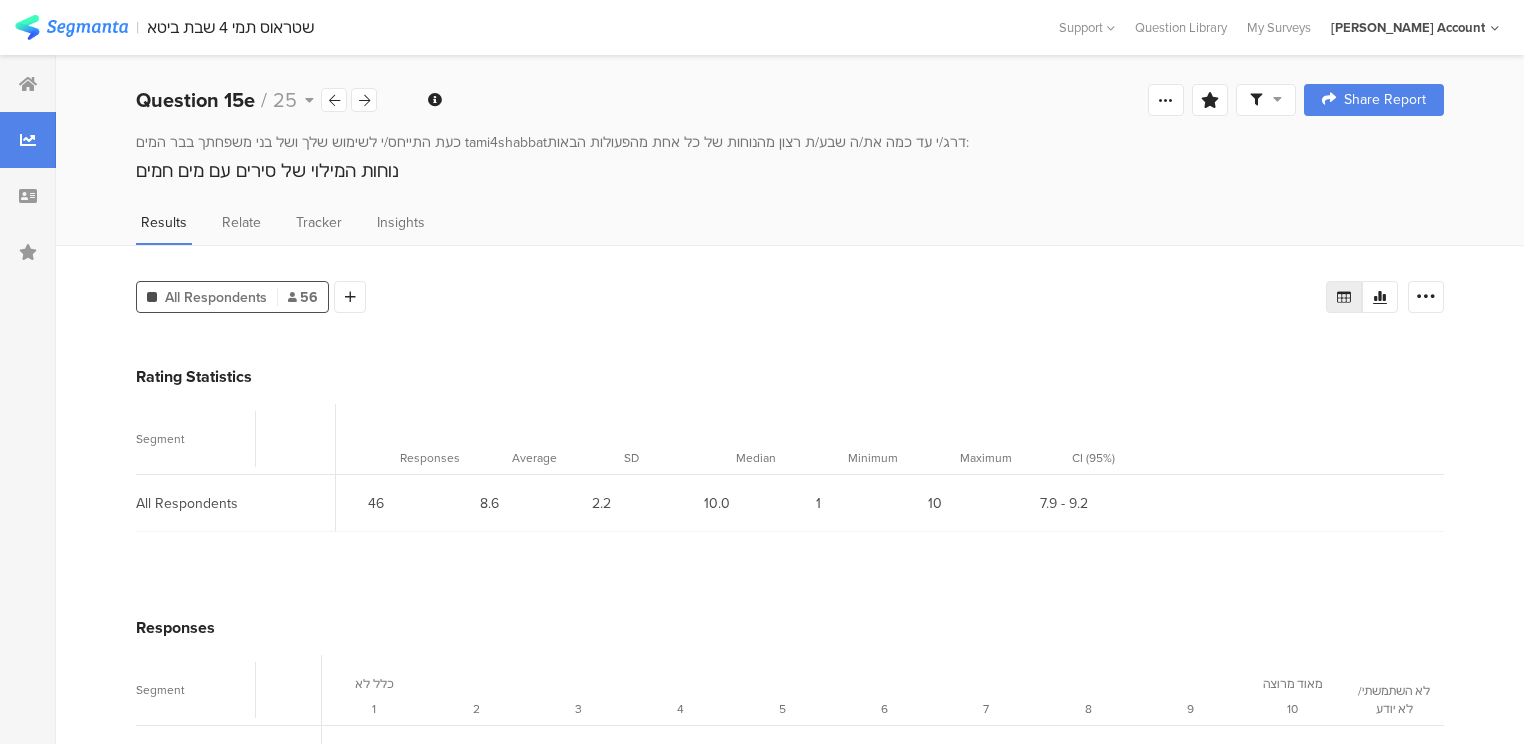drag, startPoint x: 369, startPoint y: 104, endPoint x: 468, endPoint y: 147, distance: 107.935165 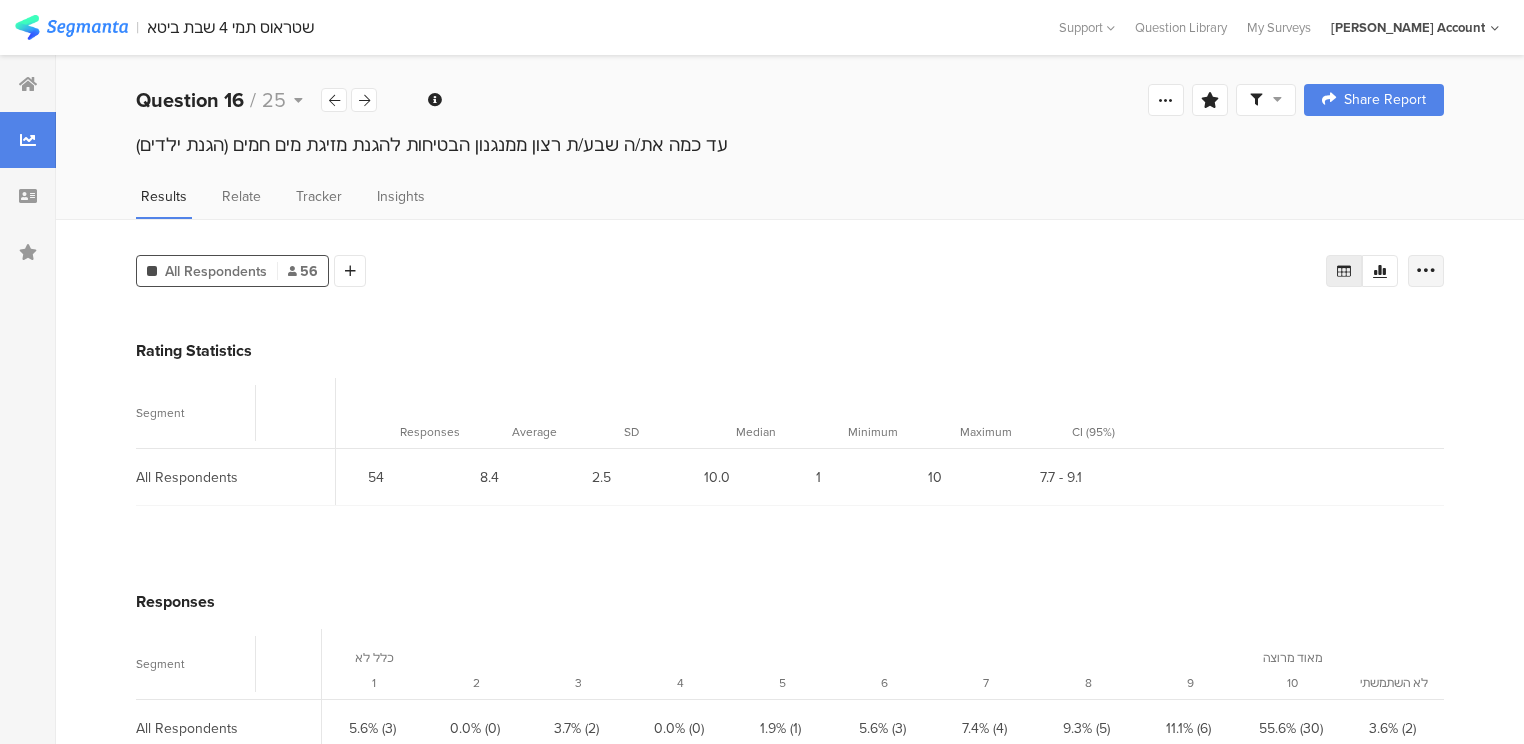 click at bounding box center (1426, 271) 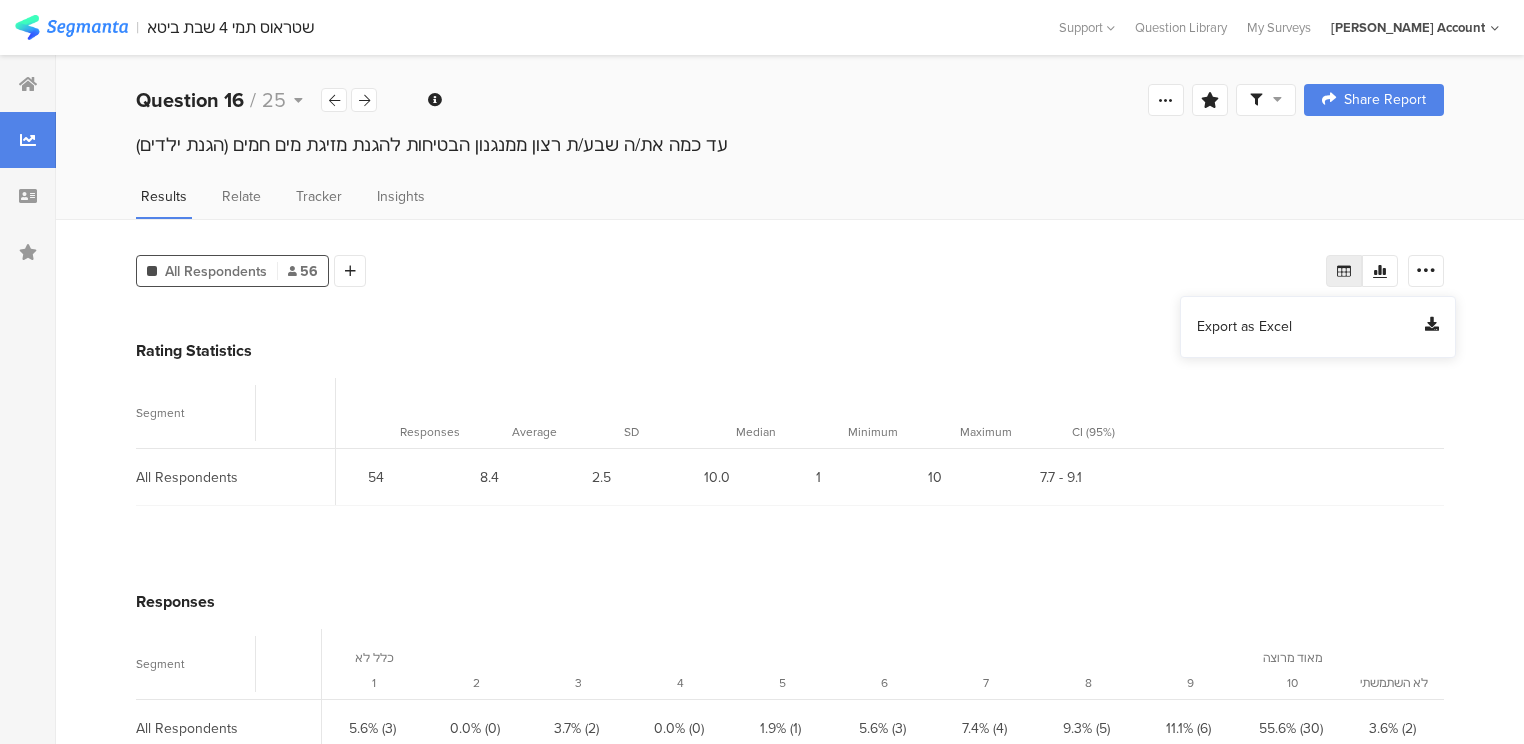 click on "Export as Excel" at bounding box center [1244, 327] 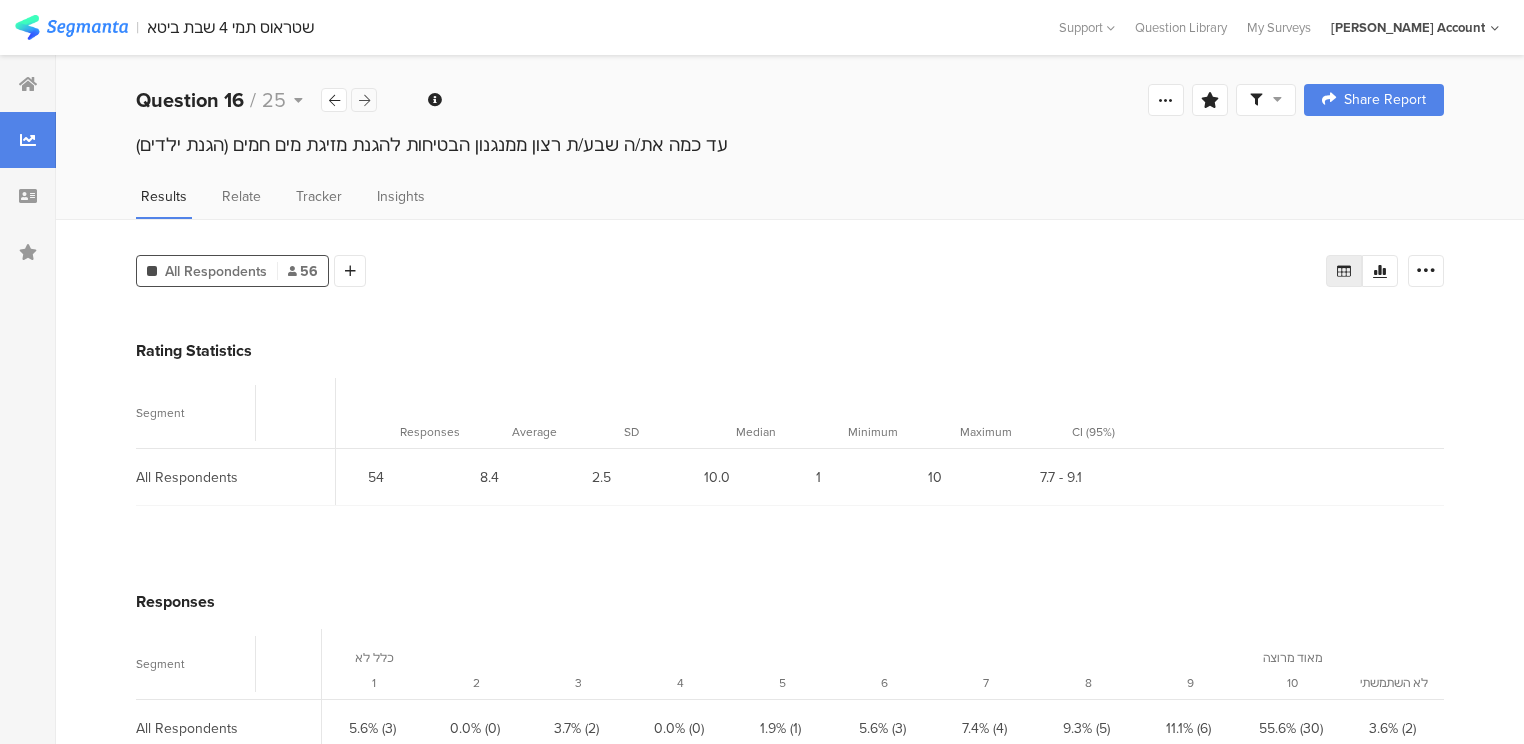 click at bounding box center [364, 100] 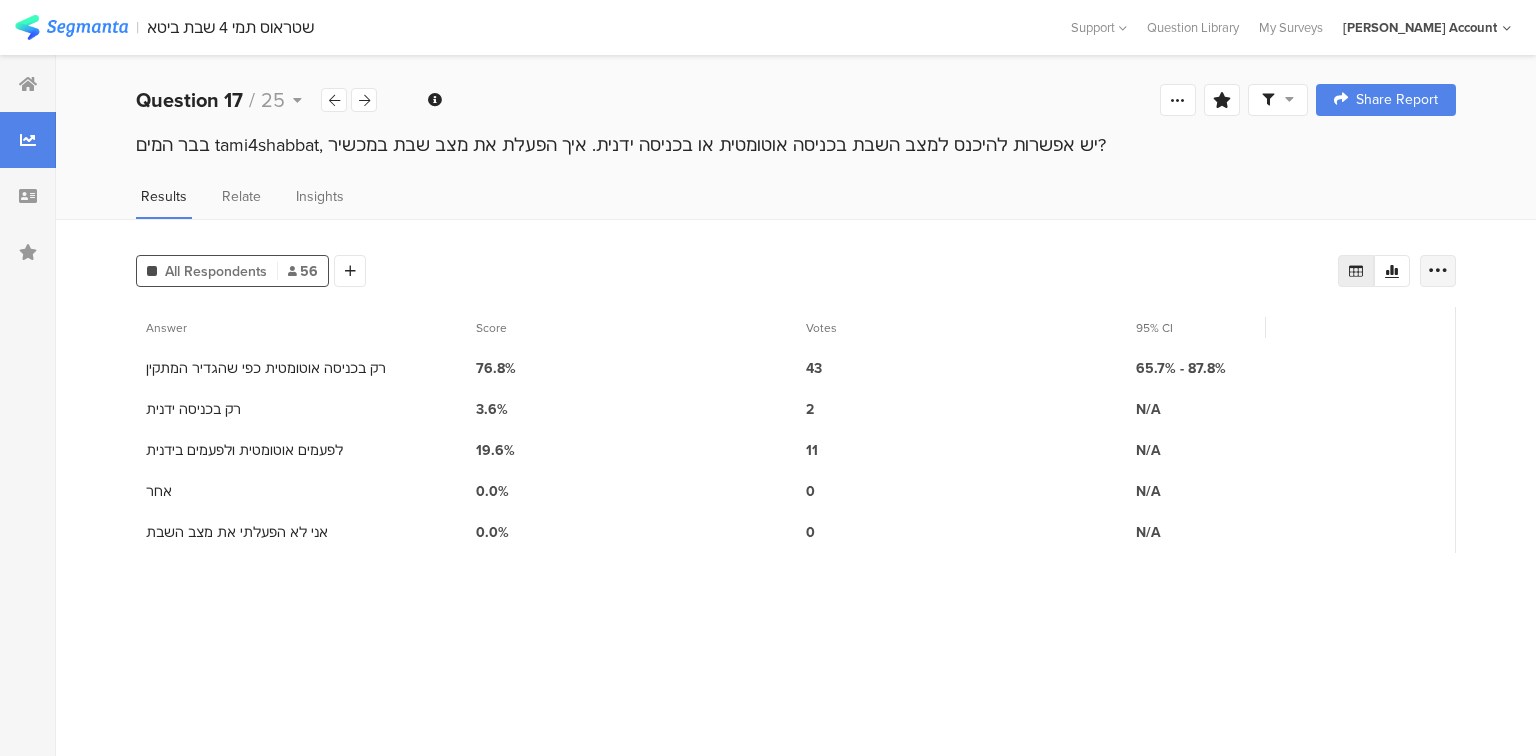 click at bounding box center (1438, 271) 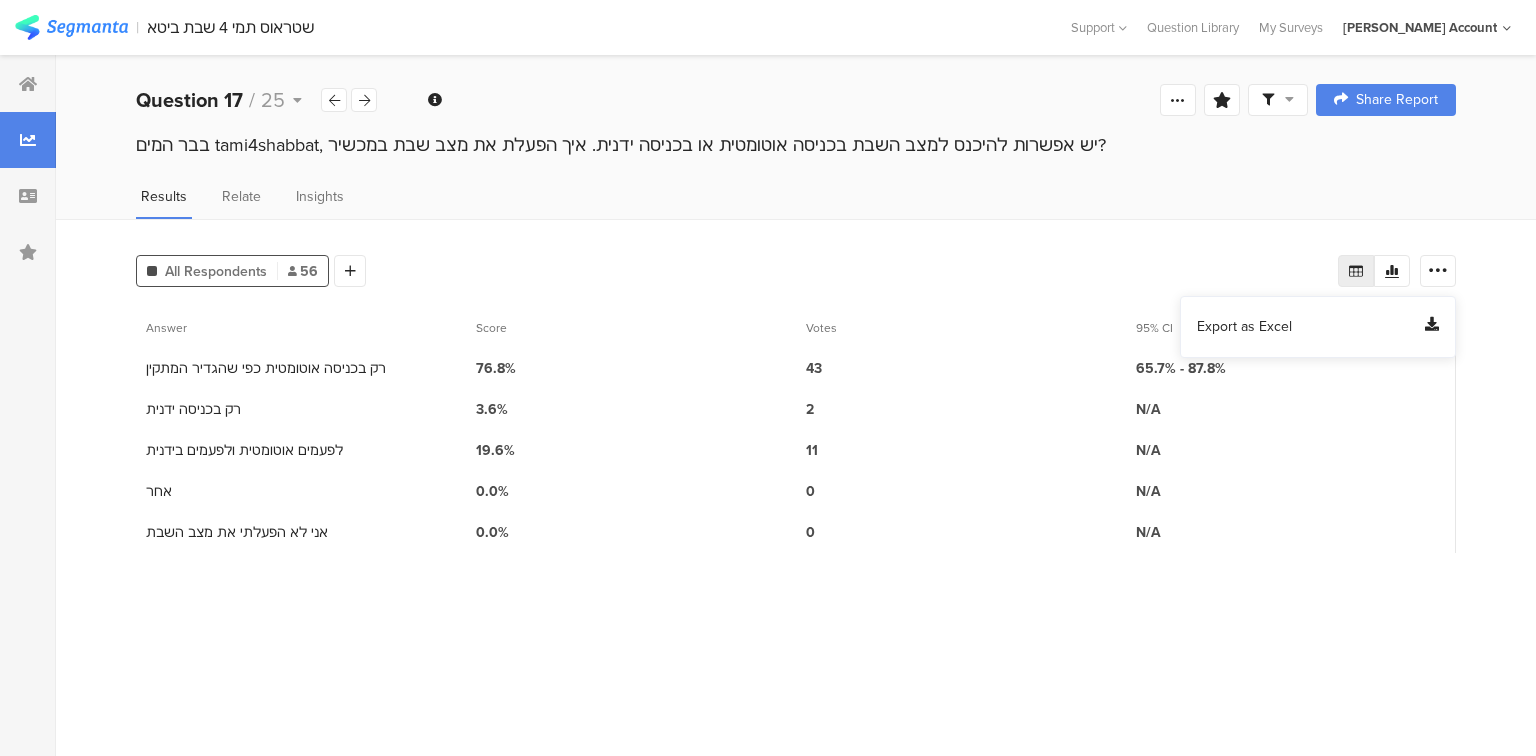 click on "Export as Excel" at bounding box center (1244, 327) 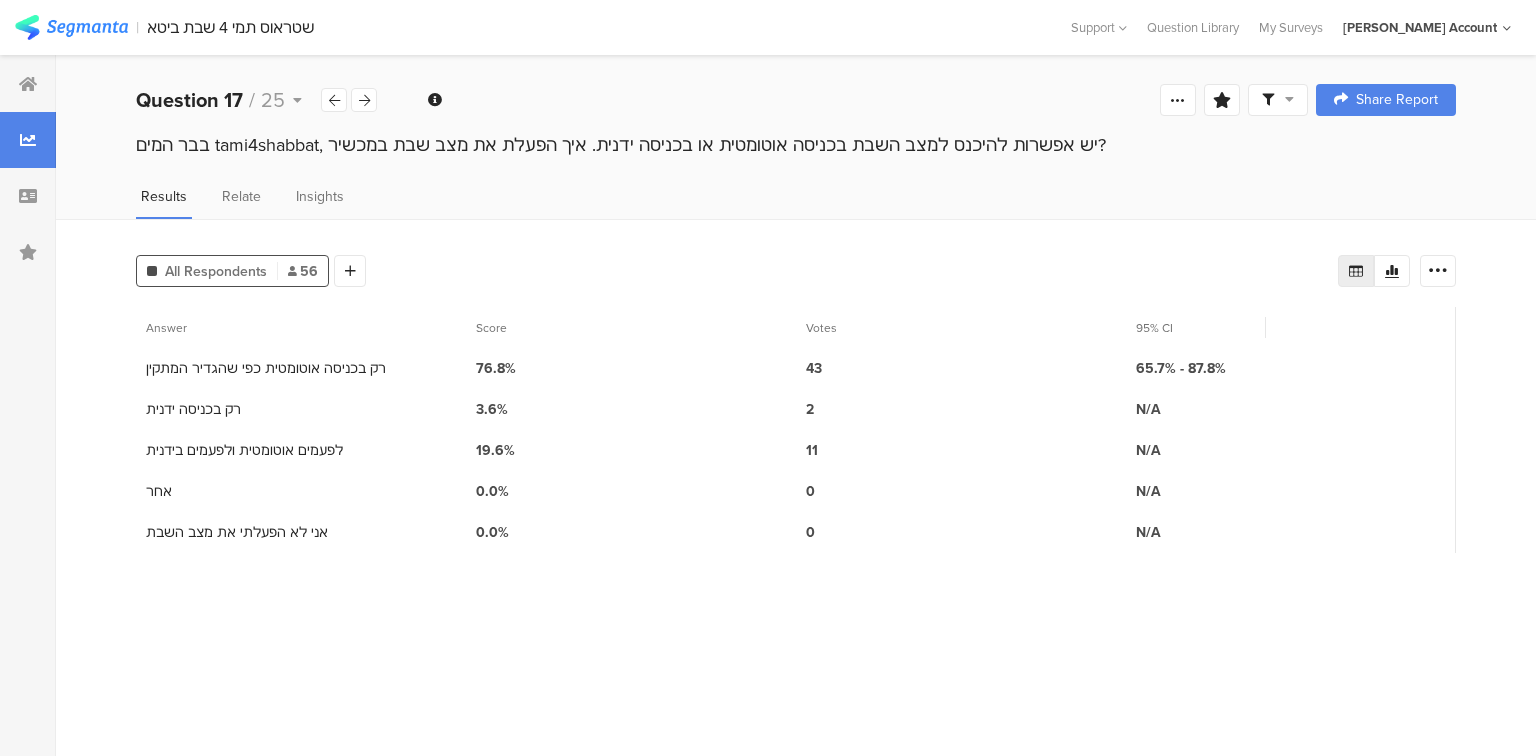drag, startPoint x: 365, startPoint y: 103, endPoint x: 484, endPoint y: 134, distance: 122.97154 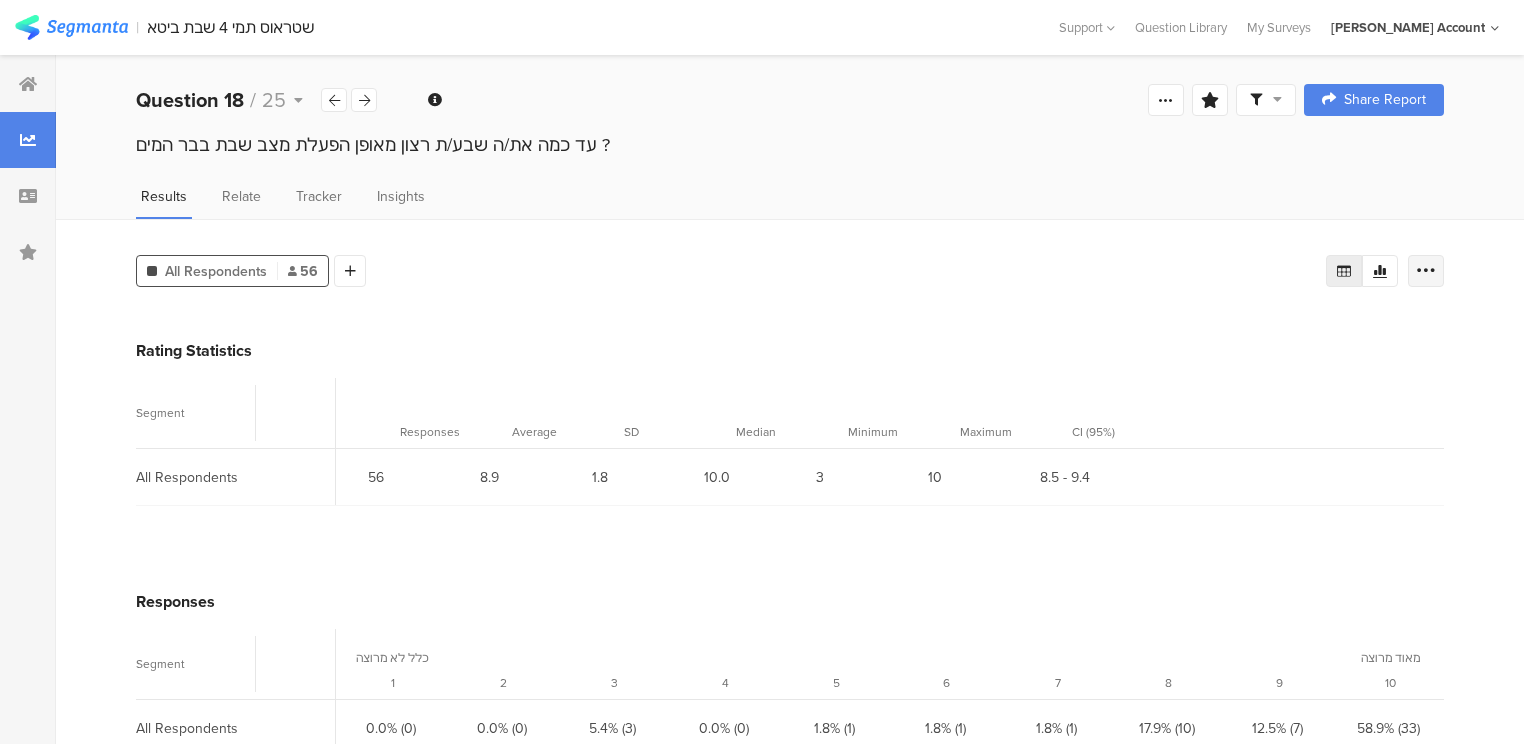 click at bounding box center (1426, 271) 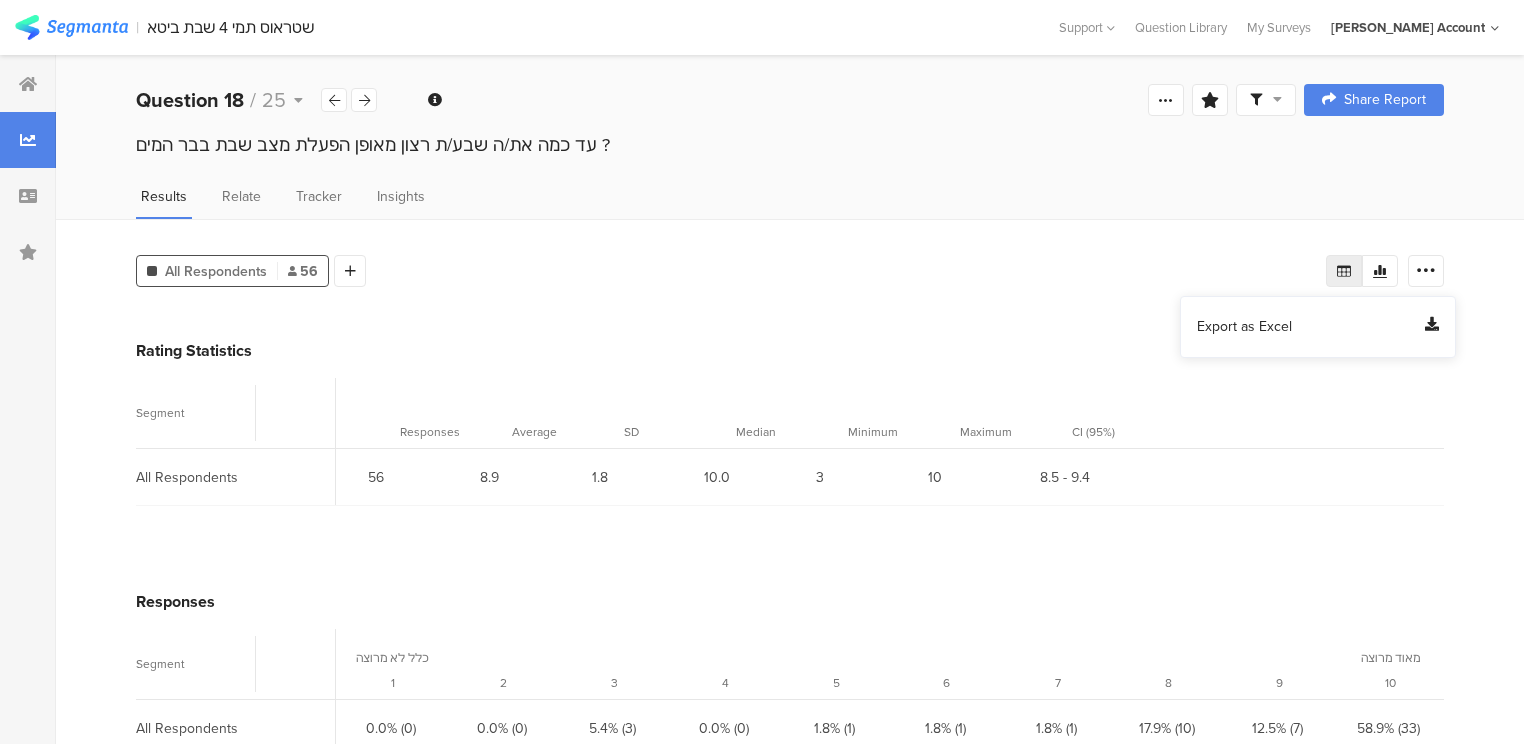 click on "Export as Excel" at bounding box center (1318, 327) 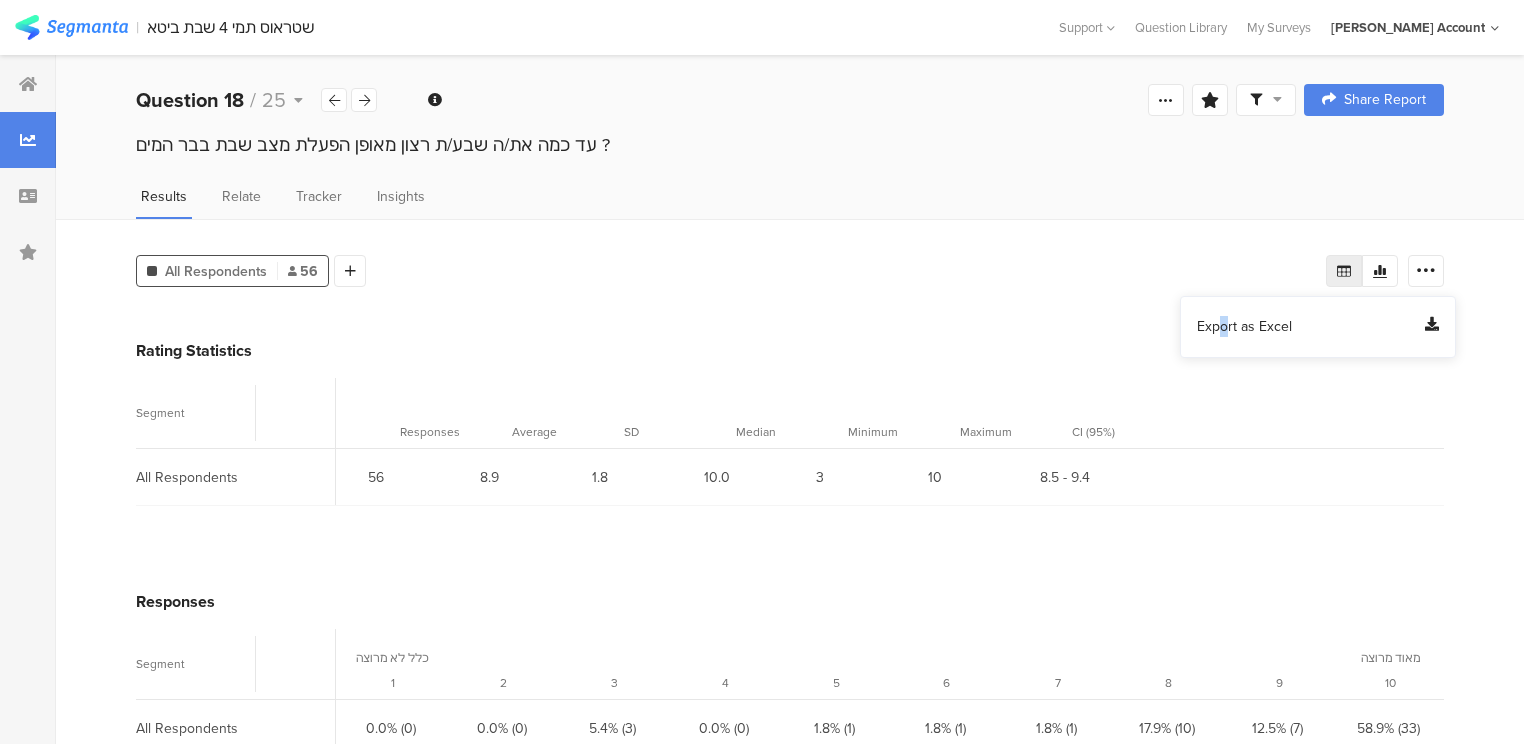 click on "Export as Excel" at bounding box center [1244, 327] 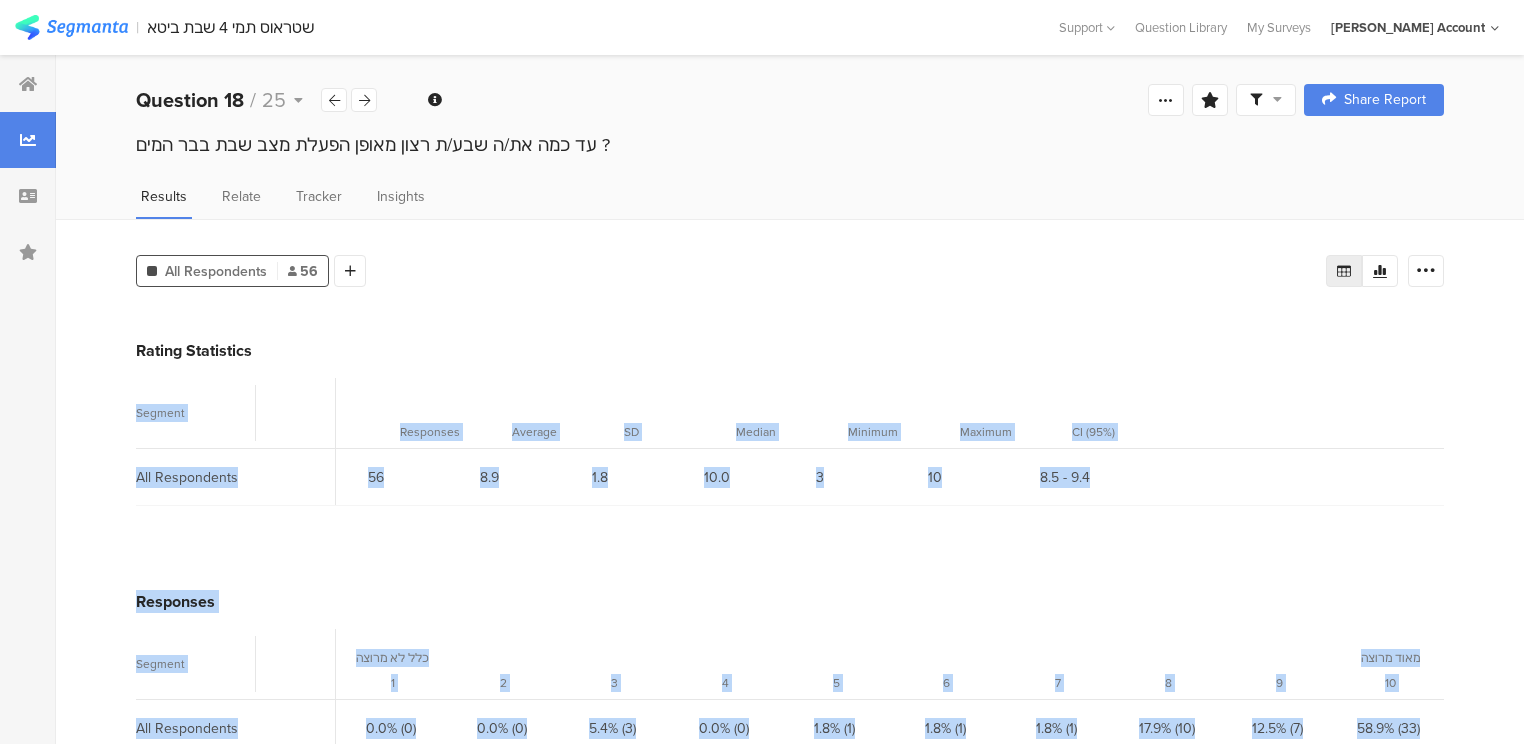 click on "You are using an unsupported version of Internet Explorer.
Unsupported browsers can put your security at risk, are slow and don't work with most of Segmanta's features. To get the latest Segmanta features, you will need to  upgrade to a modern browser.
Install   Google Chrome
Upgrade   Internet Explorer
Not now
Oops! Your browser or browser version isn't supported by Segmanta
To enjoy the best possible experience use the latest version of one of the browsers listed below:
Google Chrome
Mozilla Firefox
Microsoft Edge
Don't worry! Survey respondents will still be able to view & take surveys on this browser.
|
שטראוס תמי 4 שבת ביטא
Help Center
Live Chat
Support" at bounding box center [762, 372] 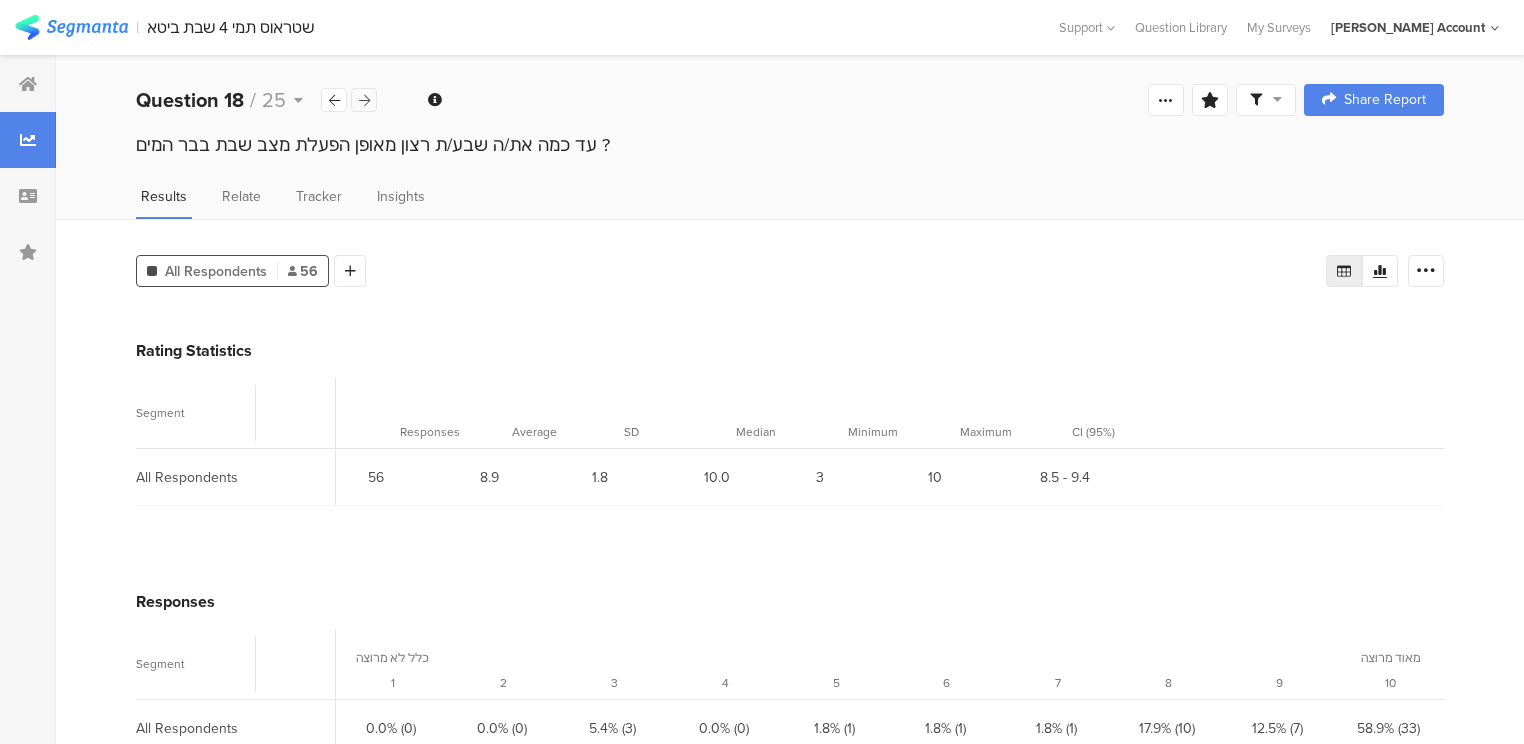 drag, startPoint x: 368, startPoint y: 96, endPoint x: 453, endPoint y: 152, distance: 101.788994 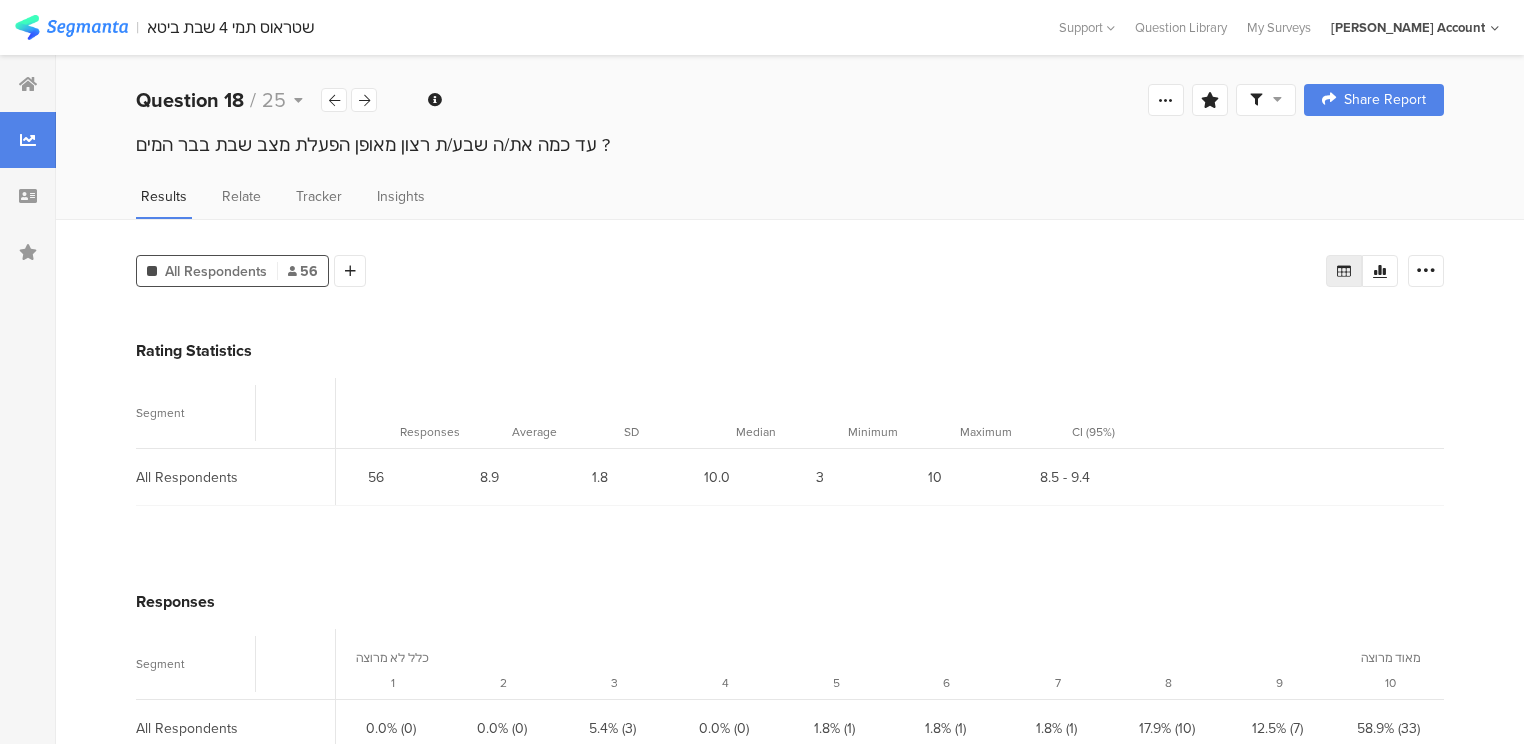 click at bounding box center (364, 100) 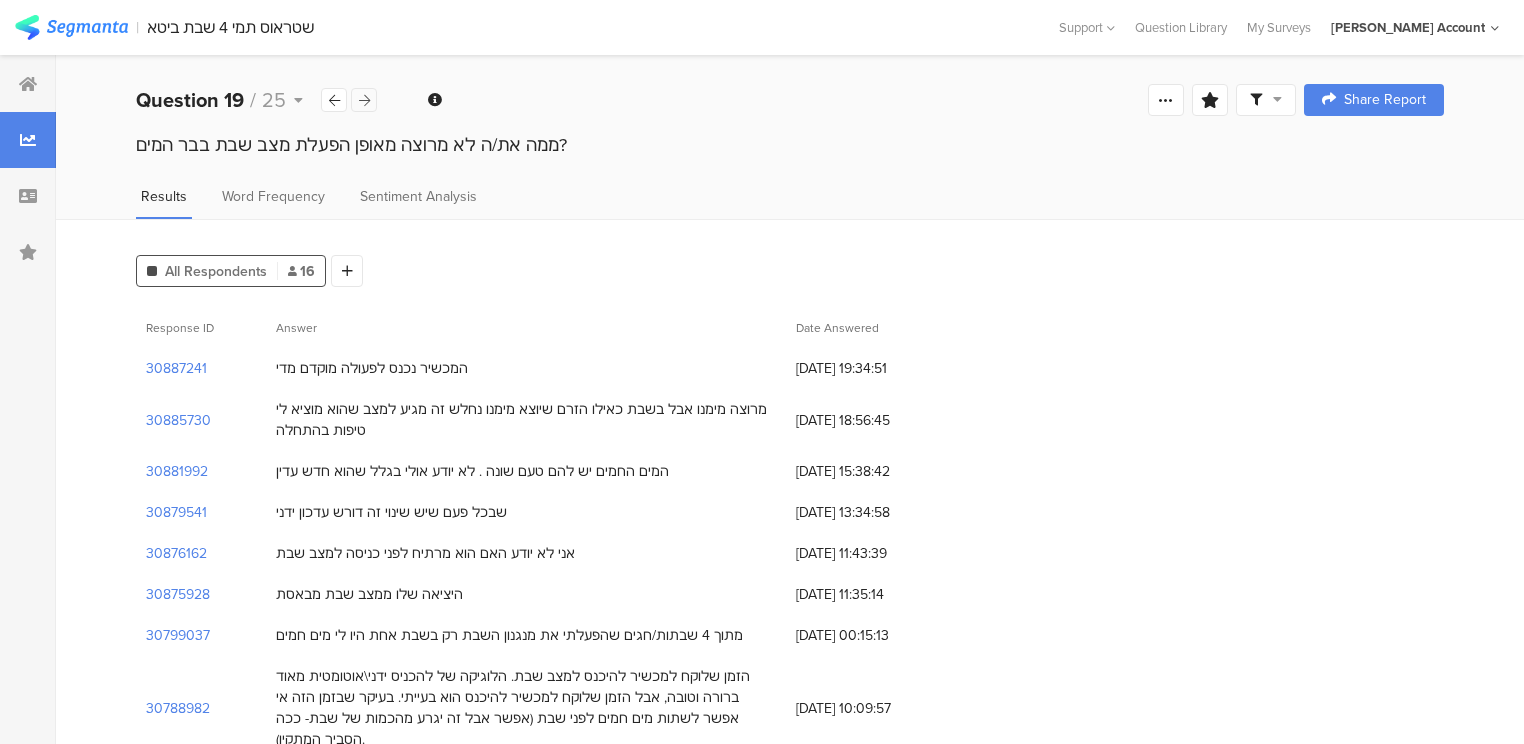 click at bounding box center [364, 100] 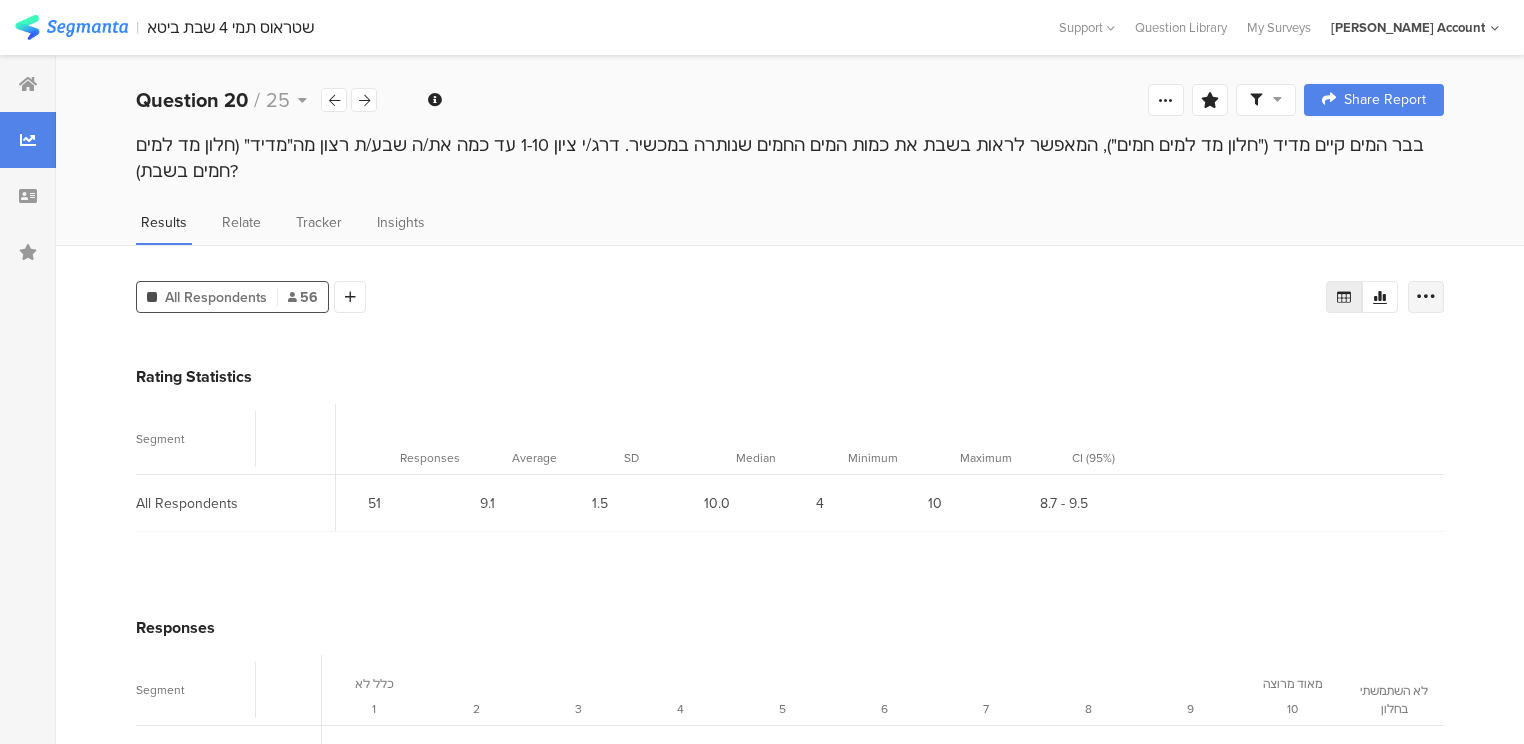 click at bounding box center (1426, 297) 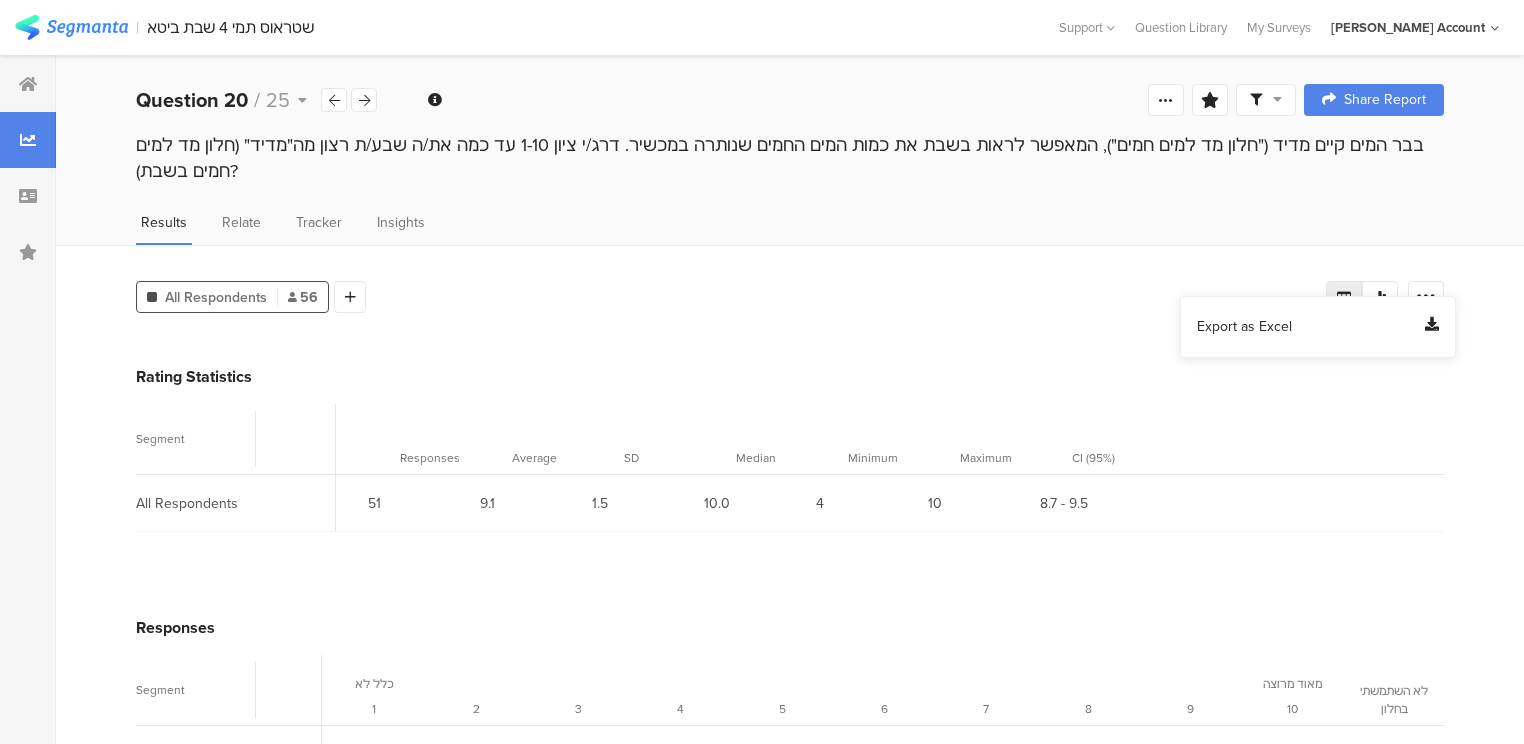 click on "Export as Excel" at bounding box center [1244, 327] 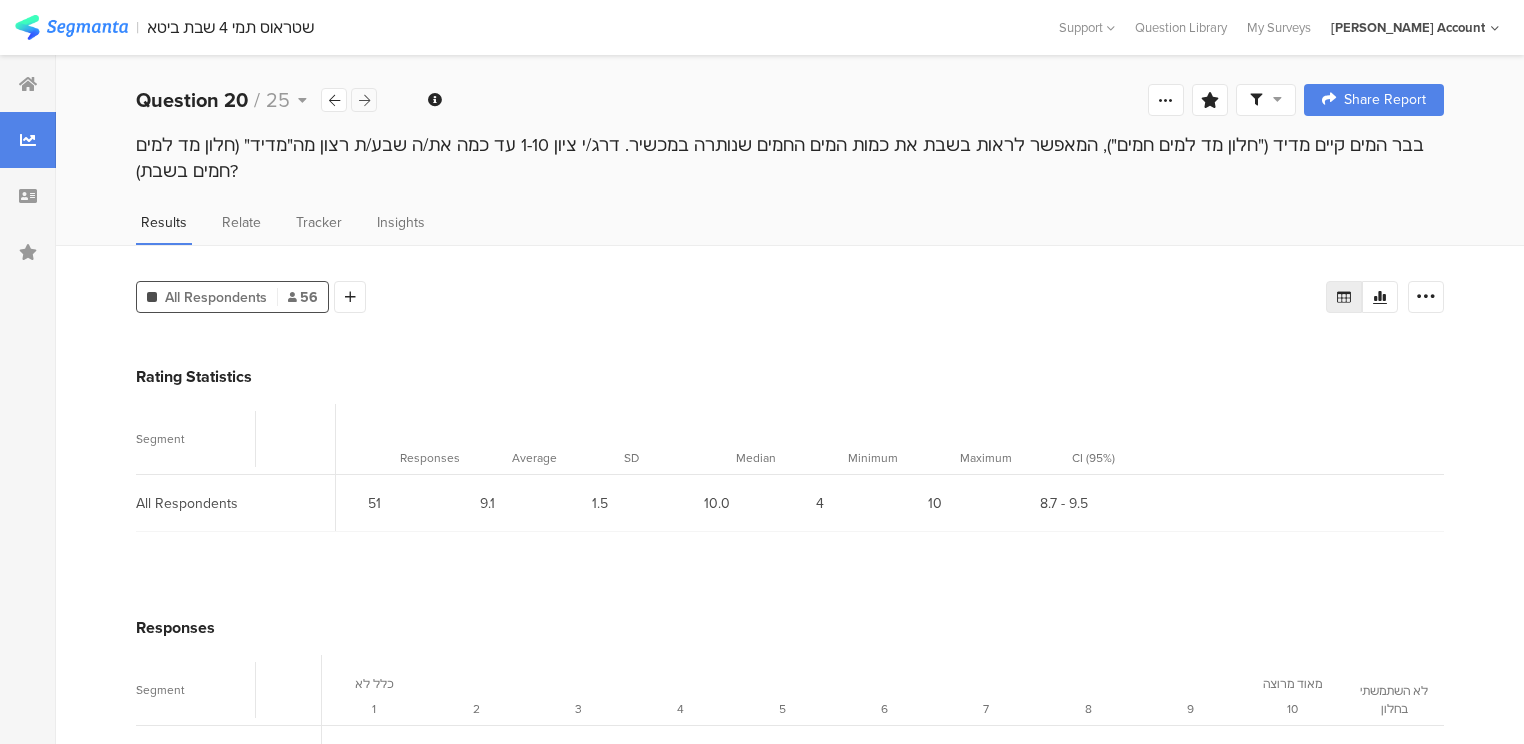 click at bounding box center [364, 100] 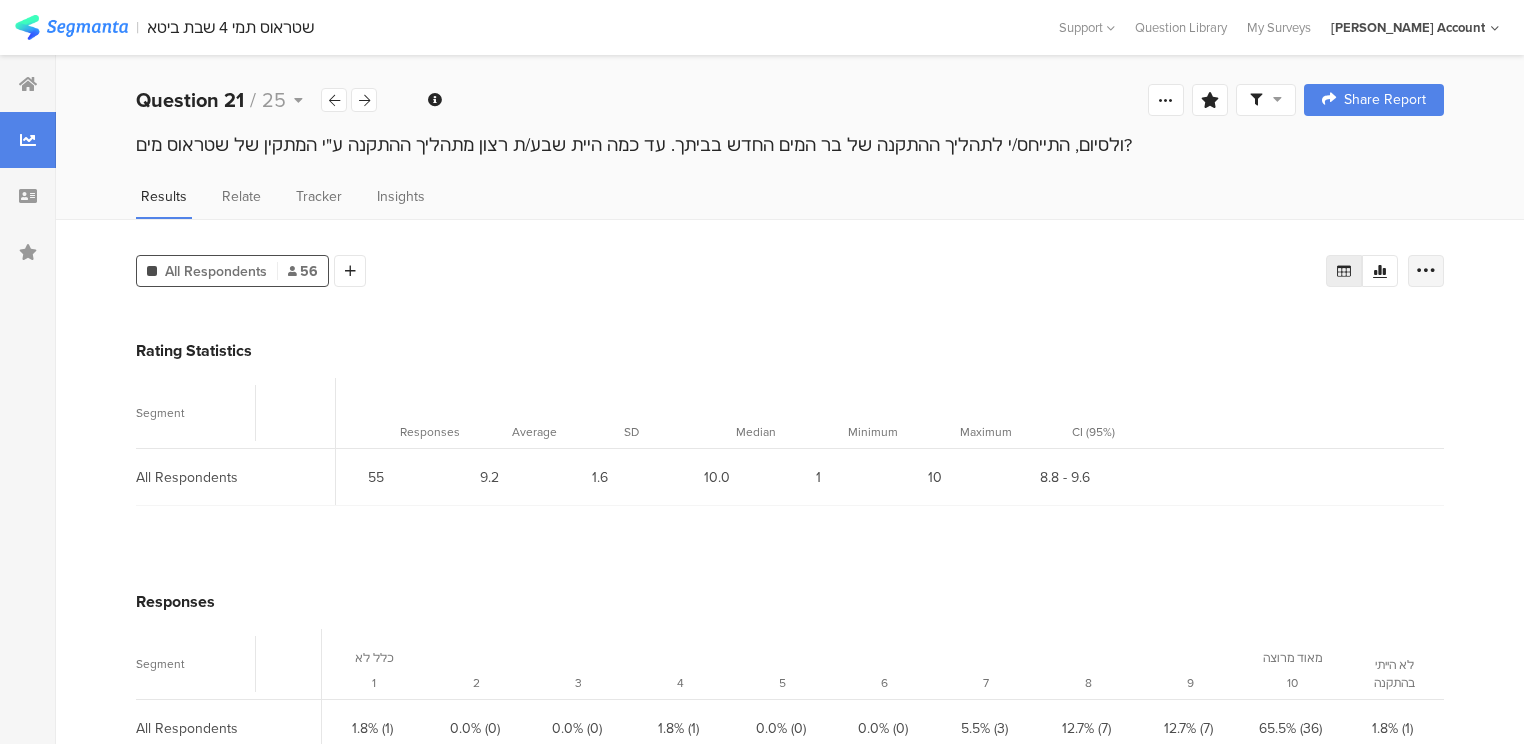 click at bounding box center (1426, 271) 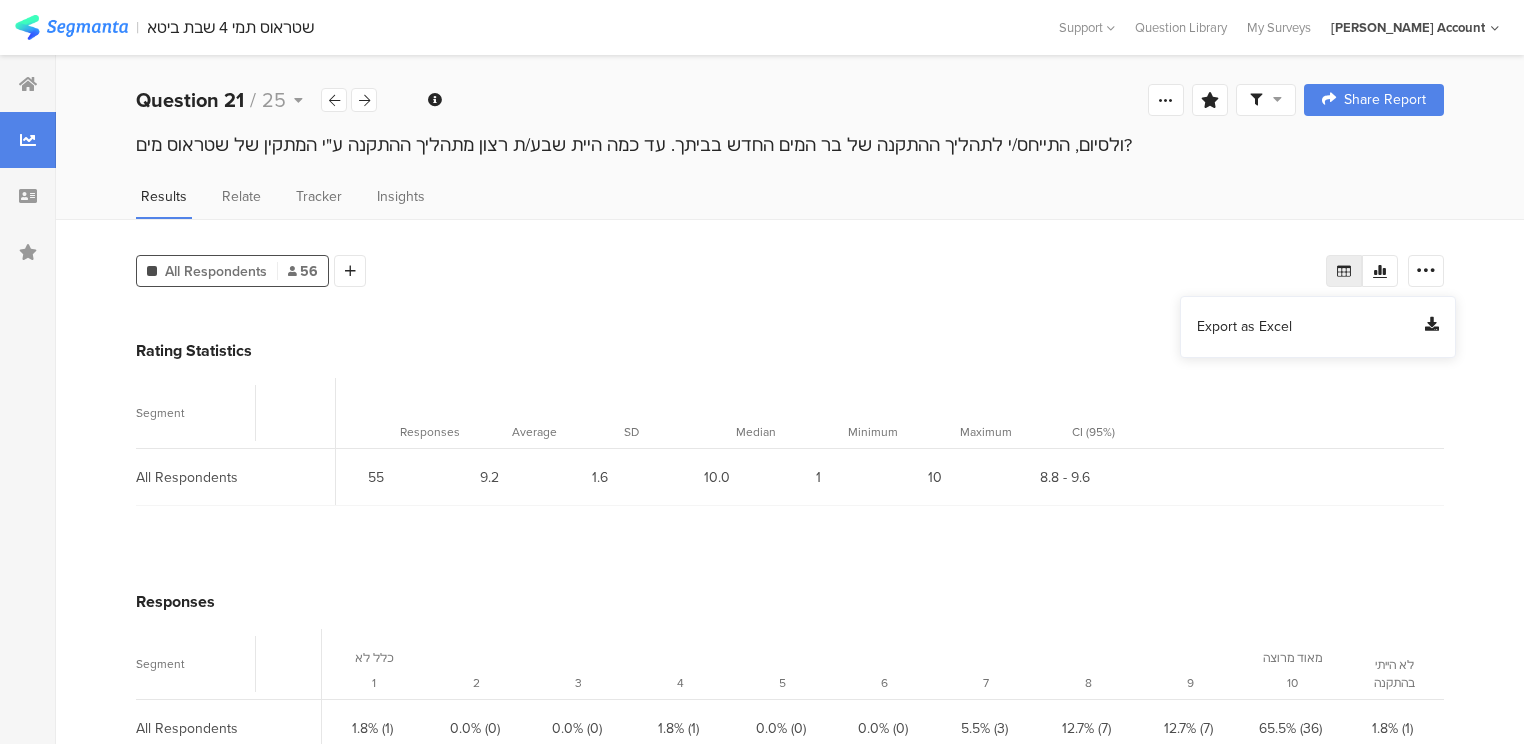 click on "Export as Excel" at bounding box center (1244, 327) 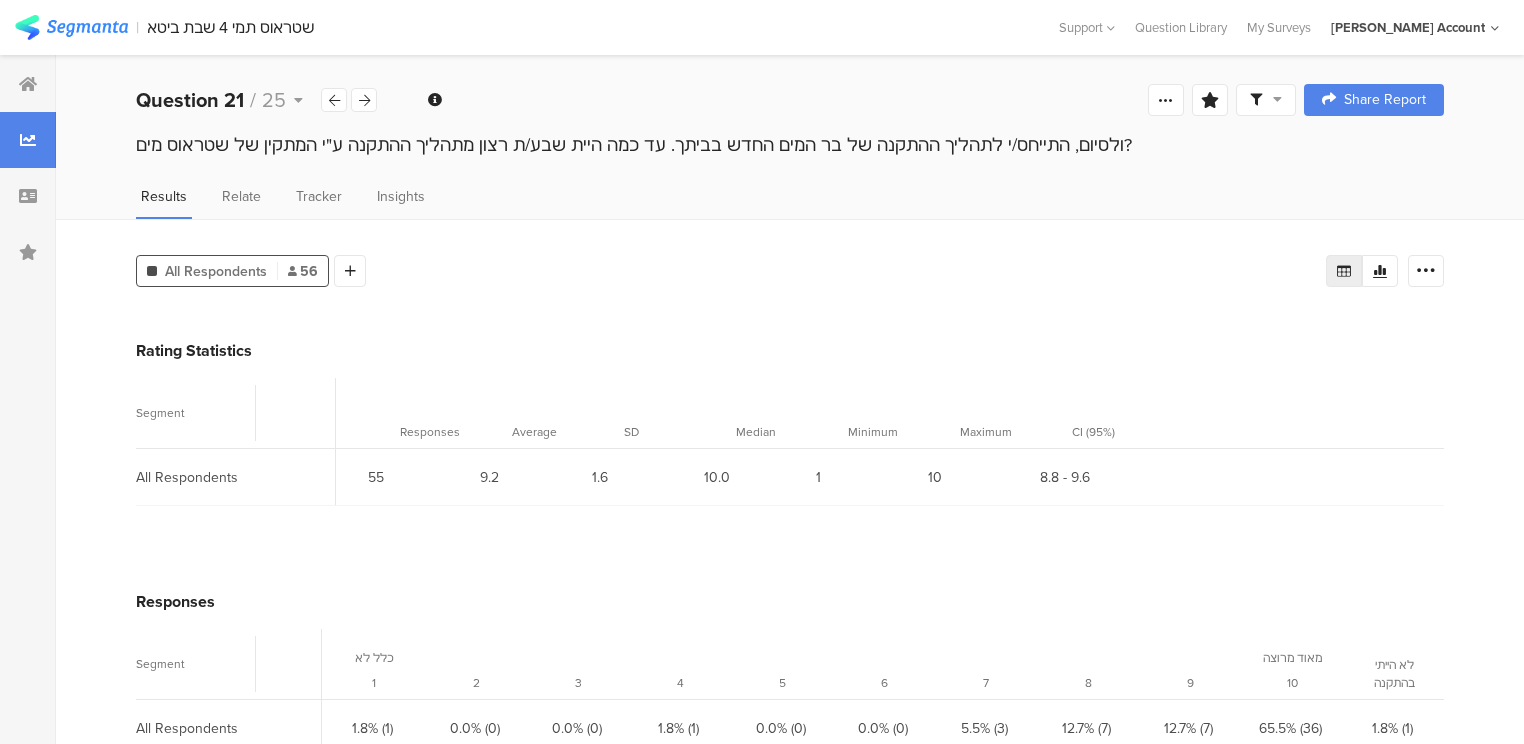 drag, startPoint x: 355, startPoint y: 97, endPoint x: 420, endPoint y: 115, distance: 67.44627 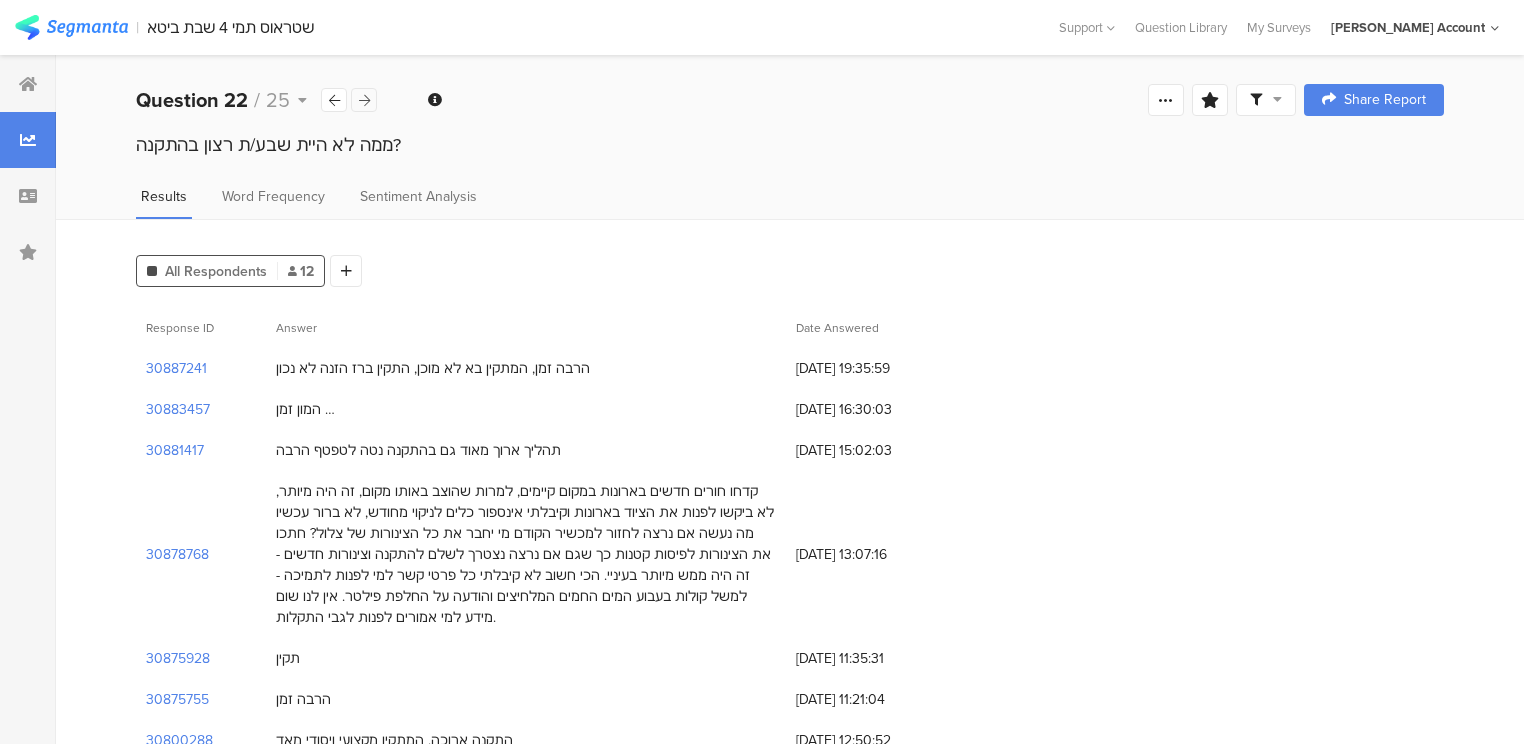 click at bounding box center (364, 100) 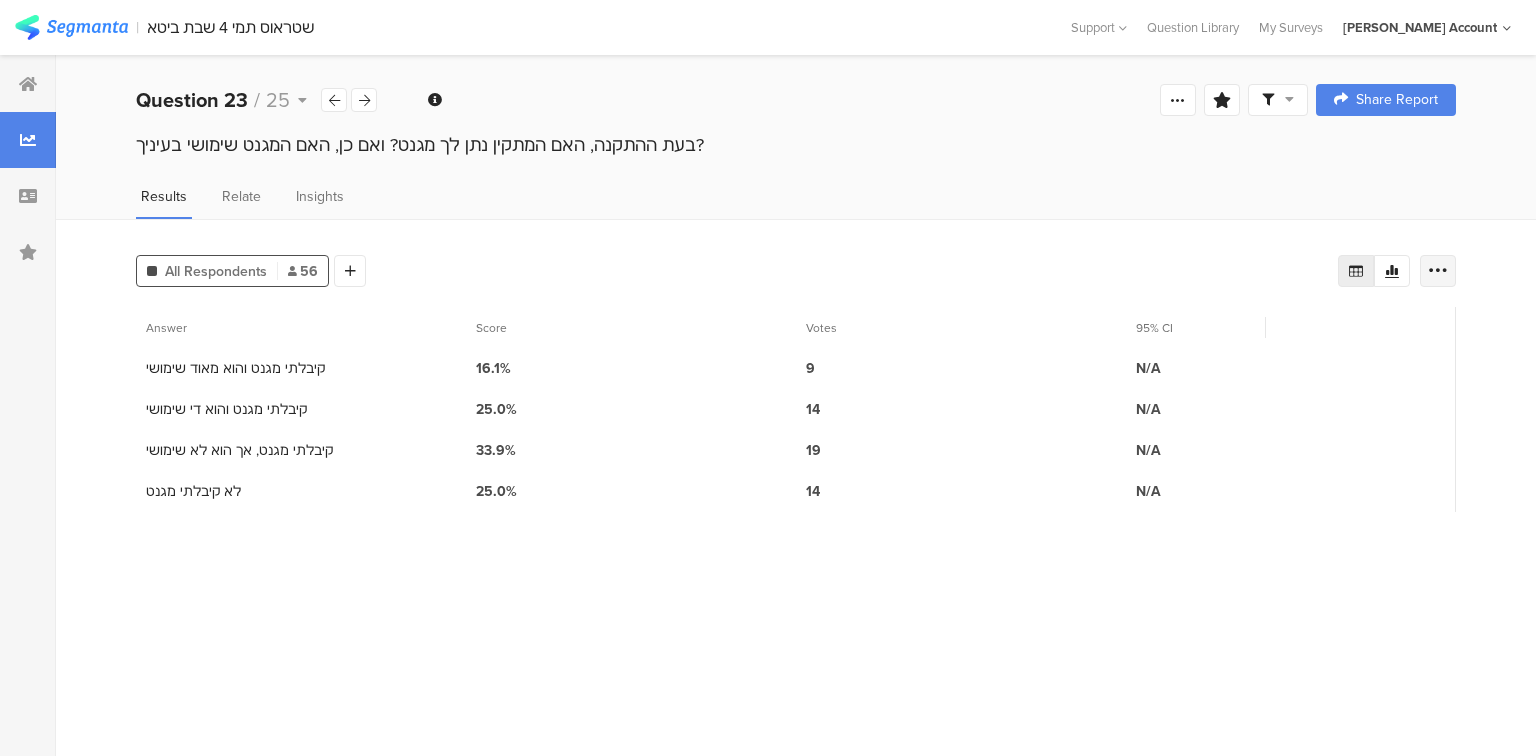 click at bounding box center (1438, 271) 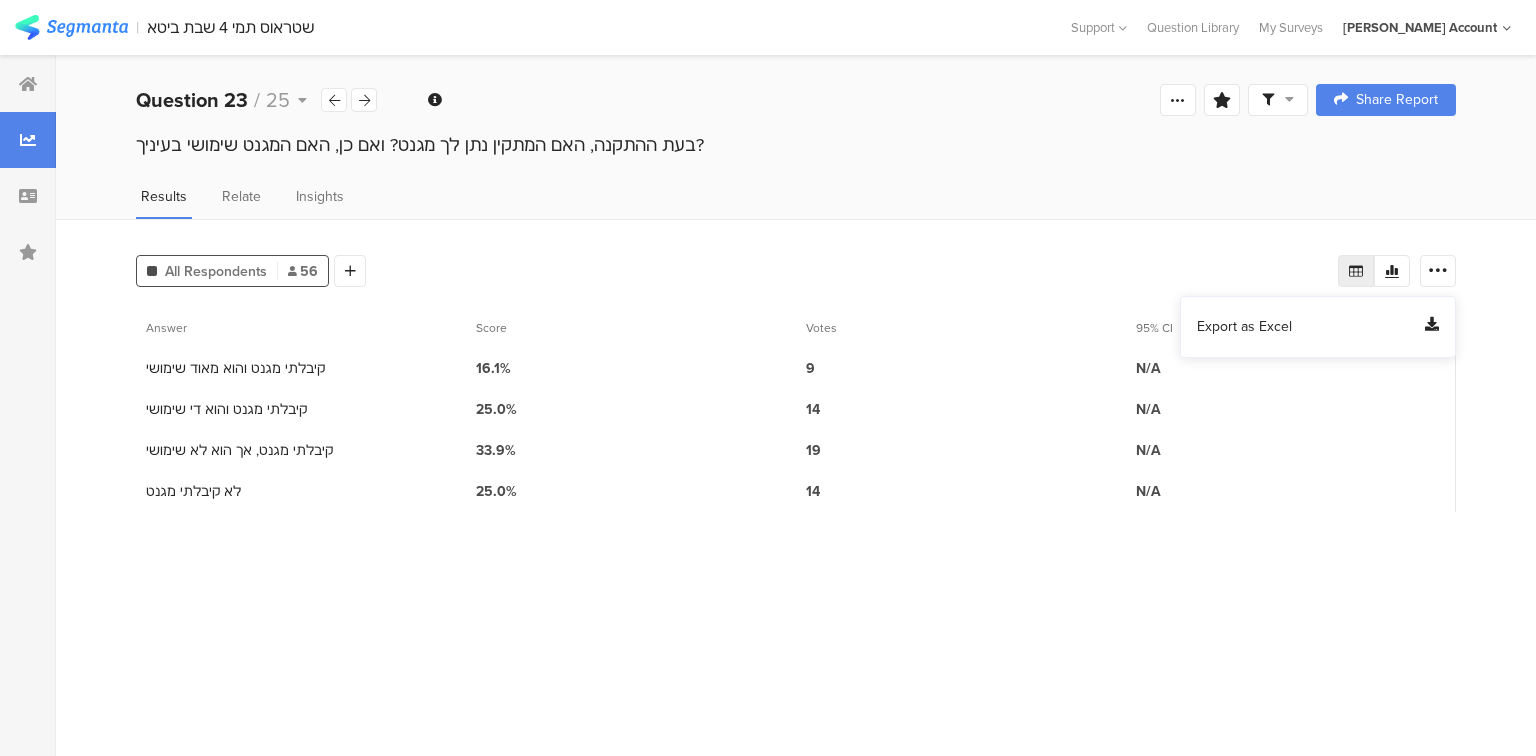 click on "Export as Excel" at bounding box center [1244, 327] 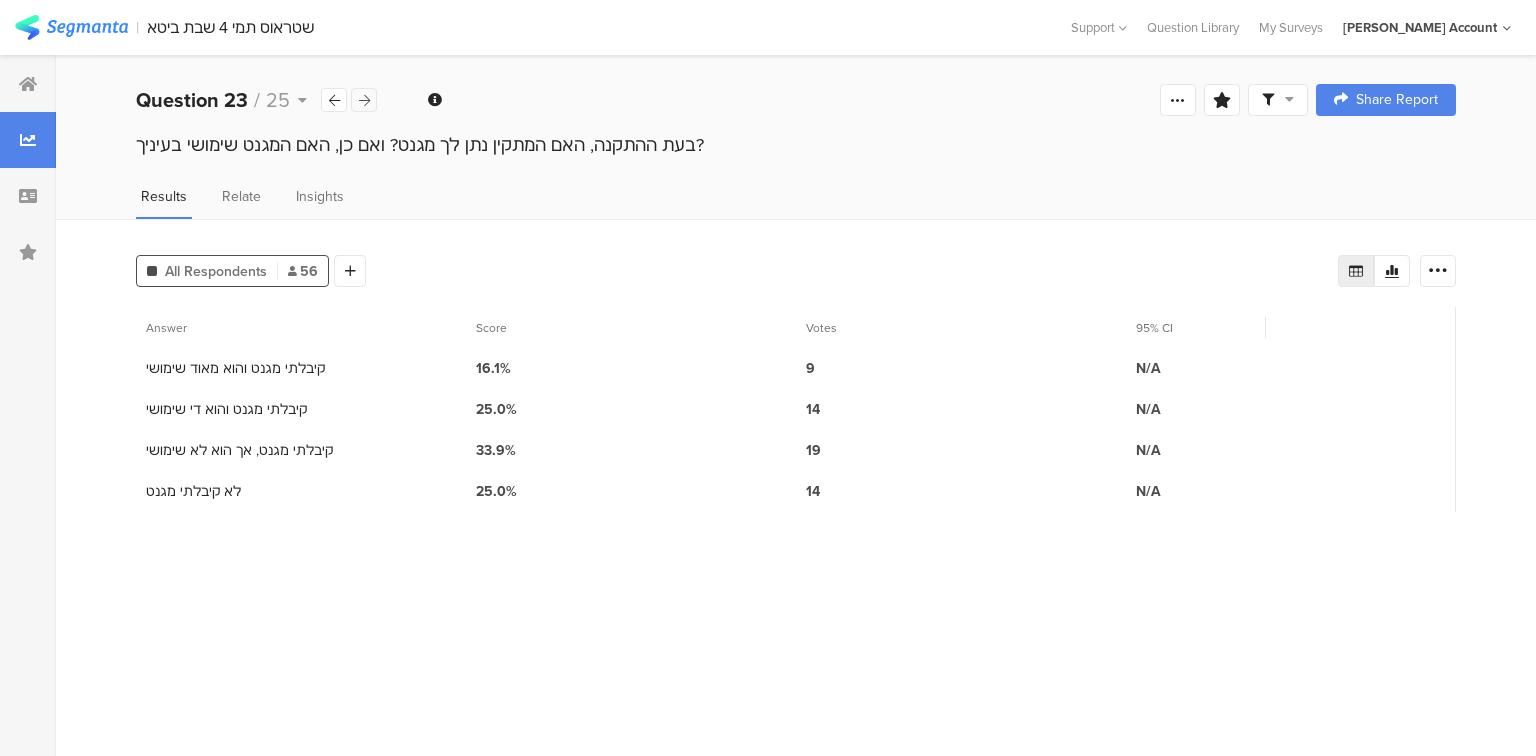click at bounding box center [364, 100] 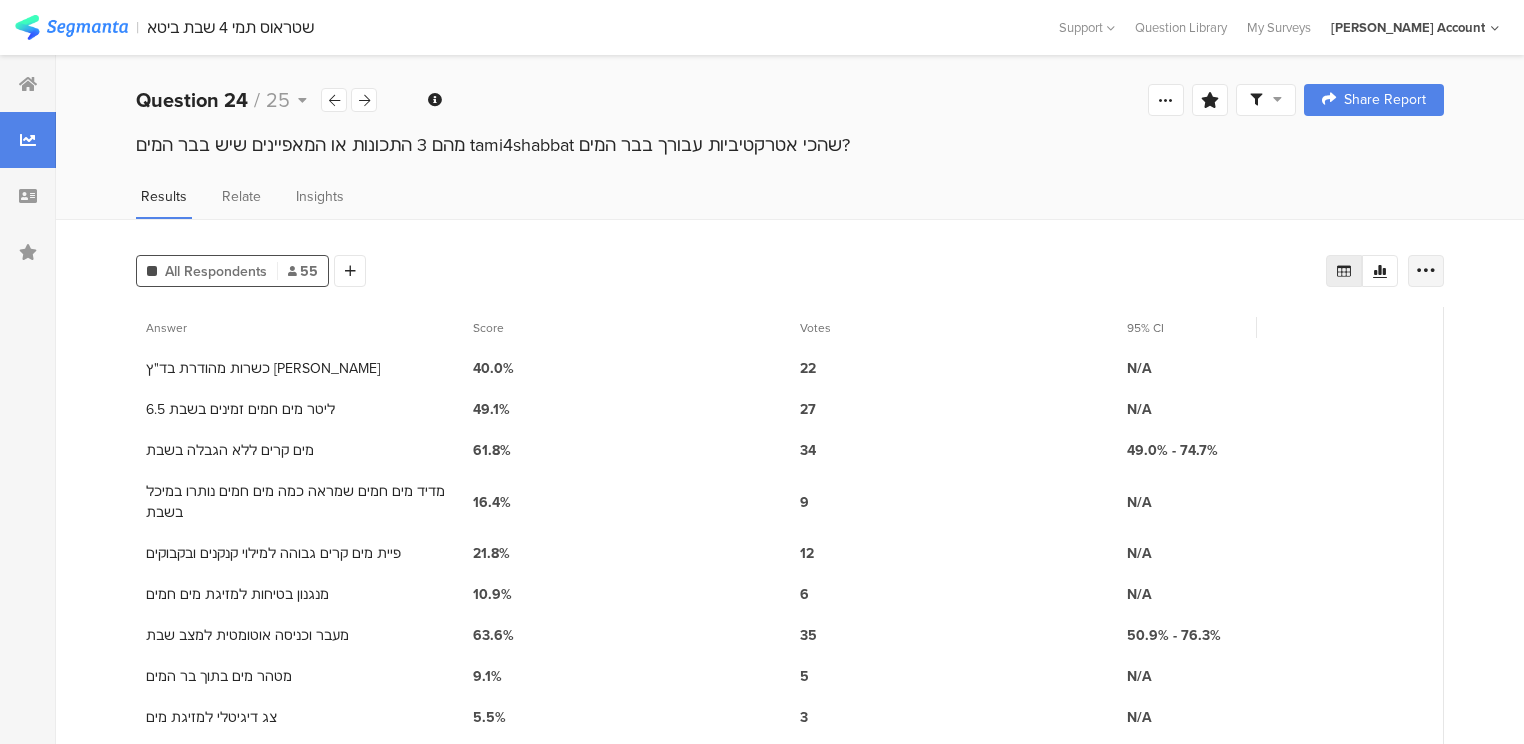 click at bounding box center [1426, 271] 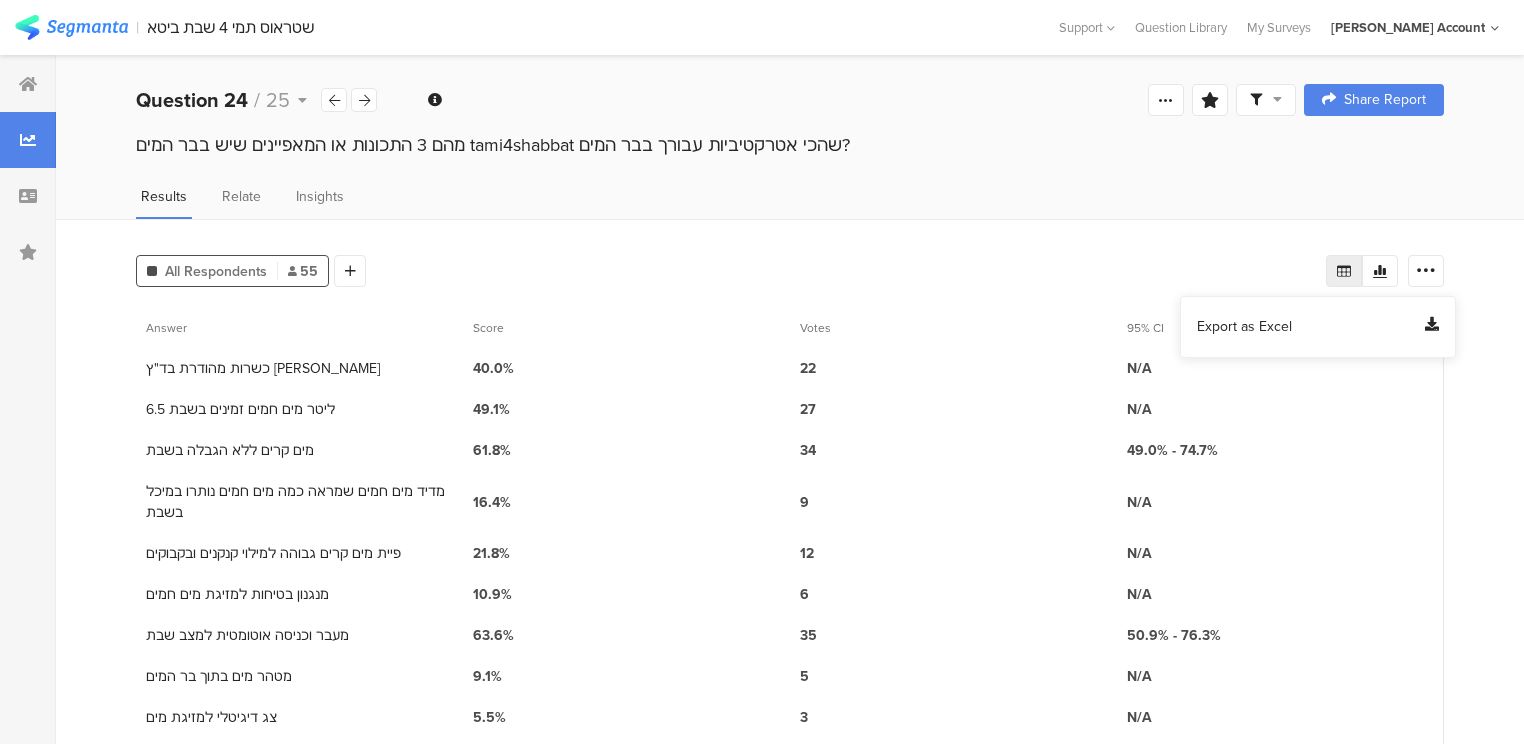 drag, startPoint x: 1256, startPoint y: 330, endPoint x: 1229, endPoint y: 333, distance: 27.166155 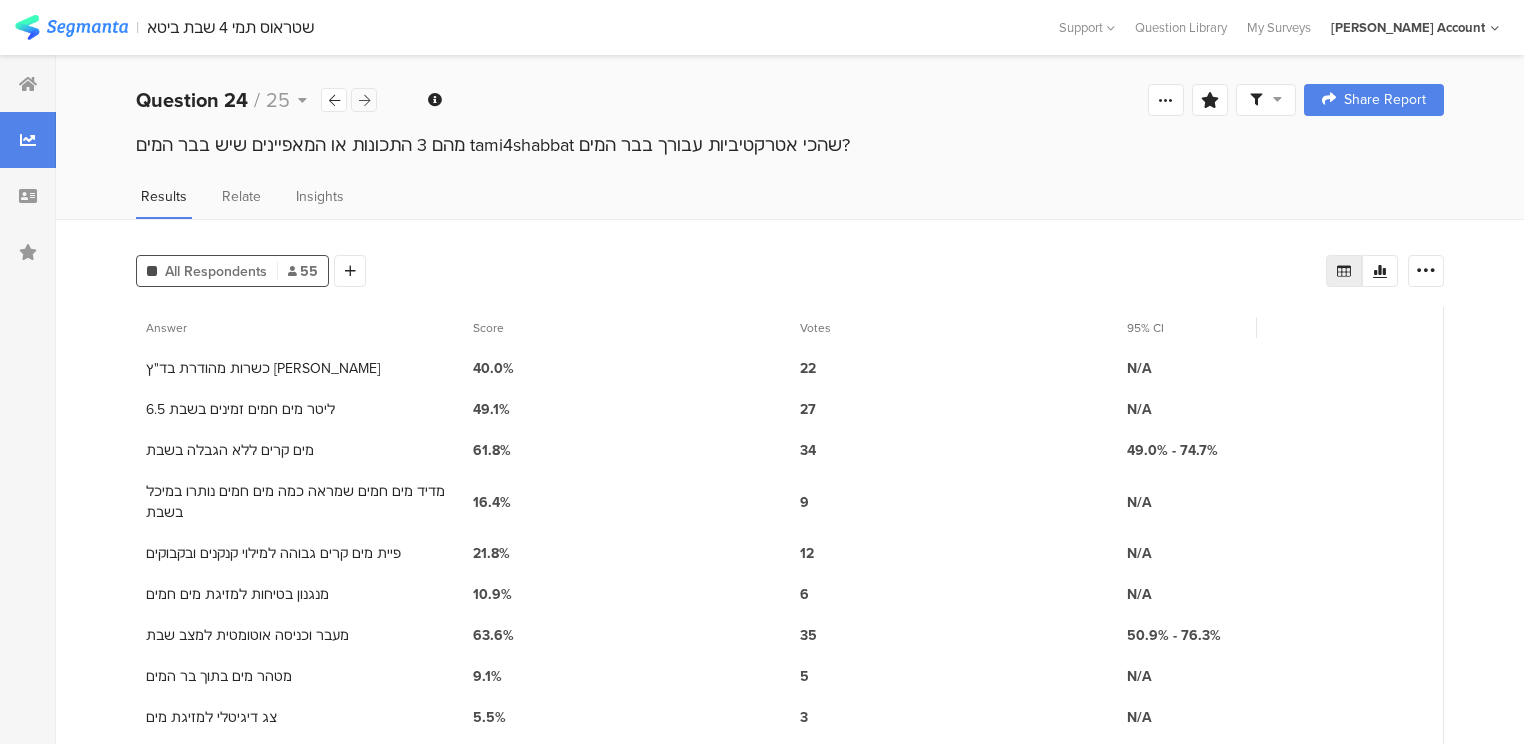 click at bounding box center [364, 100] 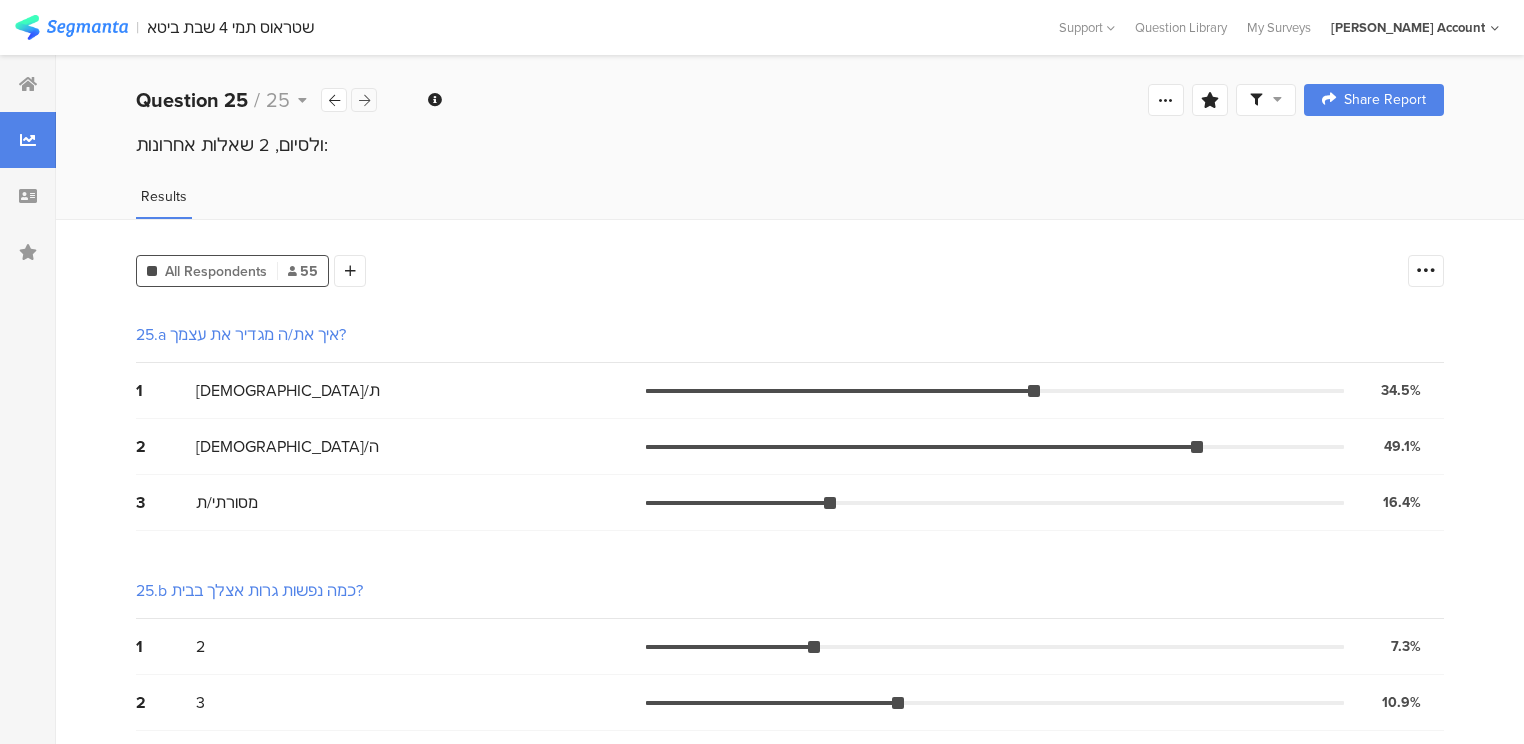 click at bounding box center [364, 100] 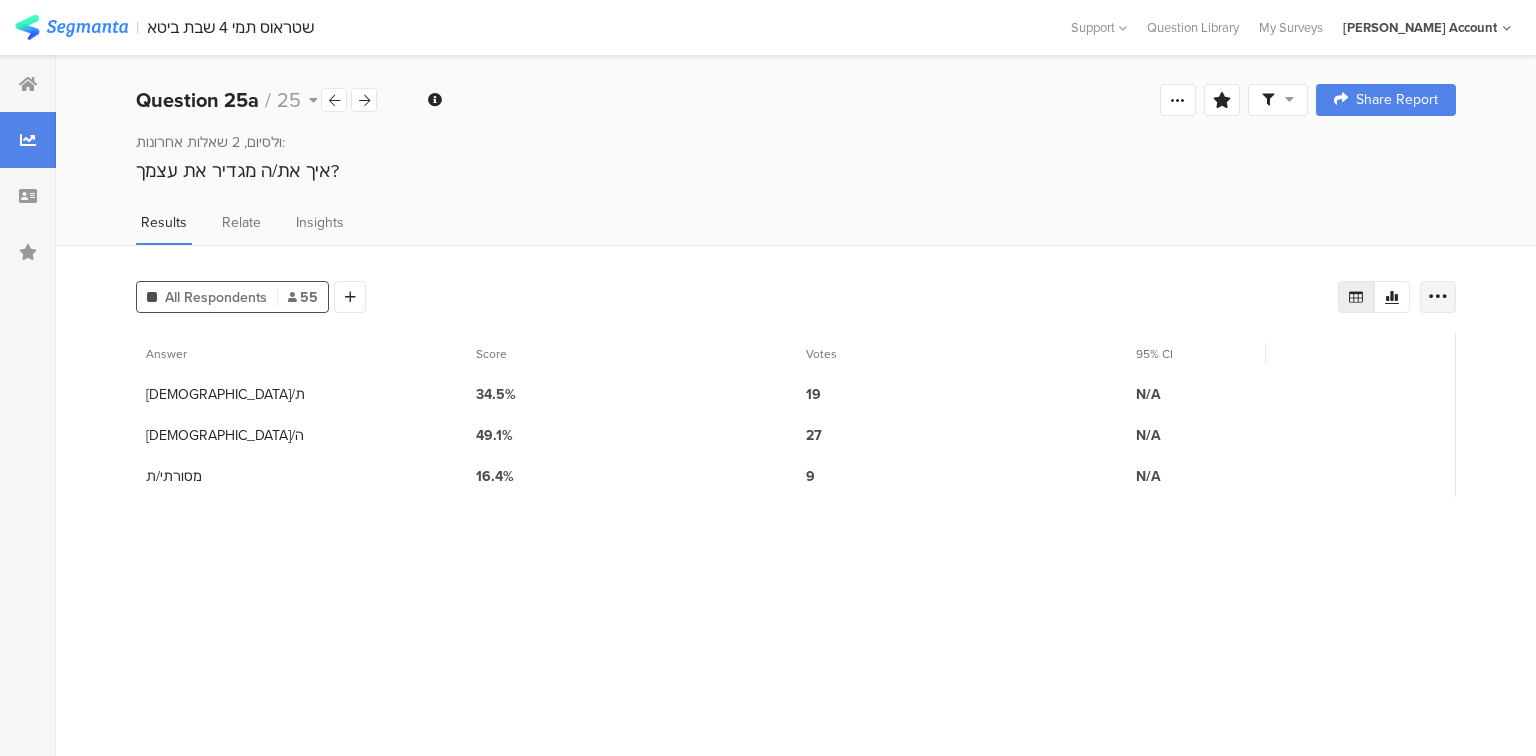 click at bounding box center [1438, 297] 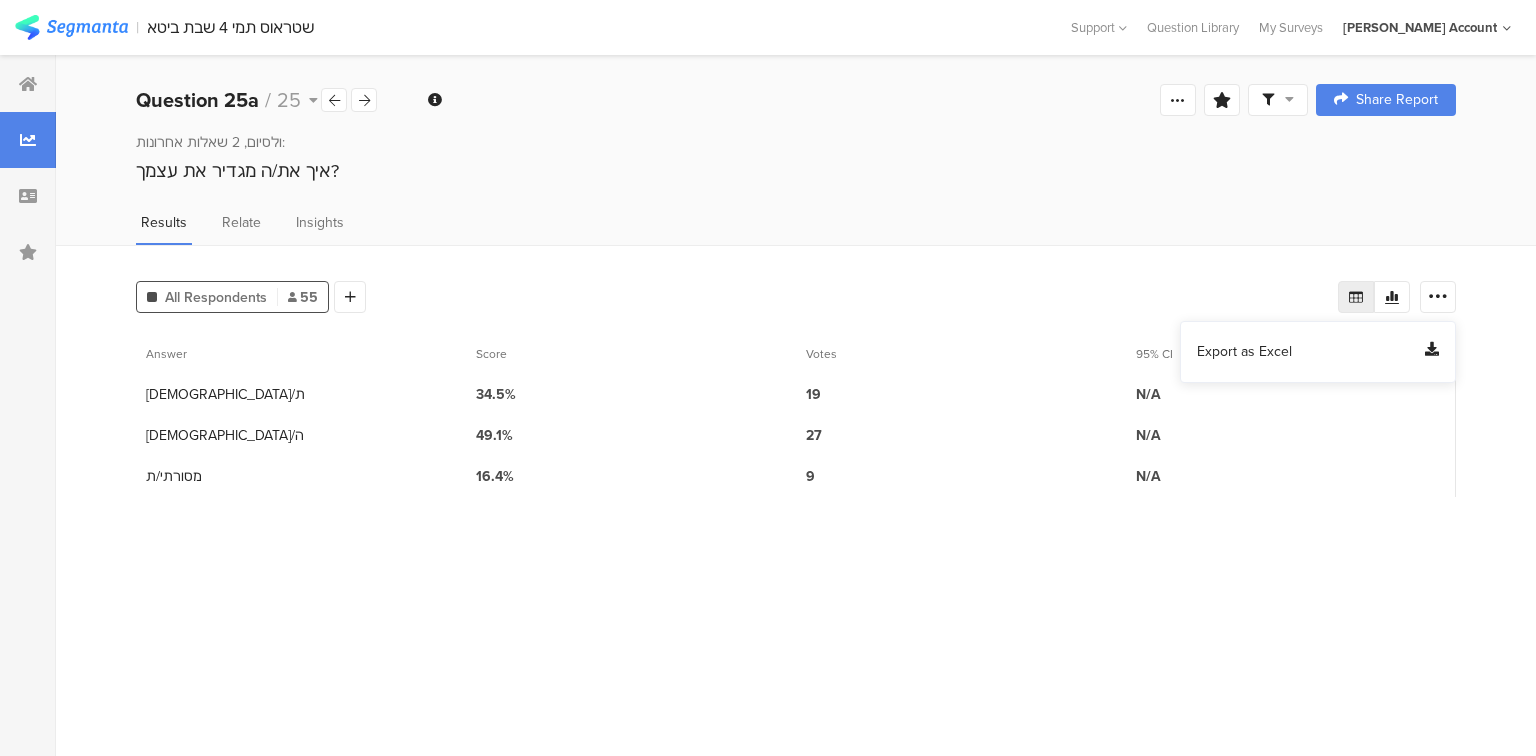 click on "Export as Excel" at bounding box center [1244, 352] 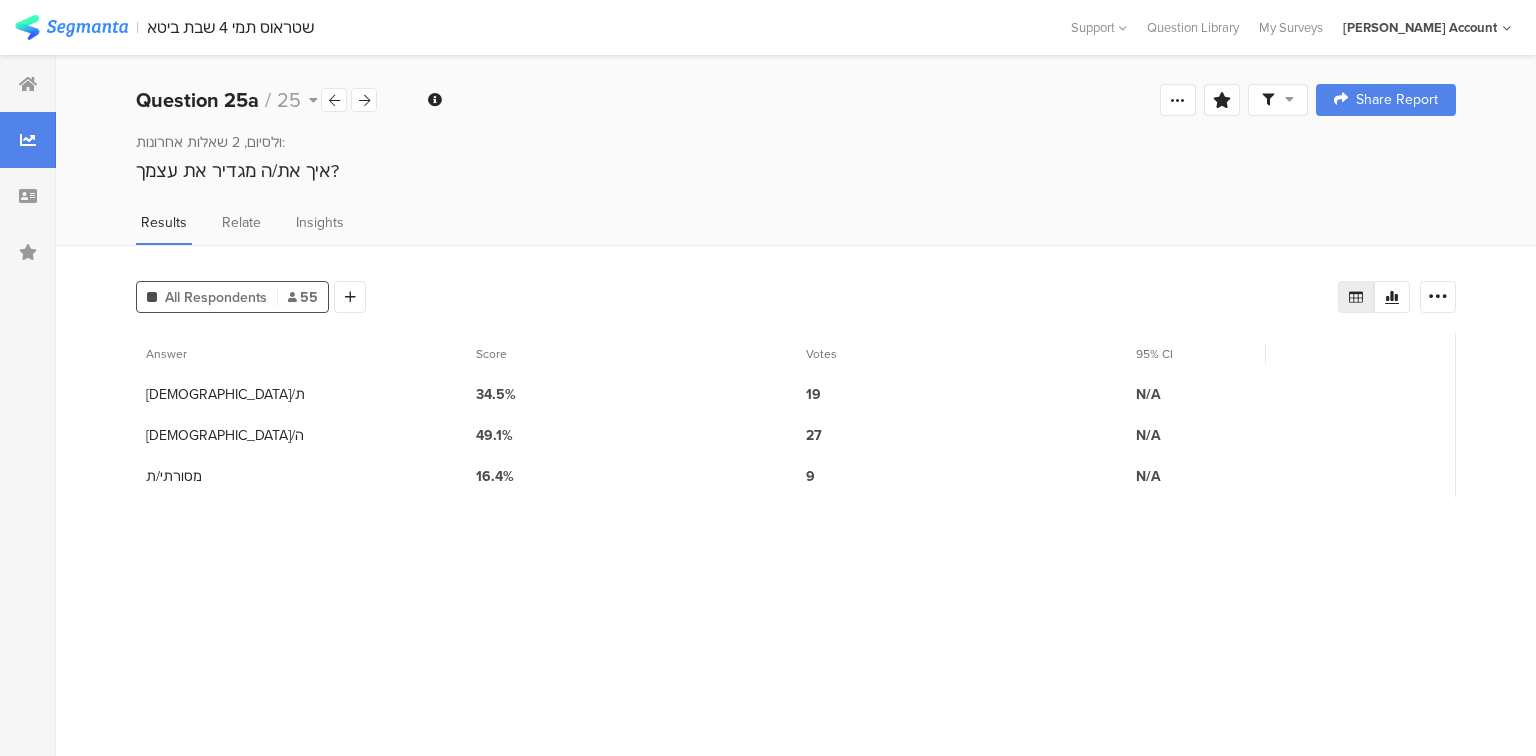 drag, startPoint x: 372, startPoint y: 104, endPoint x: 416, endPoint y: 116, distance: 45.607018 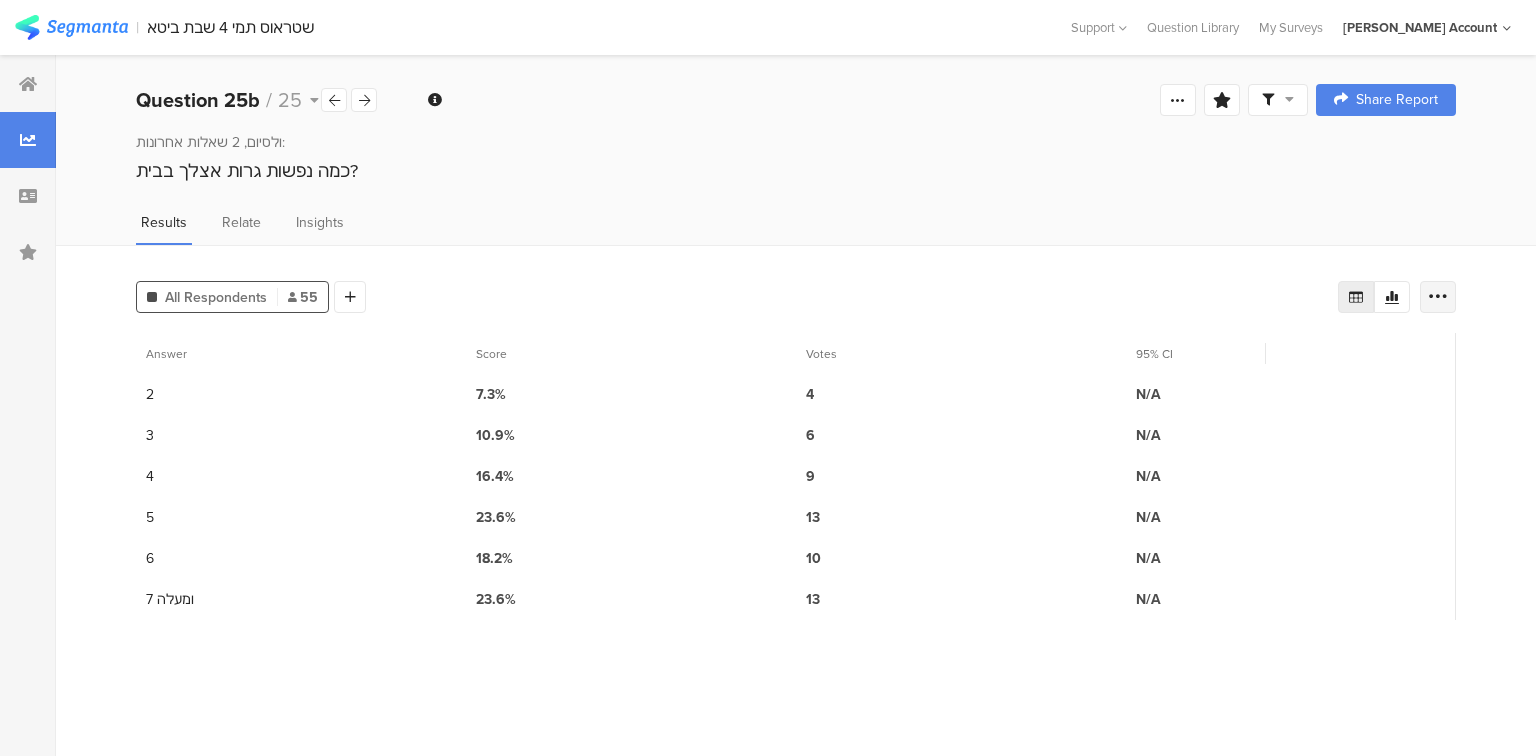 click at bounding box center [1438, 297] 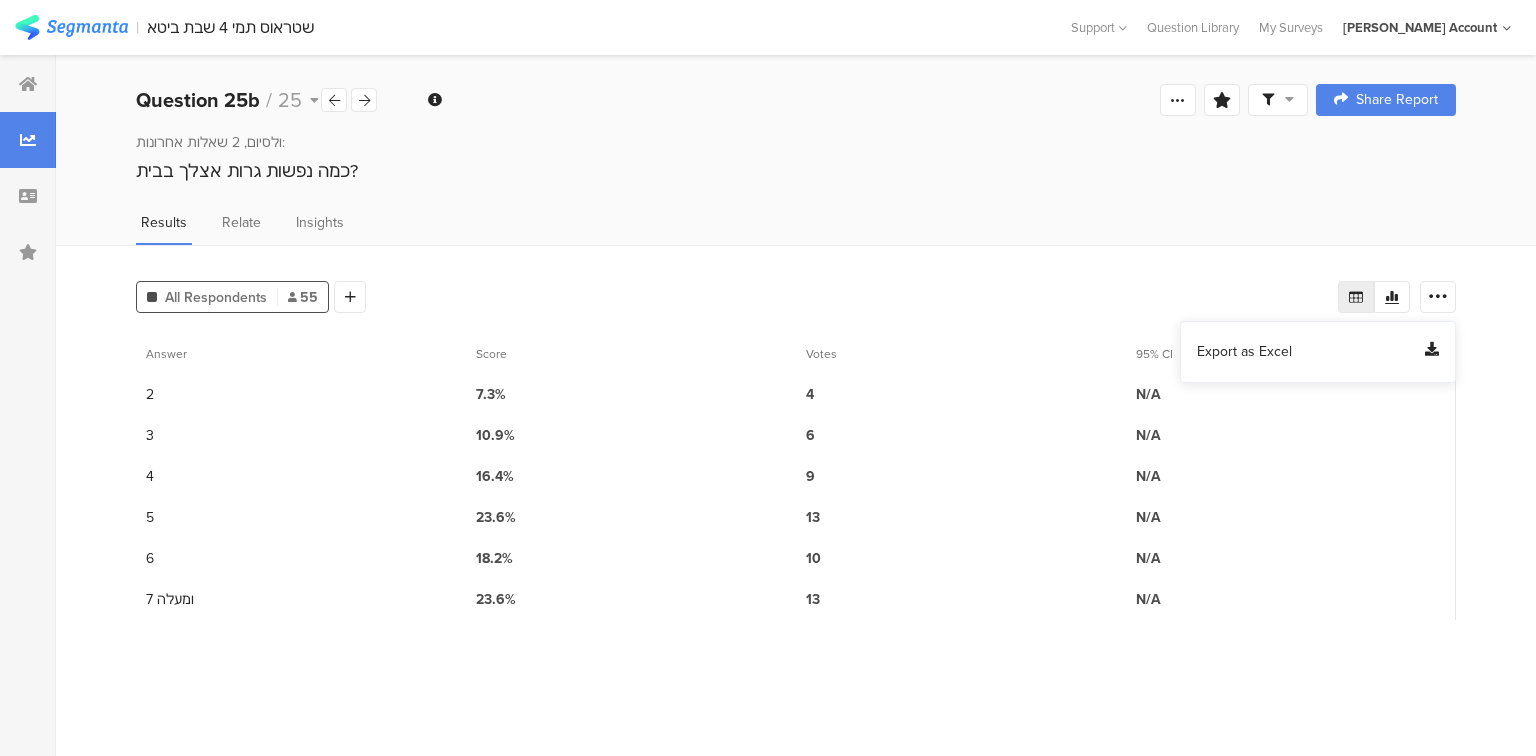 click on "Export as Excel" at bounding box center [1244, 352] 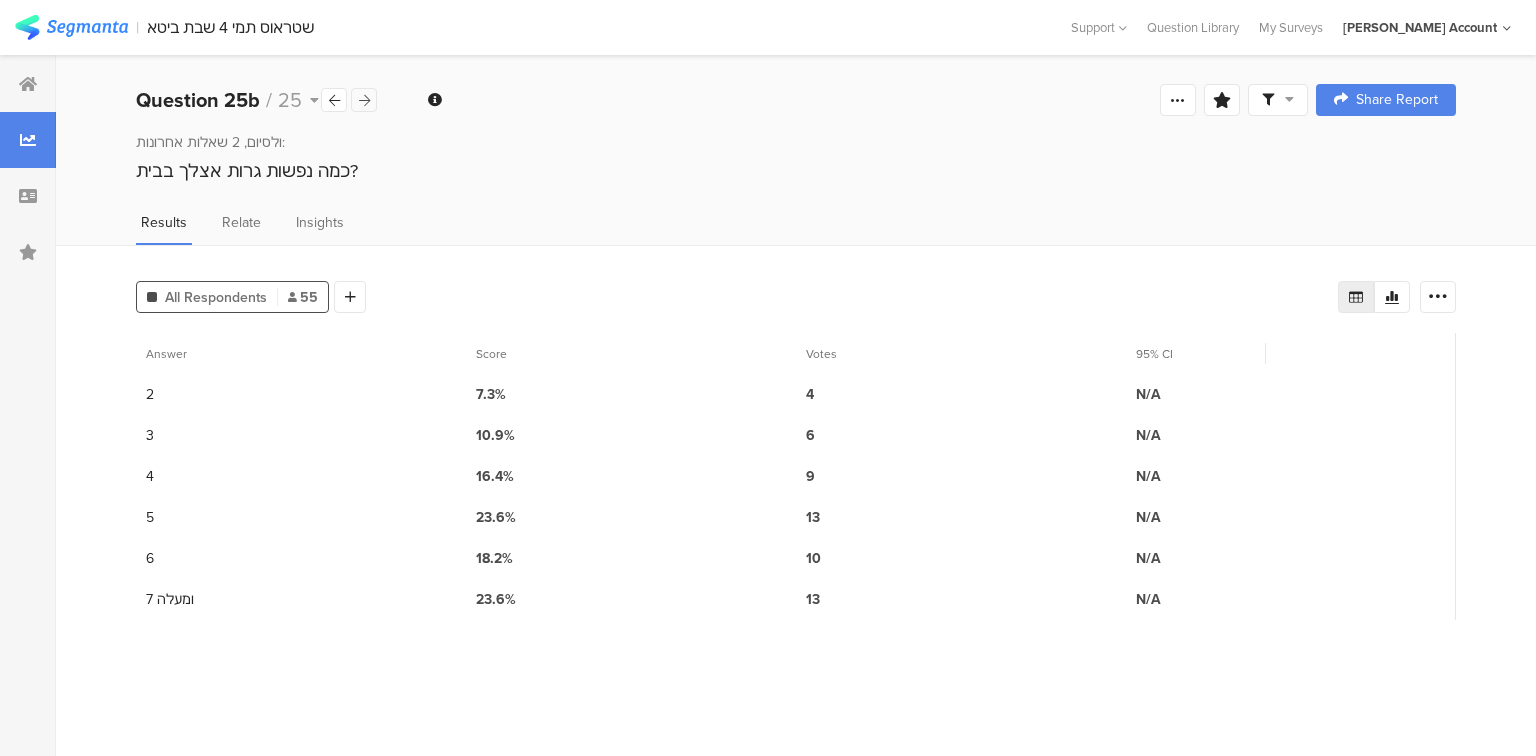 click at bounding box center [364, 100] 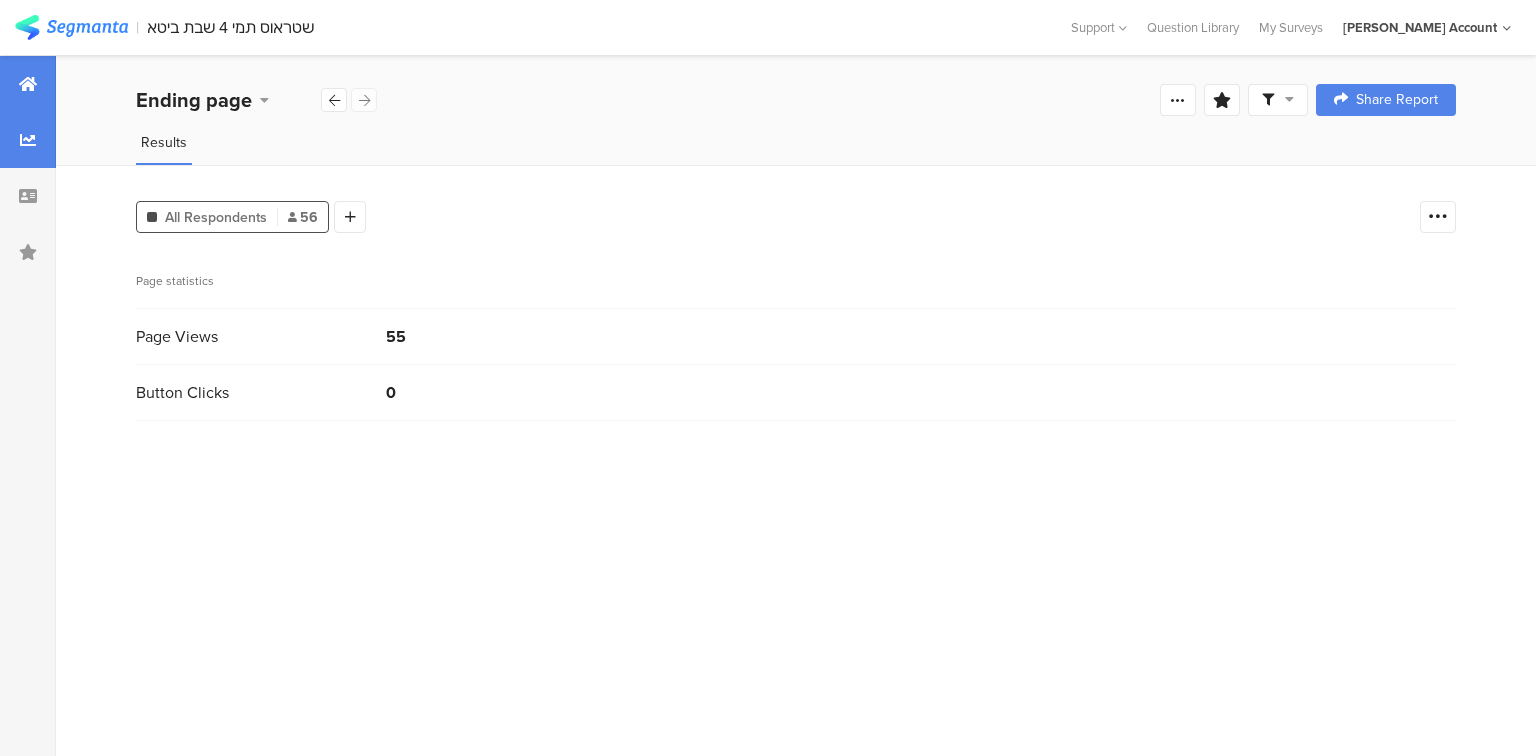 click at bounding box center [28, 84] 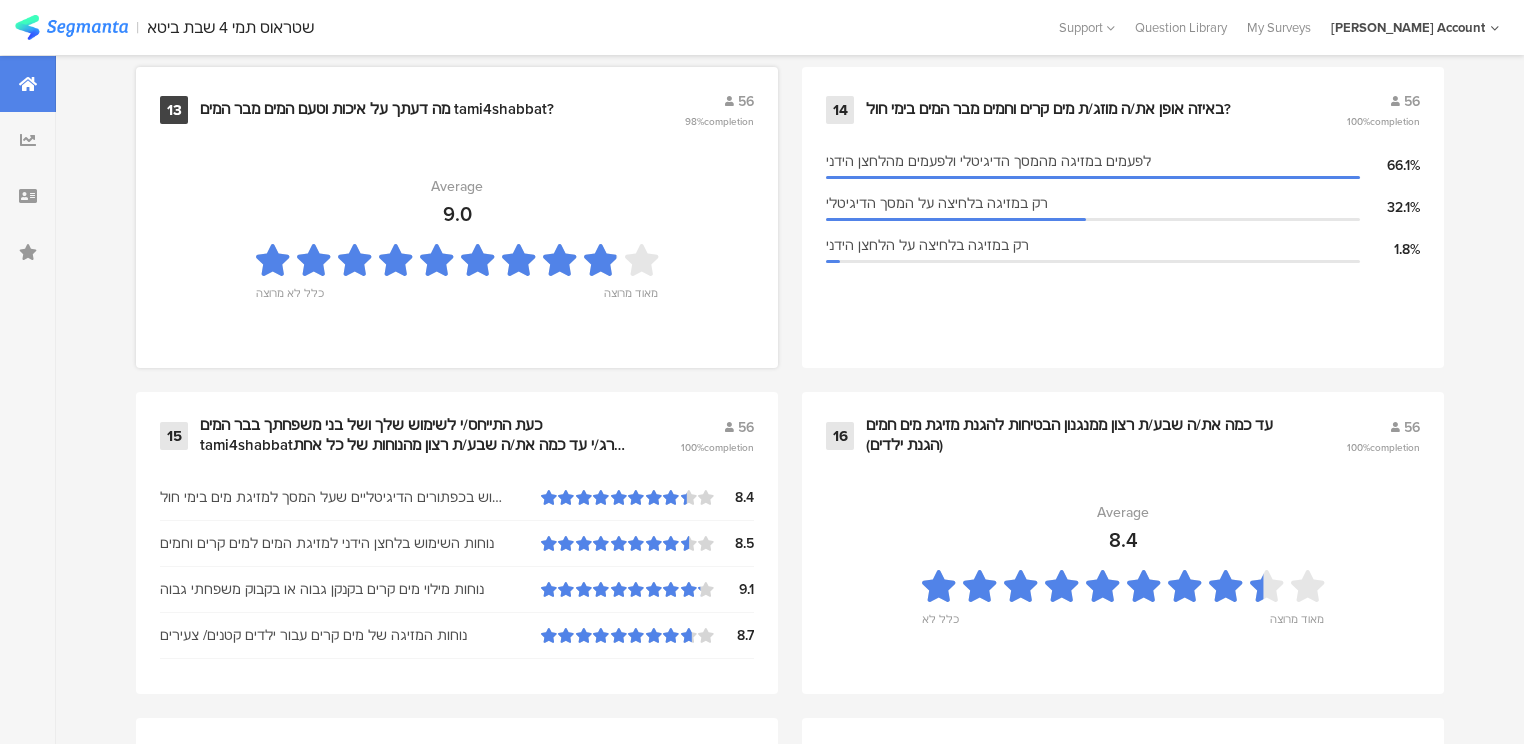 scroll, scrollTop: 2880, scrollLeft: 0, axis: vertical 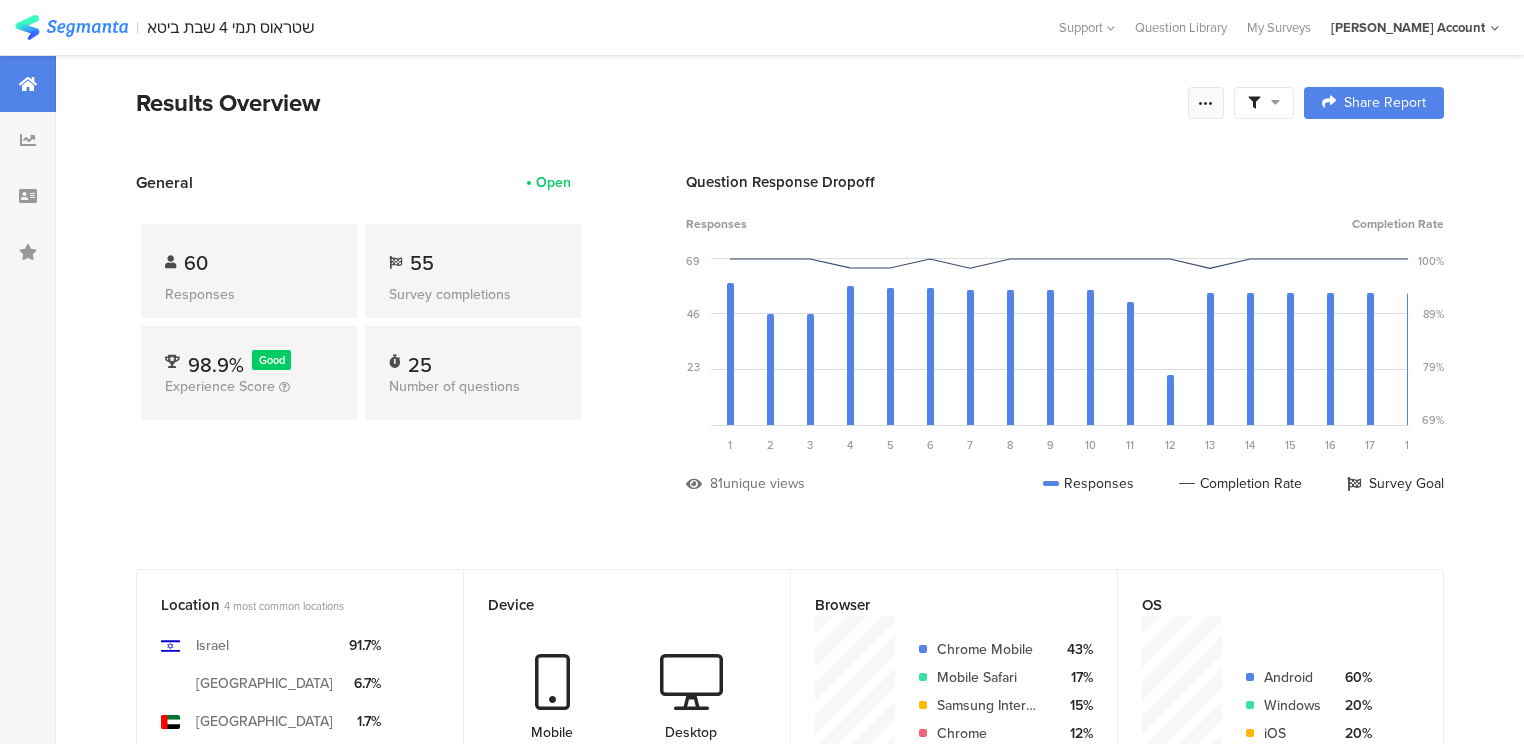 click at bounding box center [1206, 103] 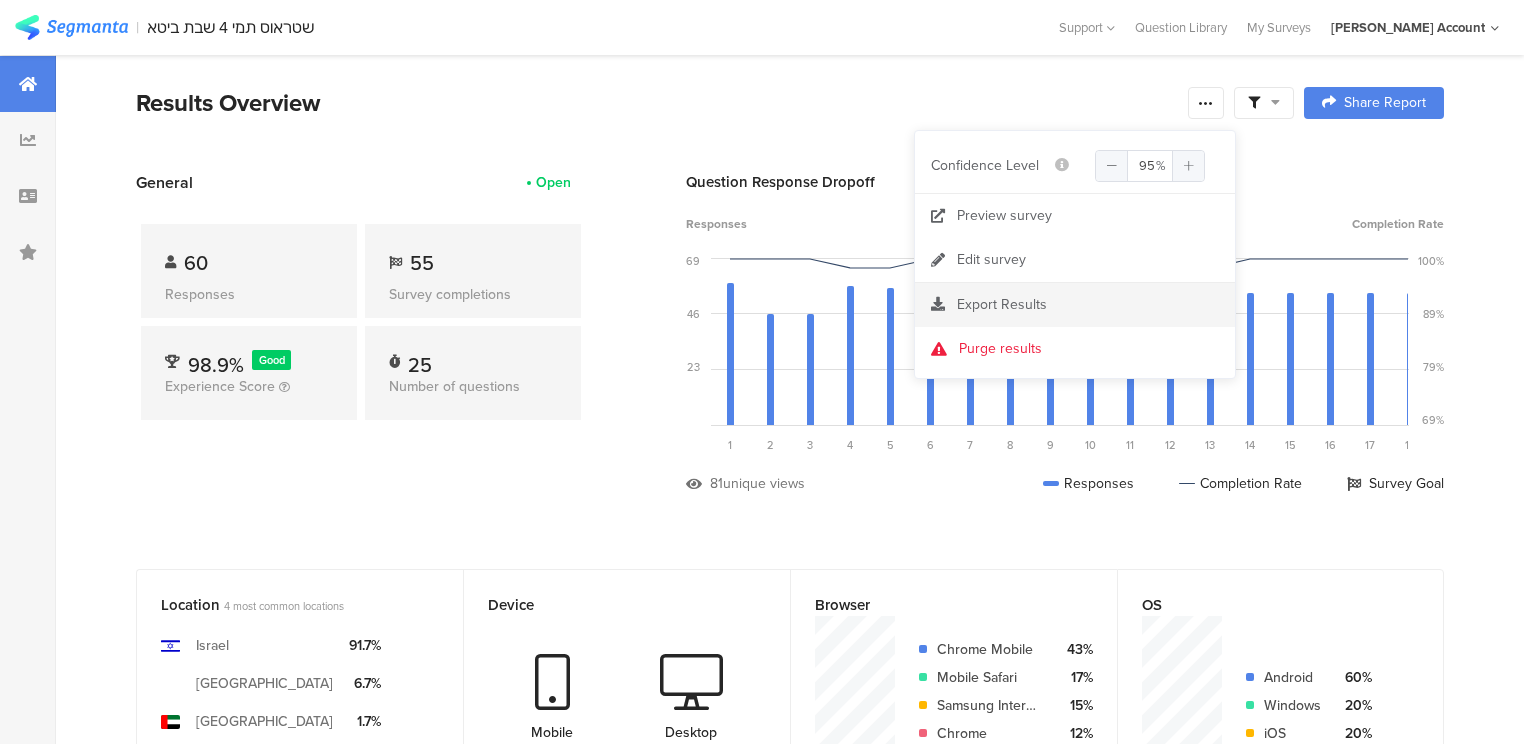 click on "Export Results" at bounding box center (1002, 304) 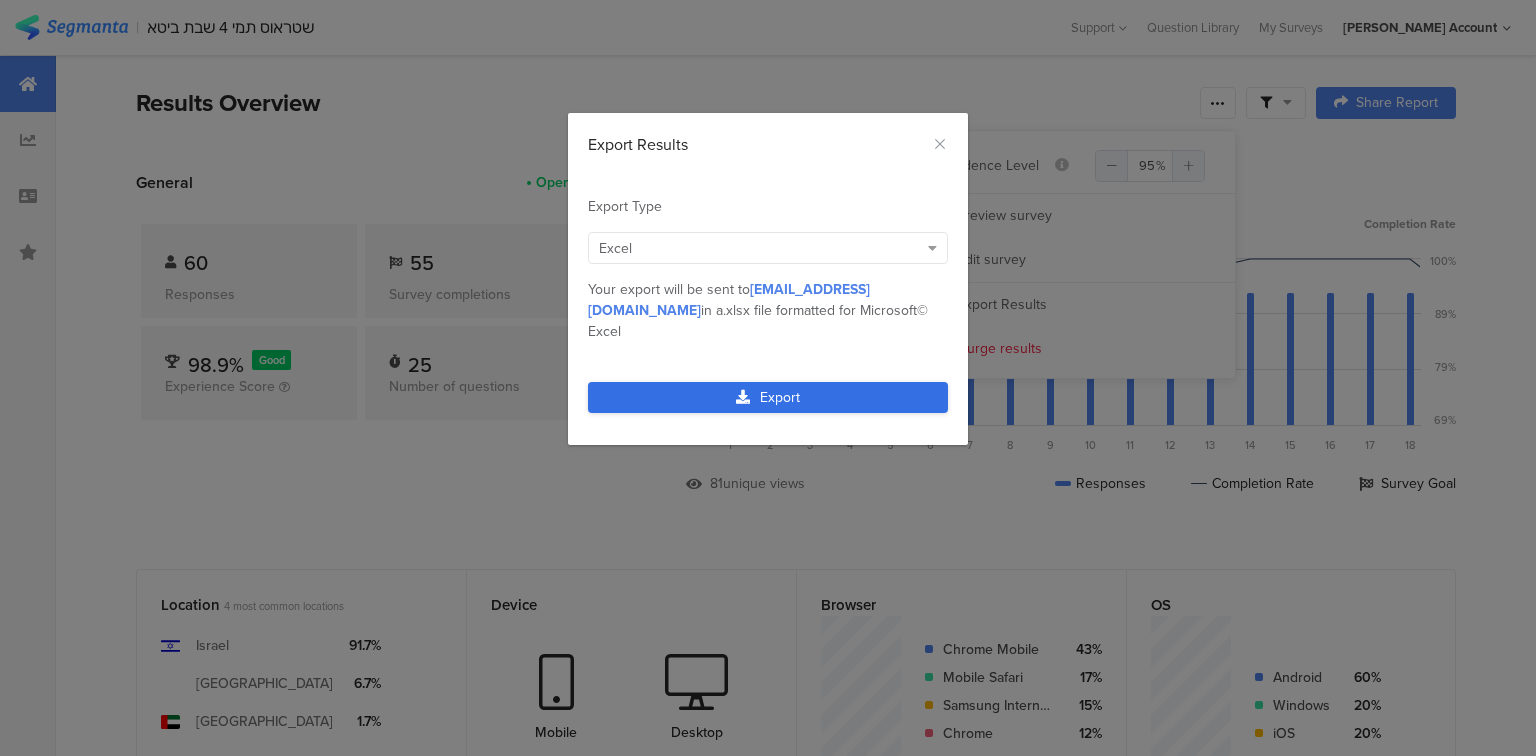 drag, startPoint x: 773, startPoint y: 366, endPoint x: 761, endPoint y: 362, distance: 12.649111 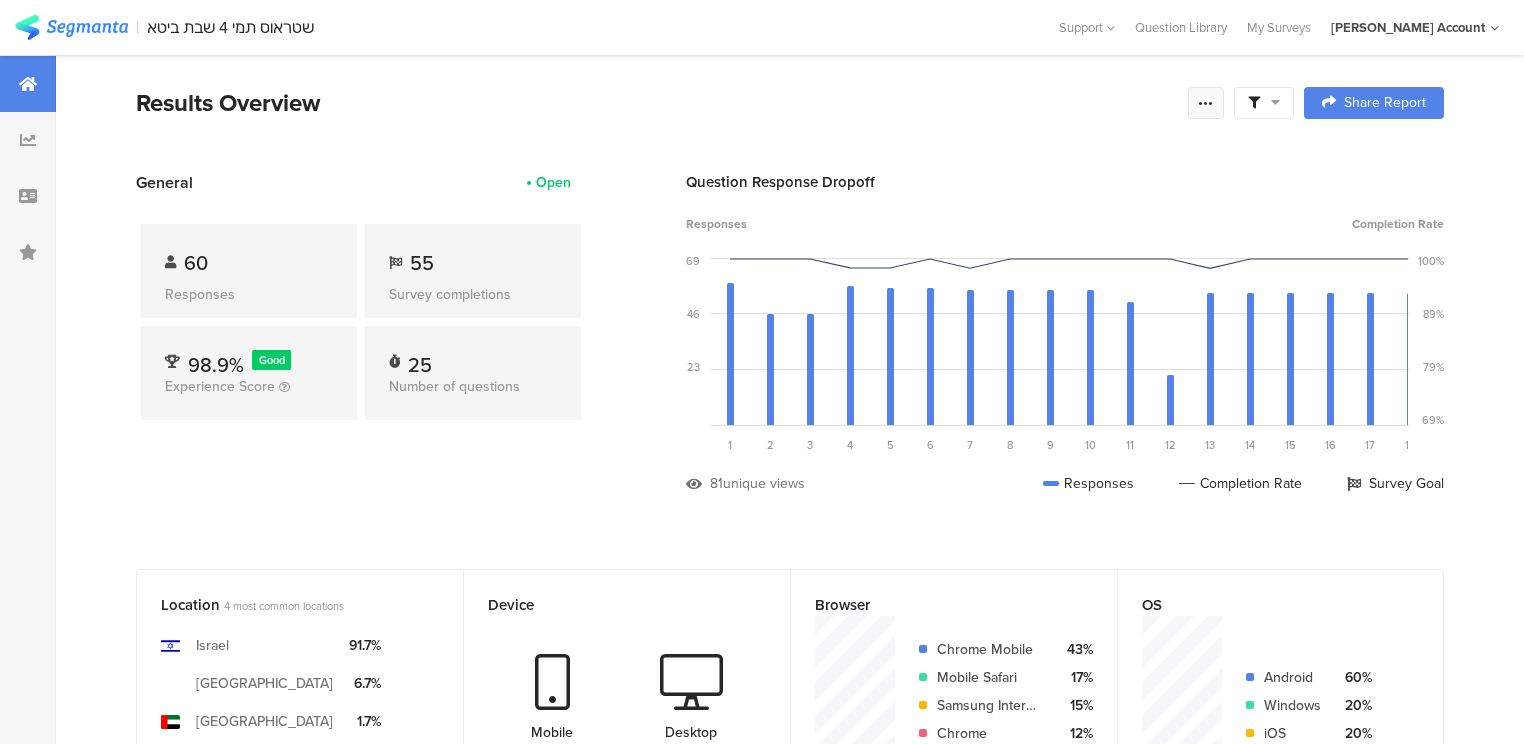click at bounding box center (1206, 103) 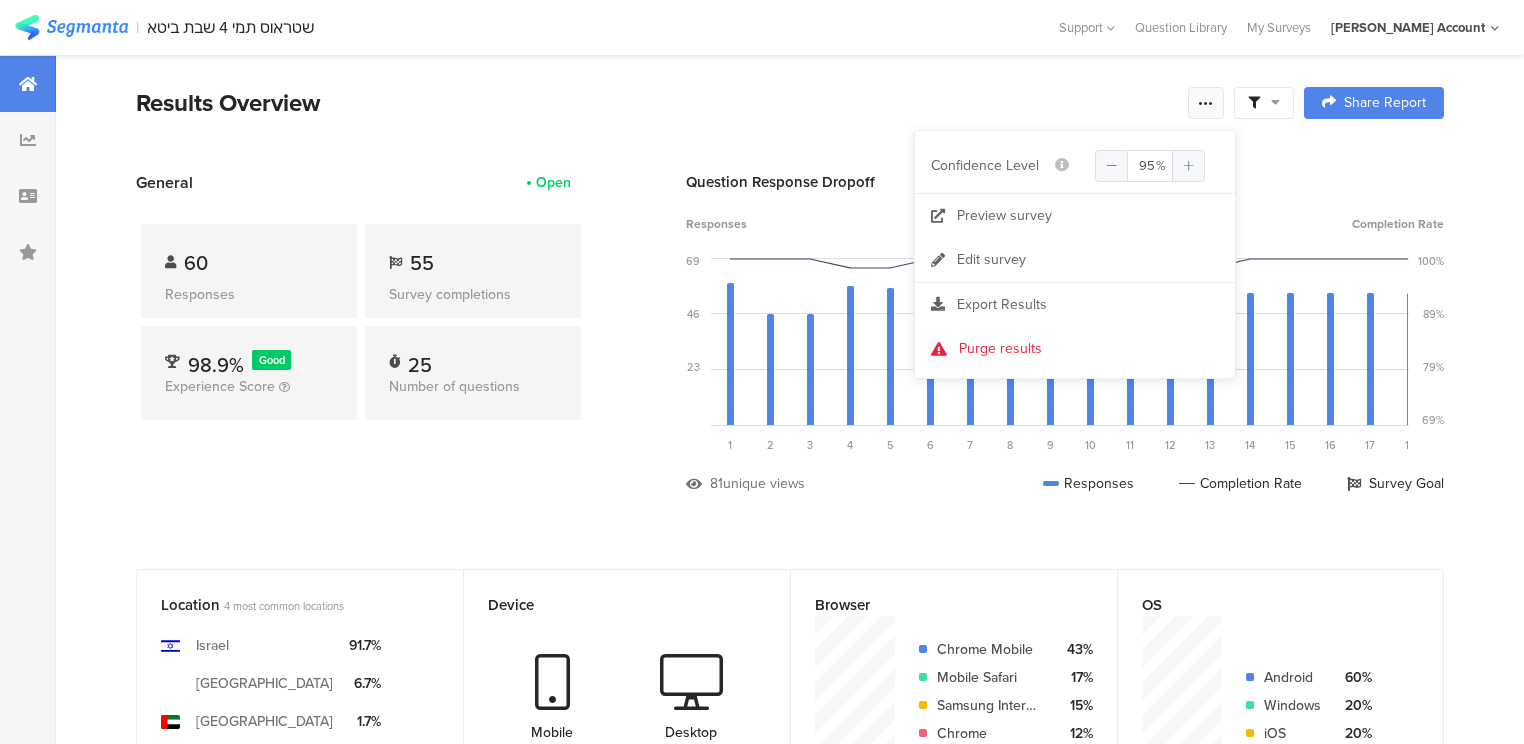 click at bounding box center (1206, 103) 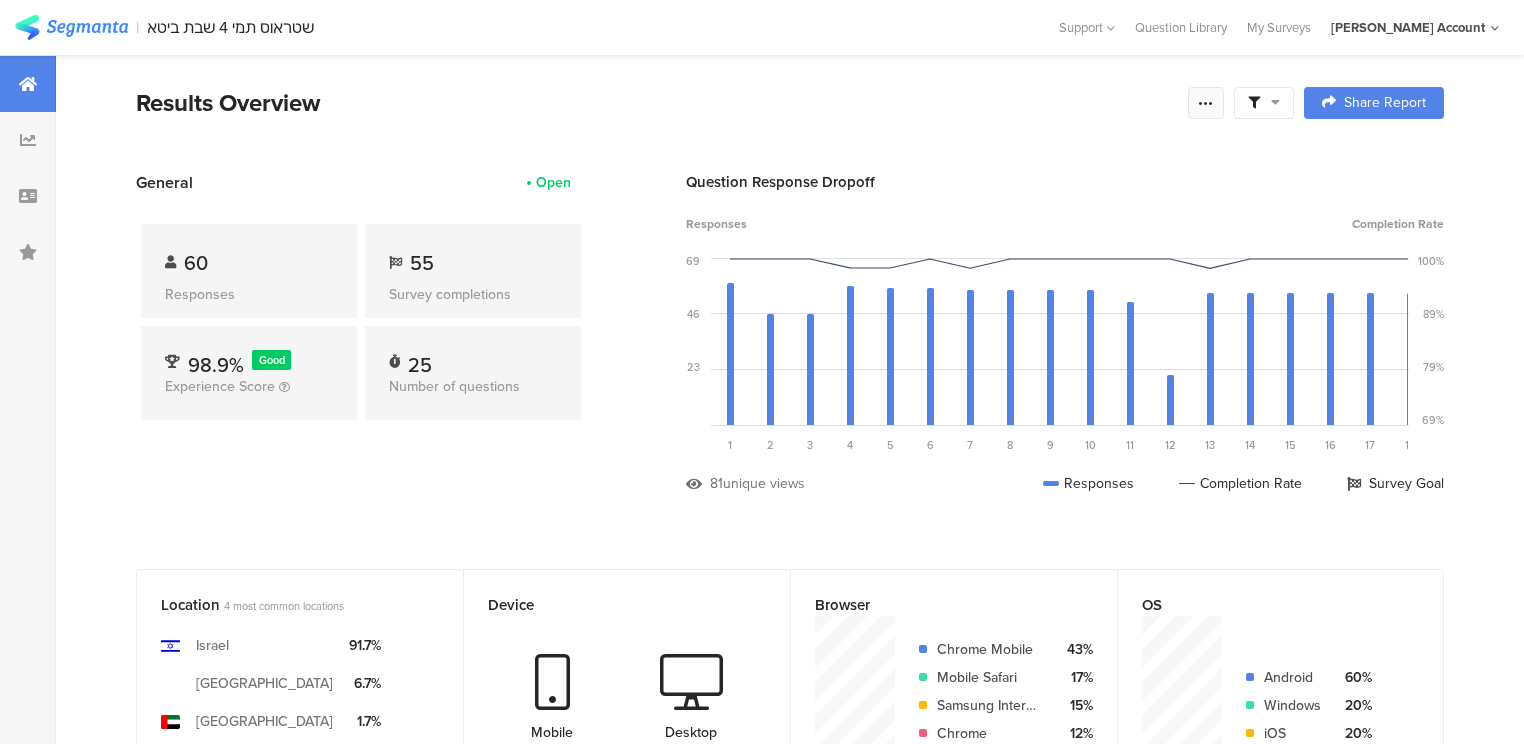 click at bounding box center (1206, 103) 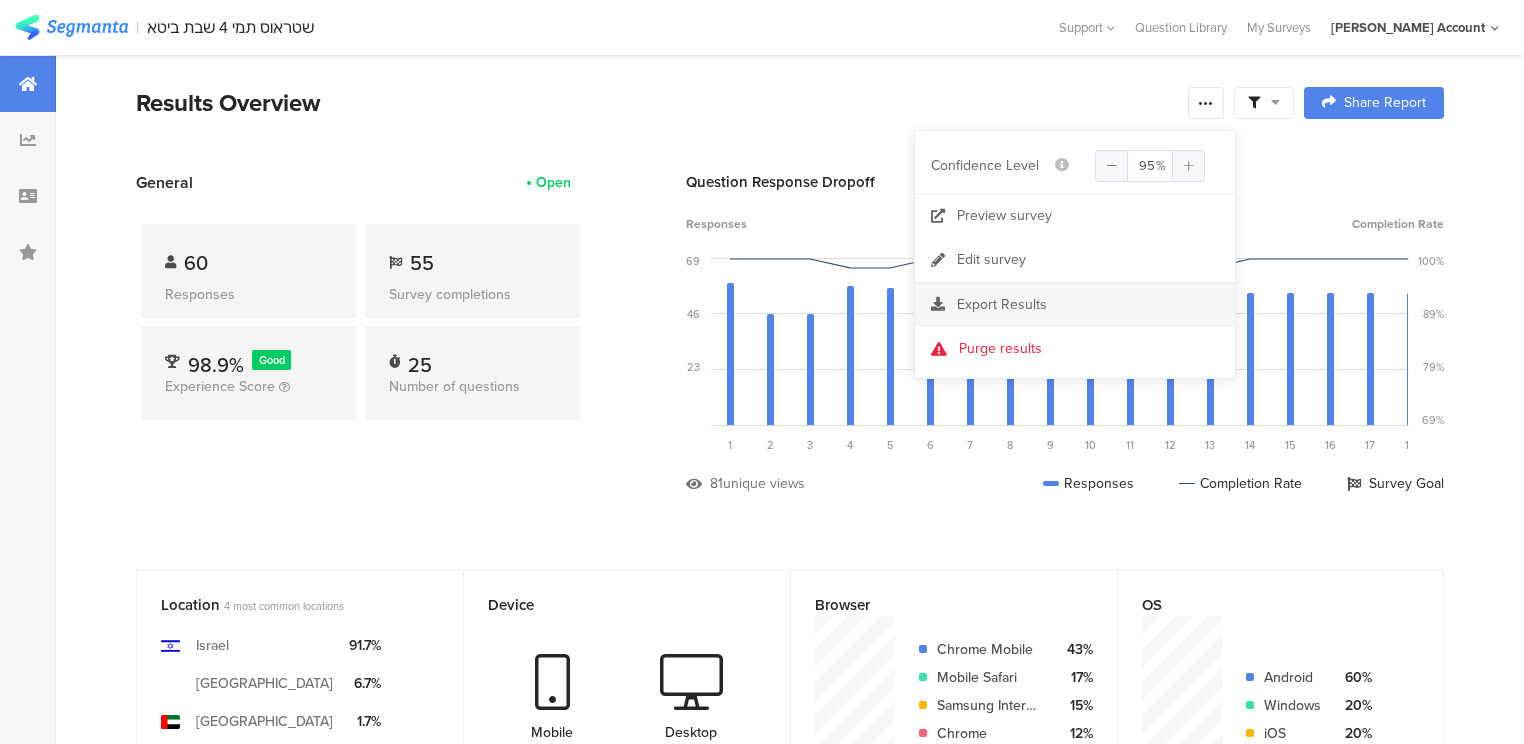 click on "Export Results" at bounding box center [1002, 304] 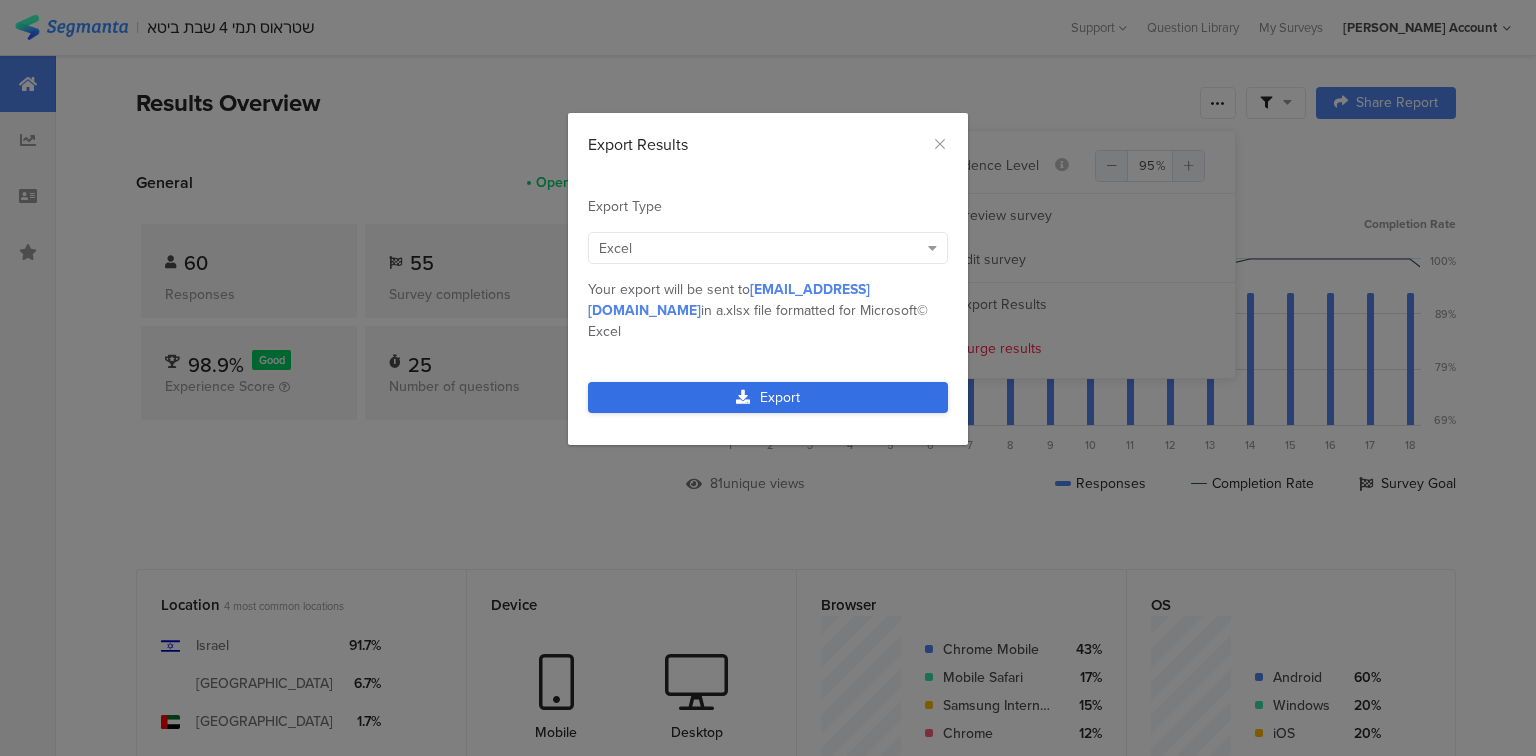 click on "Export" at bounding box center (768, 397) 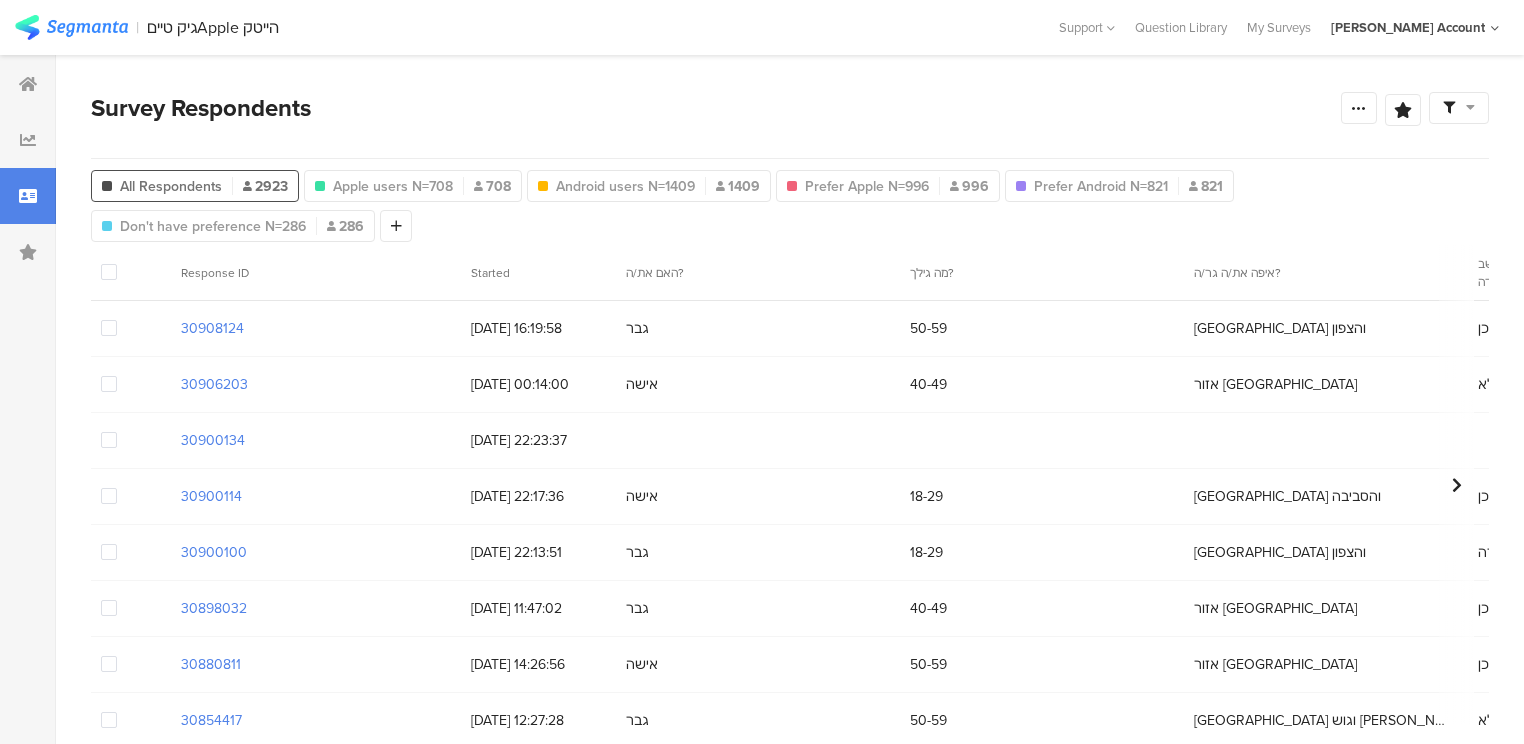 scroll, scrollTop: 0, scrollLeft: 0, axis: both 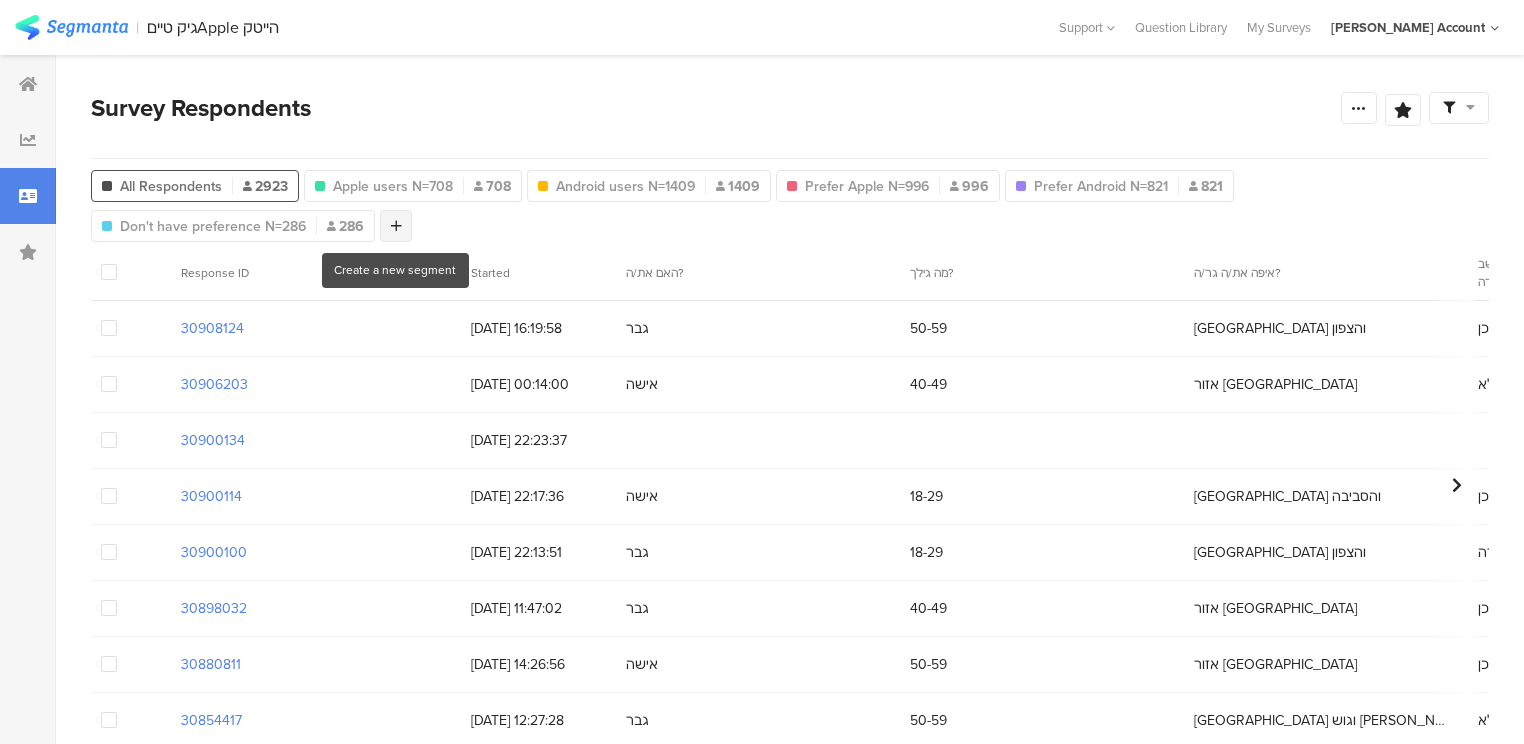 click at bounding box center [396, 226] 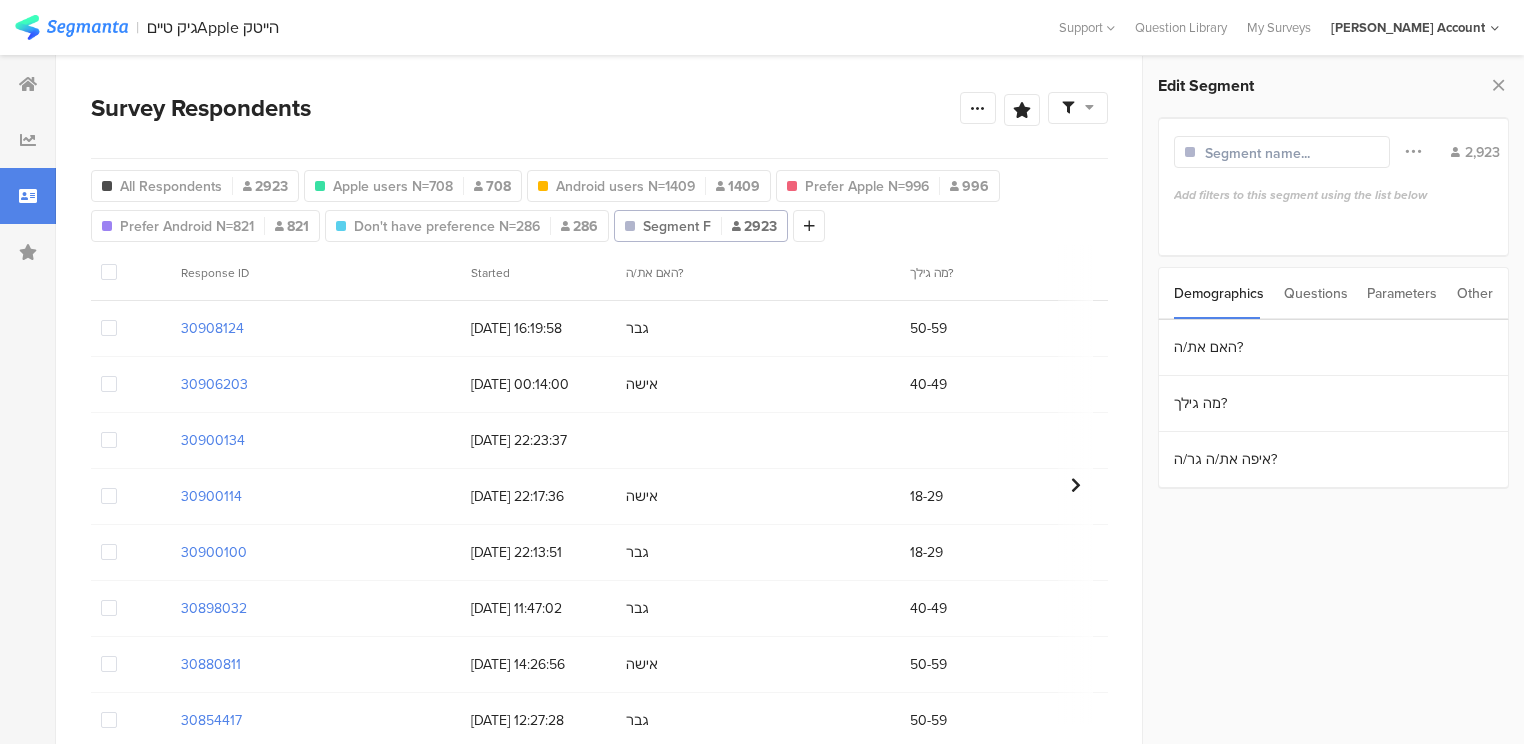 click on "Questions" at bounding box center (1316, 293) 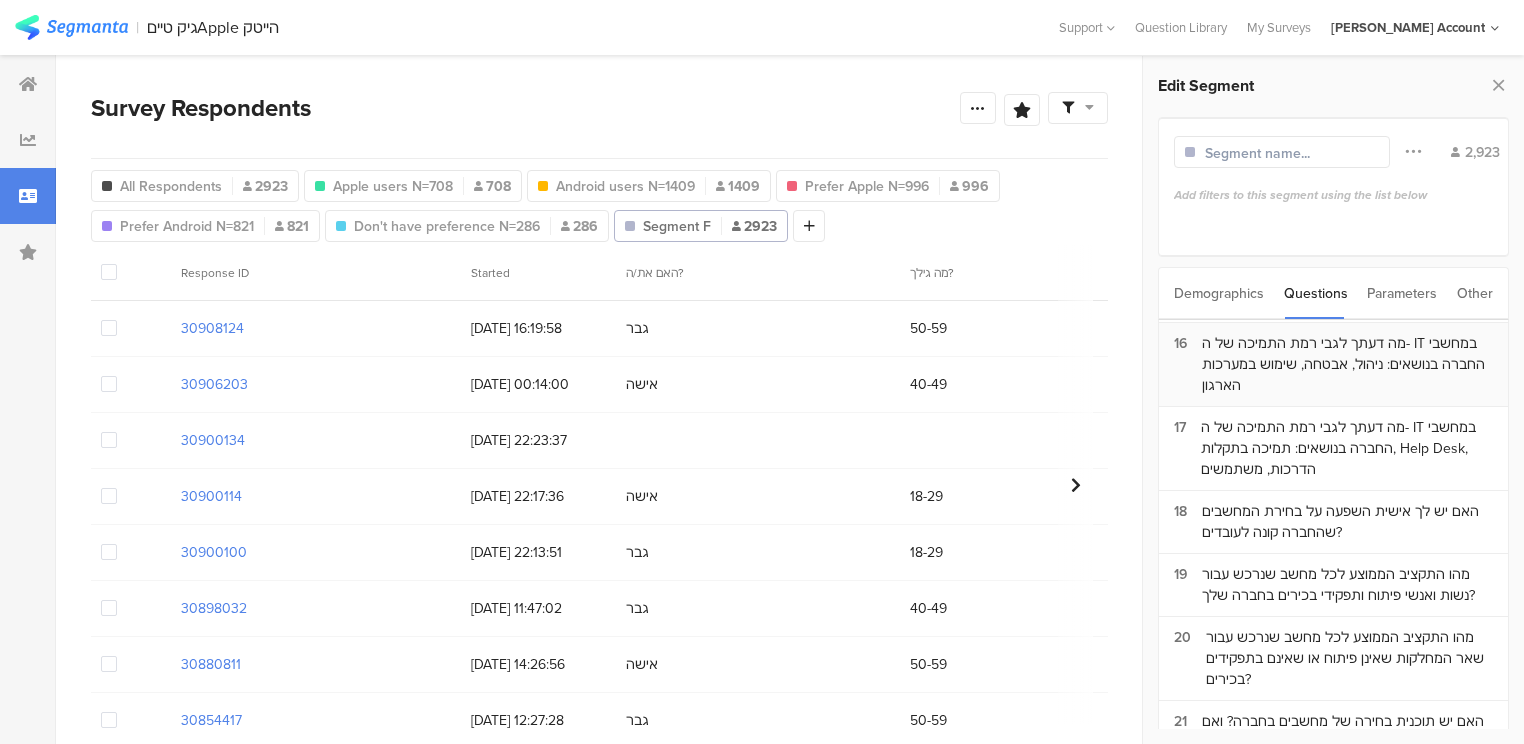 scroll, scrollTop: 880, scrollLeft: 0, axis: vertical 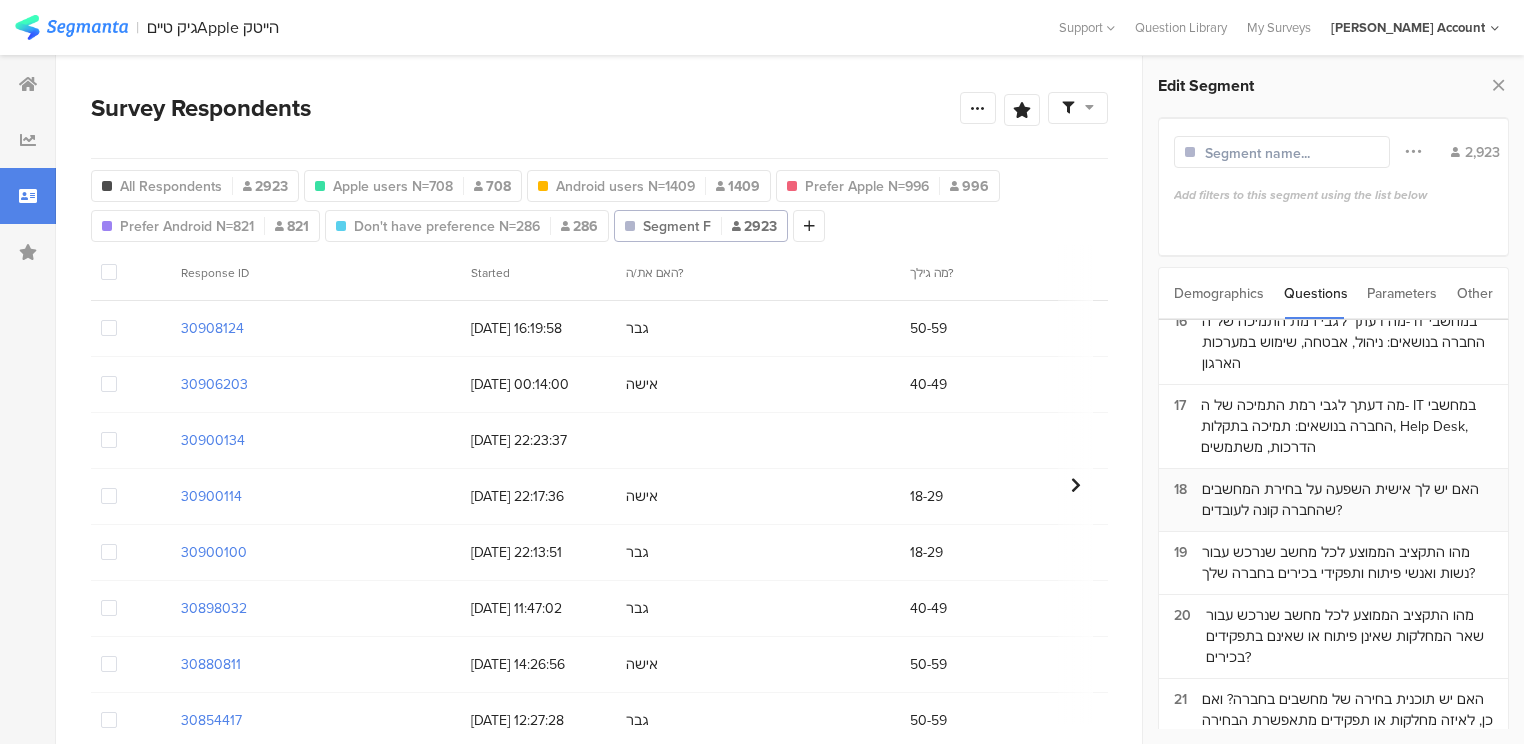 click on "האם יש לך אישית השפעה על בחירת המחשבים שהחברה קונה לעובדים?" at bounding box center (1347, 500) 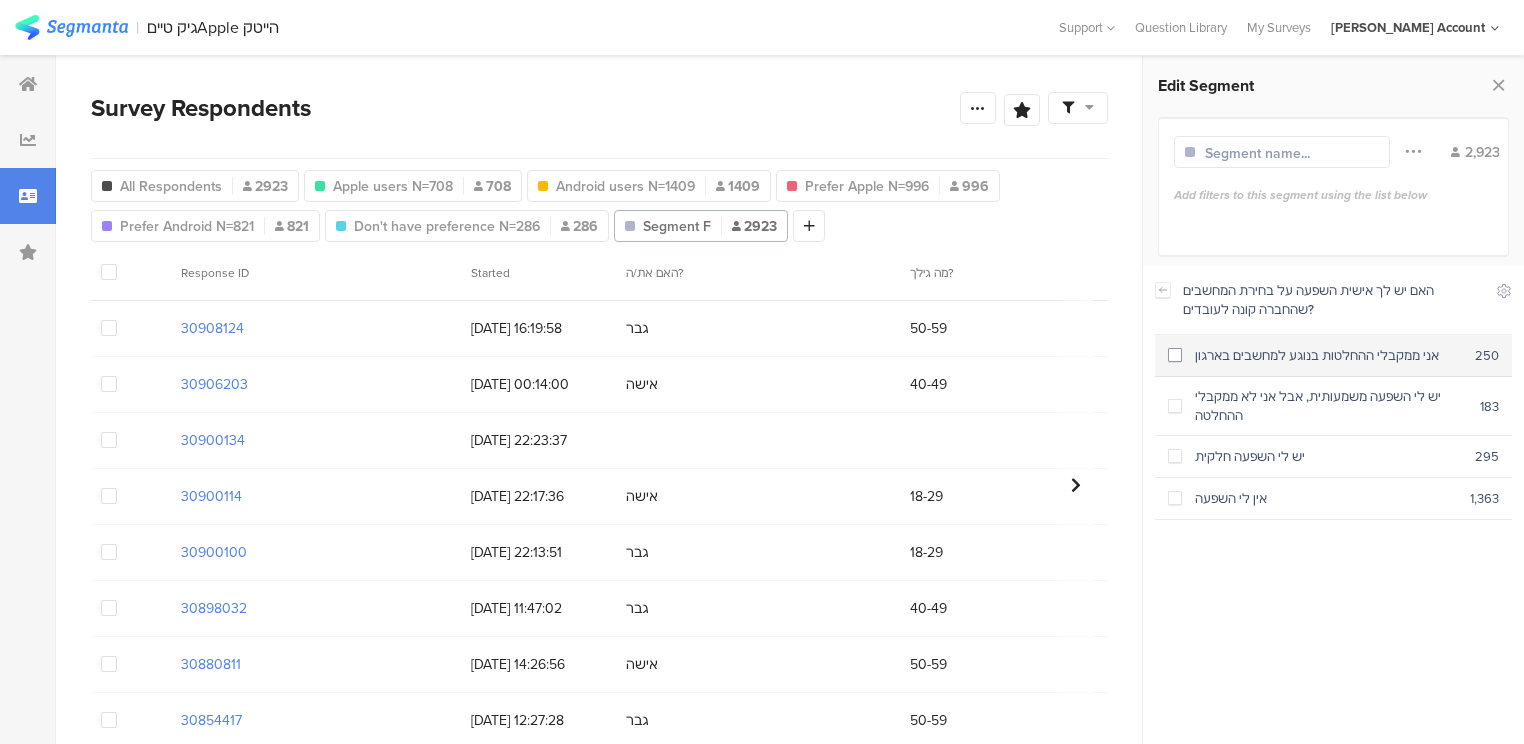 click on "אני ממקבלי ההחלטות בנוגע למחשבים בארגון" at bounding box center (1328, 355) 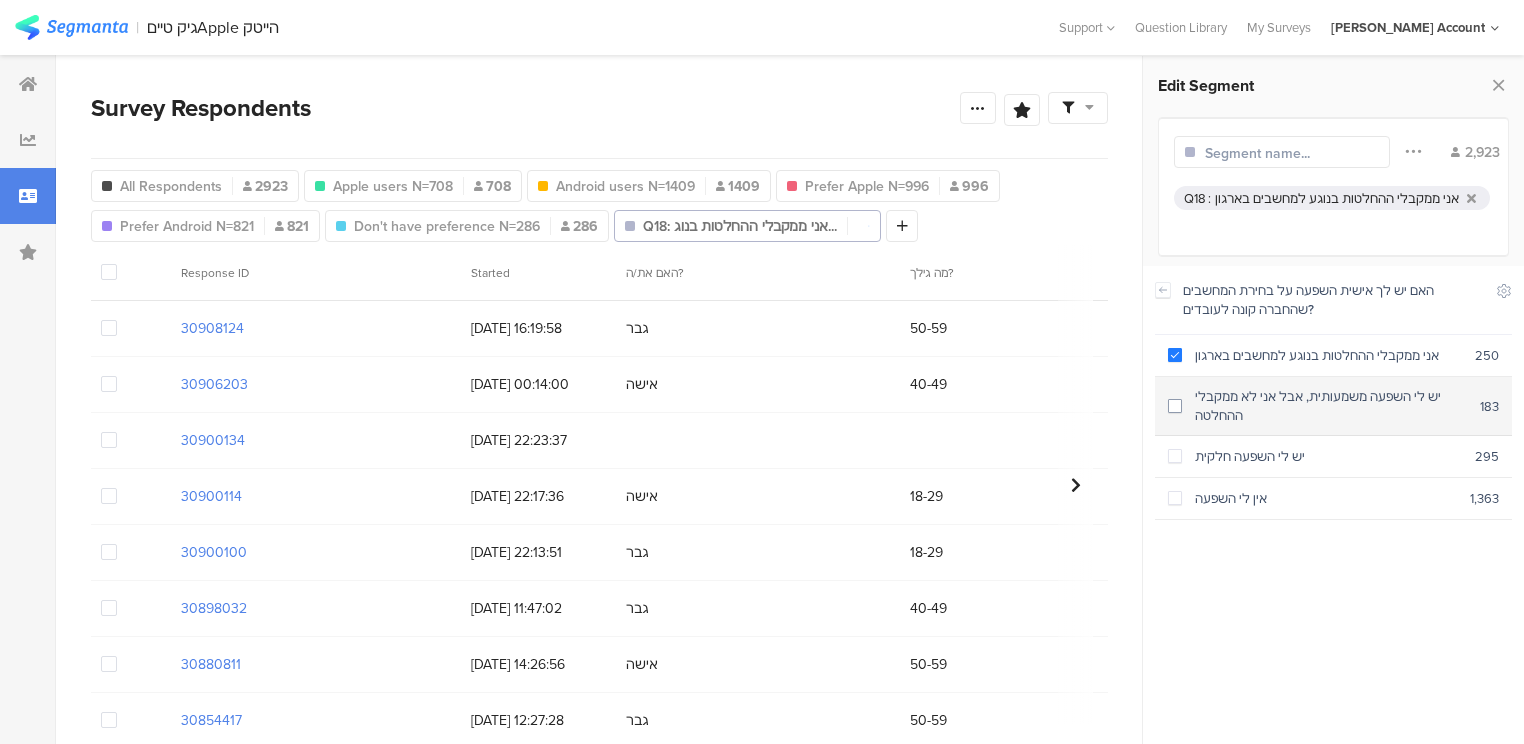 click on "יש לי השפעה משמעותית, אבל אני לא ממקבלי ההחלטה" at bounding box center (1331, 406) 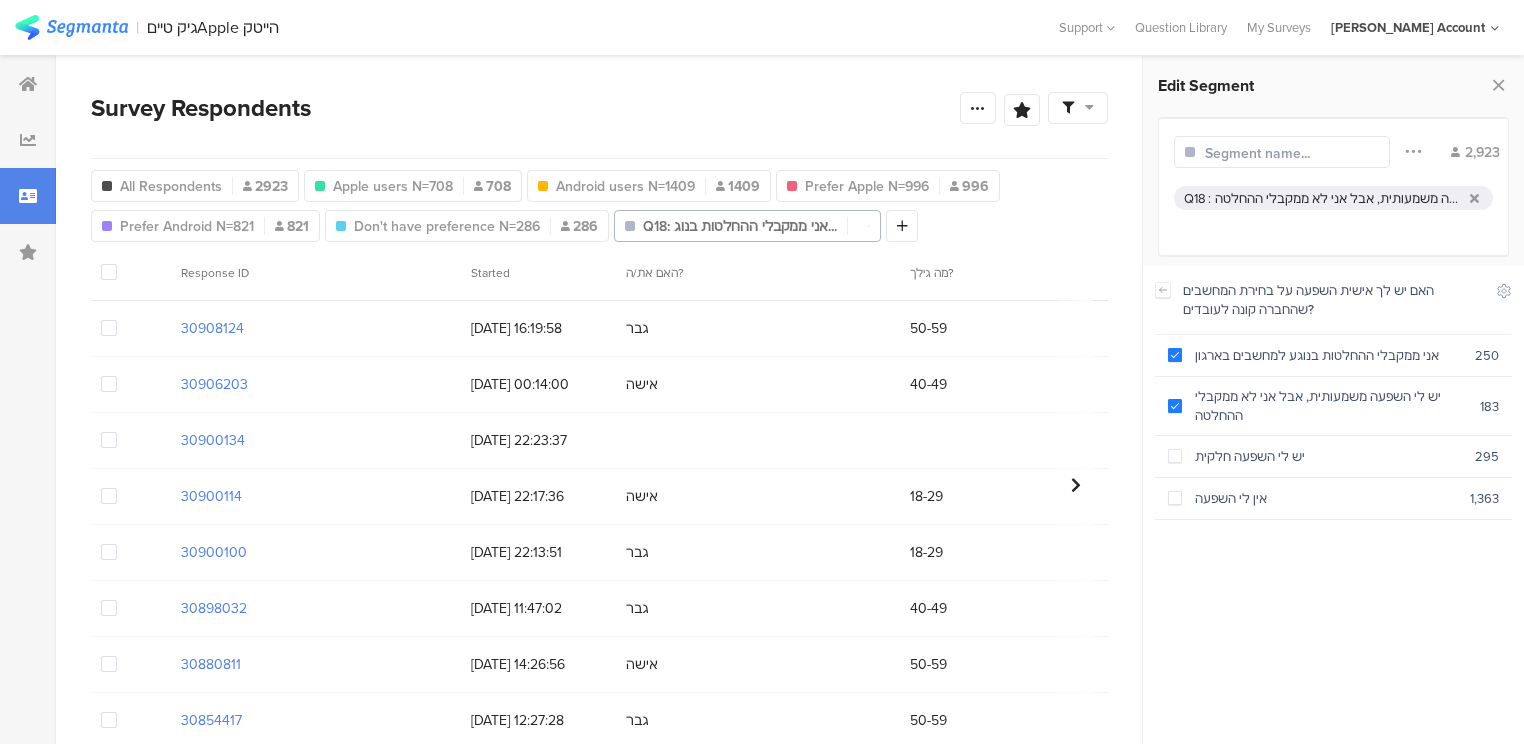 click at bounding box center [1292, 153] 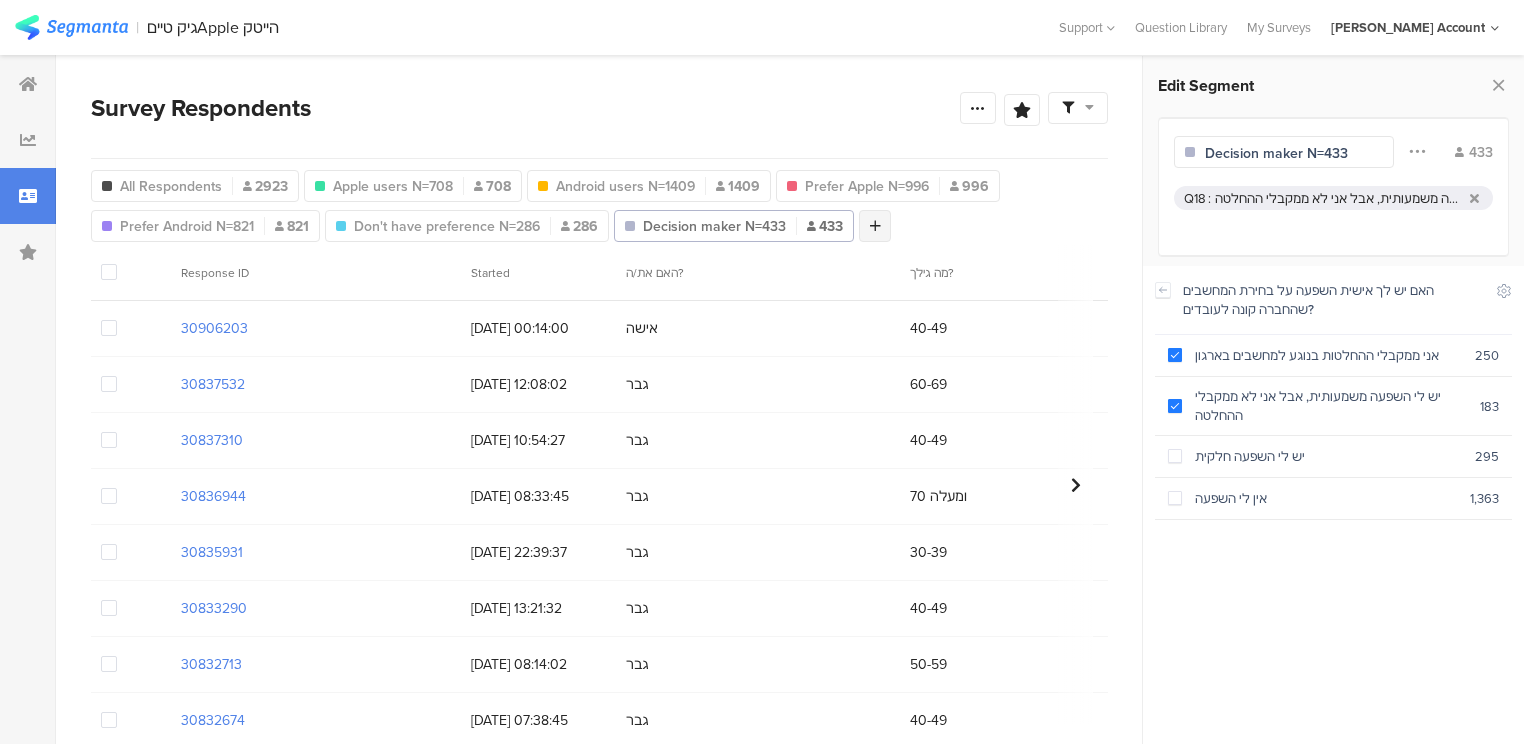 type on "Decision maker N=433" 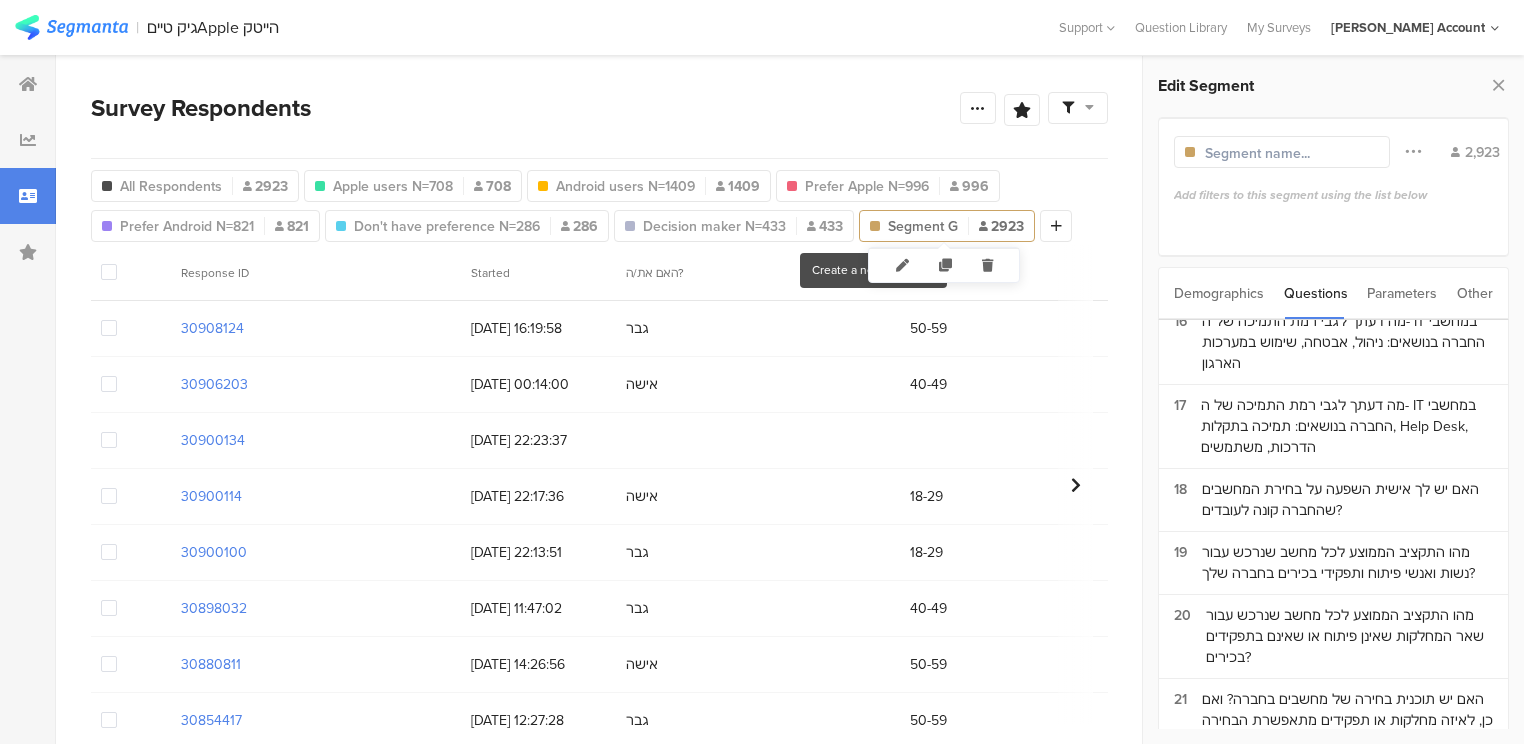 click on "Segment G       2923" at bounding box center (947, 226) 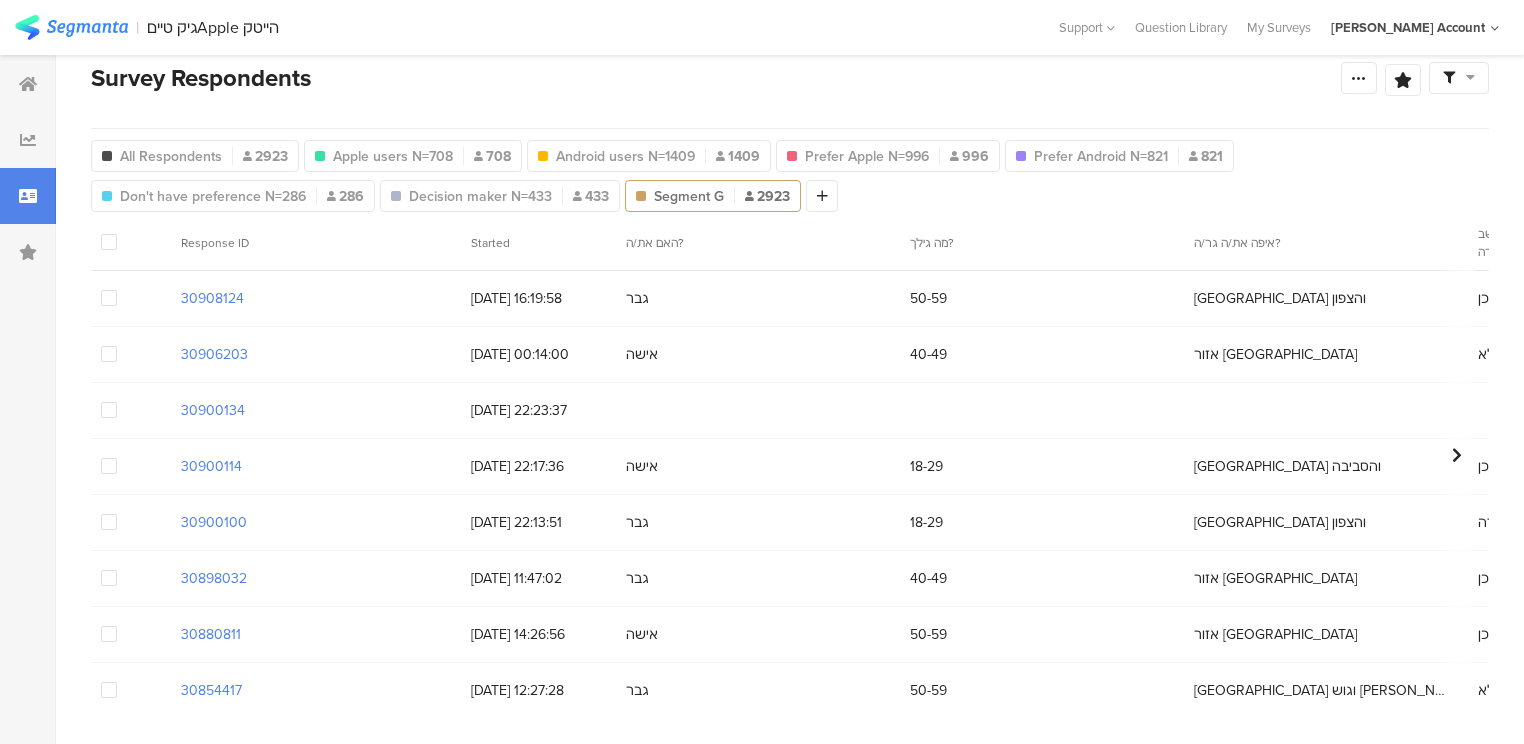 scroll, scrollTop: 41, scrollLeft: 0, axis: vertical 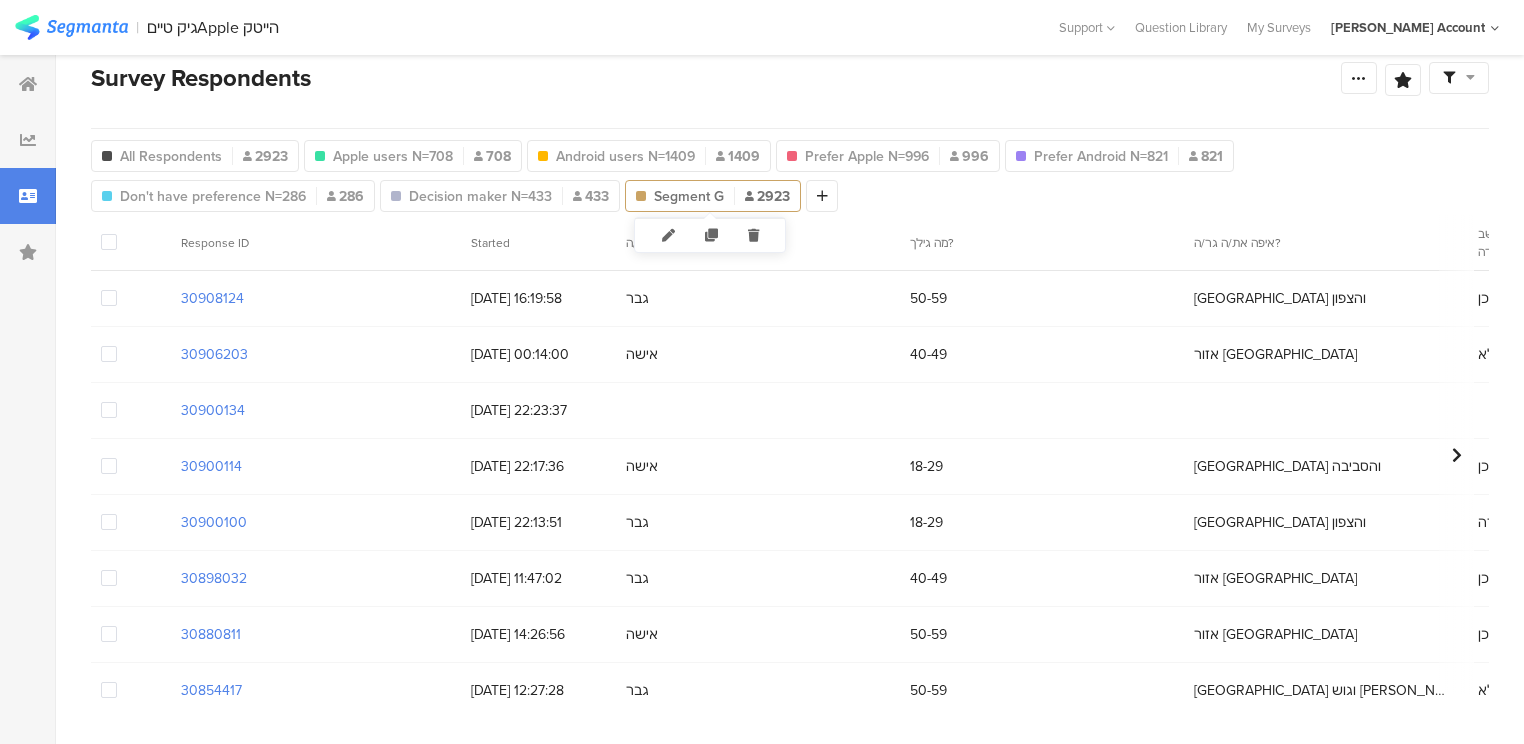 click on "Segment G" at bounding box center (689, 196) 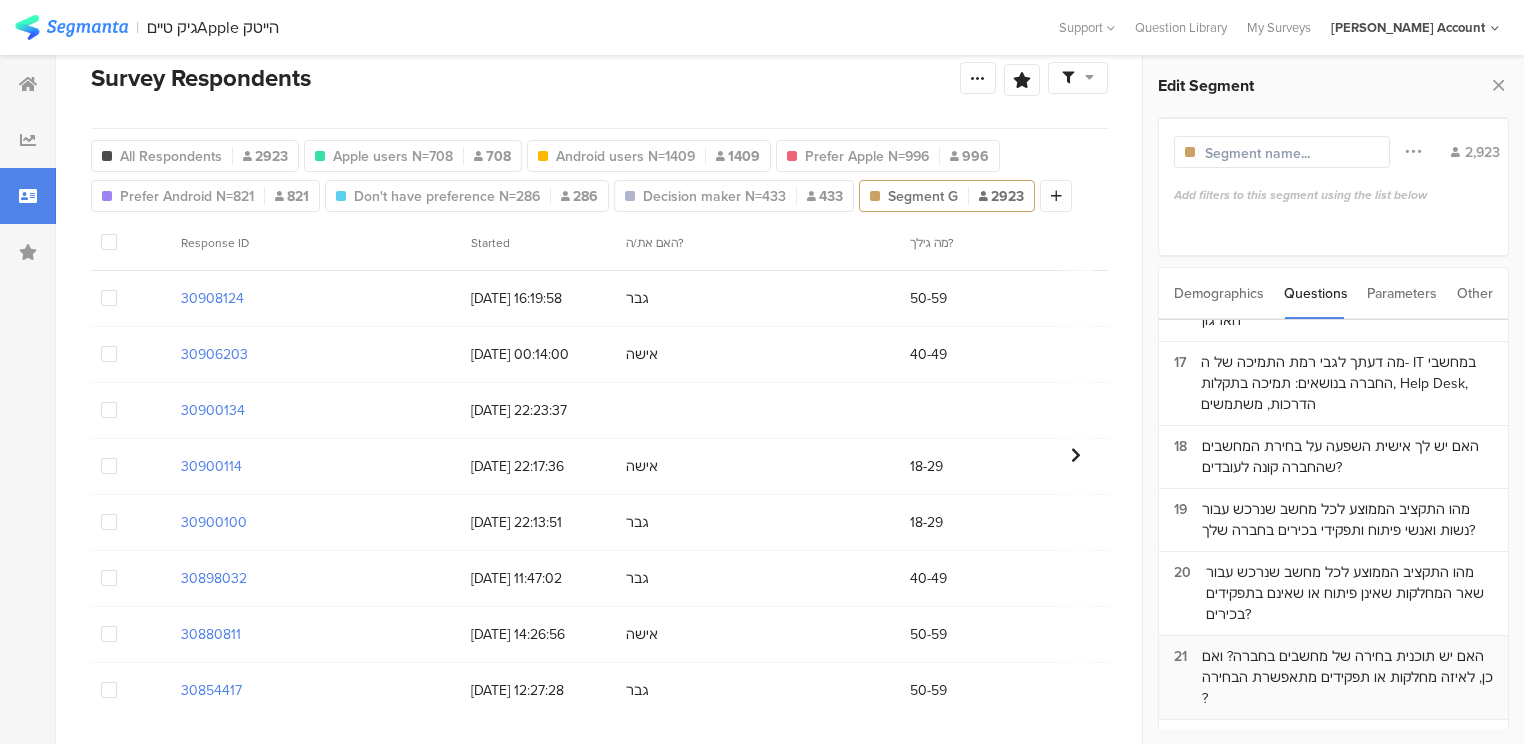 scroll, scrollTop: 895, scrollLeft: 0, axis: vertical 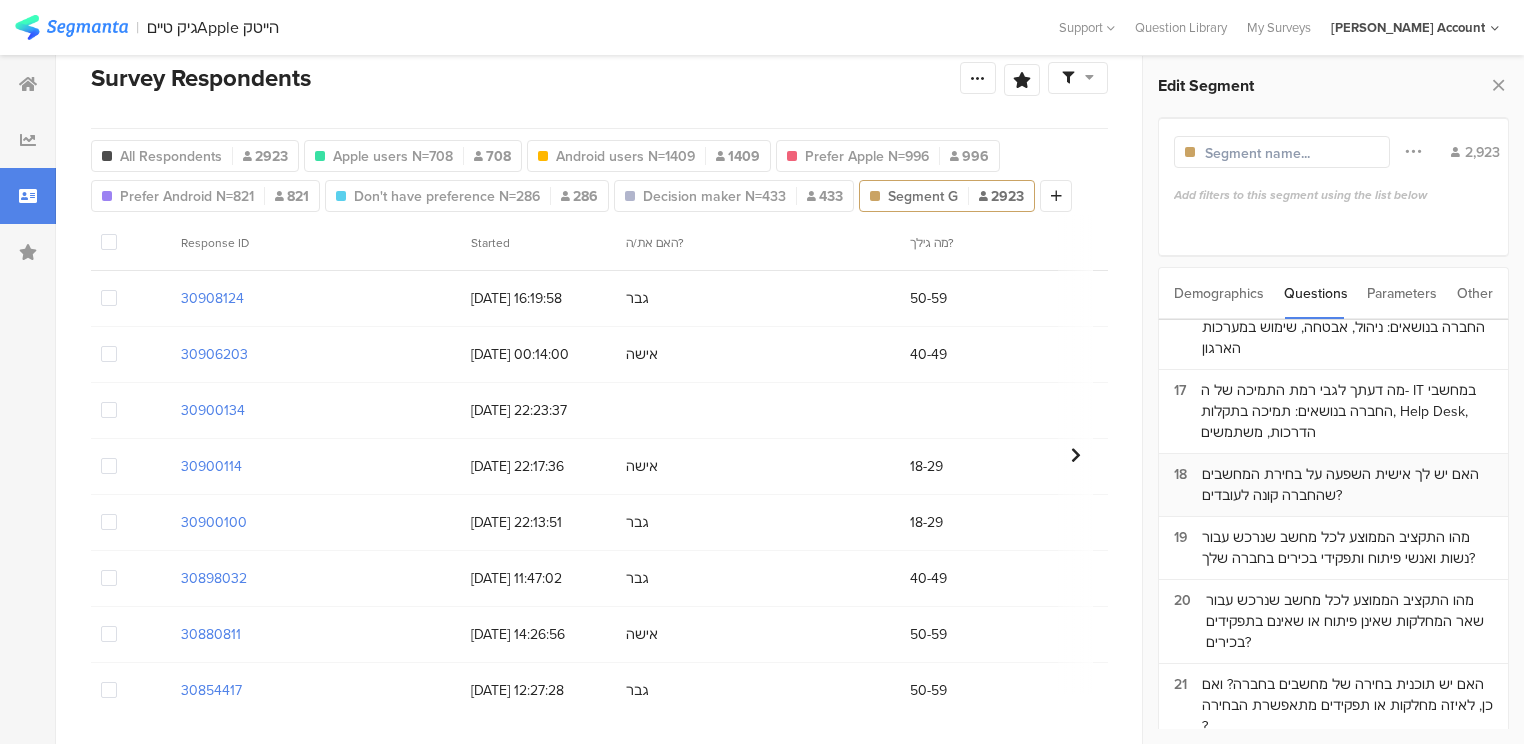 click on "האם יש לך אישית השפעה על בחירת המחשבים שהחברה קונה לעובדים?" at bounding box center (1347, 485) 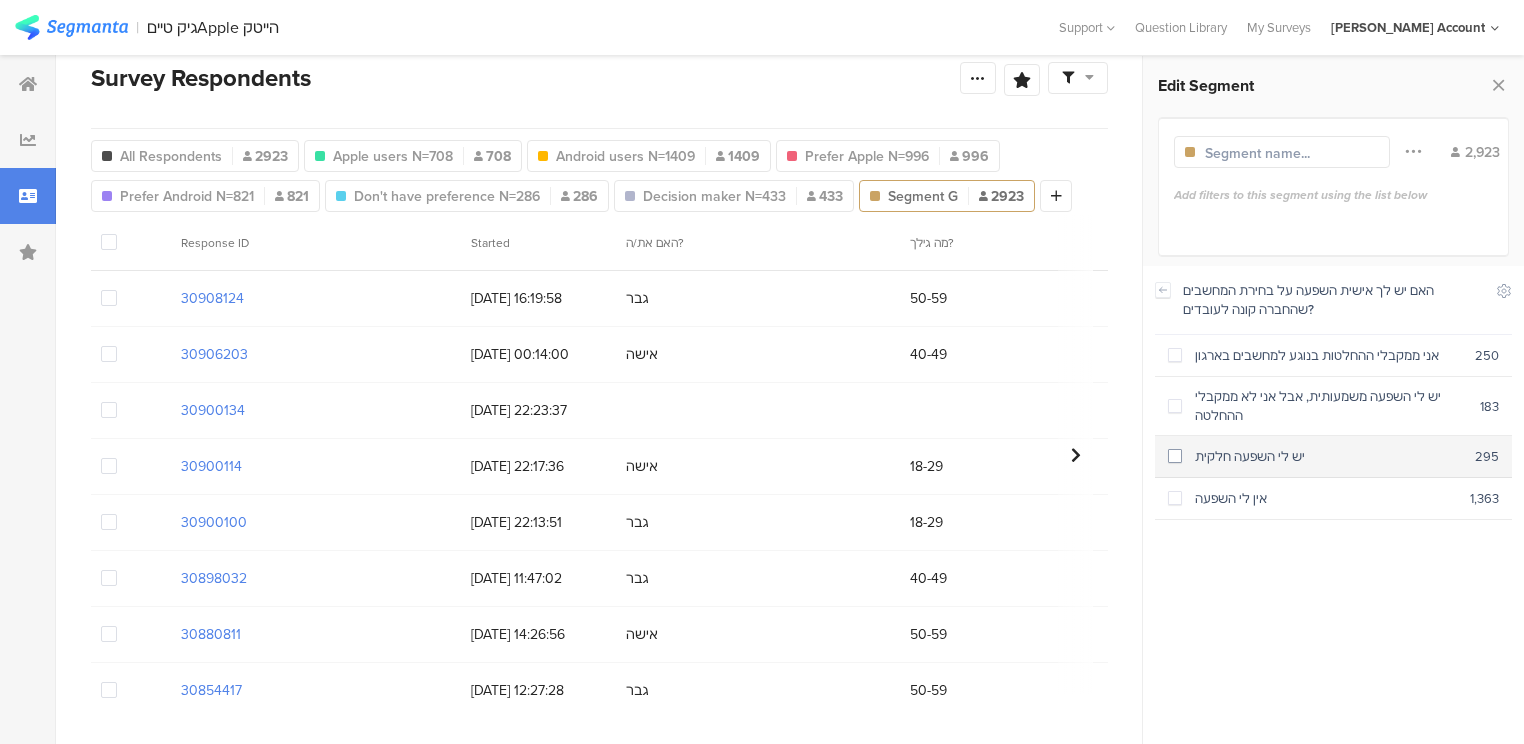 click on "יש לי השפעה חלקית" at bounding box center [1328, 456] 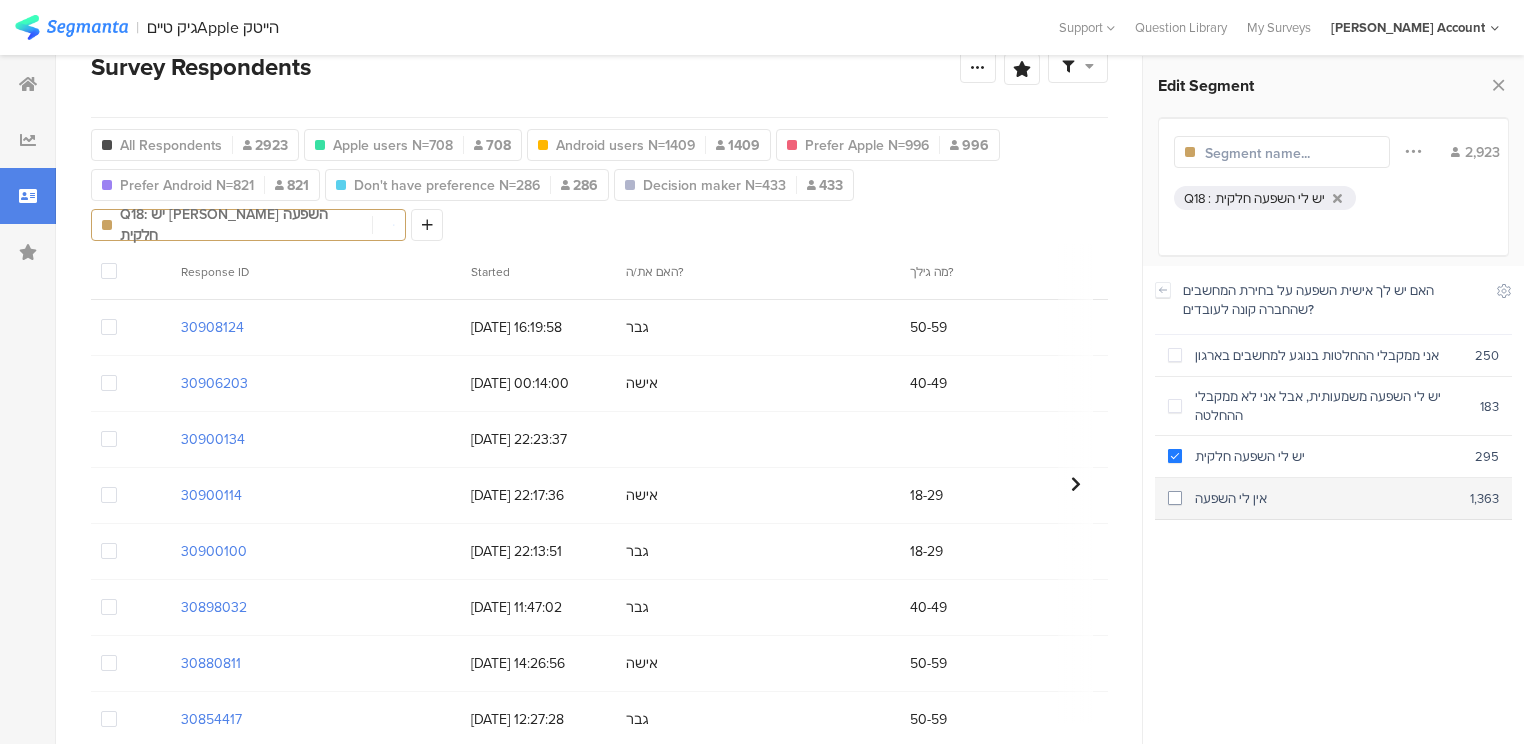 click on "אין לי השפעה" at bounding box center [1326, 498] 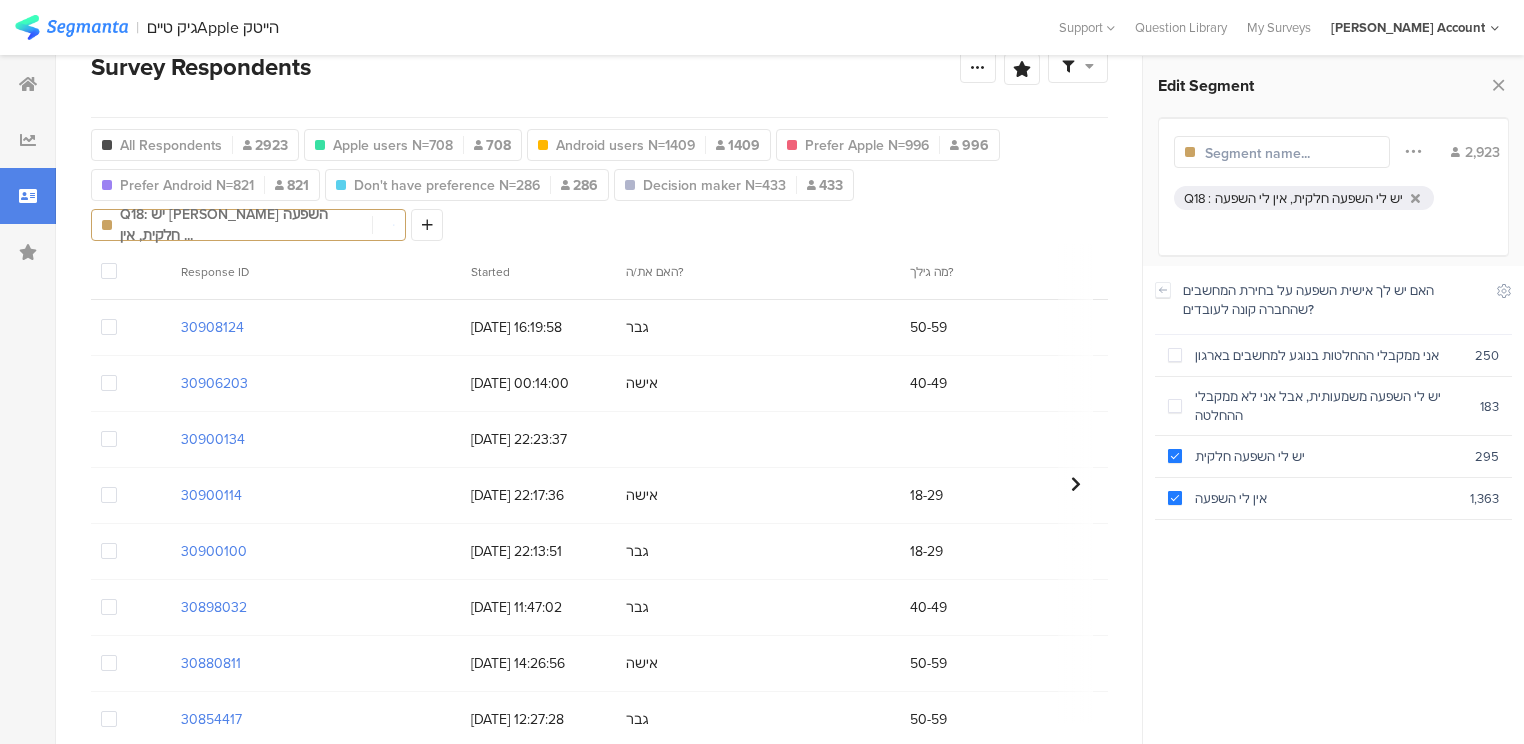 click at bounding box center [1292, 153] 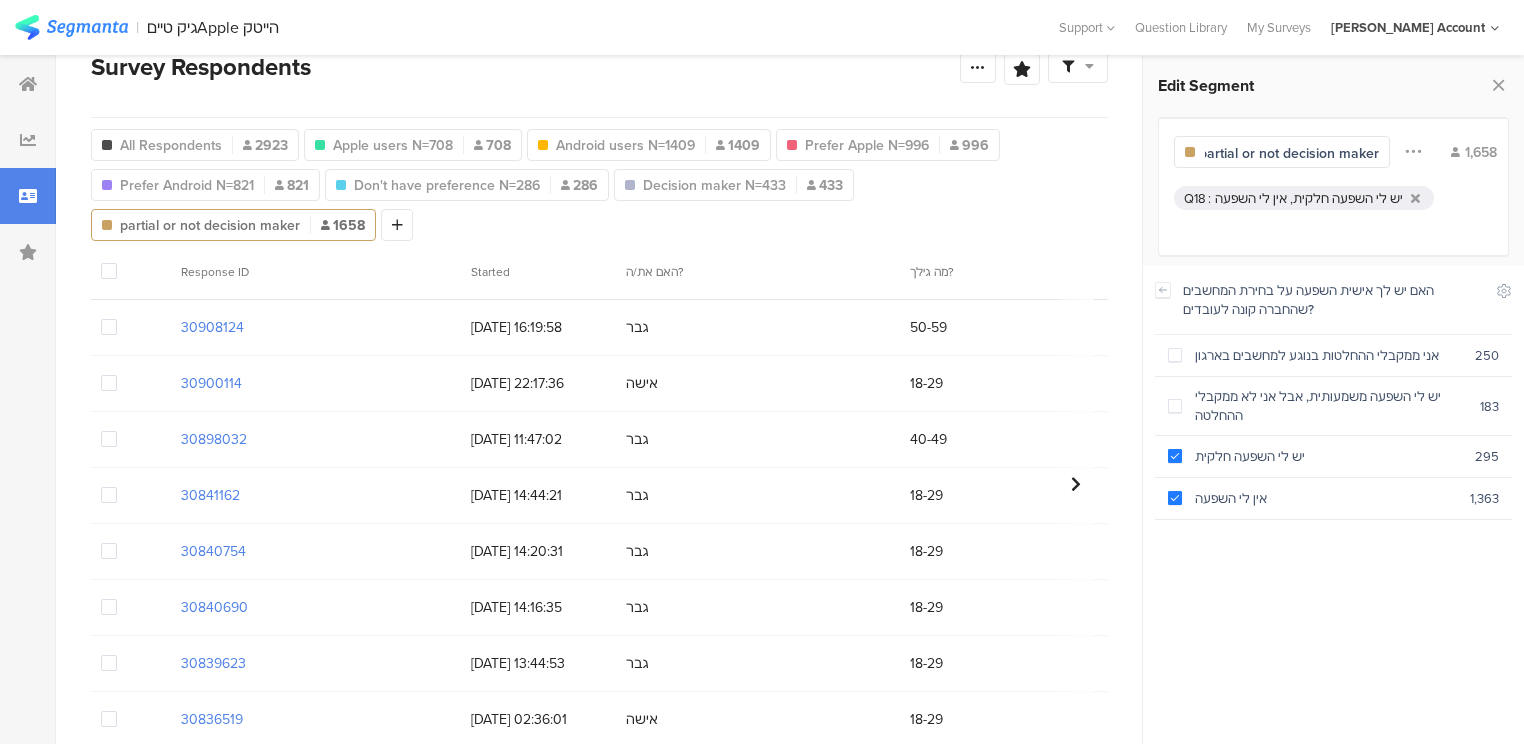 scroll, scrollTop: 0, scrollLeft: 22, axis: horizontal 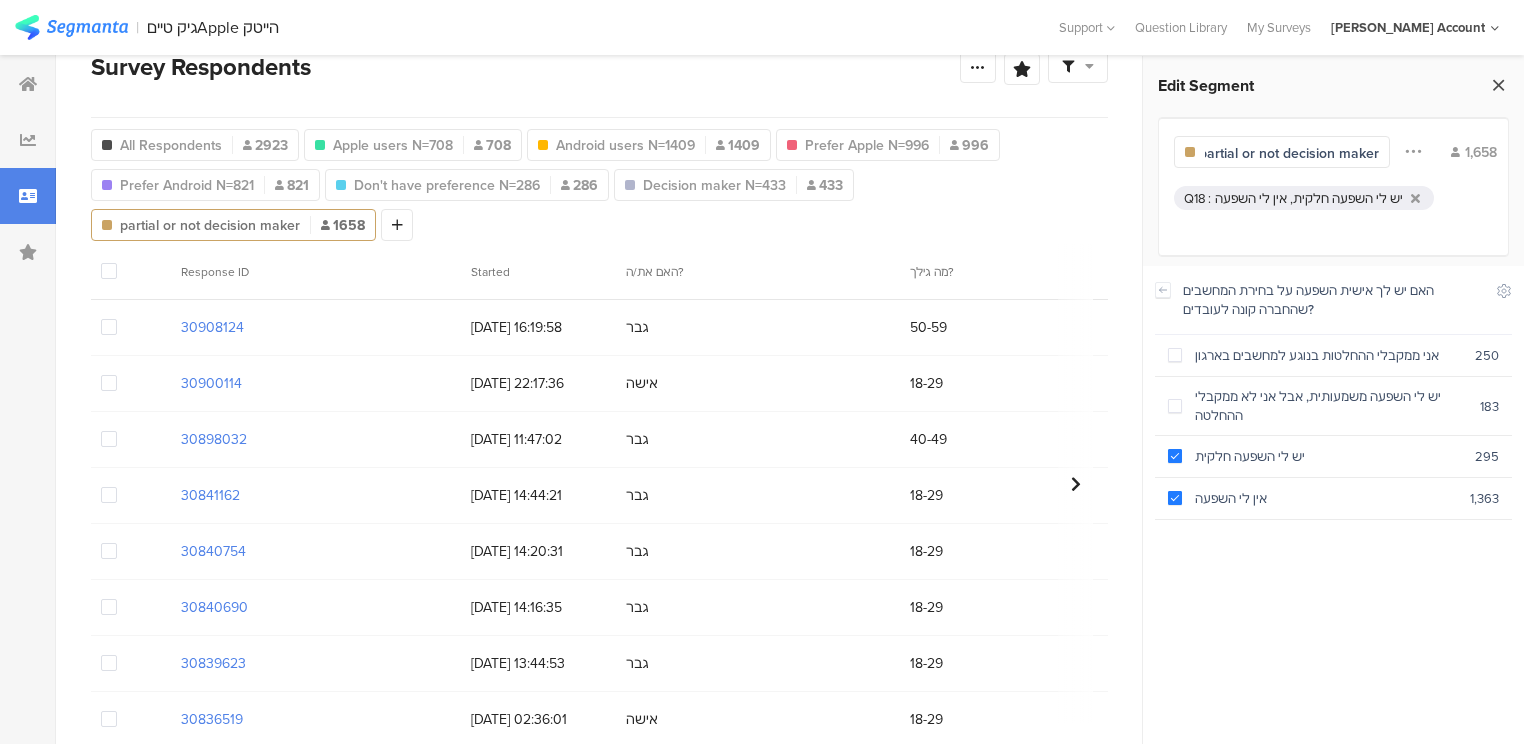 type on "partial or not decision maker" 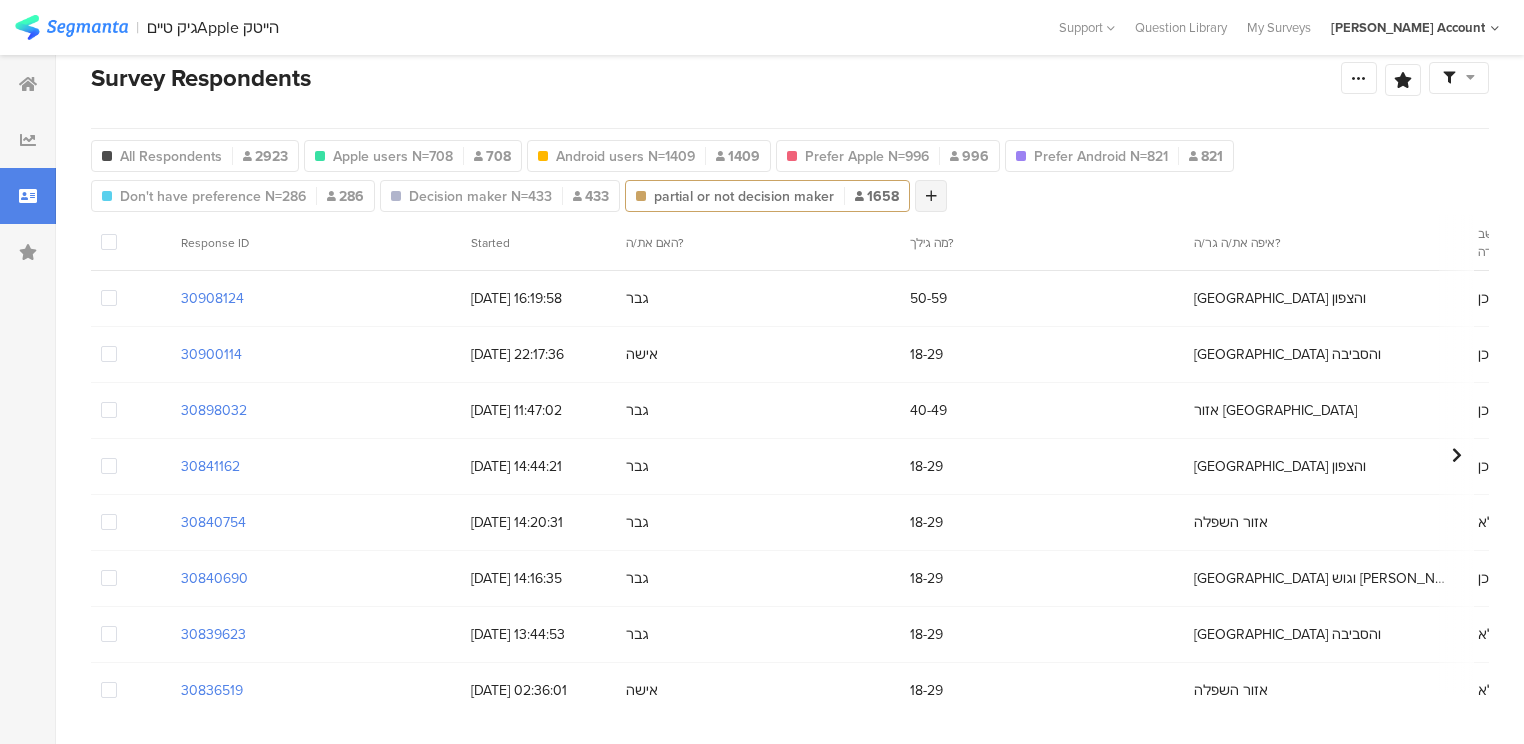 click at bounding box center (931, 196) 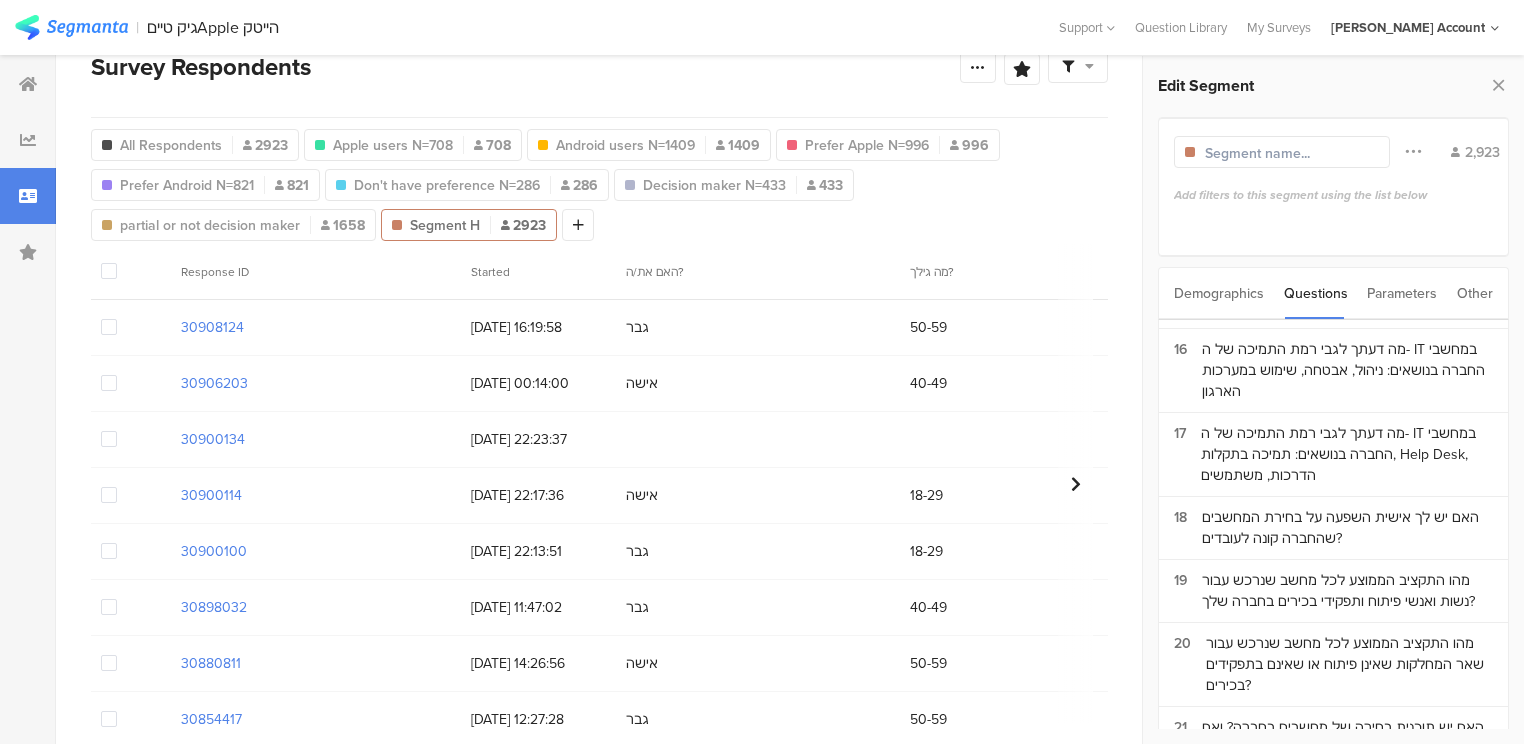 scroll, scrollTop: 815, scrollLeft: 0, axis: vertical 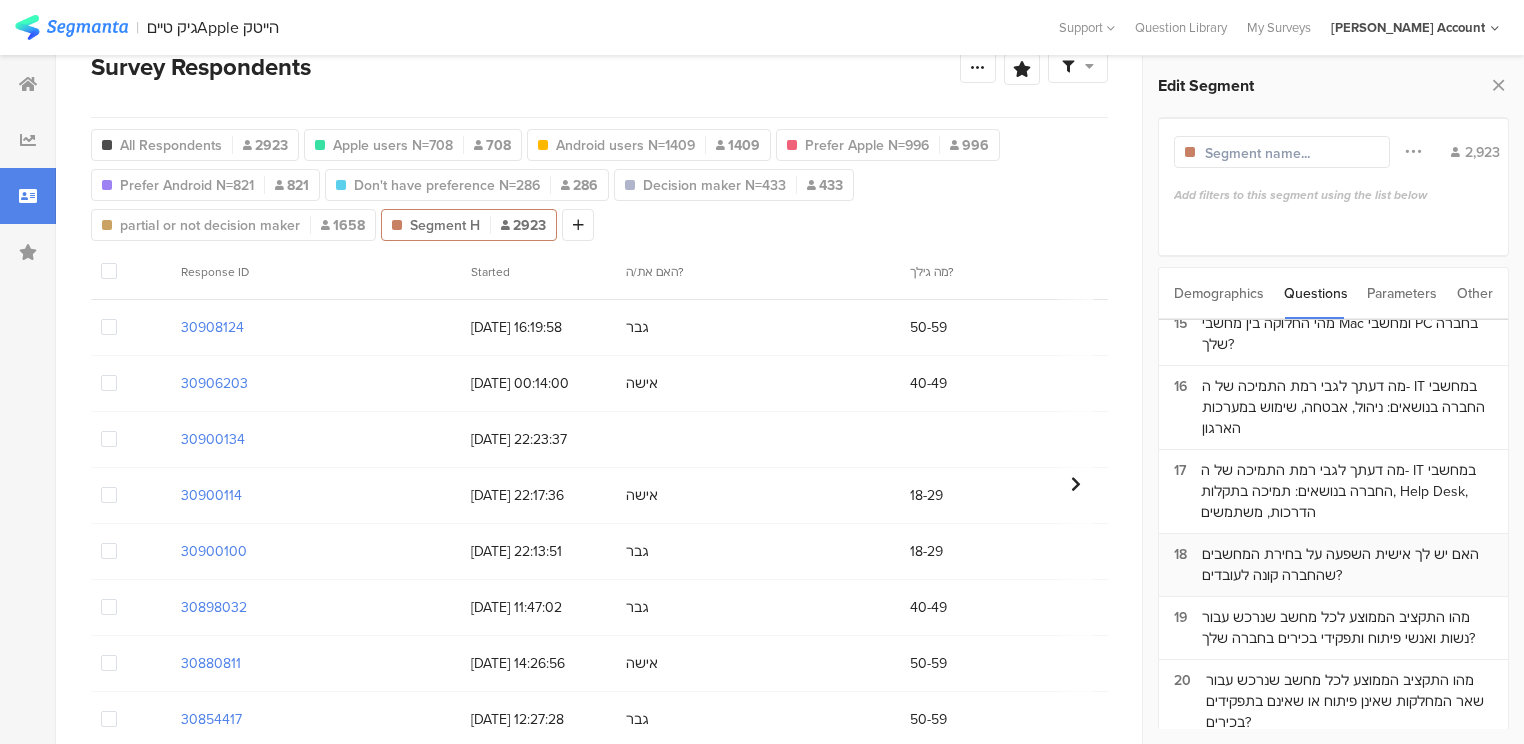 click on "האם יש לך אישית השפעה על בחירת המחשבים שהחברה קונה לעובדים?" at bounding box center [1347, 565] 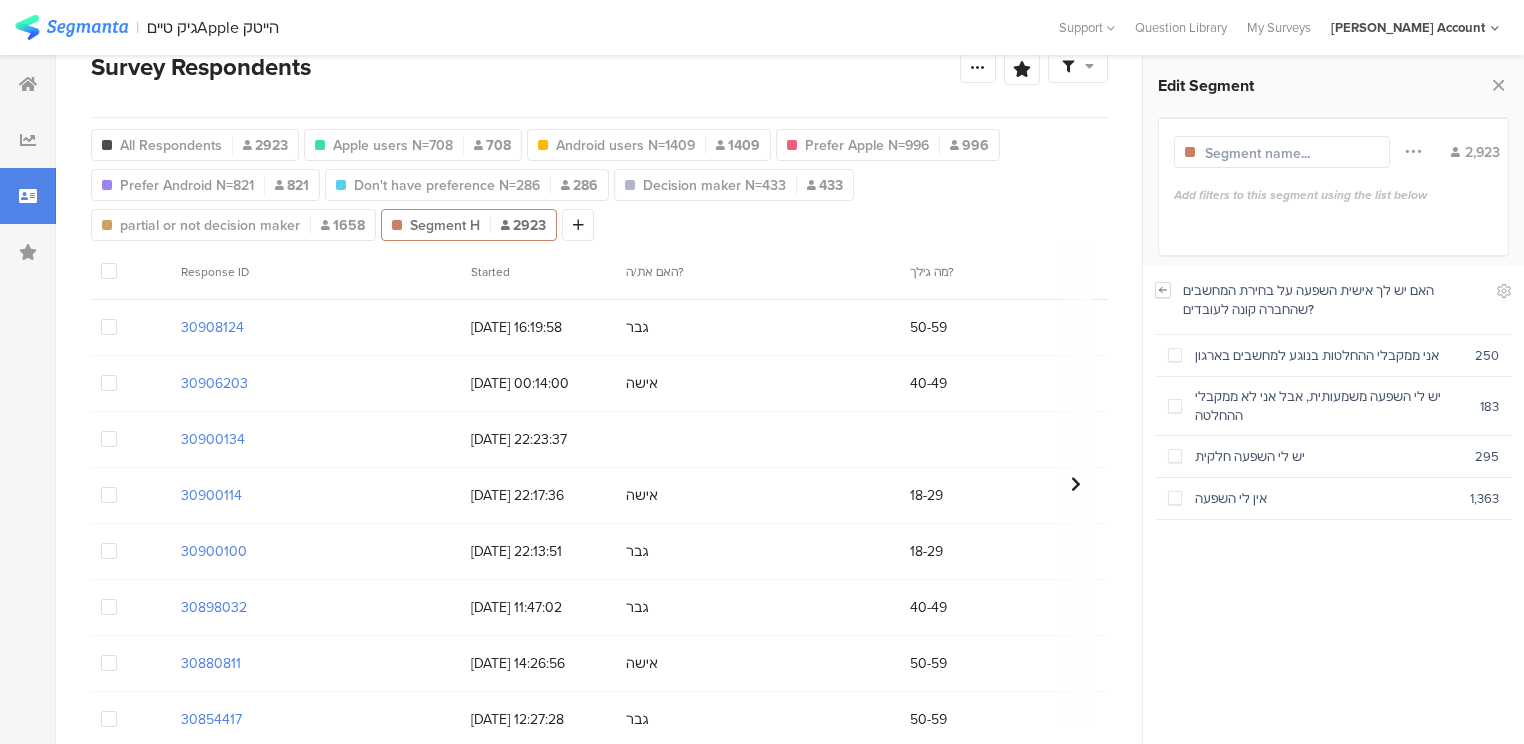 click 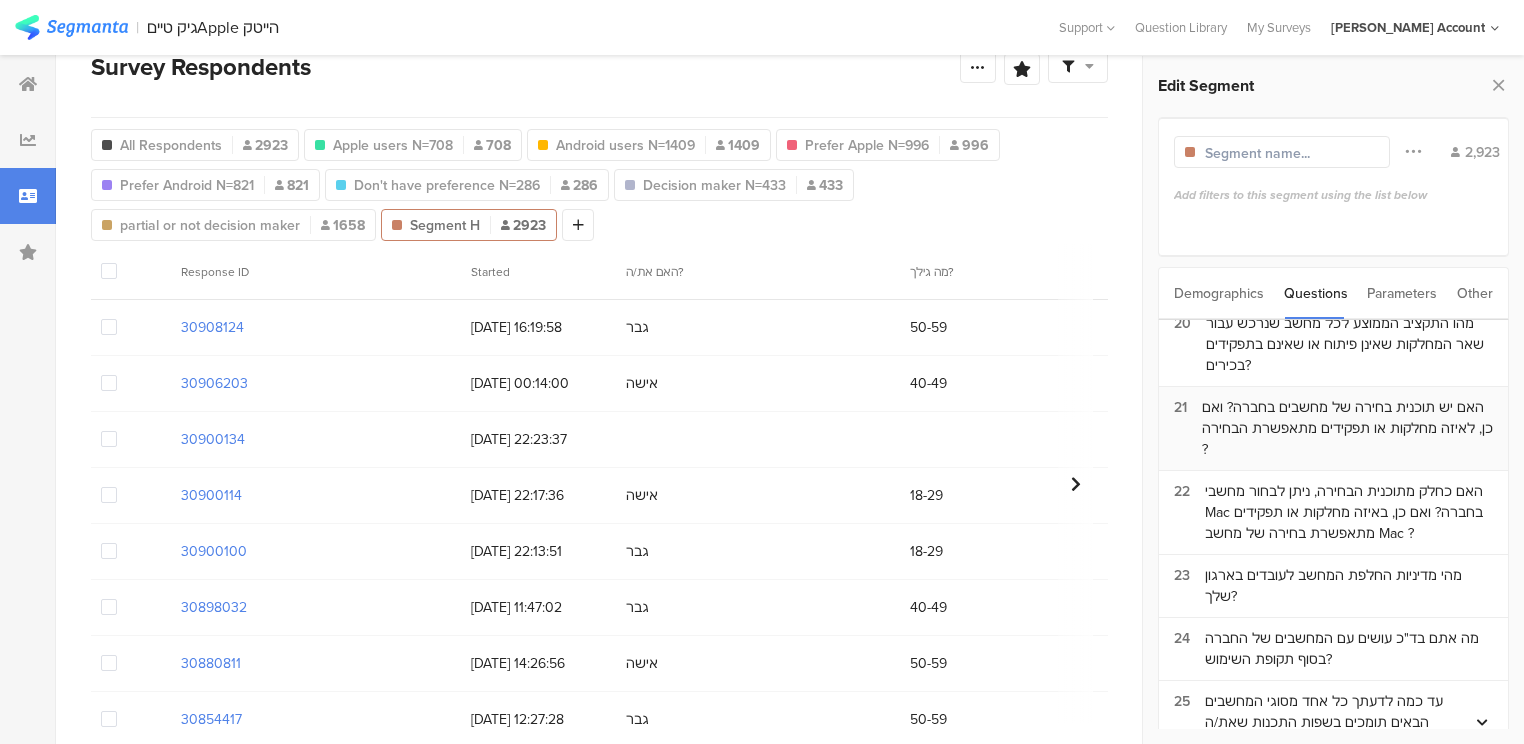 scroll, scrollTop: 1135, scrollLeft: 0, axis: vertical 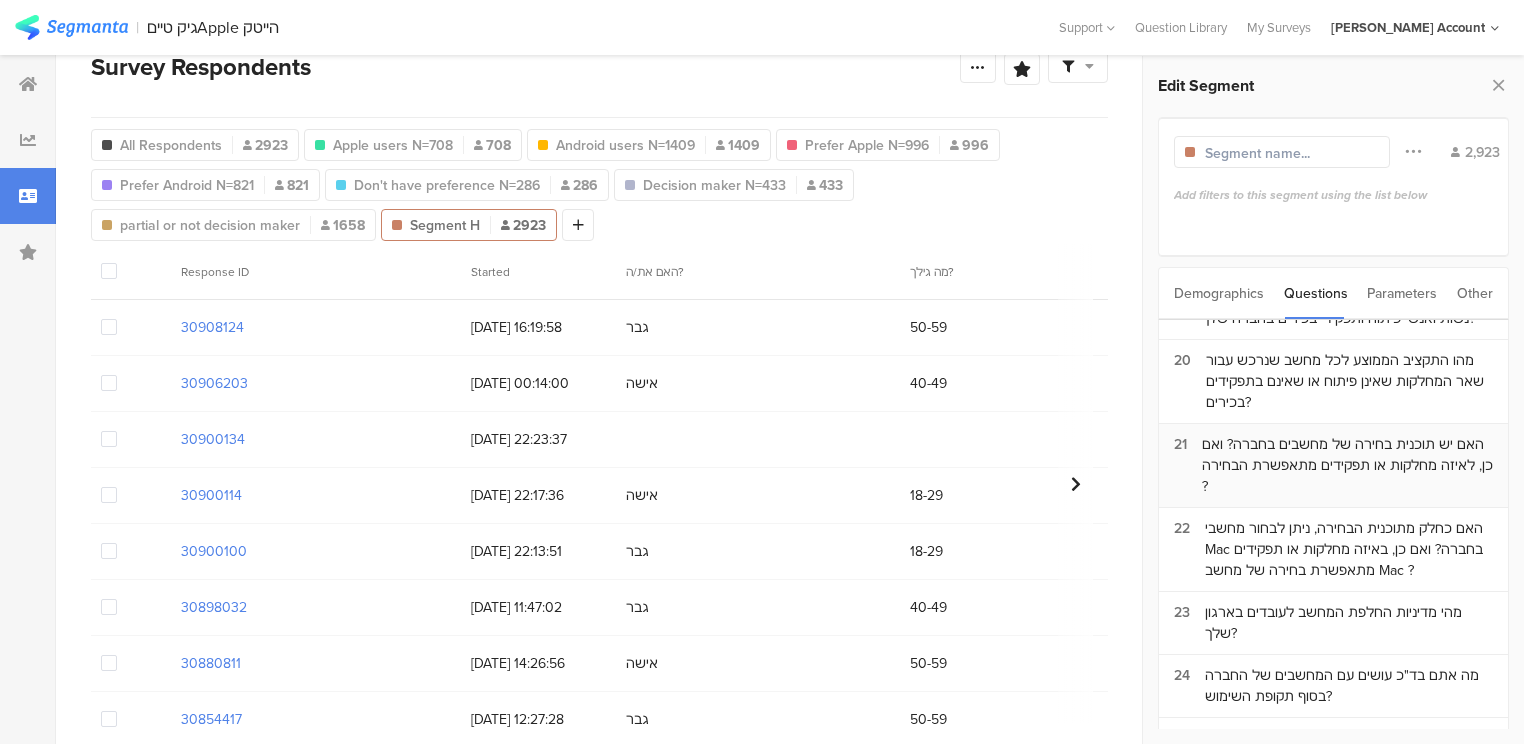 click on "21   האם יש תוכנית בחירה של מחשבים בחברה? ואם כן, לאיזה מחלקות או תפקידים מתאפשרת הבחירה ?" at bounding box center (1333, 466) 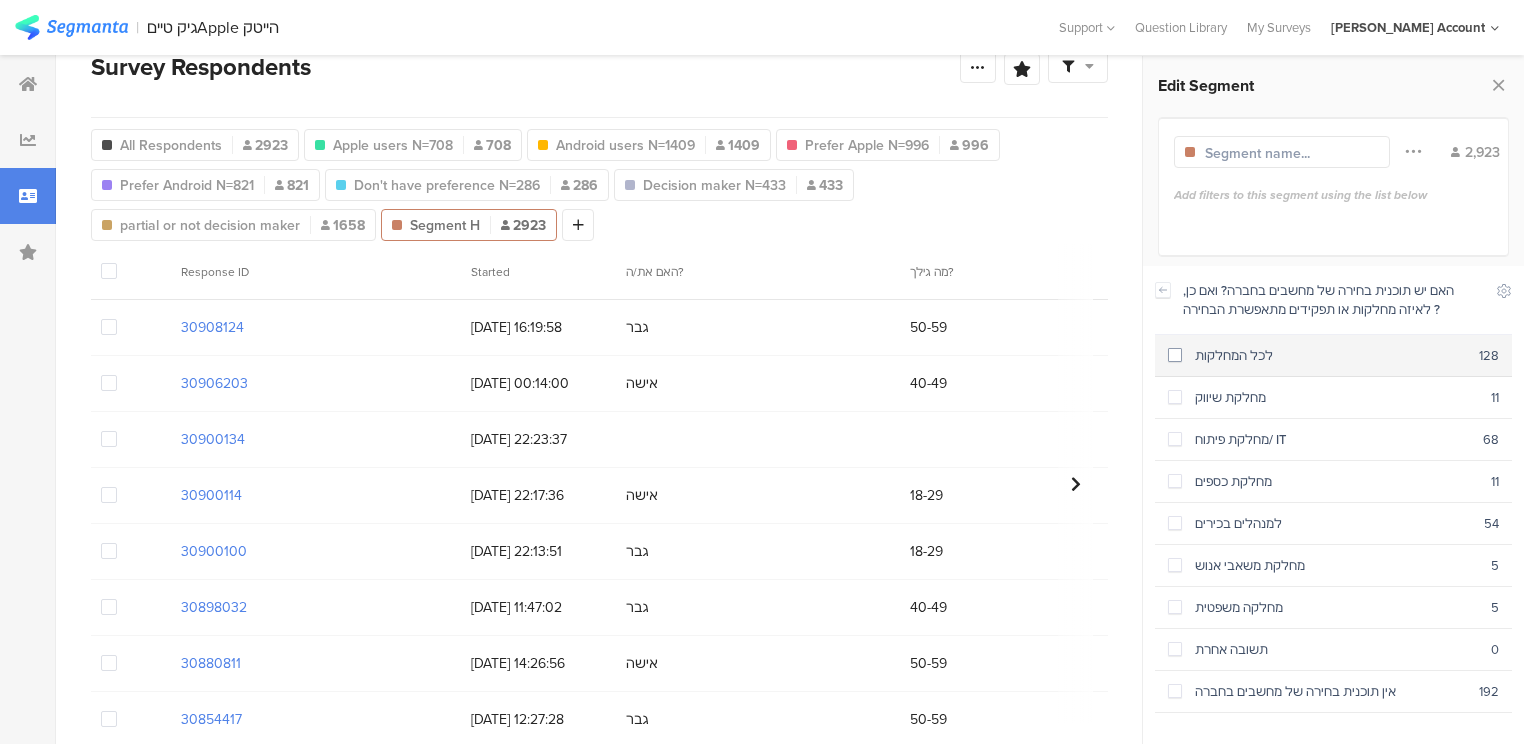 click on "לכל המחלקות" at bounding box center (1330, 355) 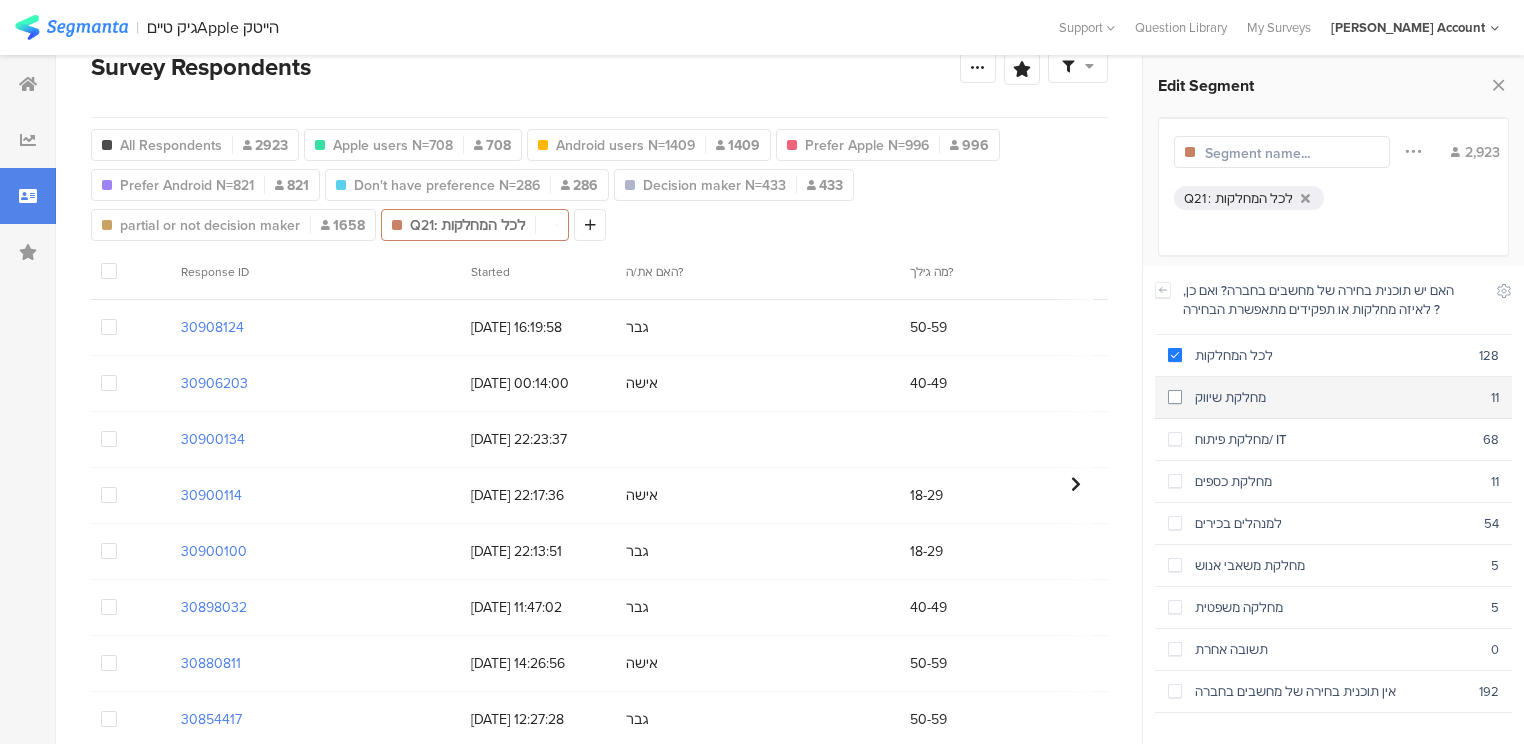 click on "מחלקת שיווק" at bounding box center [1336, 397] 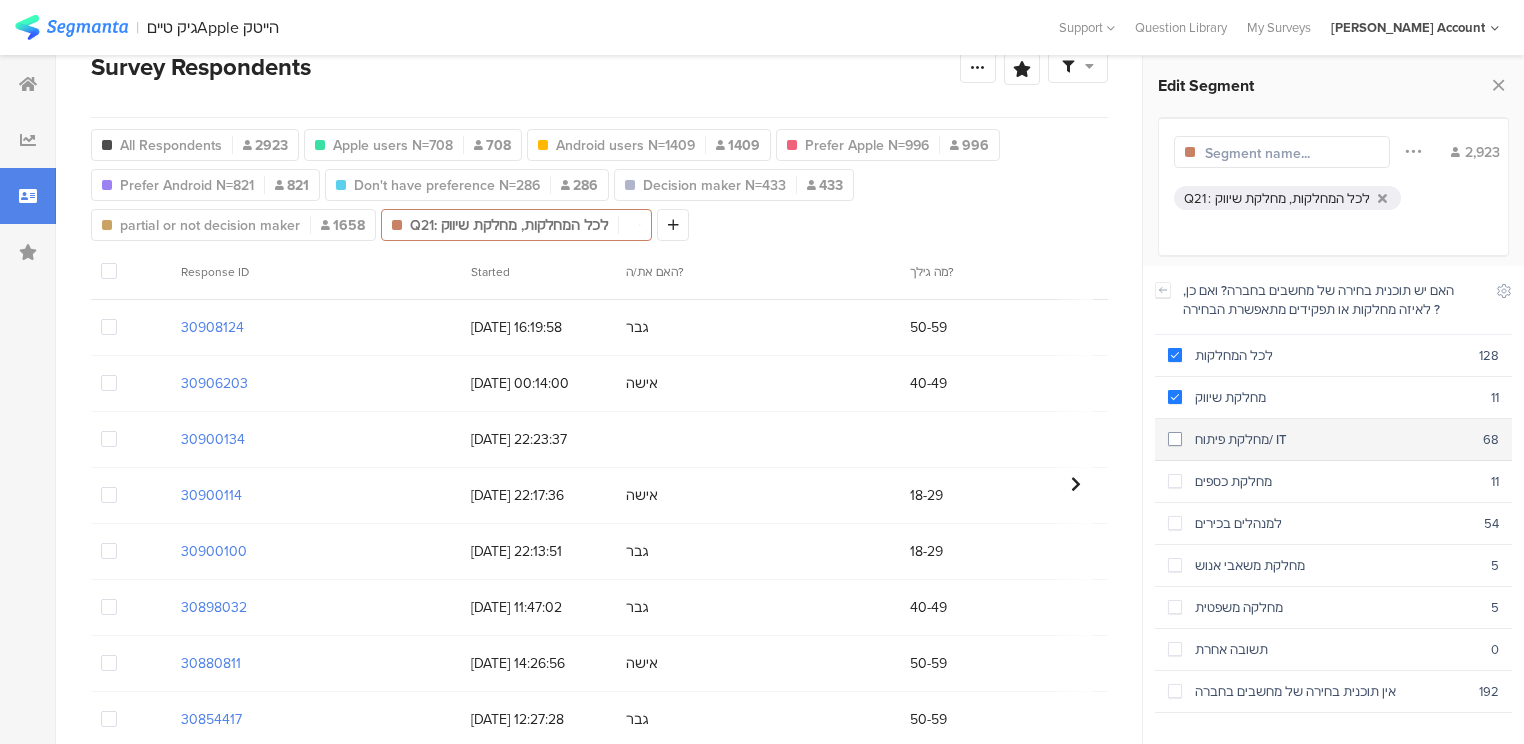click on "מחלקת פיתוח/ IT" at bounding box center (1332, 439) 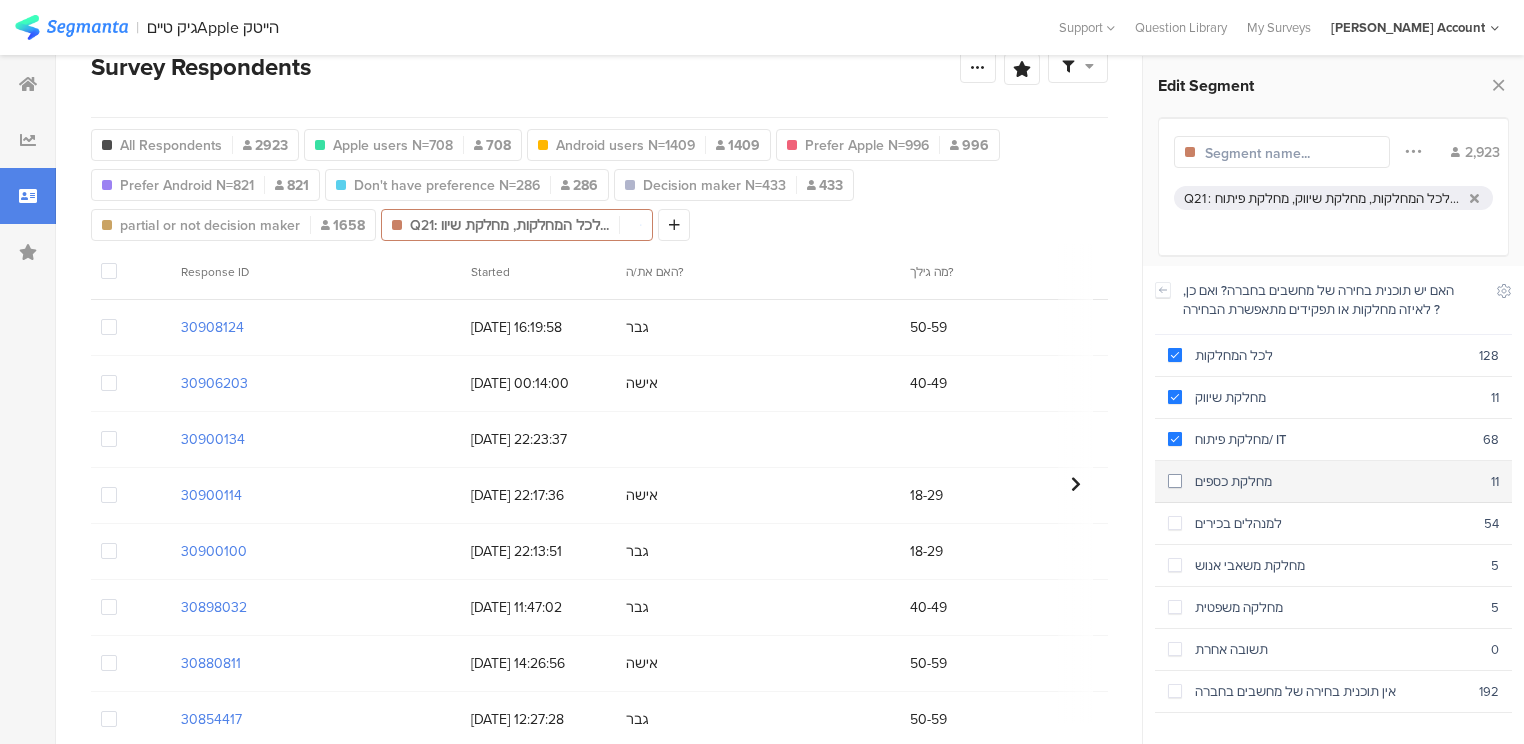 click on "מחלקת כספים" at bounding box center (1336, 481) 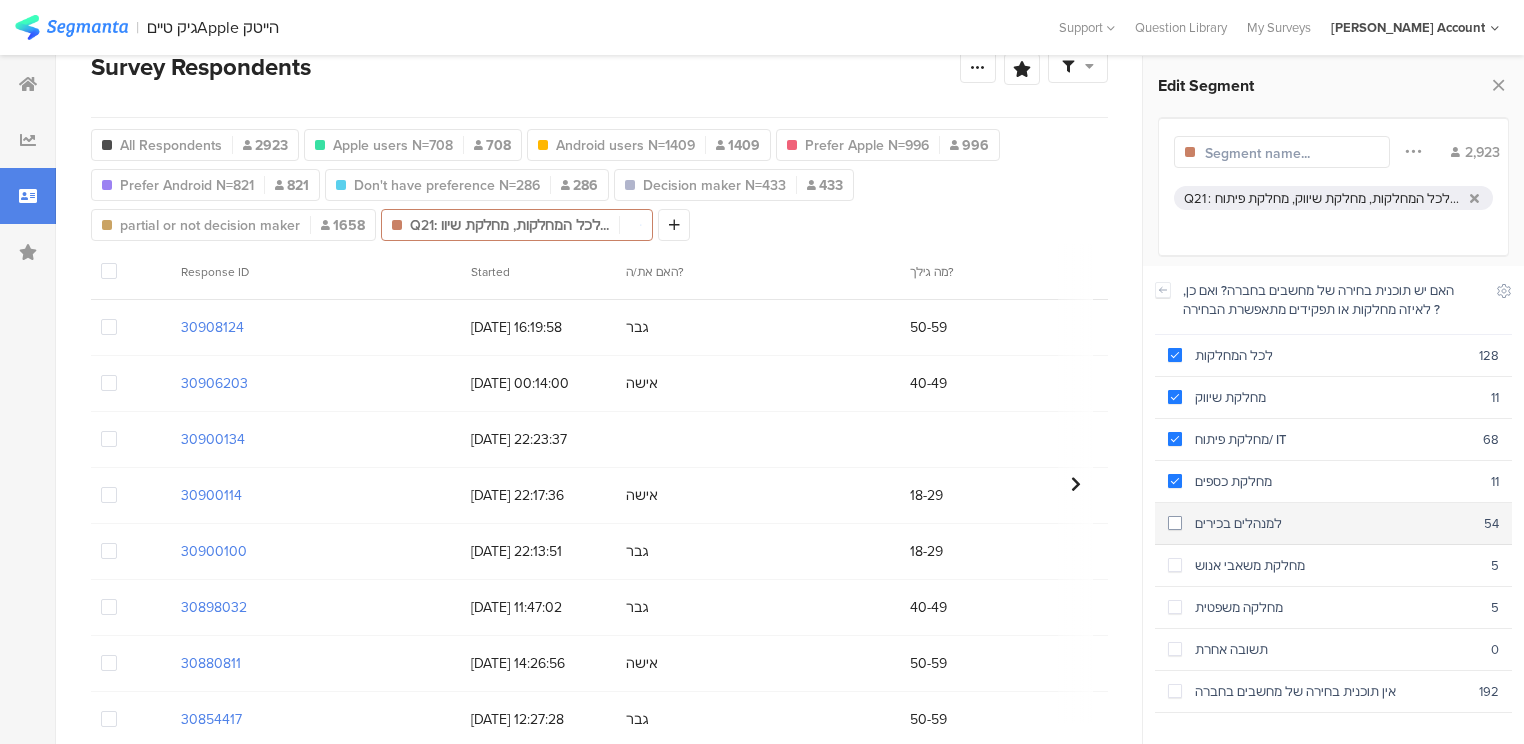 click on "למנהלים בכירים" at bounding box center [1333, 523] 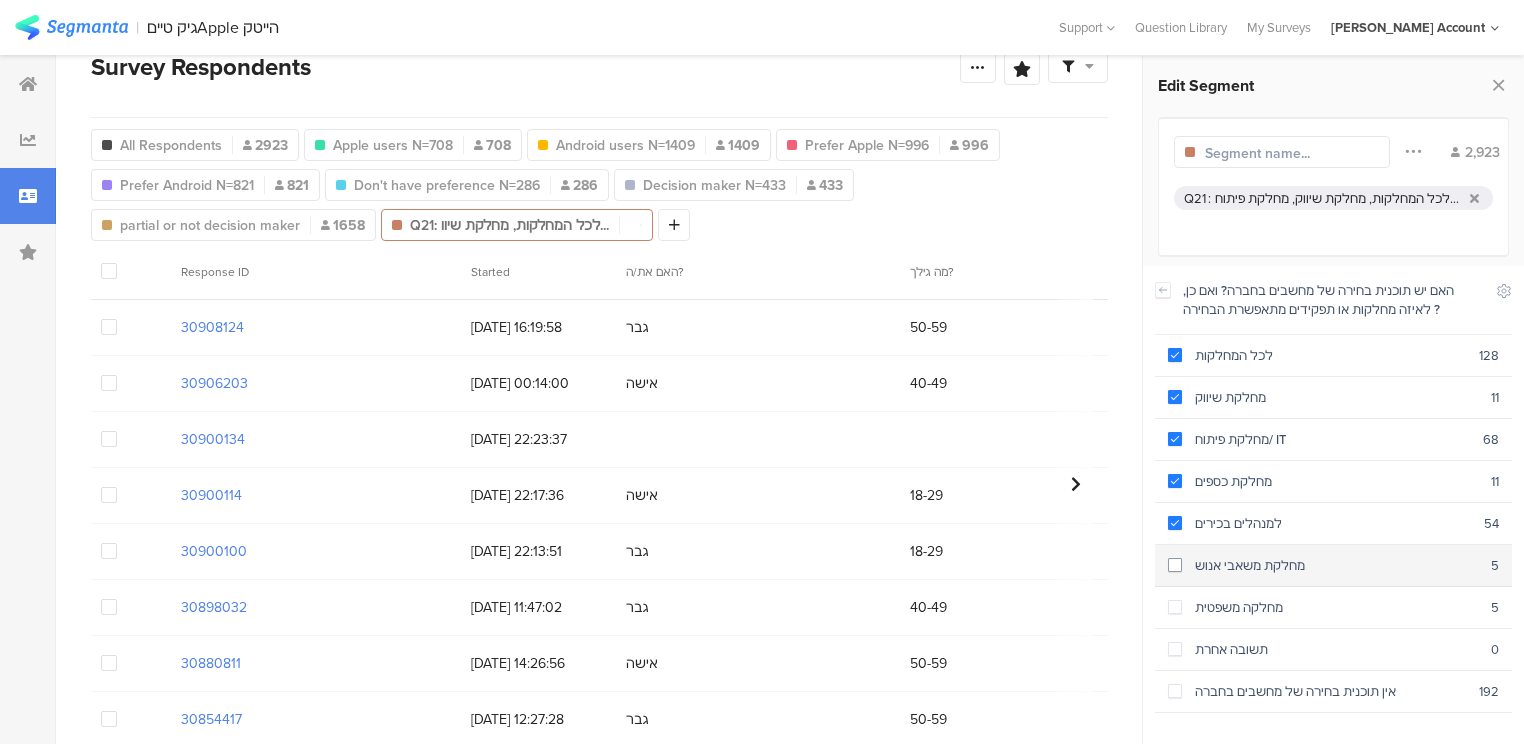 click on "מחלקת משאבי אנוש" at bounding box center (1336, 565) 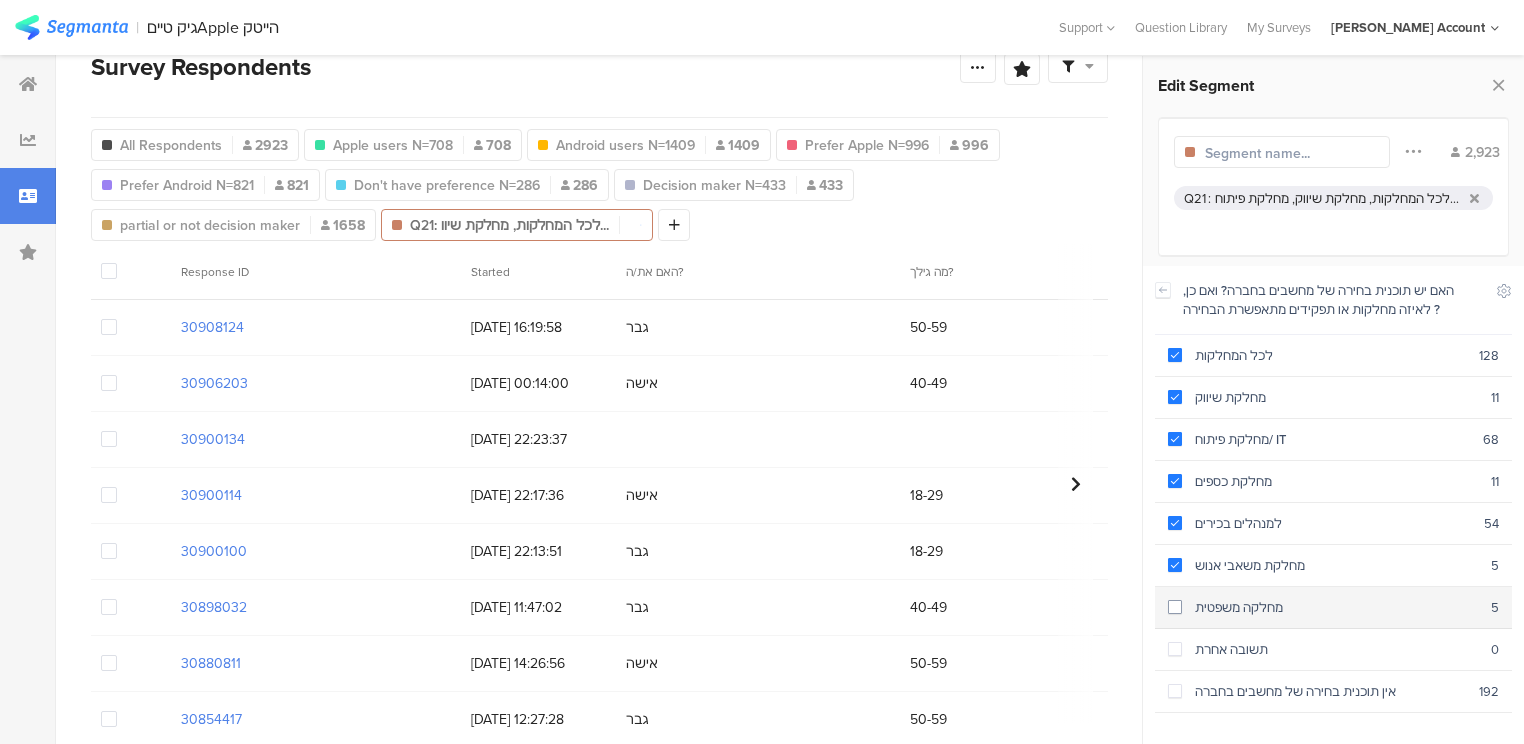 click on "מחלקה משפטית" at bounding box center (1336, 607) 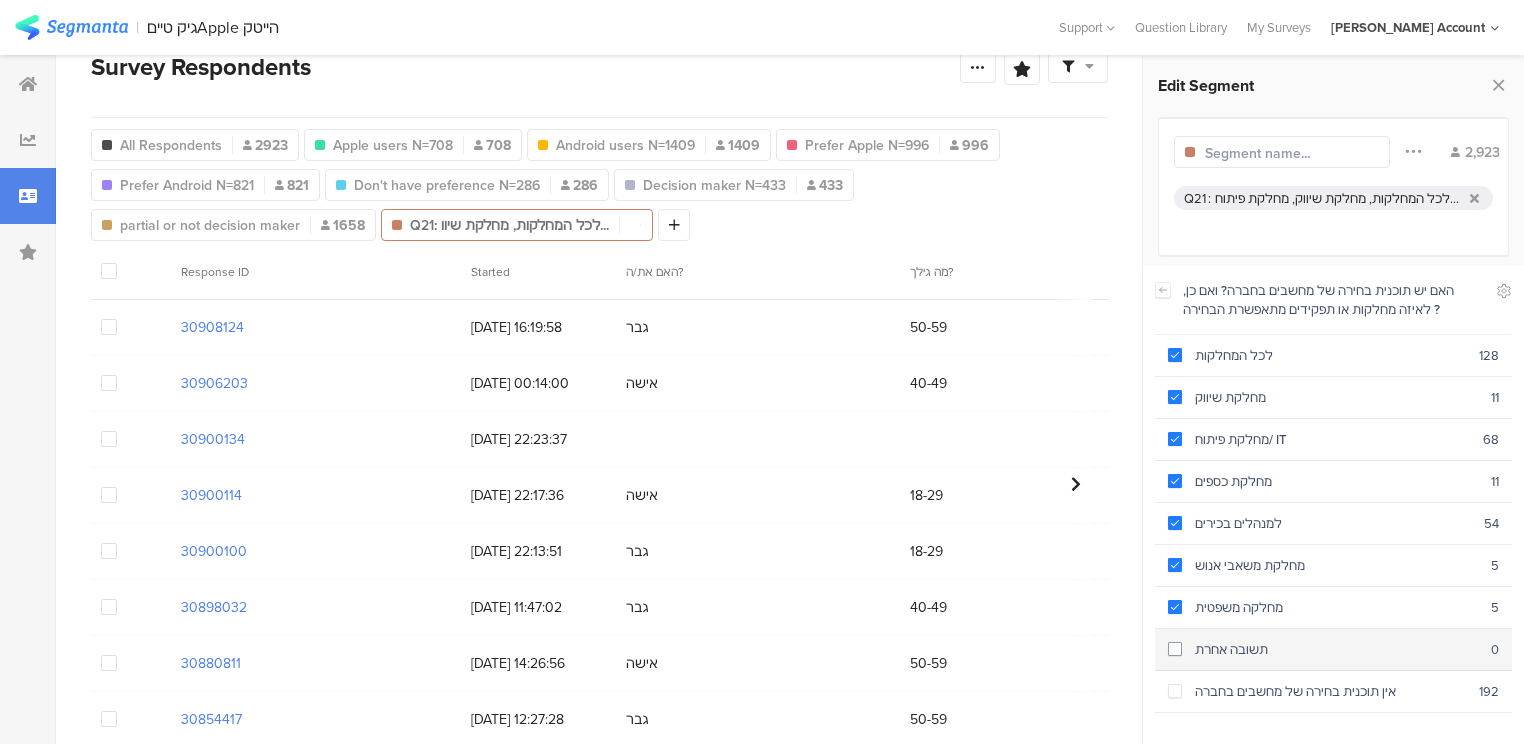 click on "תשובה אחרת" at bounding box center [1336, 649] 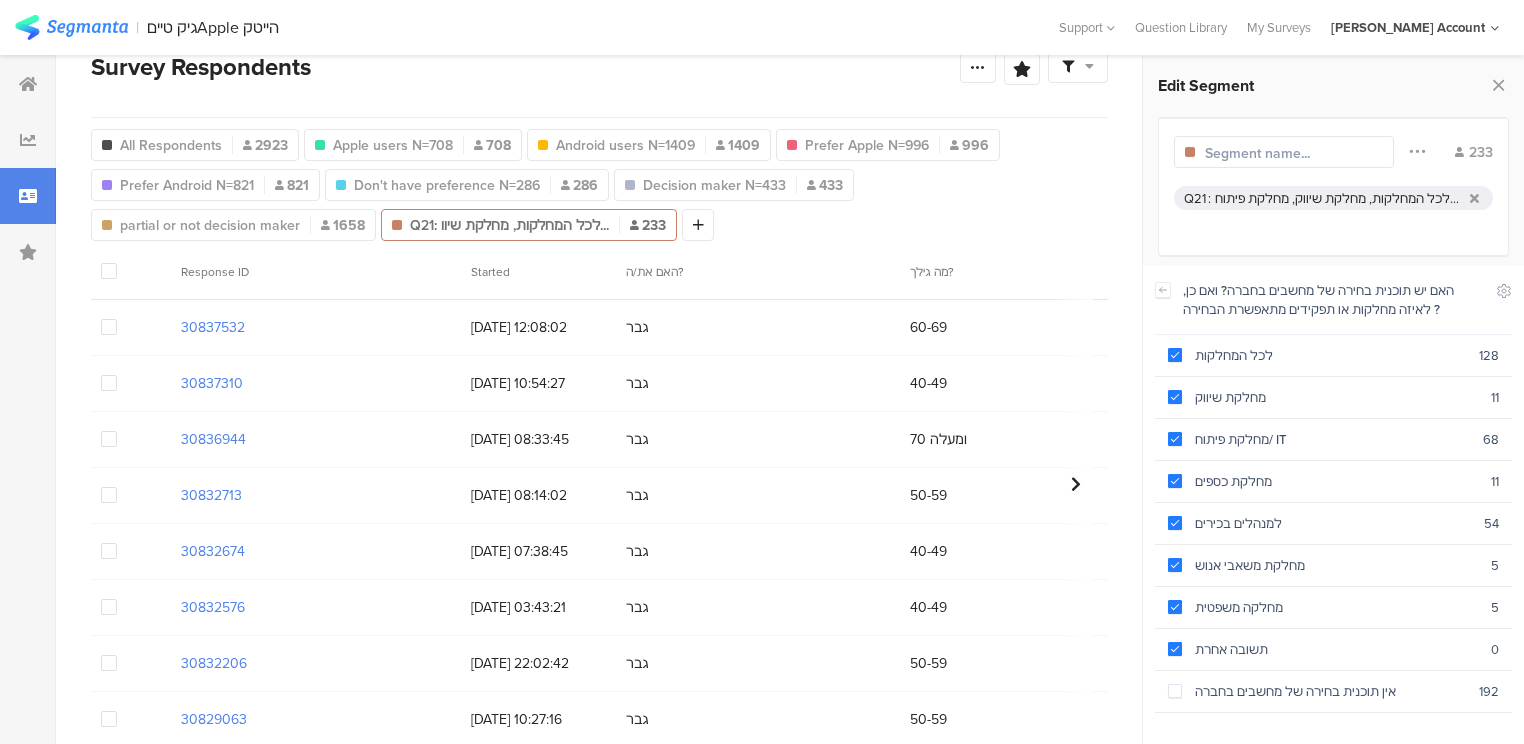 click at bounding box center [1292, 153] 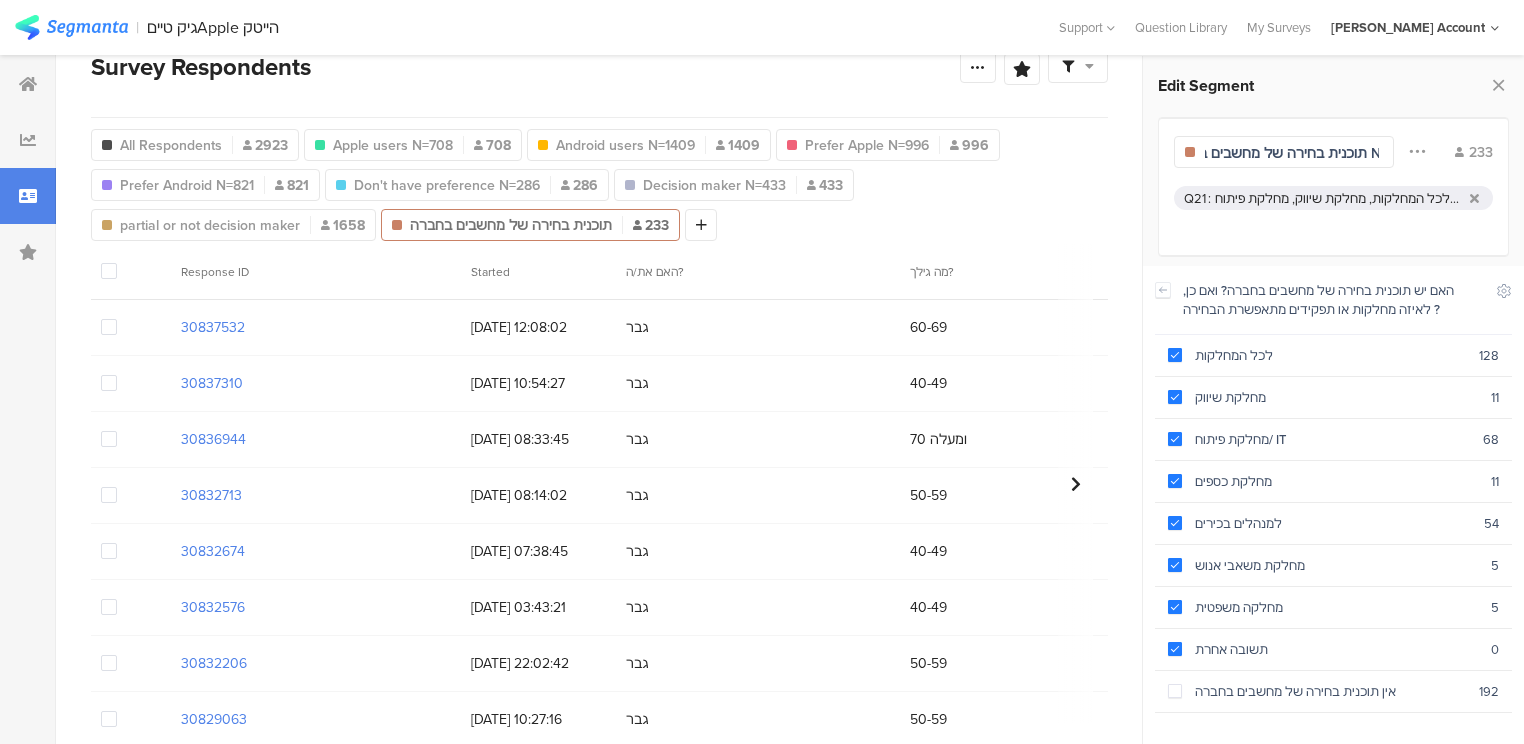scroll, scrollTop: 0, scrollLeft: 49, axis: horizontal 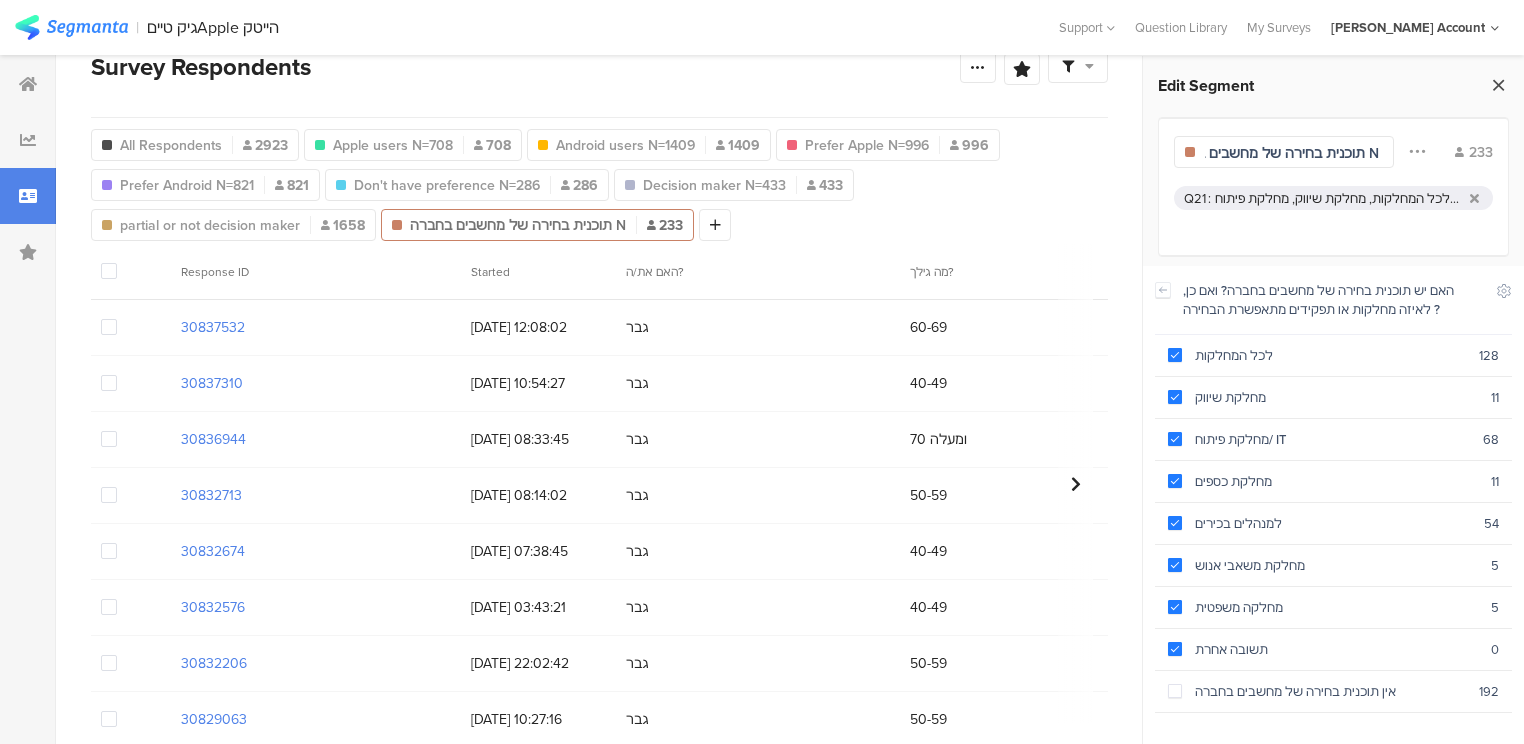 type on "תוכנית בחירה של מחשבים בחברה N" 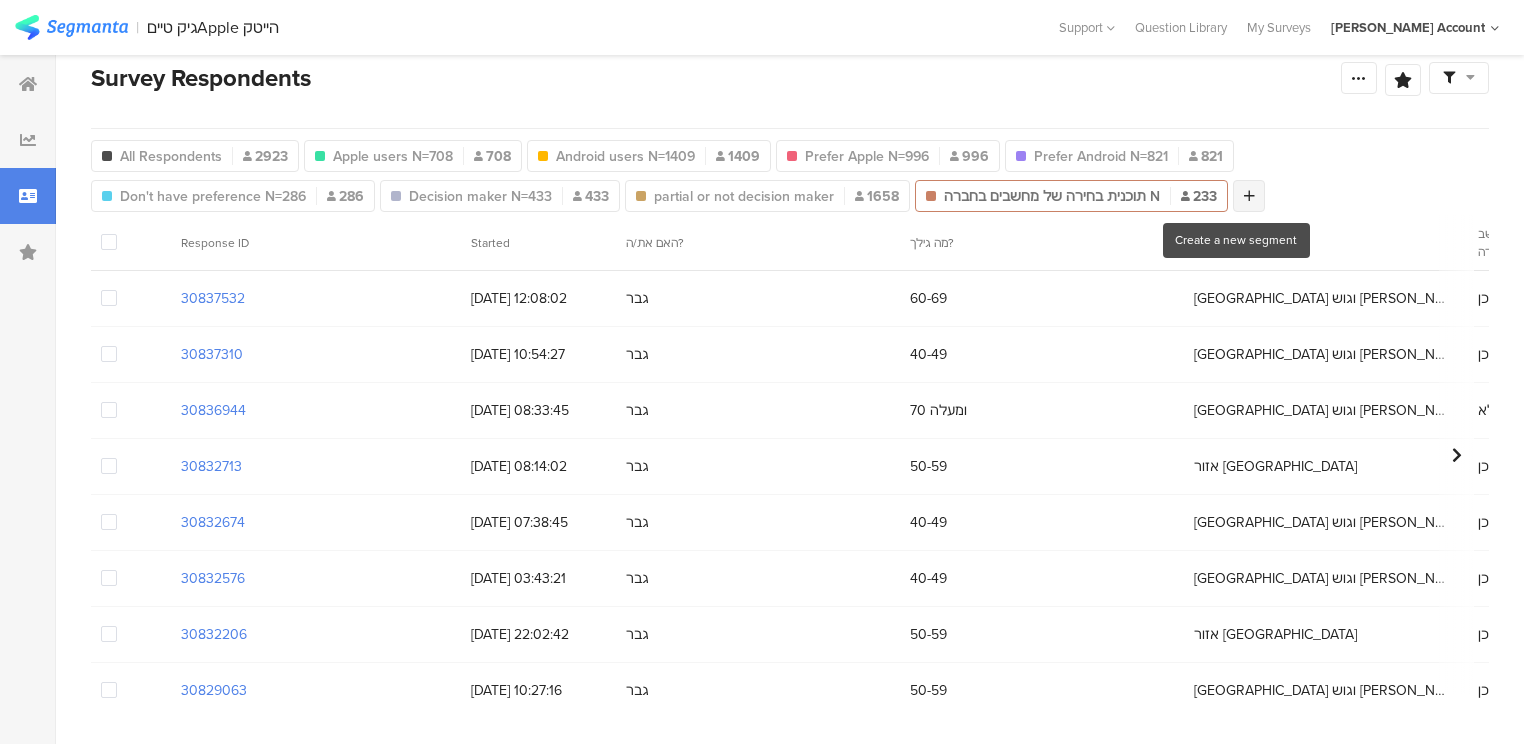 click at bounding box center [1249, 196] 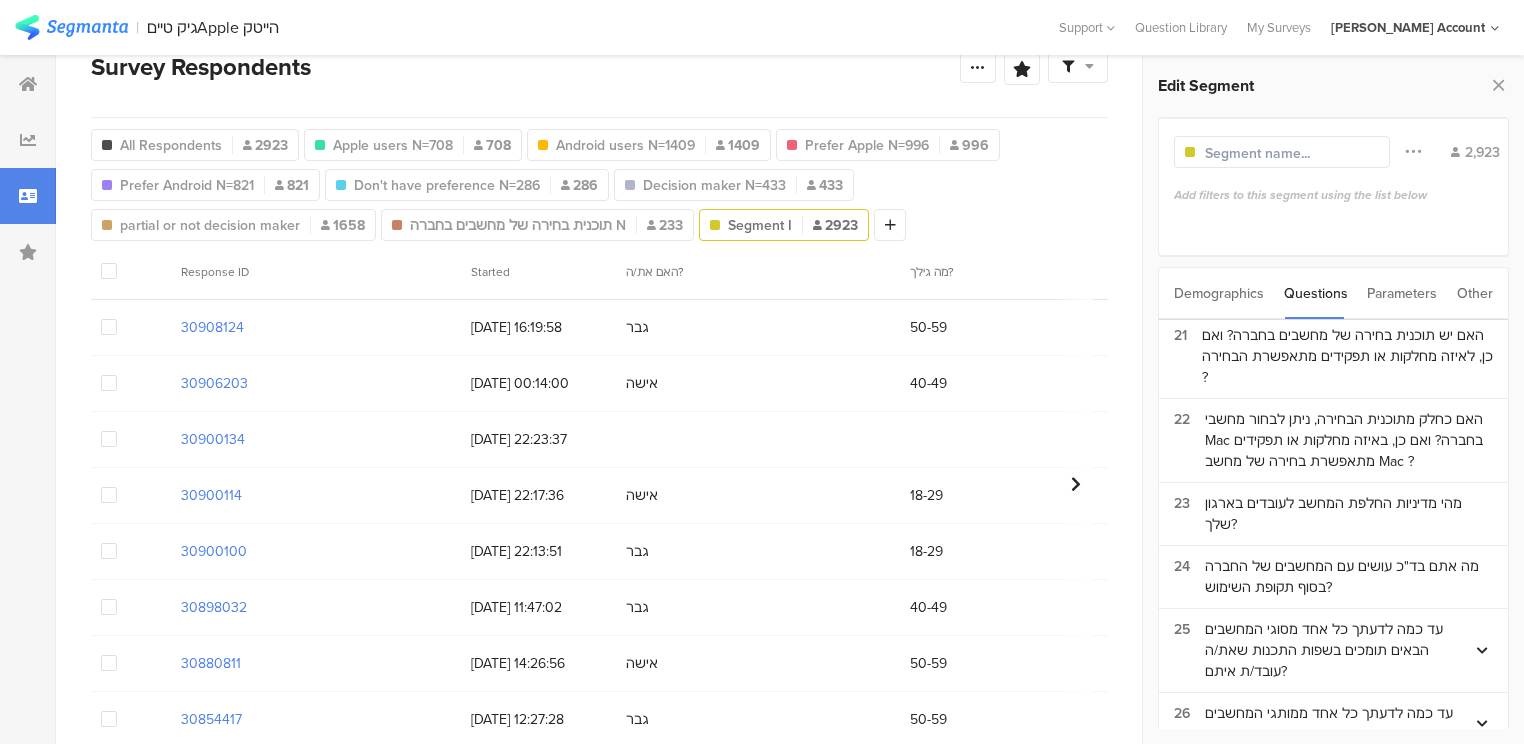 scroll, scrollTop: 1135, scrollLeft: 0, axis: vertical 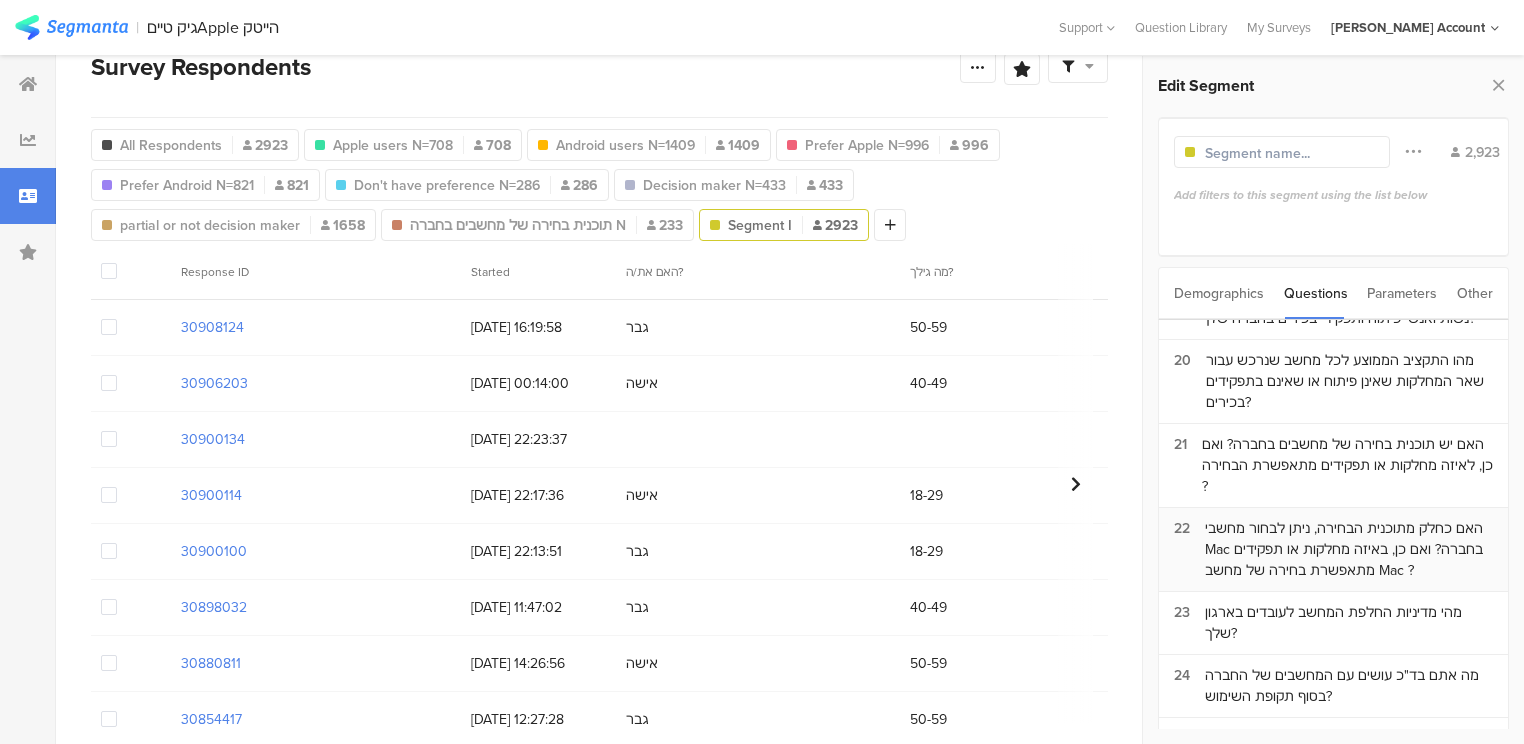 click on "האם כחלק מתוכנית הבחירה, ניתן לבחור מחשבי Mac בחברה? ואם כן, באיזה מחלקות או תפקידים מתאפשרת בחירה של מחשב Mac ?" at bounding box center (1349, 549) 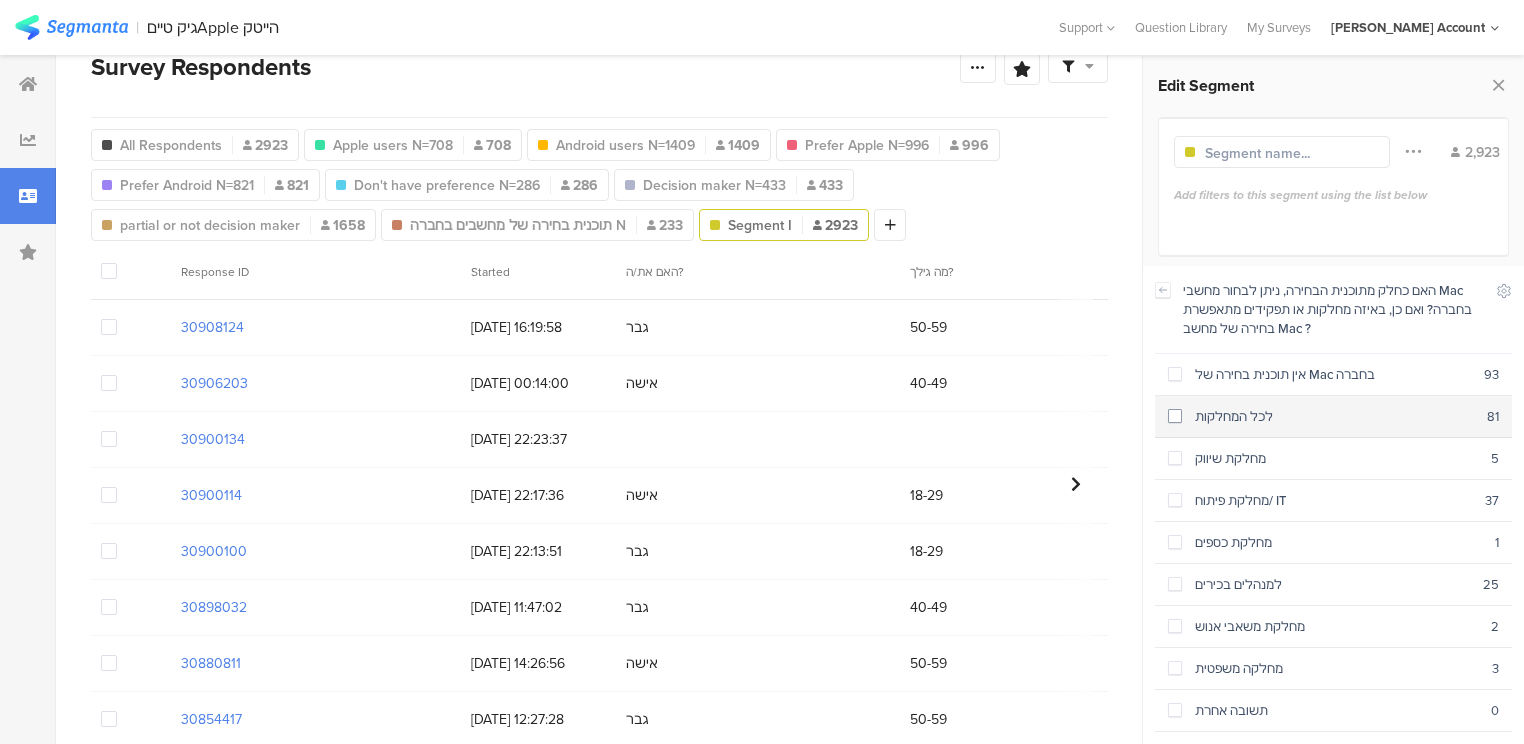 click on "לכל המחלקות" at bounding box center [1334, 416] 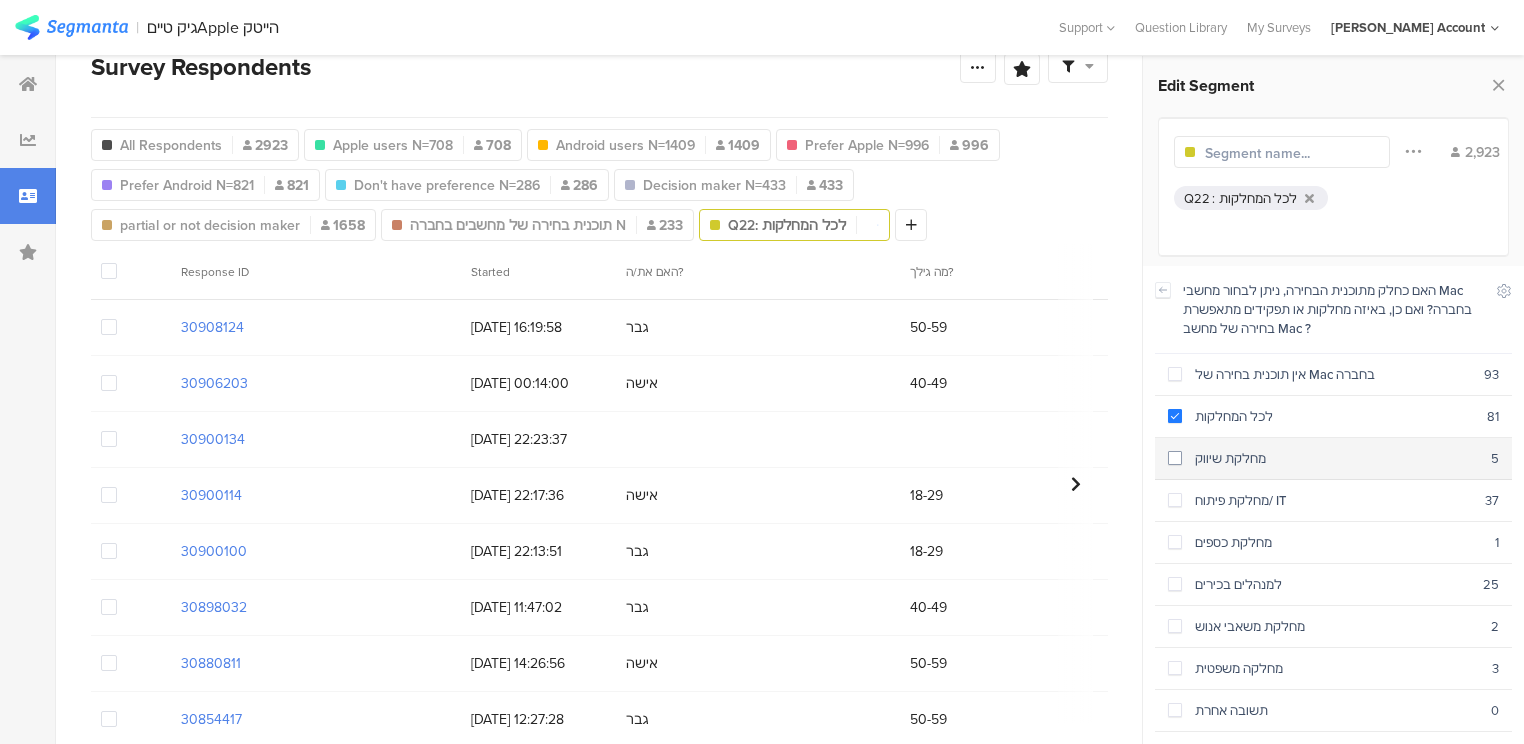 click on "מחלקת שיווק" at bounding box center [1336, 458] 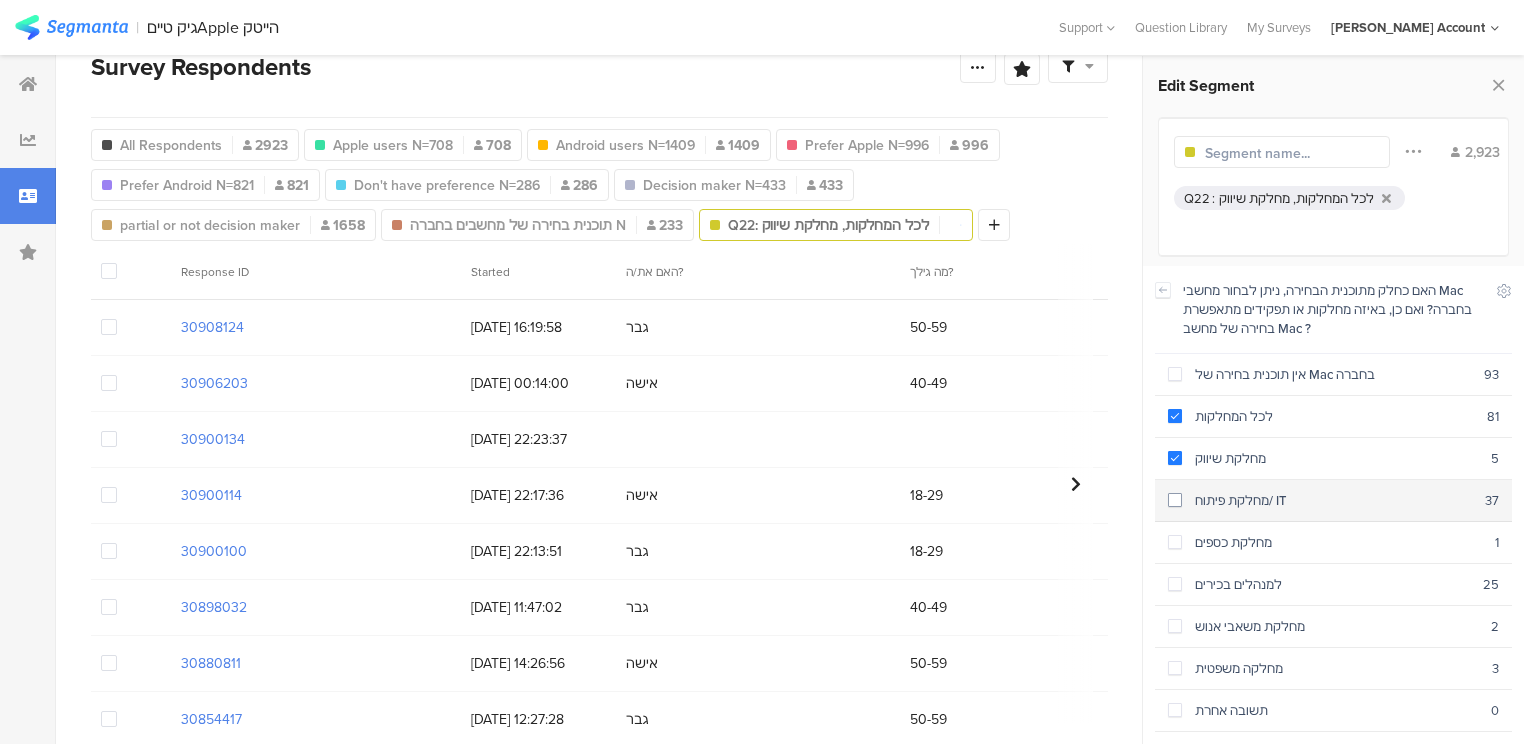 click on "מחלקת פיתוח/ IT" at bounding box center [1333, 500] 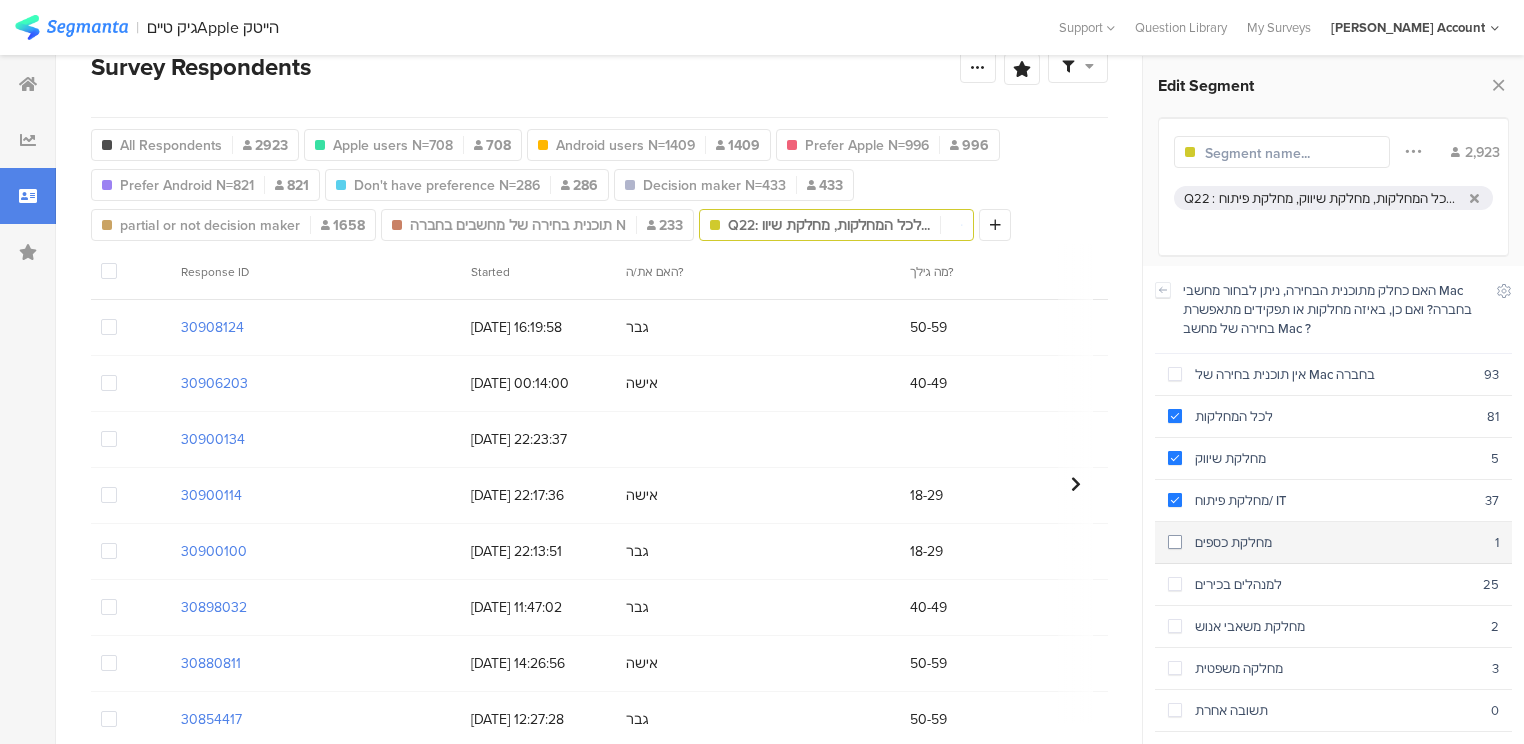 click on "מחלקת כספים" at bounding box center (1338, 542) 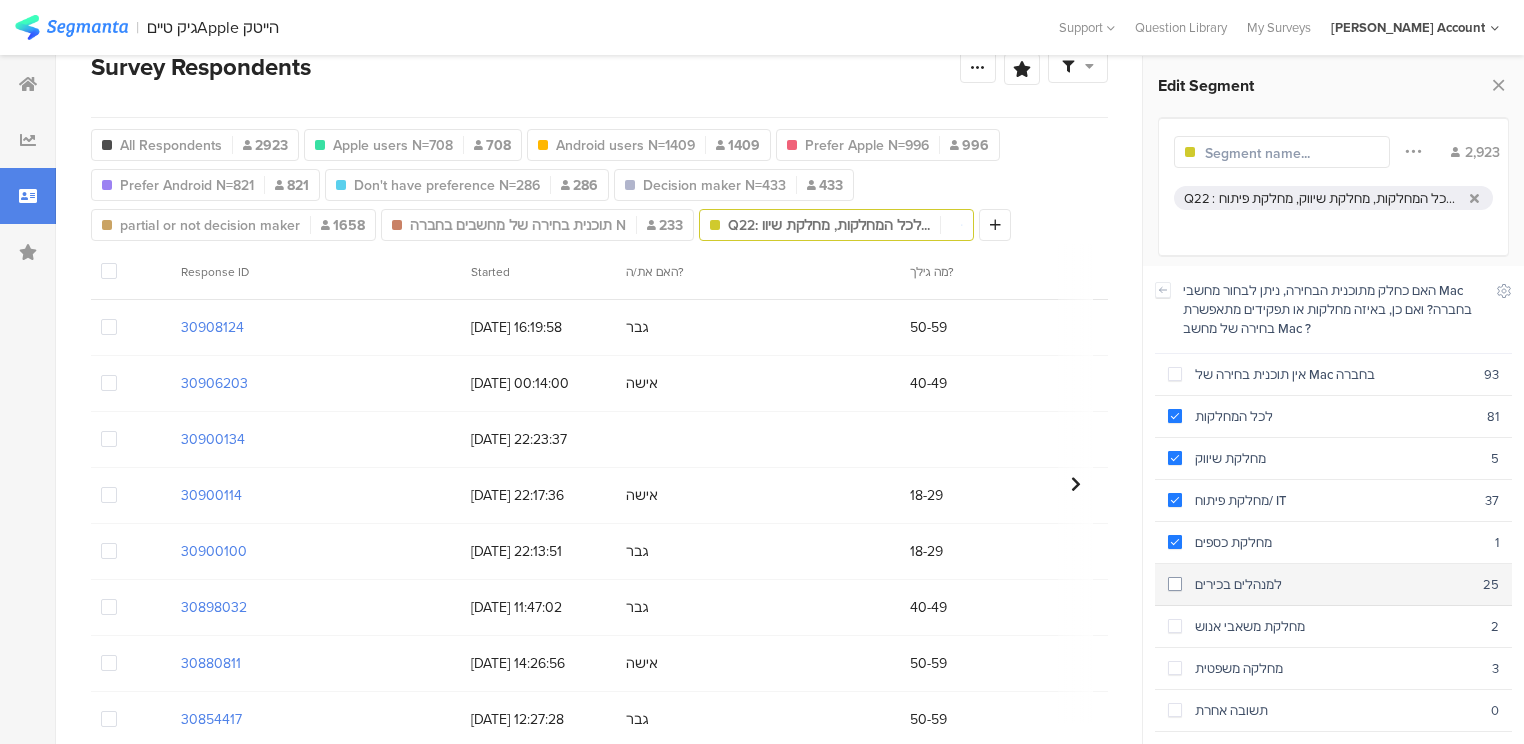 click on "למנהלים בכירים" at bounding box center (1332, 584) 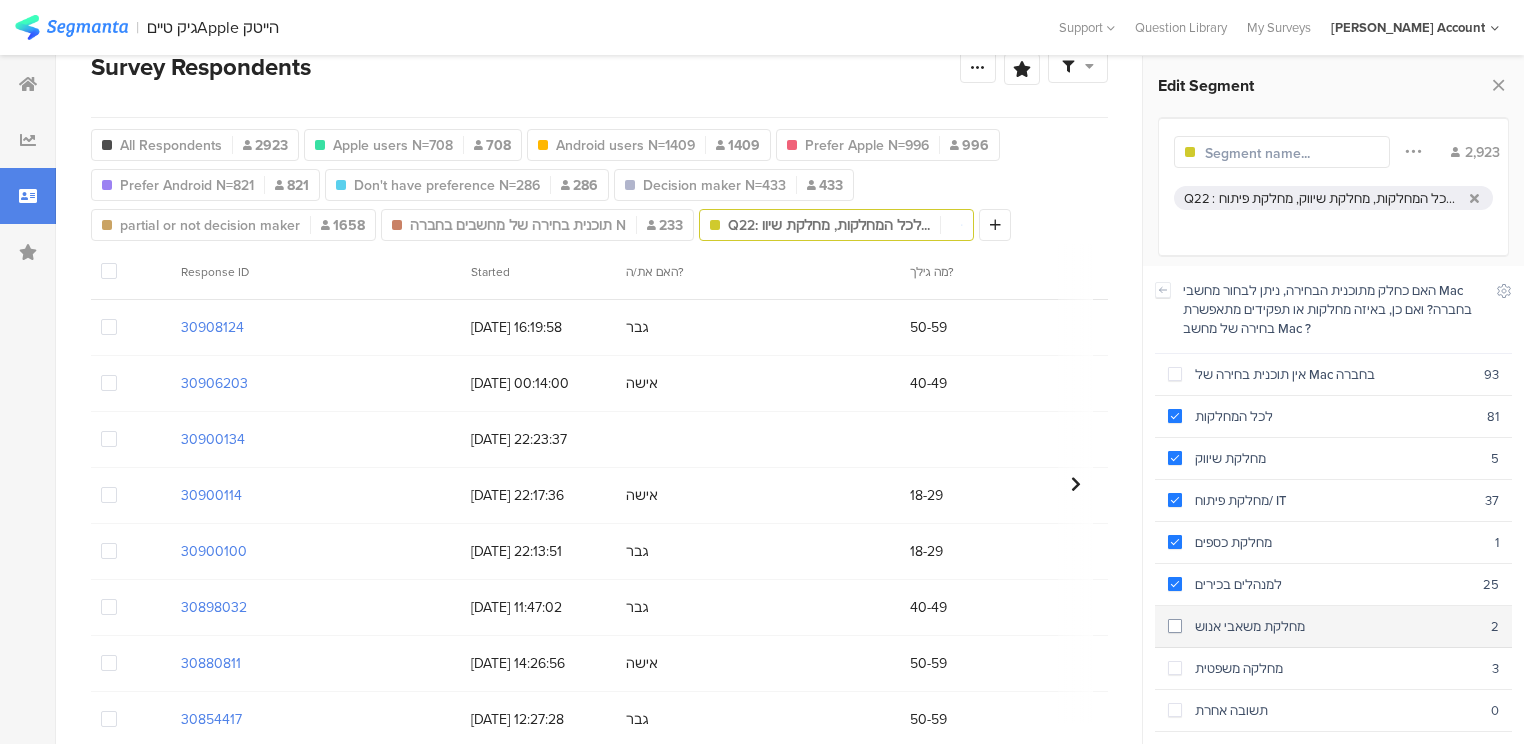 click on "מחלקת משאבי אנוש" at bounding box center [1336, 626] 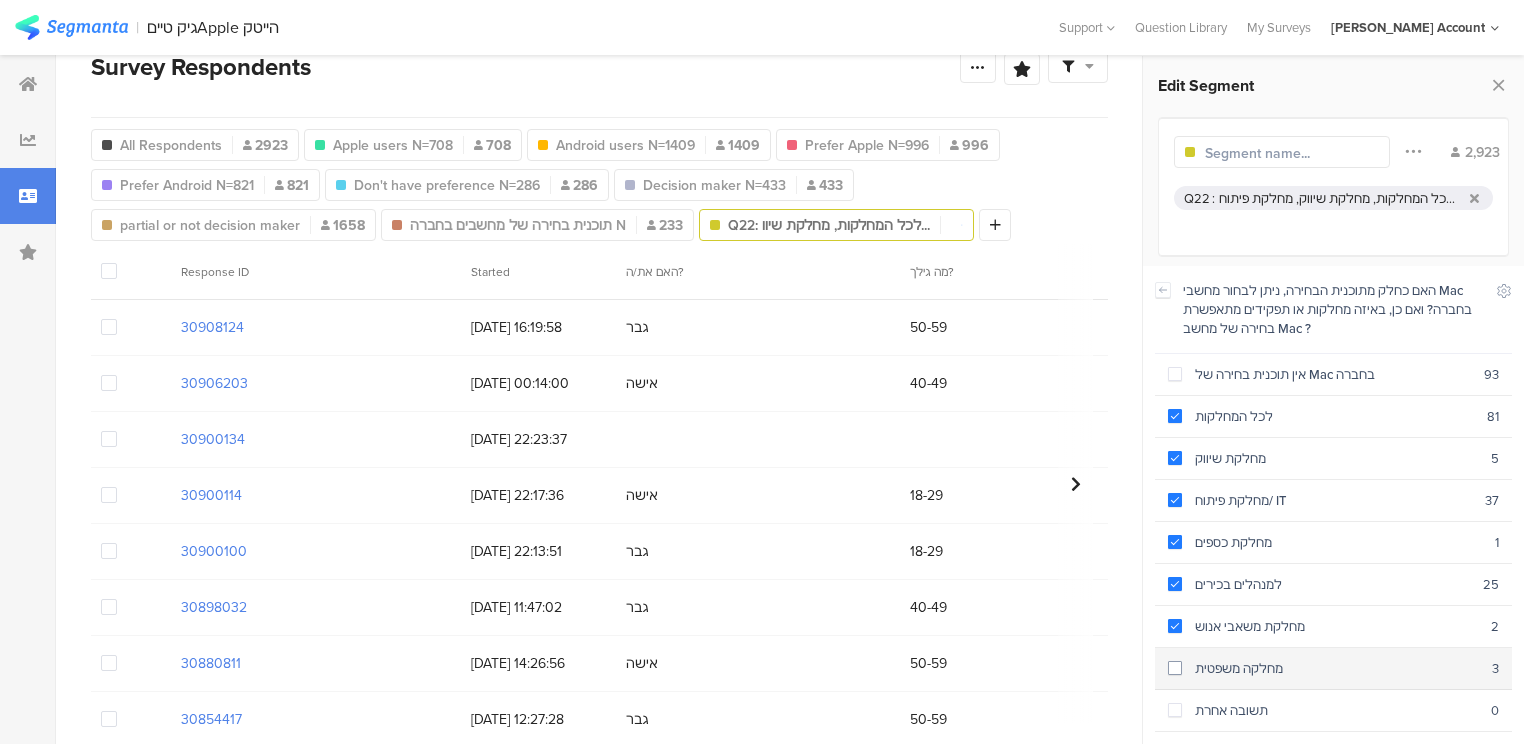 click on "מחלקה משפטית" at bounding box center [1337, 668] 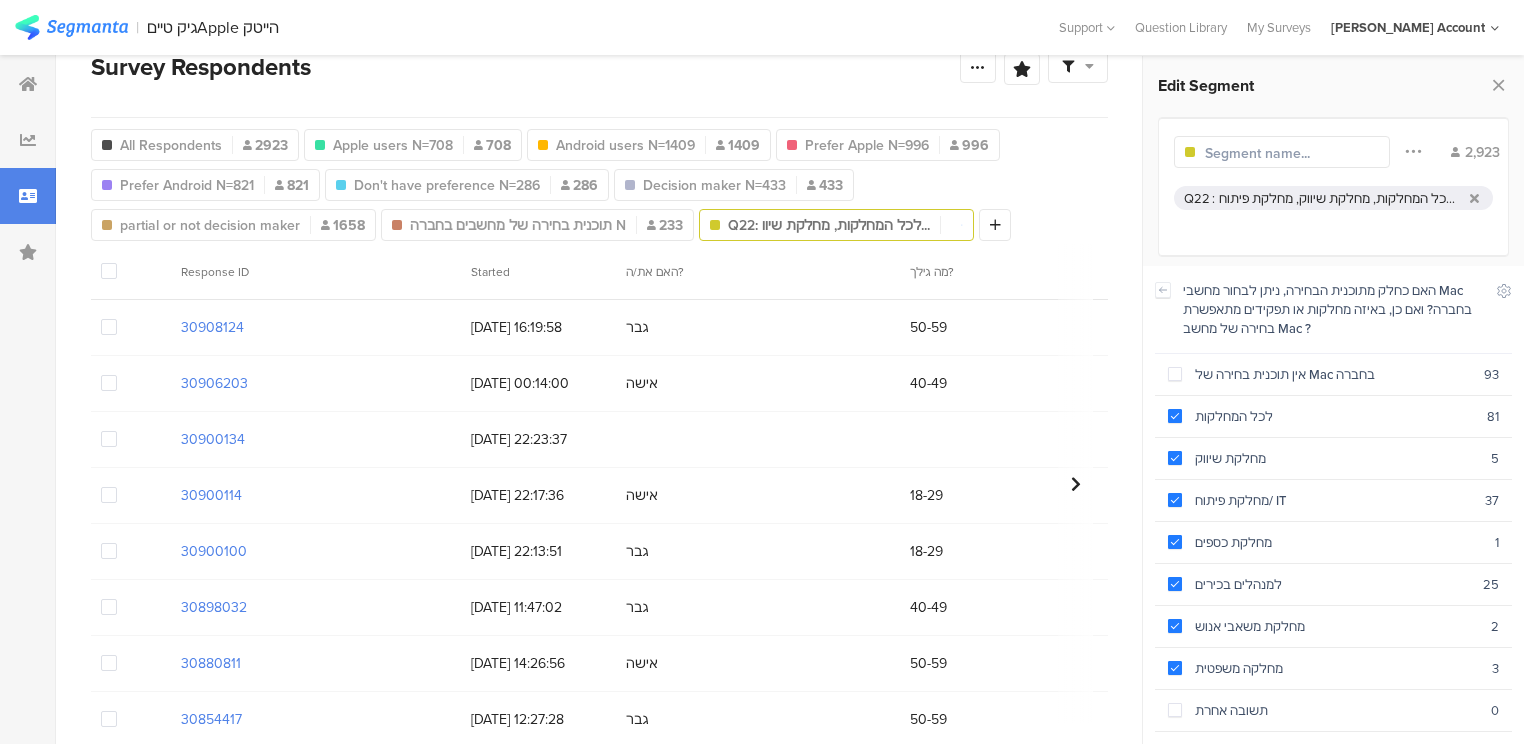 click at bounding box center (1292, 153) 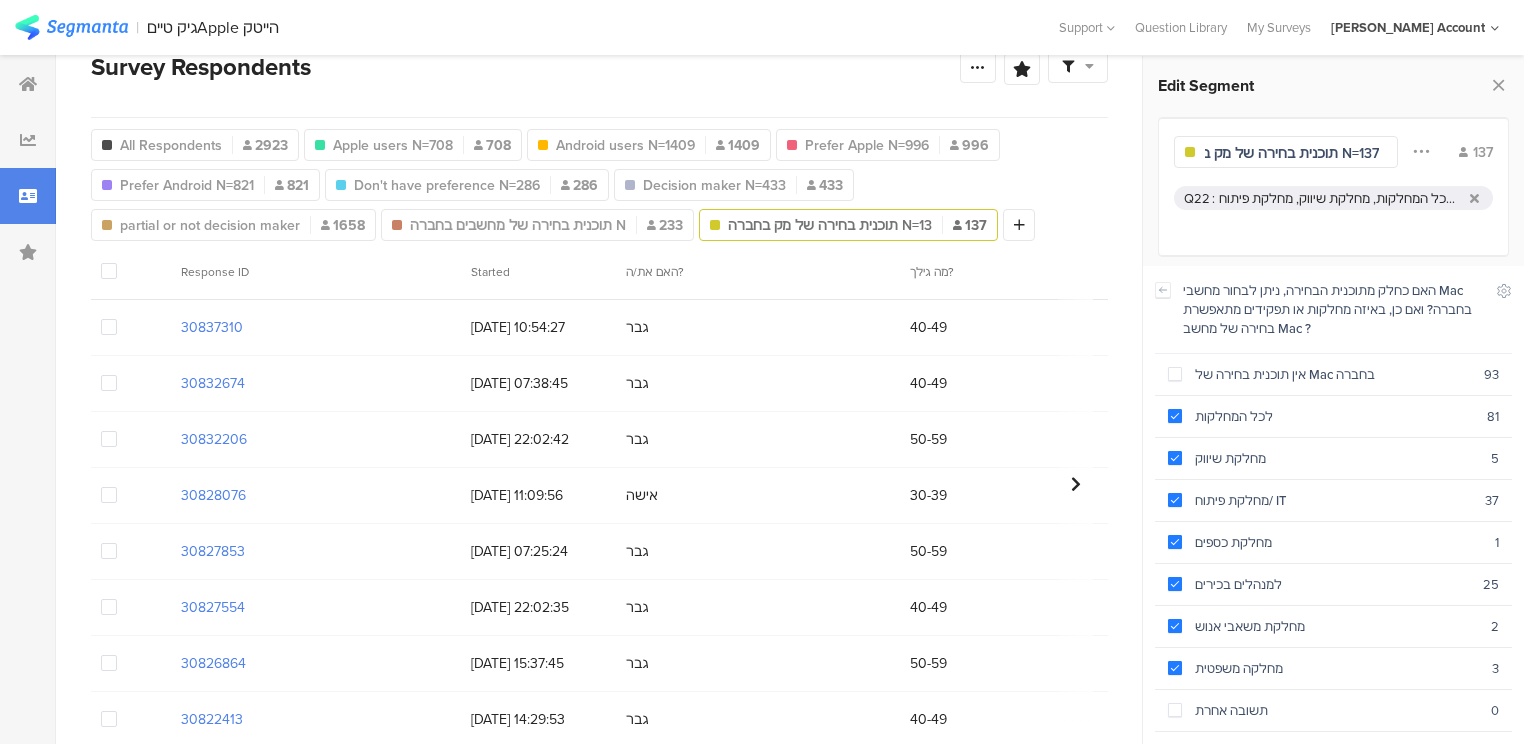 scroll, scrollTop: 0, scrollLeft: 46, axis: horizontal 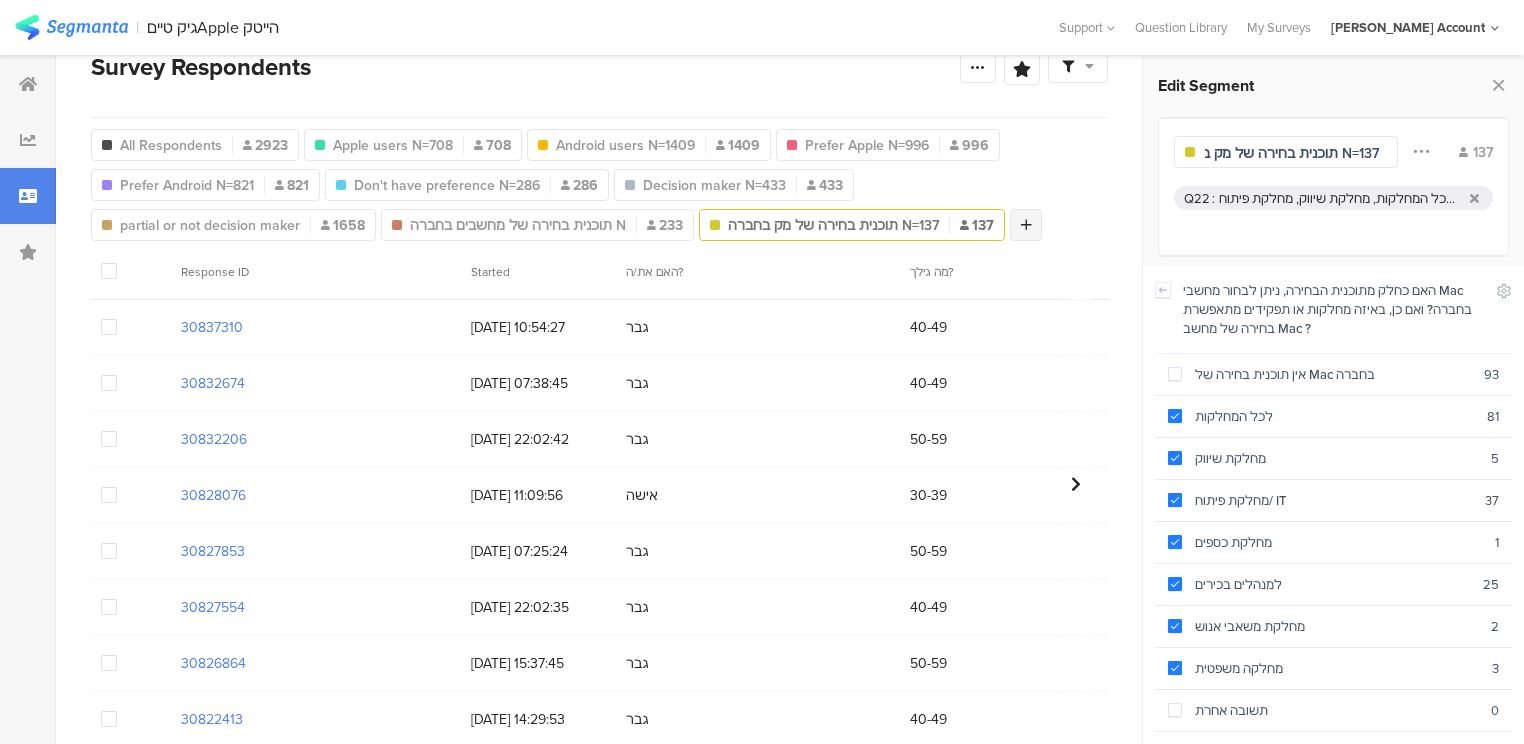 type on "תוכנית בחירה של מק בחברה N=137" 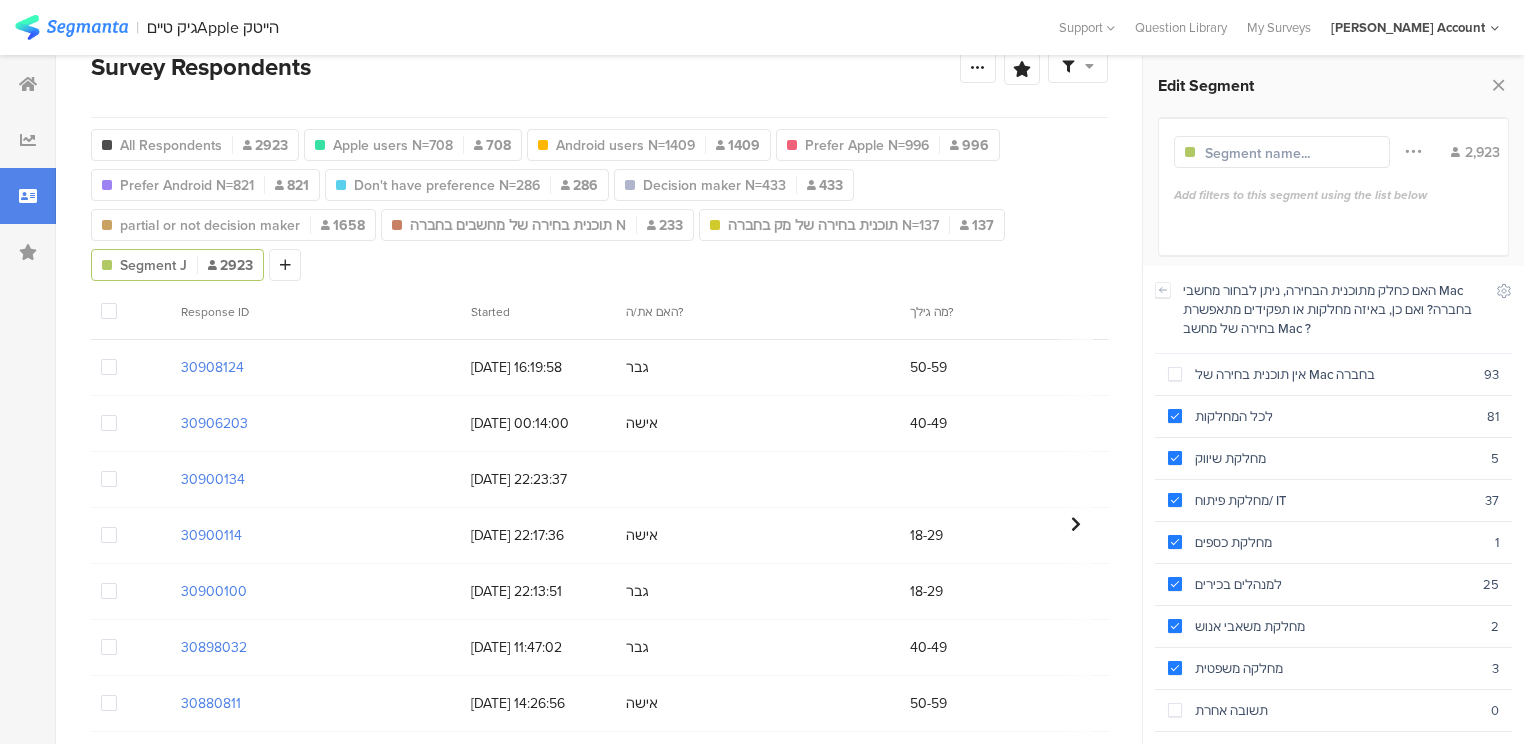 scroll, scrollTop: 0, scrollLeft: 0, axis: both 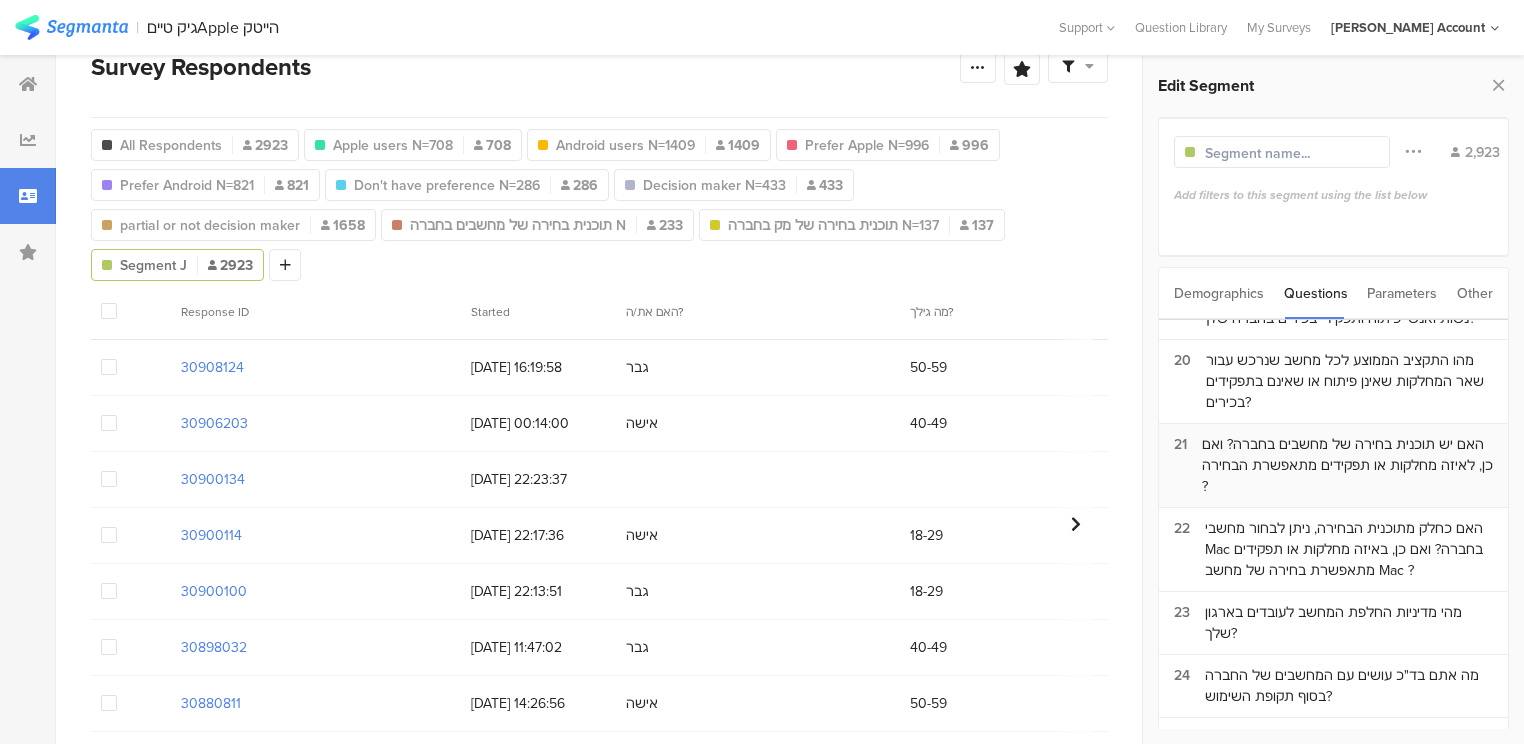 click on "האם יש תוכנית בחירה של מחשבים בחברה? ואם כן, לאיזה מחלקות או תפקידים מתאפשרת הבחירה ?" at bounding box center [1347, 465] 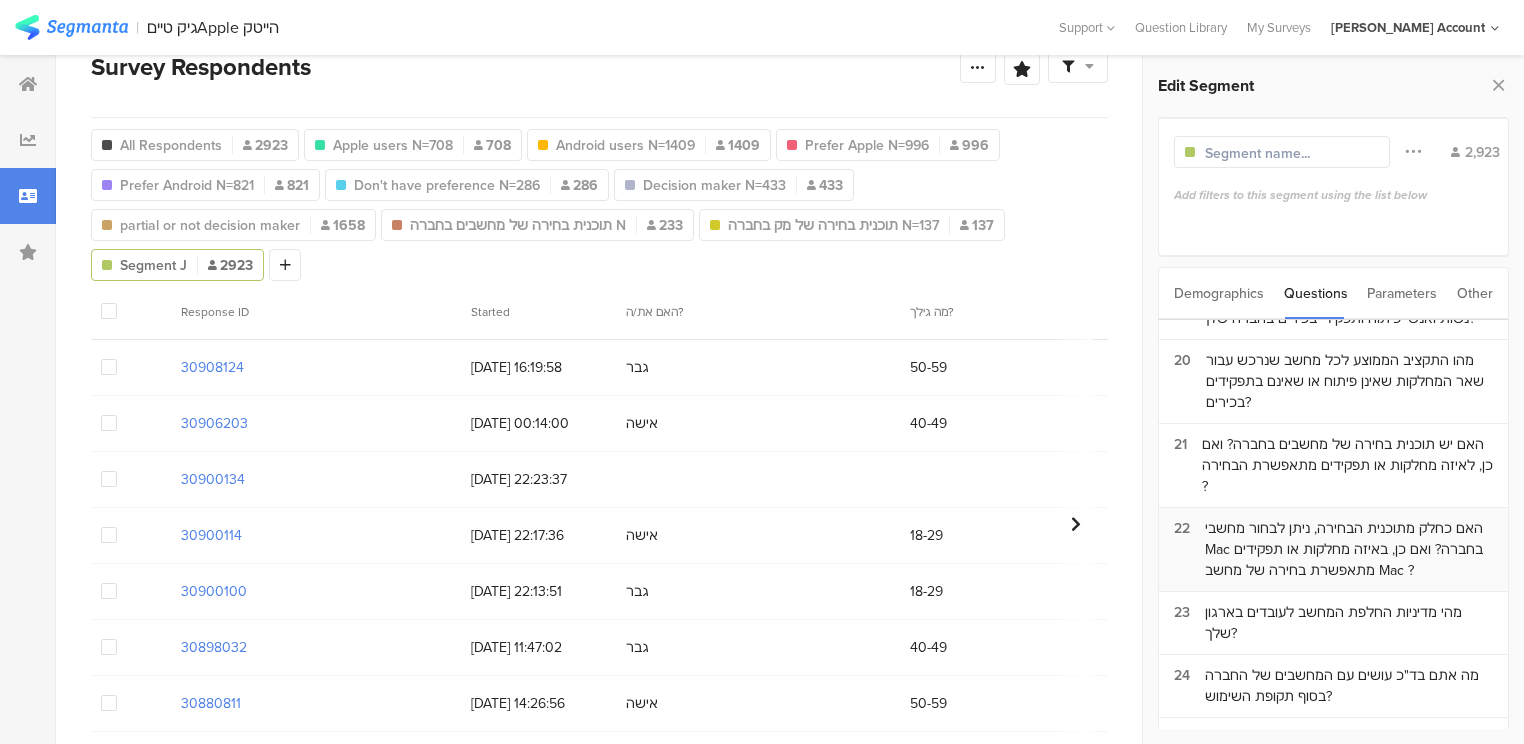 click on "האם כחלק מתוכנית הבחירה, ניתן לבחור מחשבי Mac בחברה? ואם כן, באיזה מחלקות או תפקידים מתאפשרת בחירה של מחשב Mac ?" at bounding box center (1349, 549) 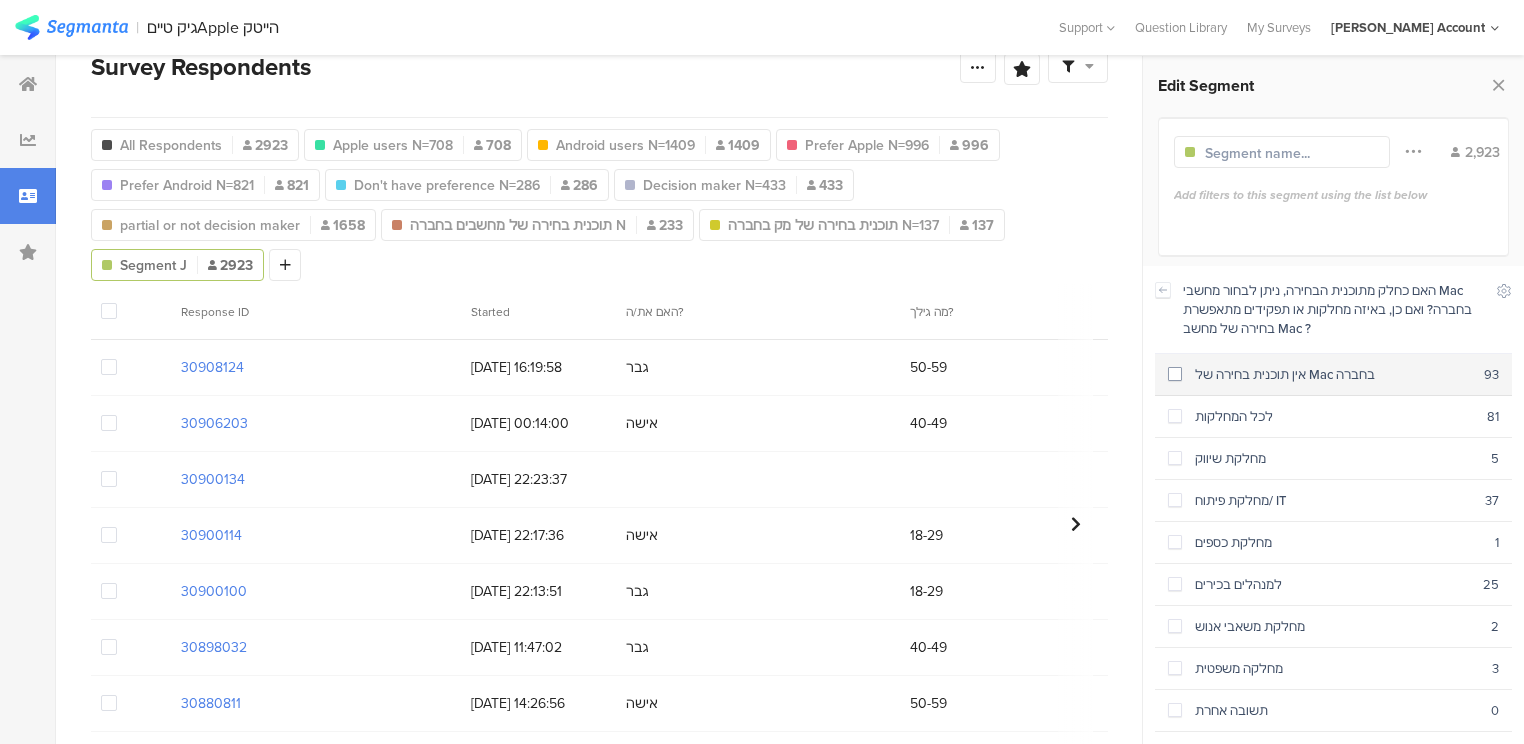 click on "אין תוכנית בחירה של Mac בחברה" at bounding box center [1333, 374] 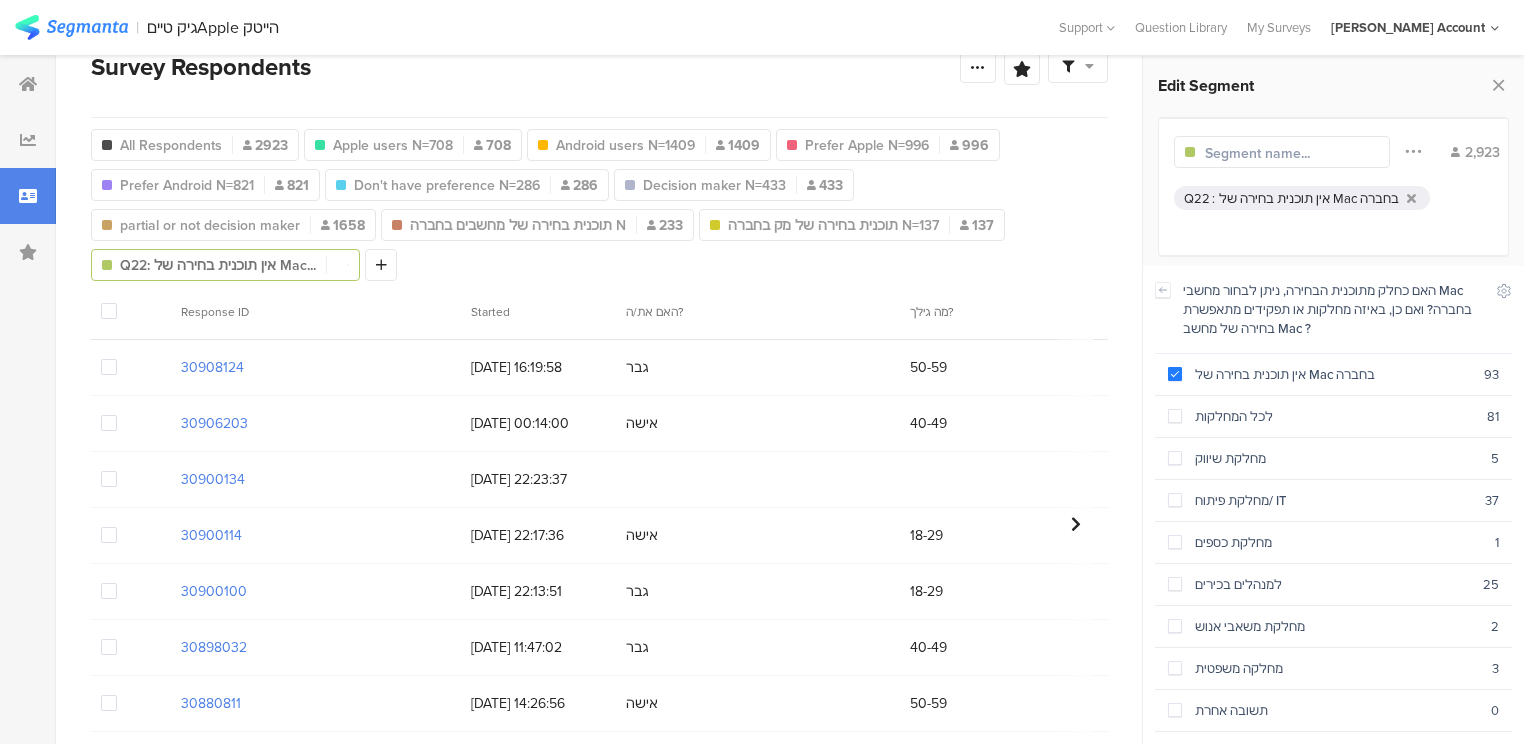click at bounding box center (1282, 152) 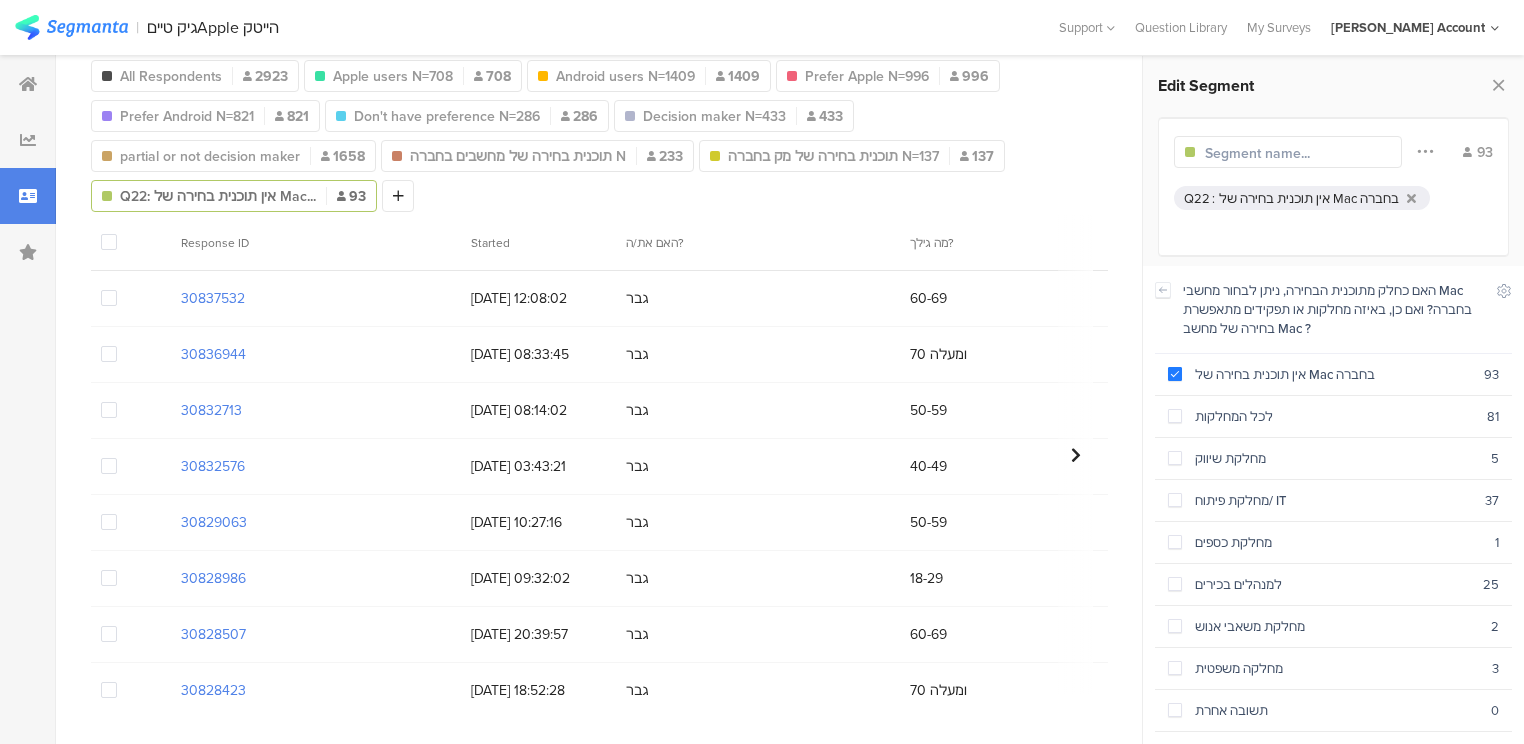 scroll, scrollTop: 121, scrollLeft: 0, axis: vertical 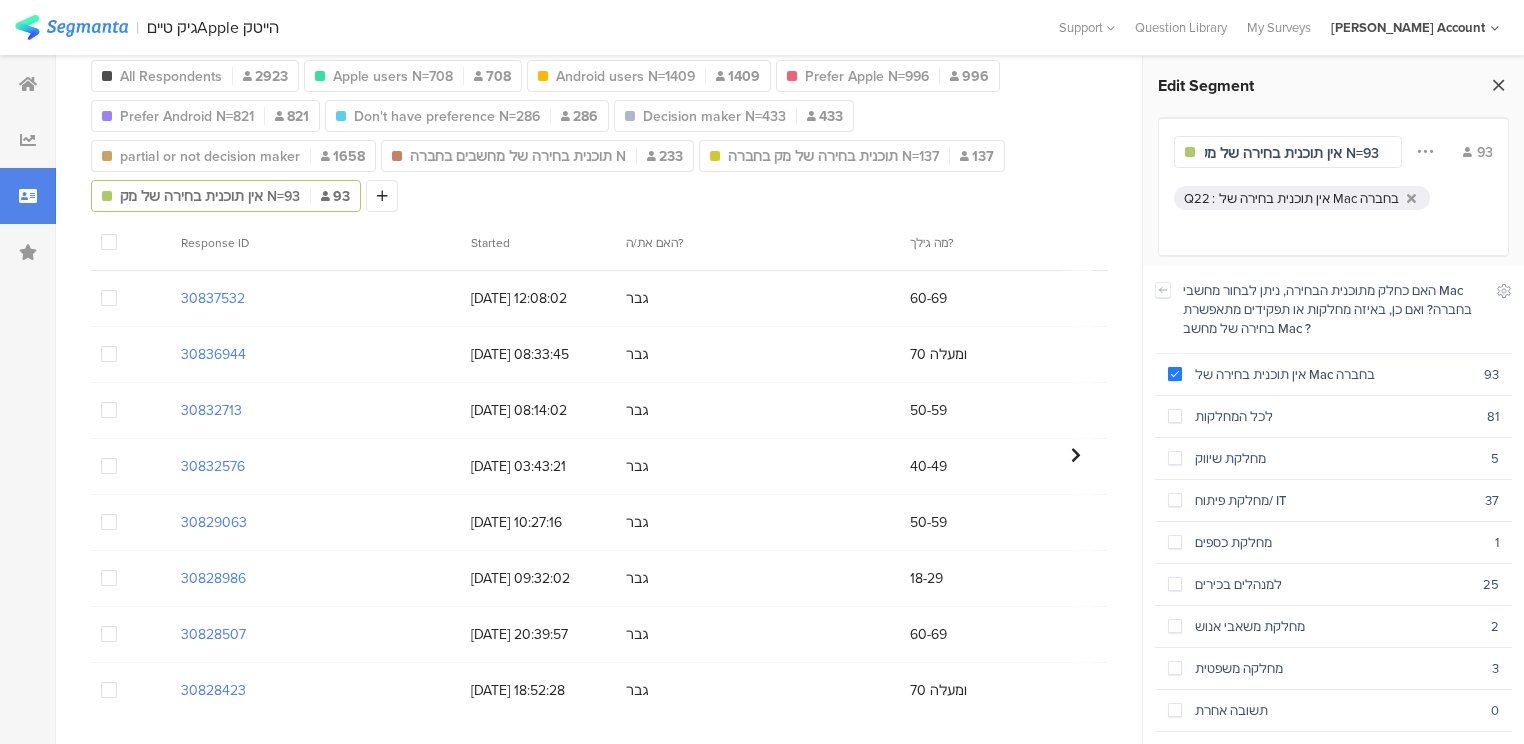 type on "אין תוכנית בחירה של מק N=93" 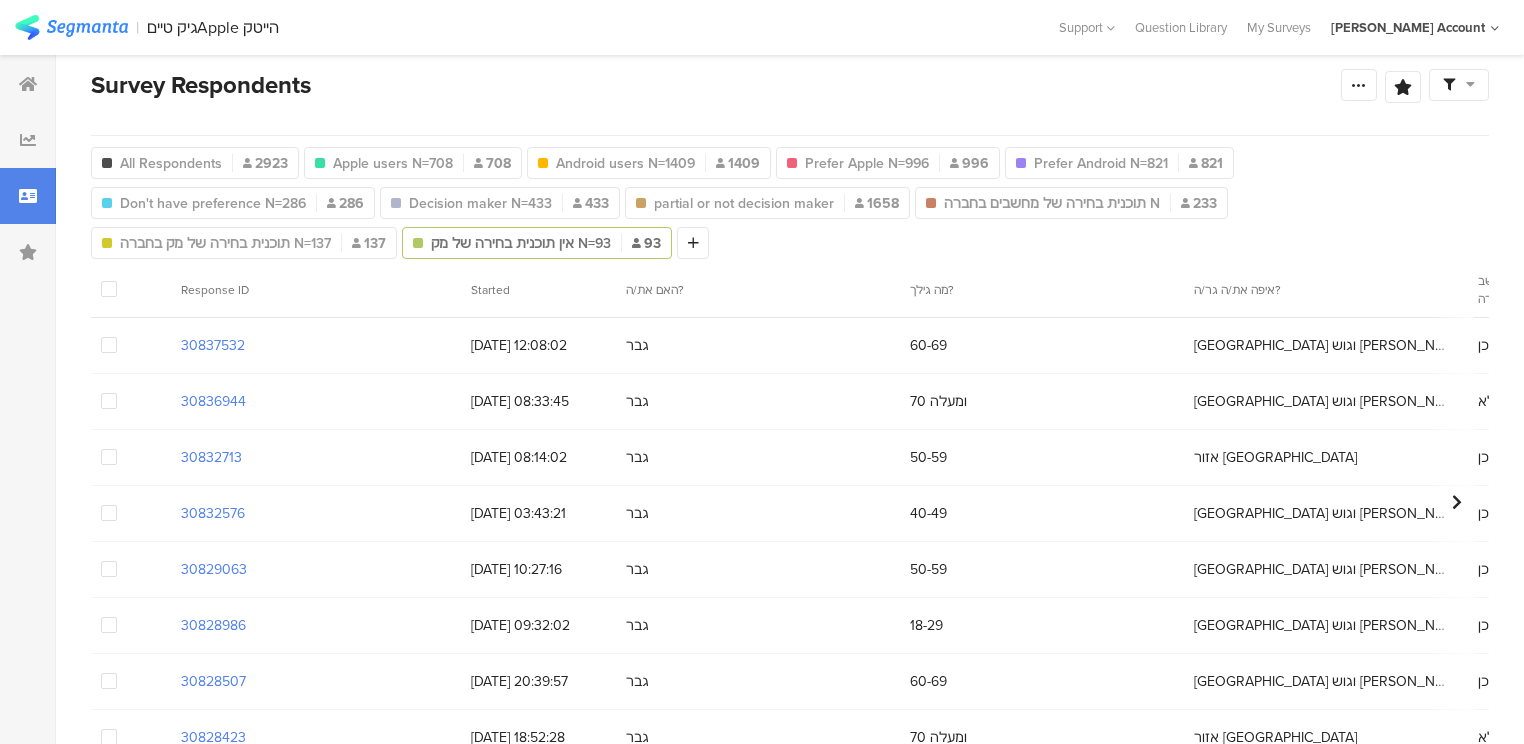 scroll, scrollTop: 0, scrollLeft: 0, axis: both 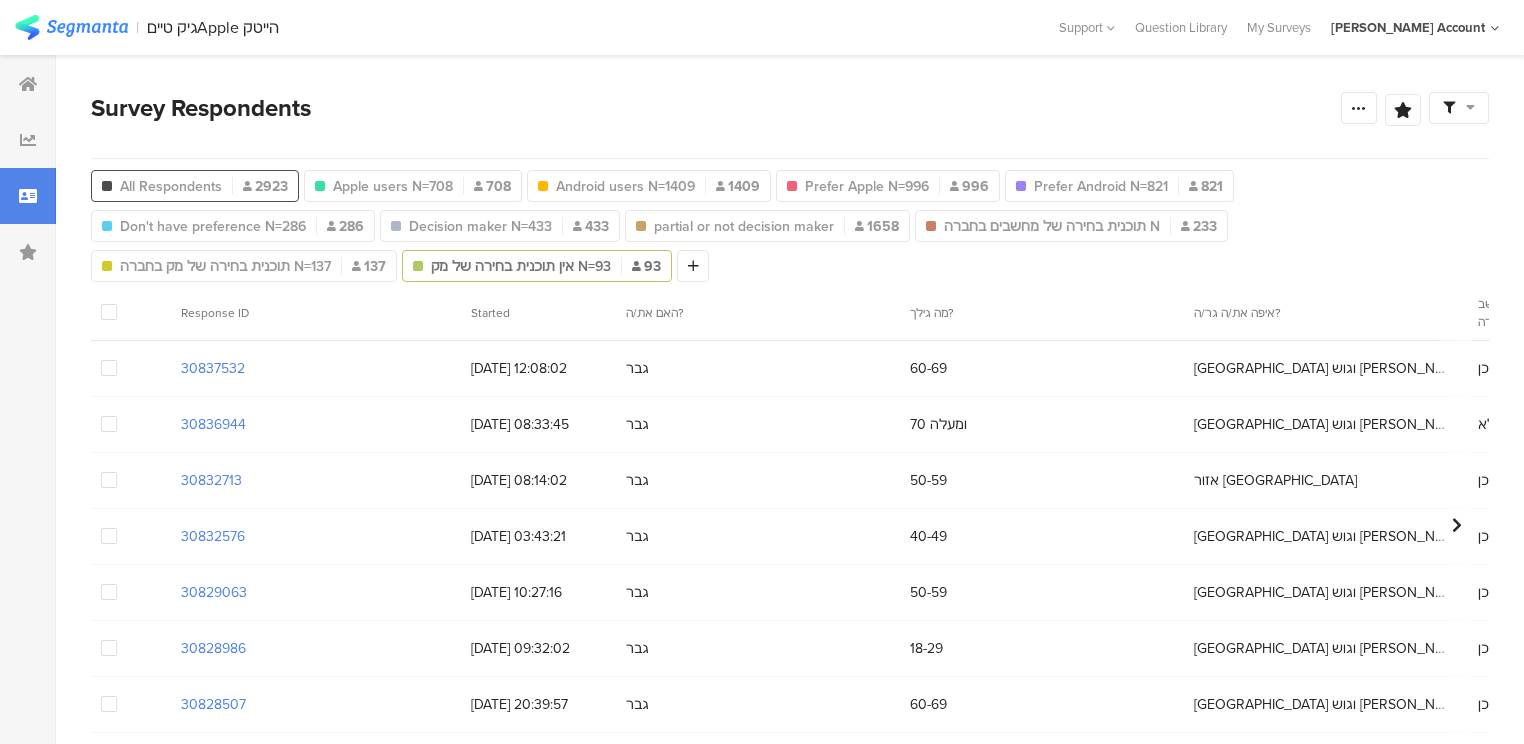 click on "All Respondents" at bounding box center [171, 186] 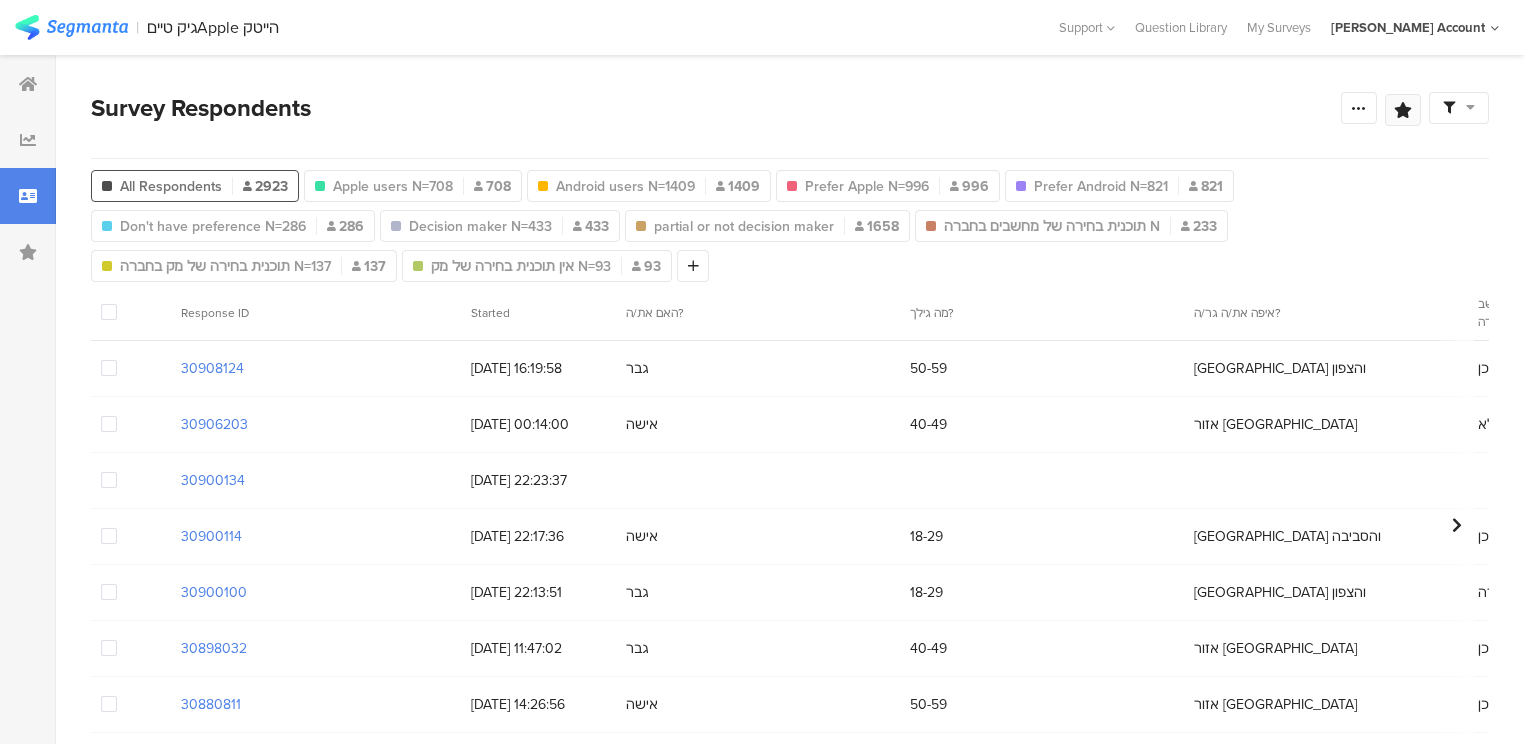 click at bounding box center [1403, 110] 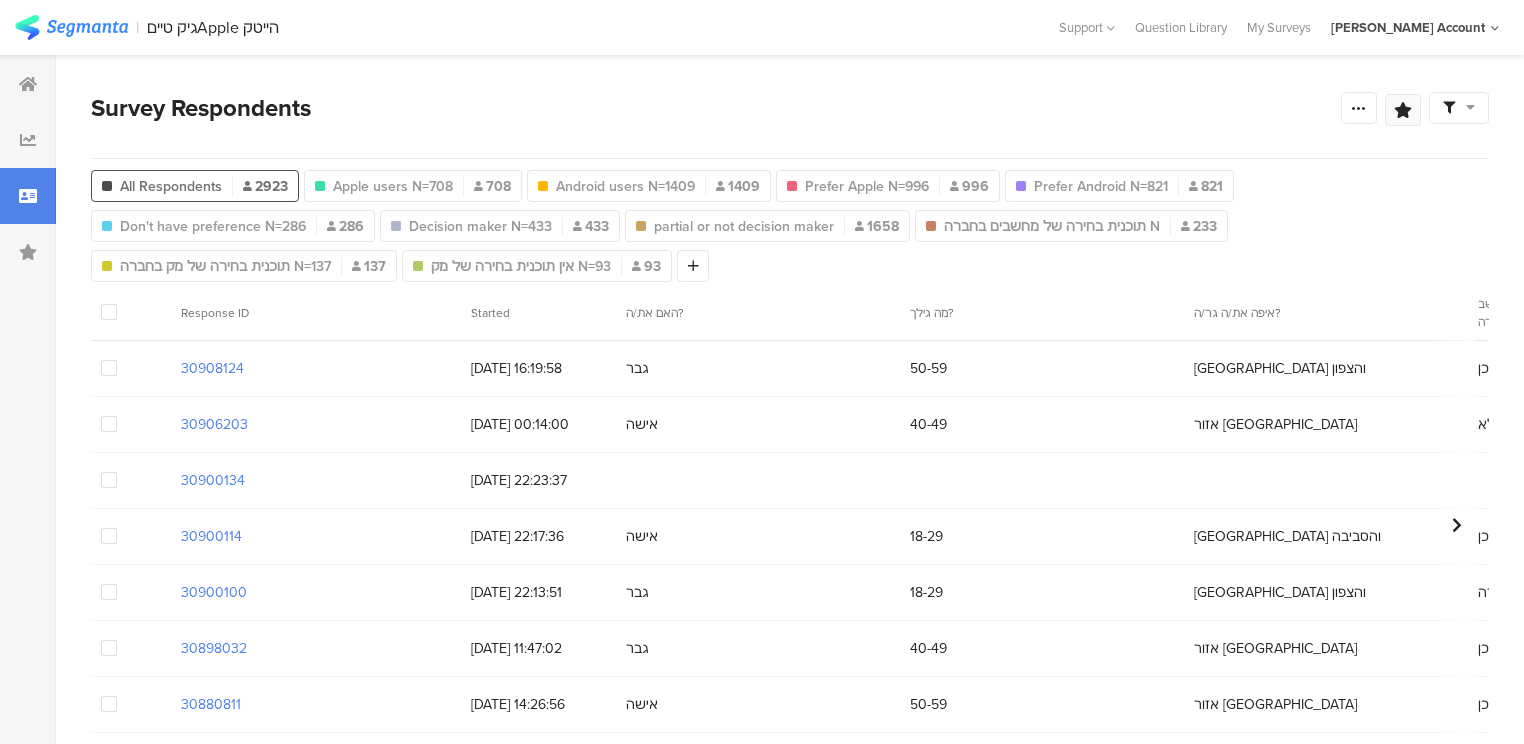 click at bounding box center [1403, 110] 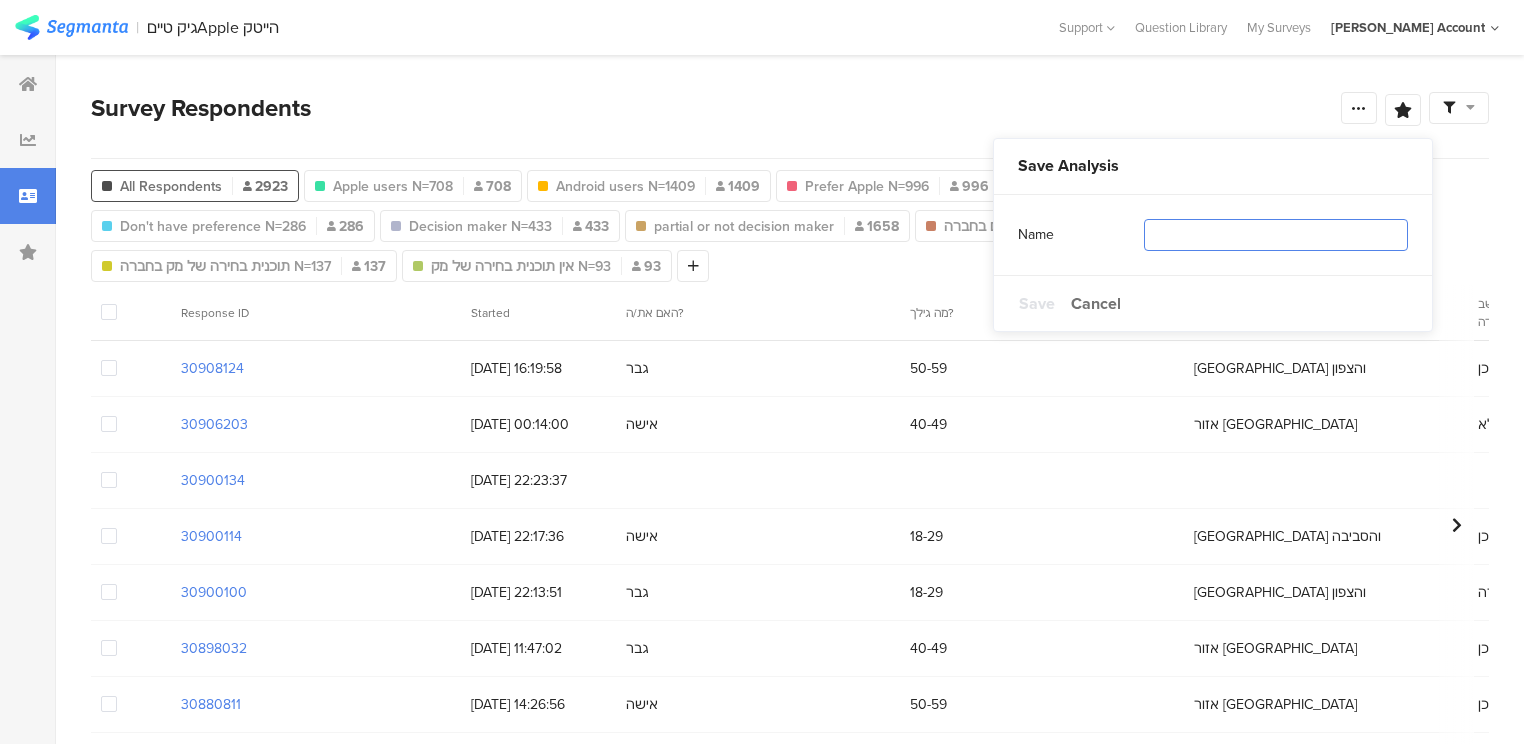 click at bounding box center [1276, 235] 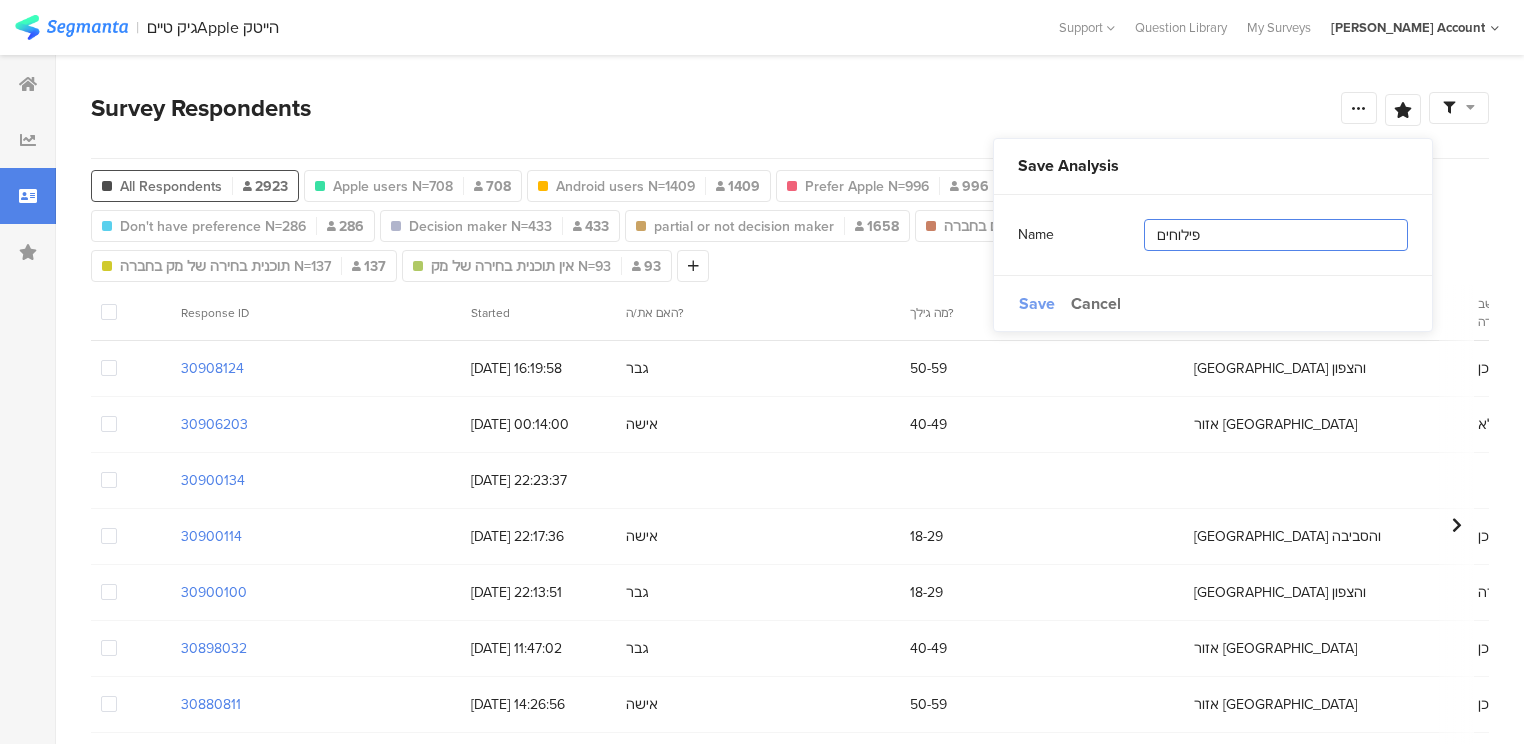 type on "פילוחים" 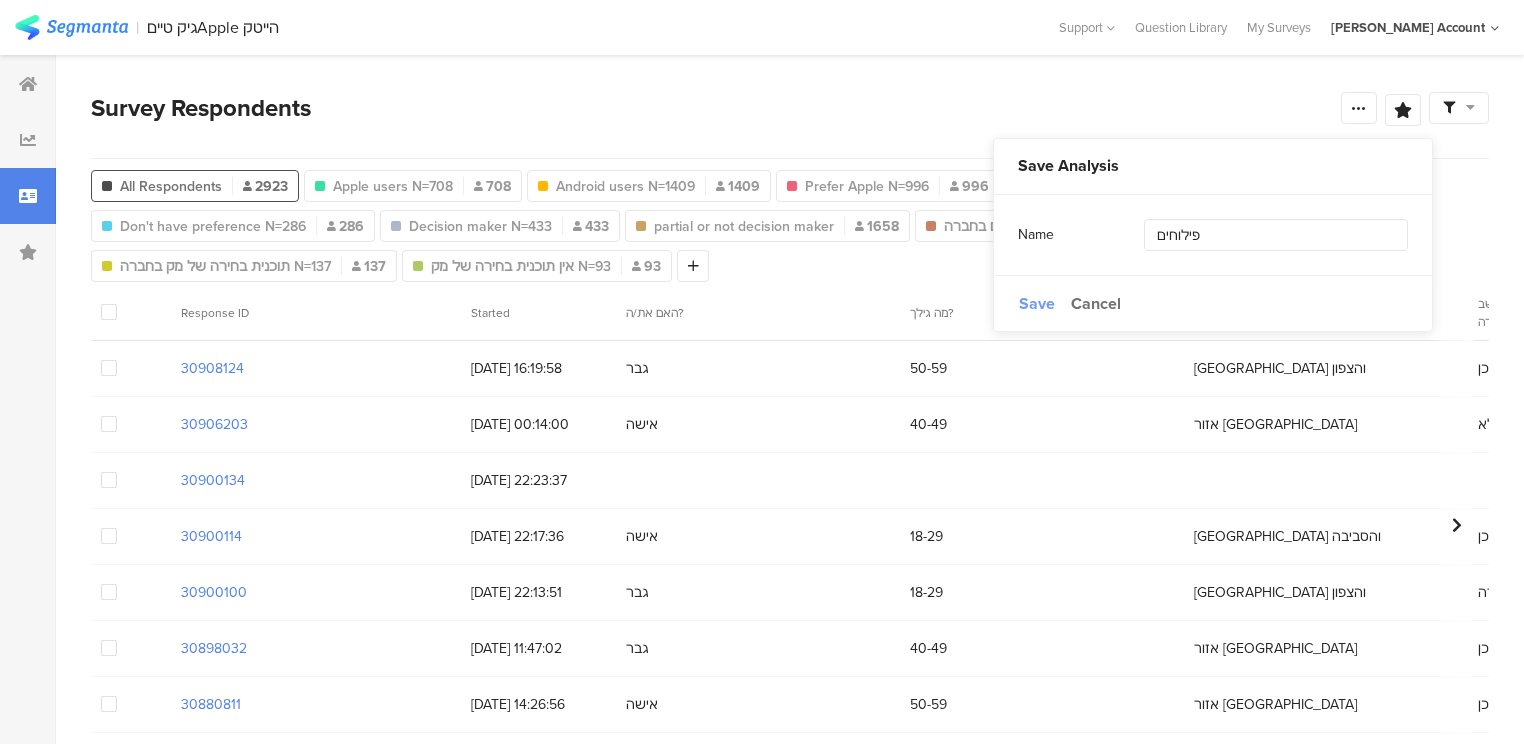 click on "Save" at bounding box center [1037, 303] 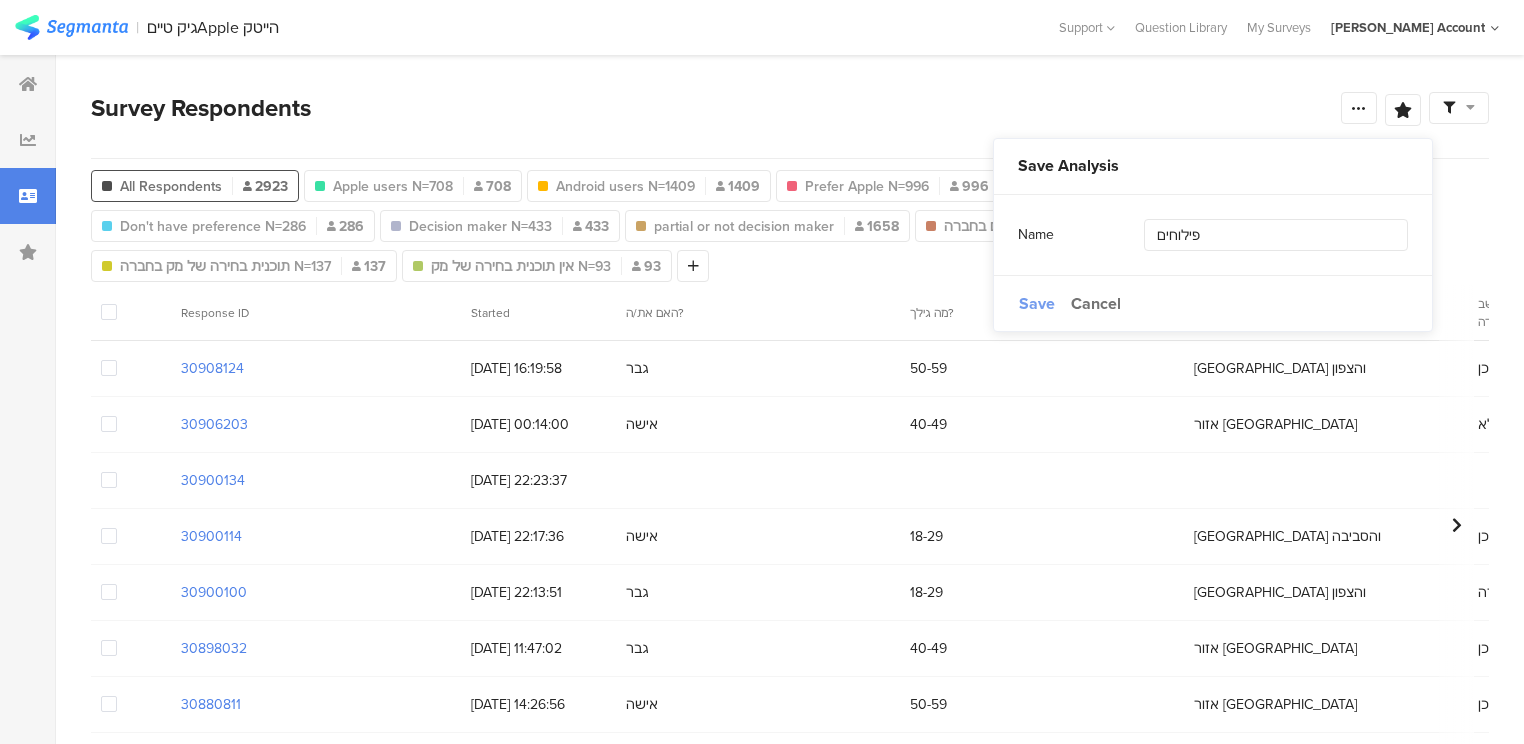 type 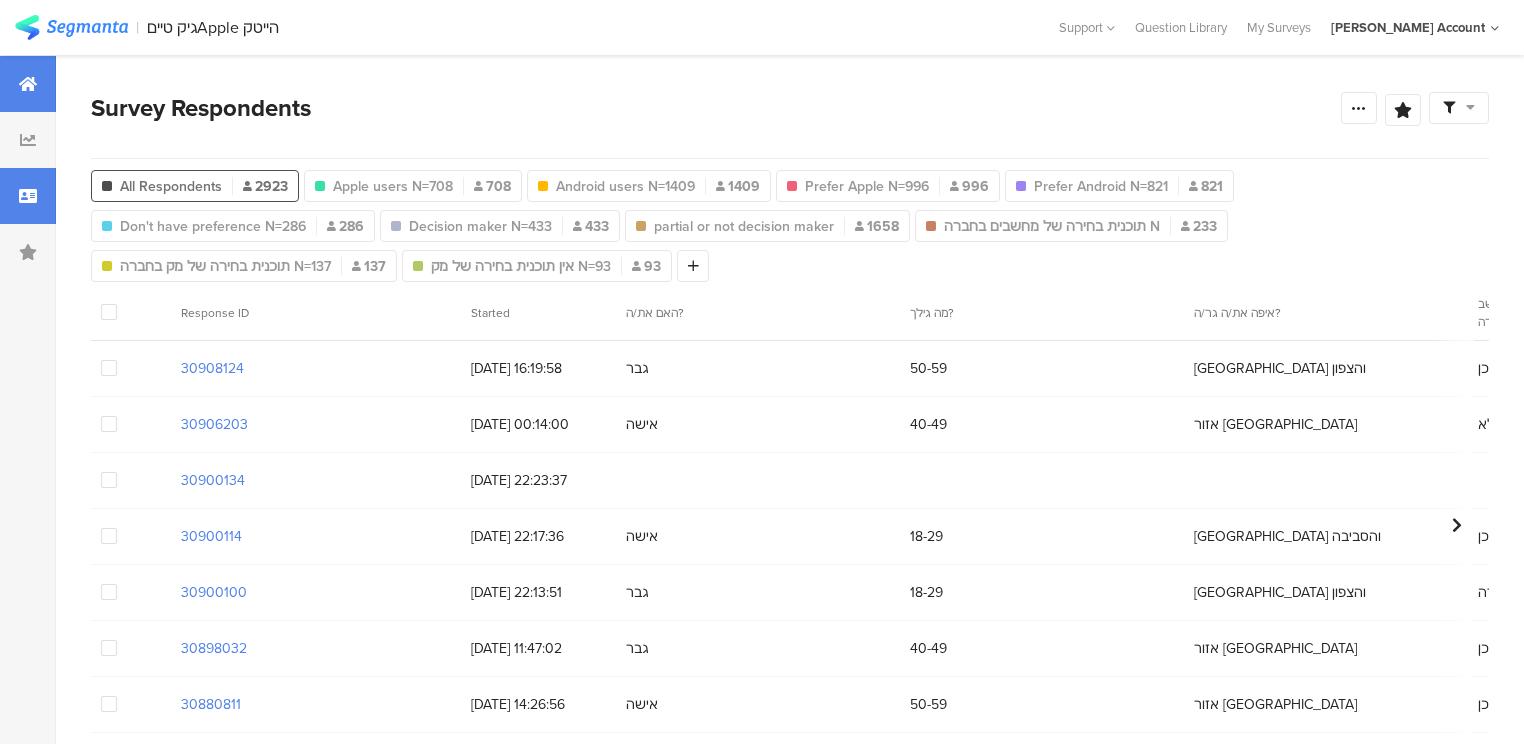 click at bounding box center (28, 84) 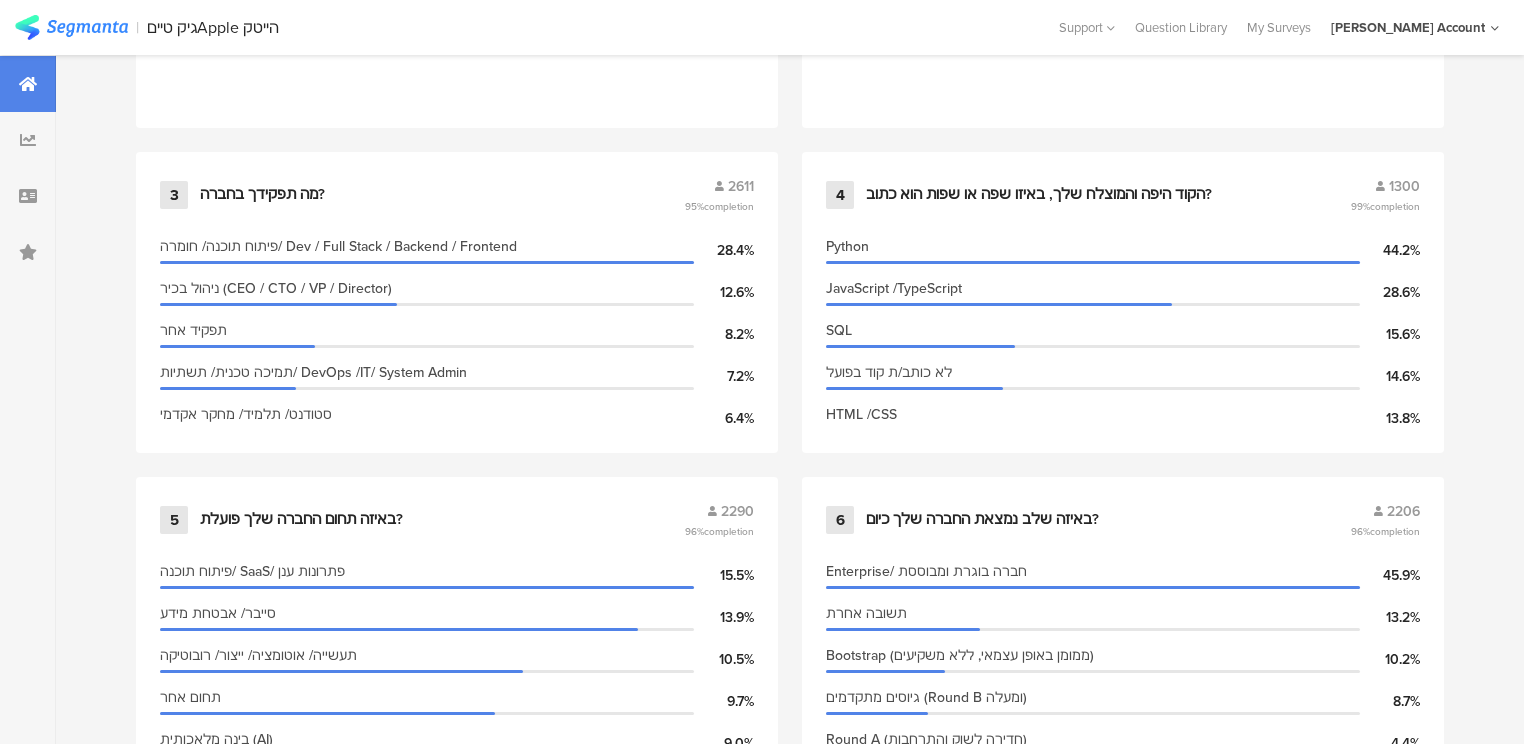 scroll, scrollTop: 800, scrollLeft: 0, axis: vertical 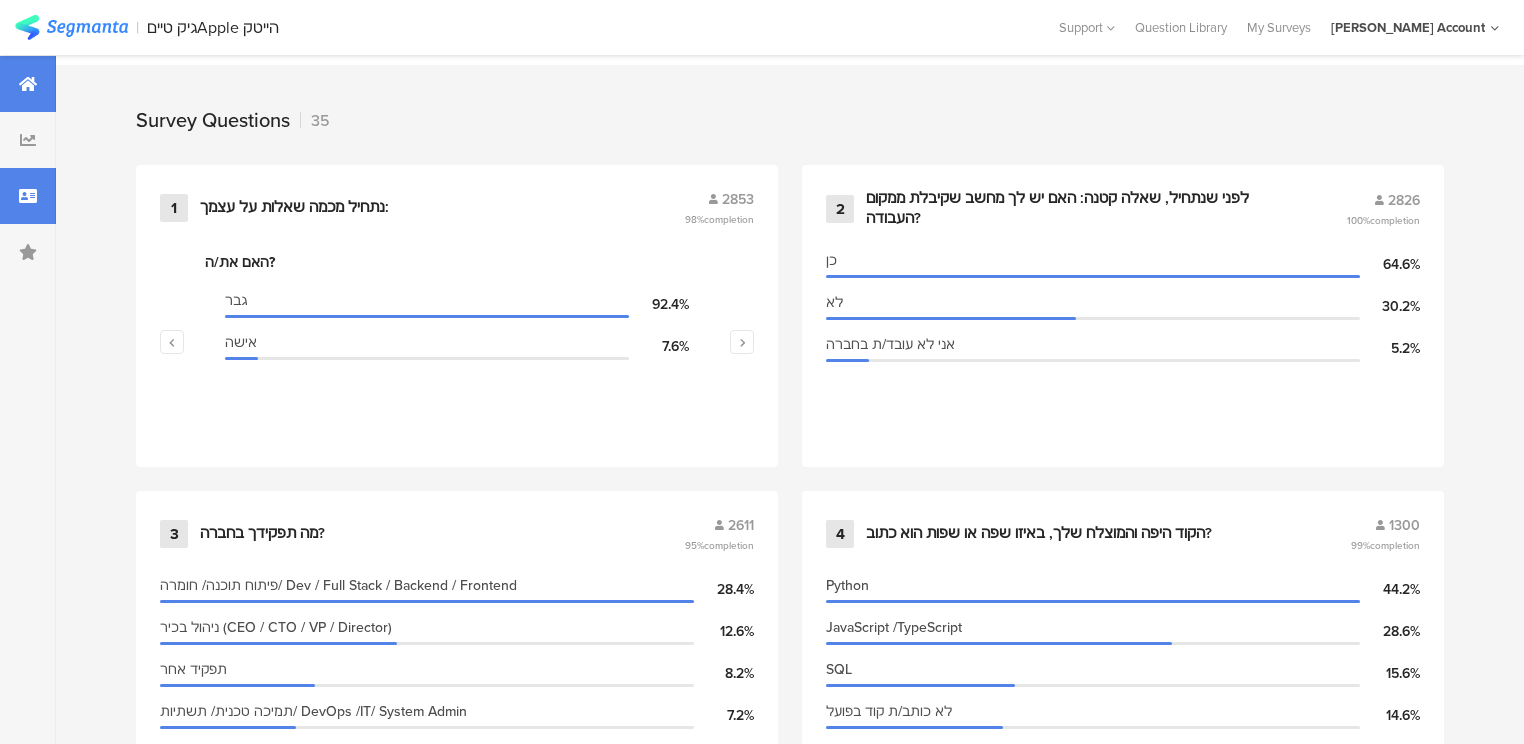 click at bounding box center [28, 196] 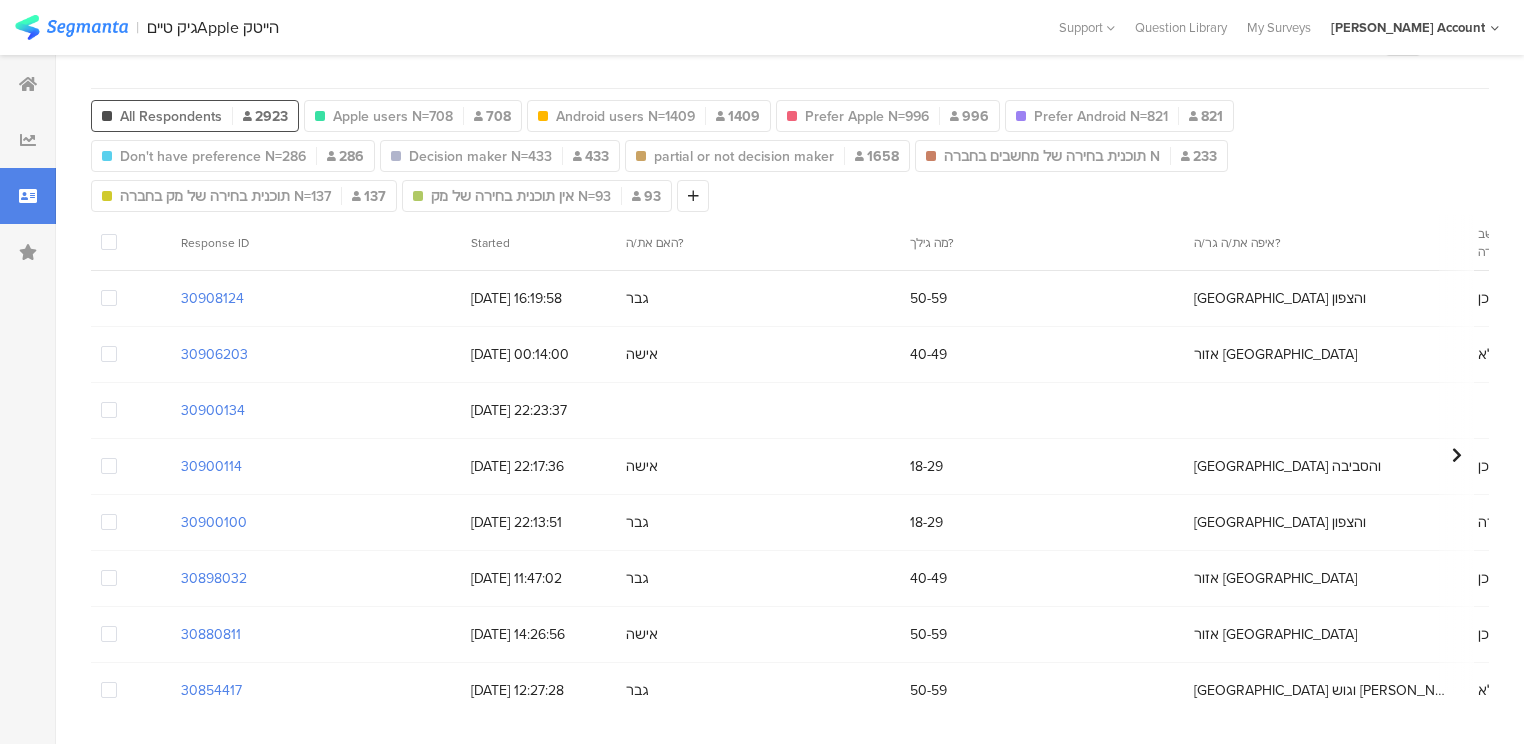 scroll, scrollTop: 0, scrollLeft: 0, axis: both 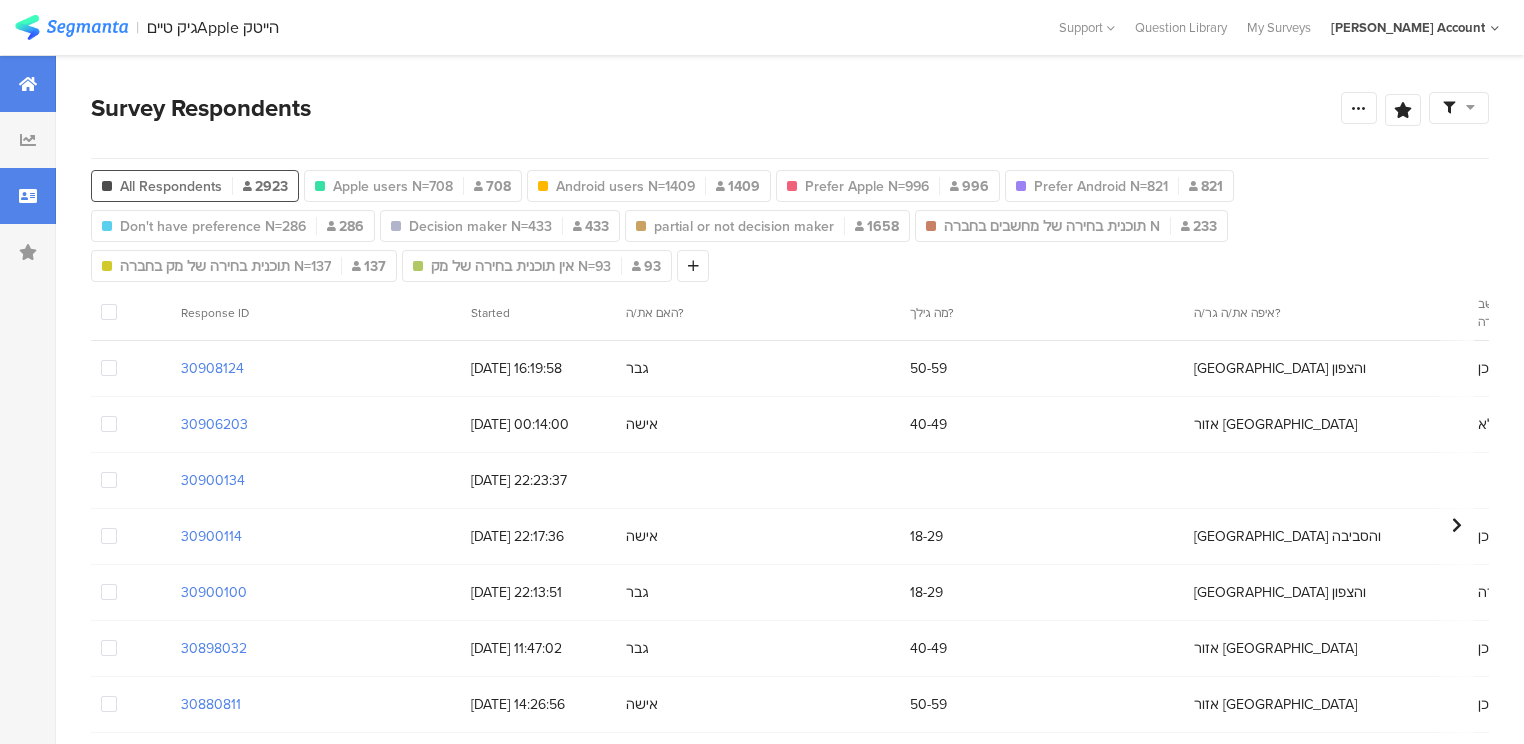 click at bounding box center (28, 84) 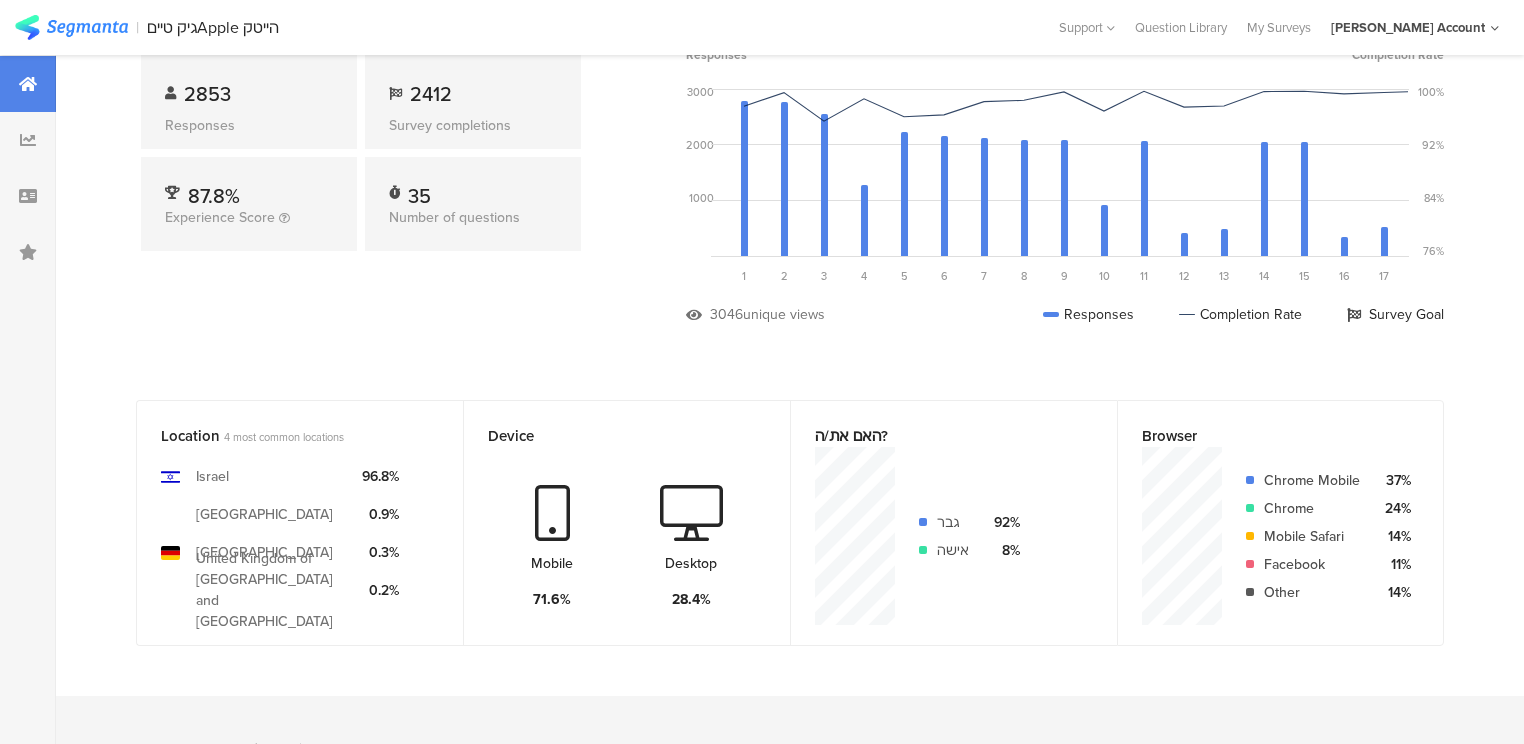 scroll, scrollTop: 0, scrollLeft: 0, axis: both 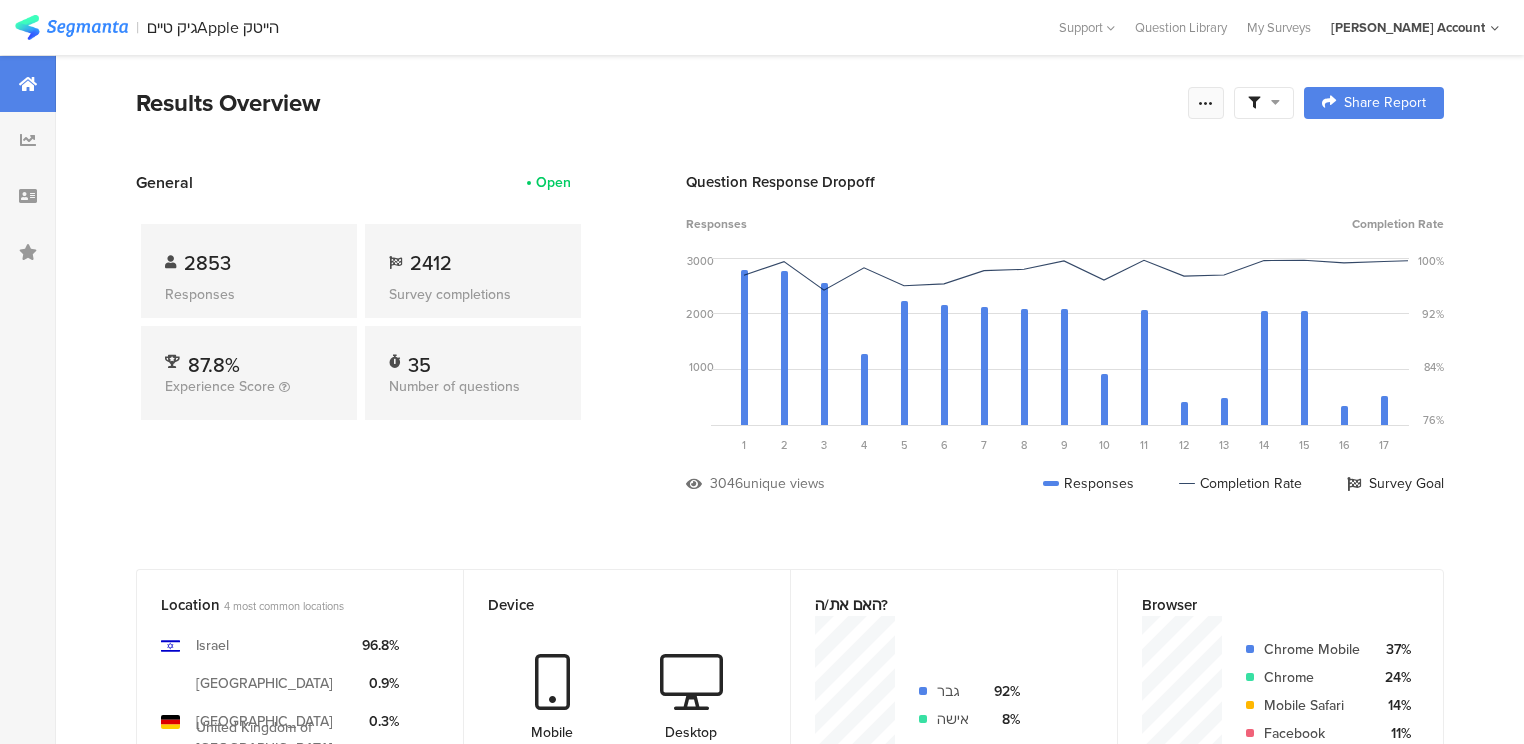 click at bounding box center (1206, 103) 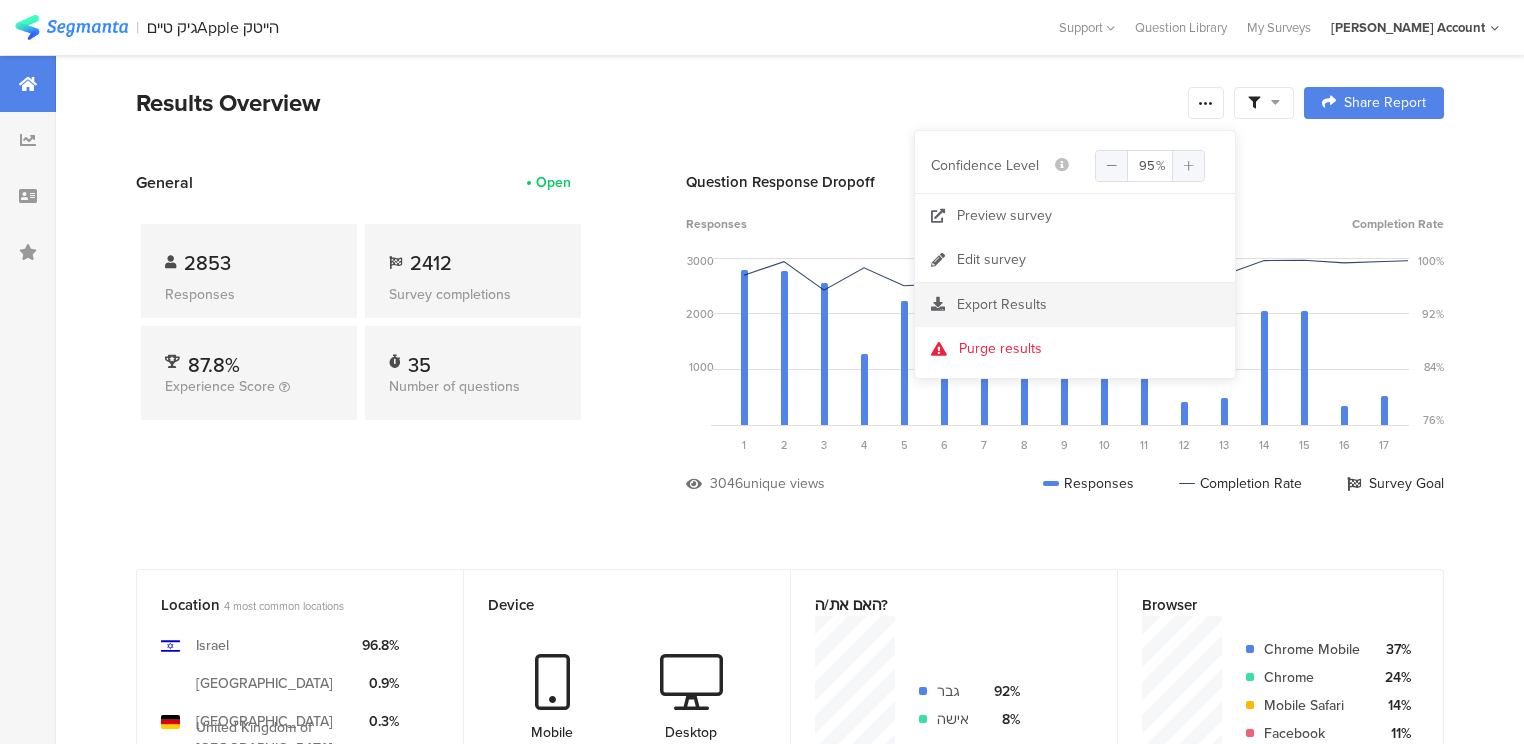 click on "Export Results" at bounding box center [1002, 304] 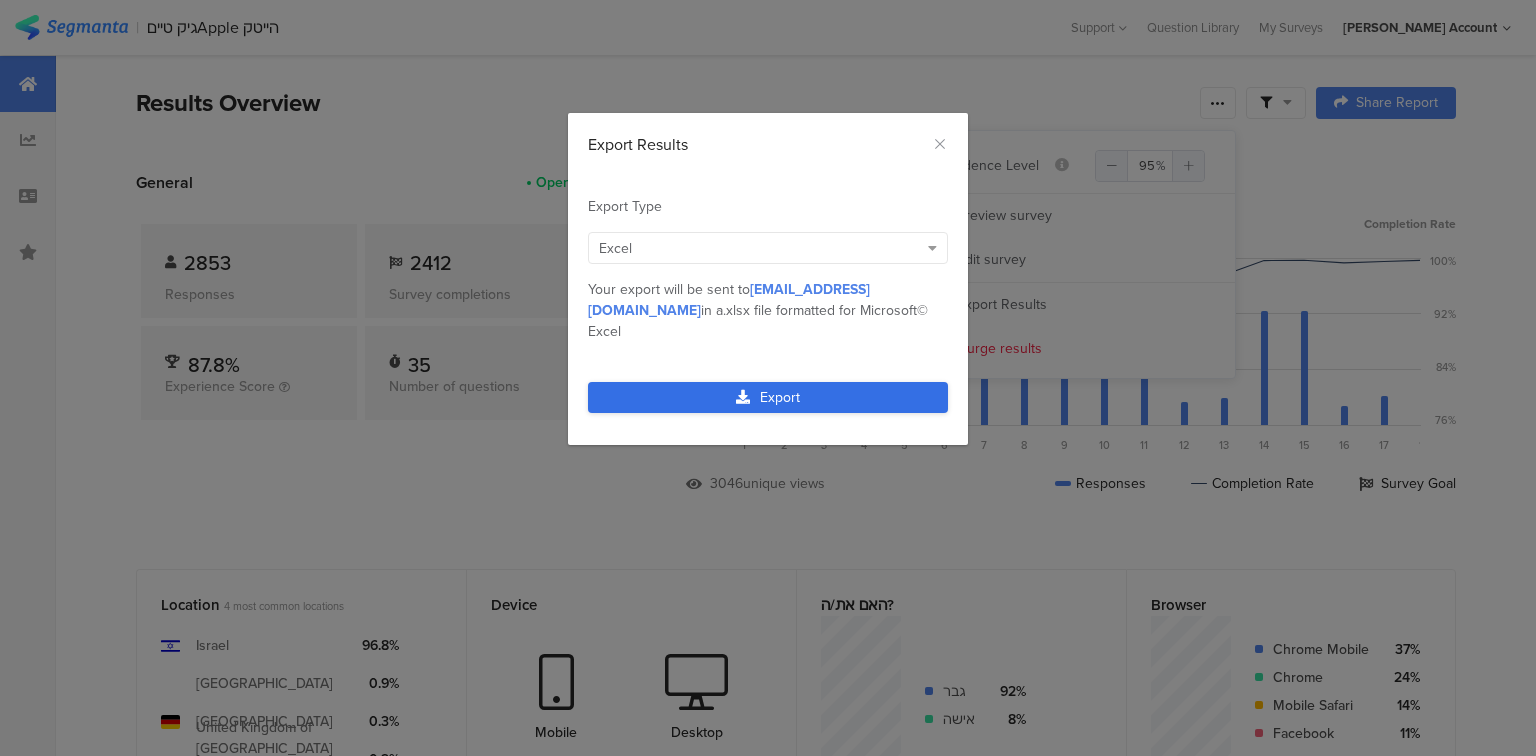 click on "Export" at bounding box center [768, 397] 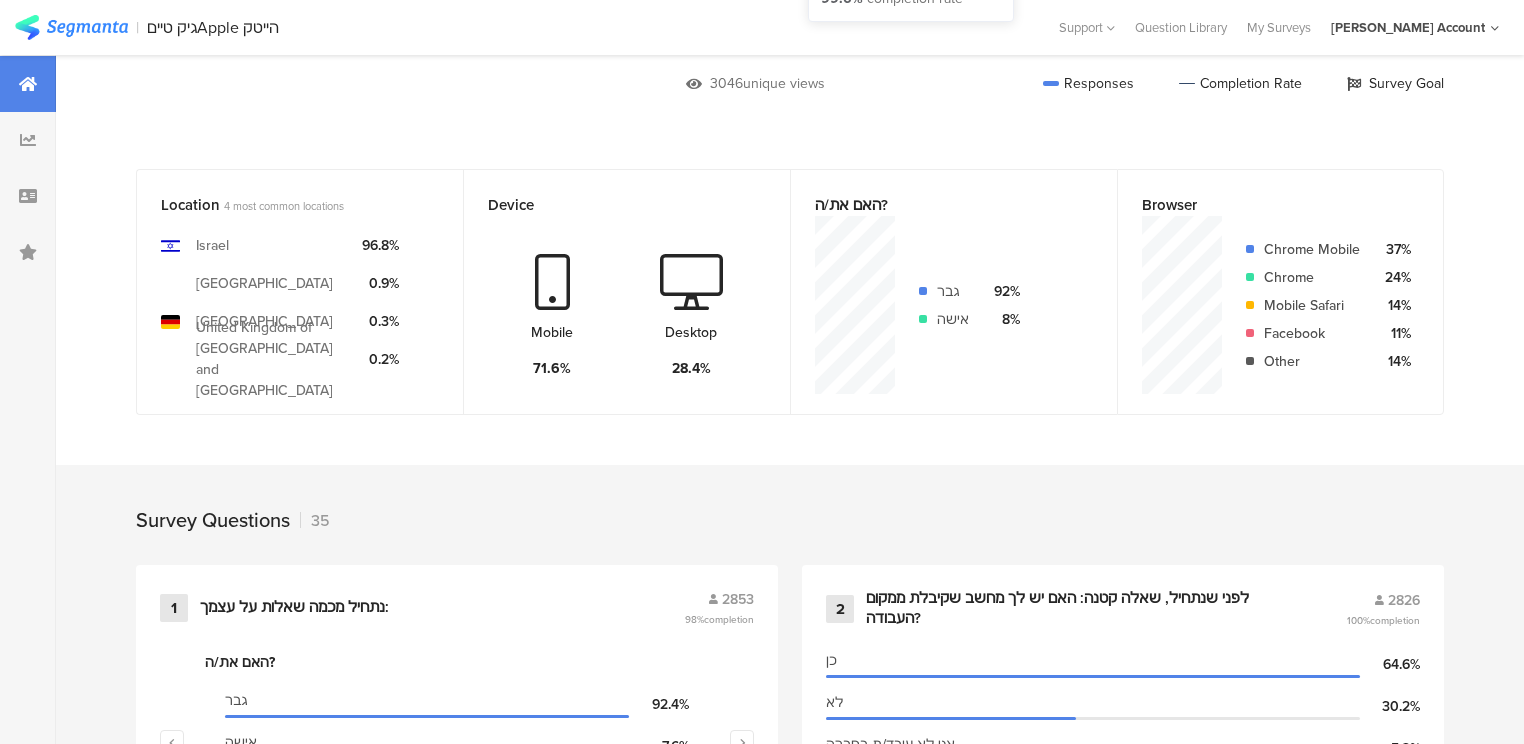 scroll, scrollTop: 880, scrollLeft: 0, axis: vertical 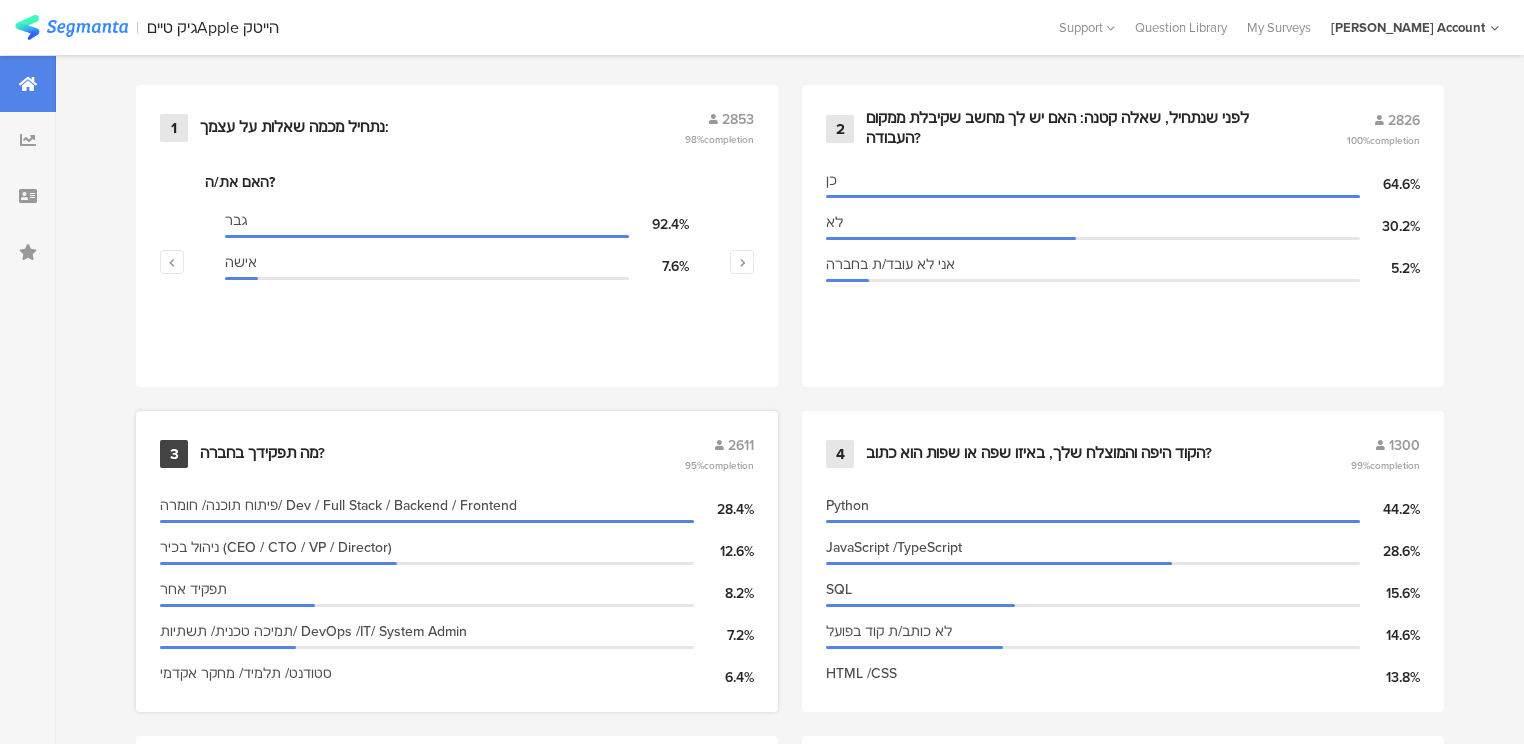 click on "מה תפקידך בחברה?" at bounding box center (262, 454) 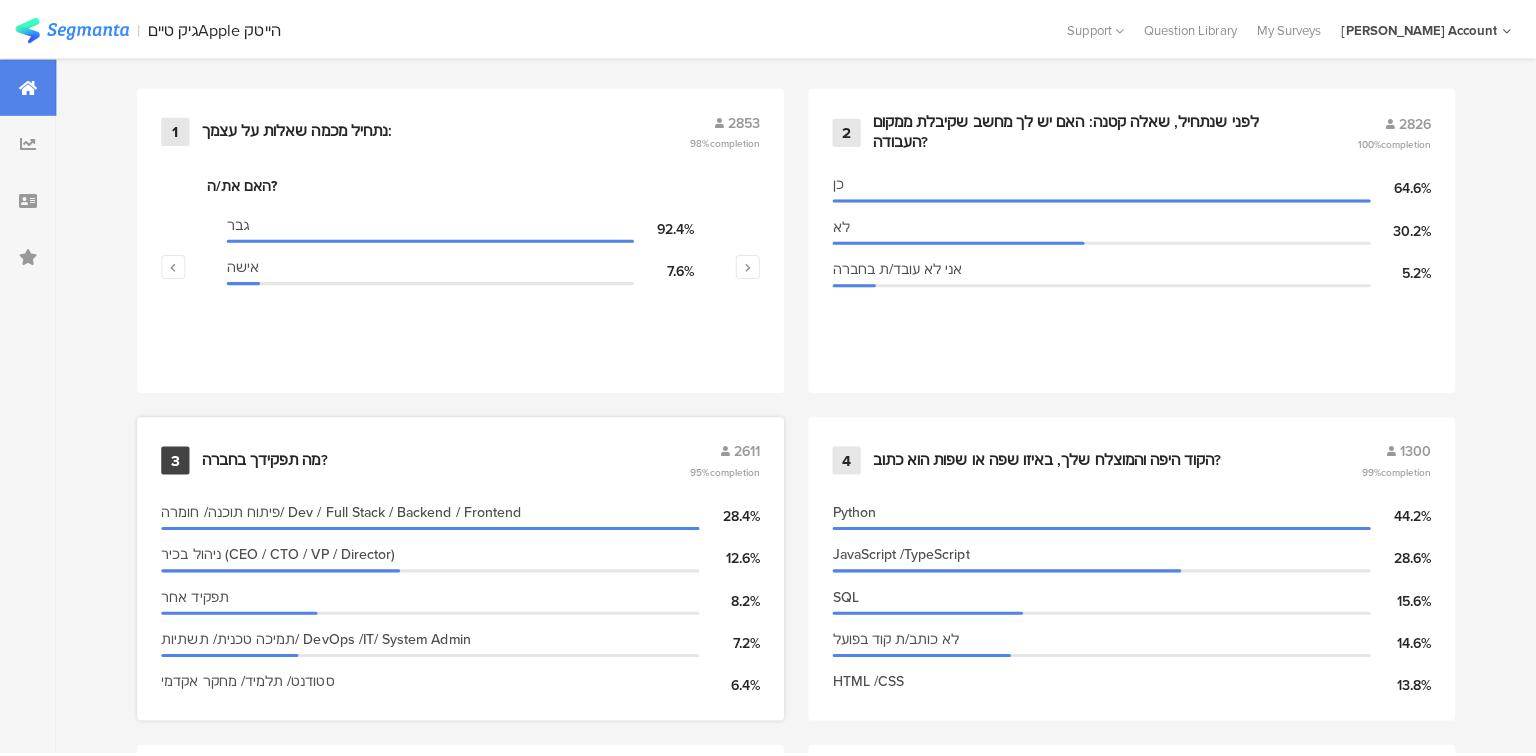 scroll, scrollTop: 0, scrollLeft: 0, axis: both 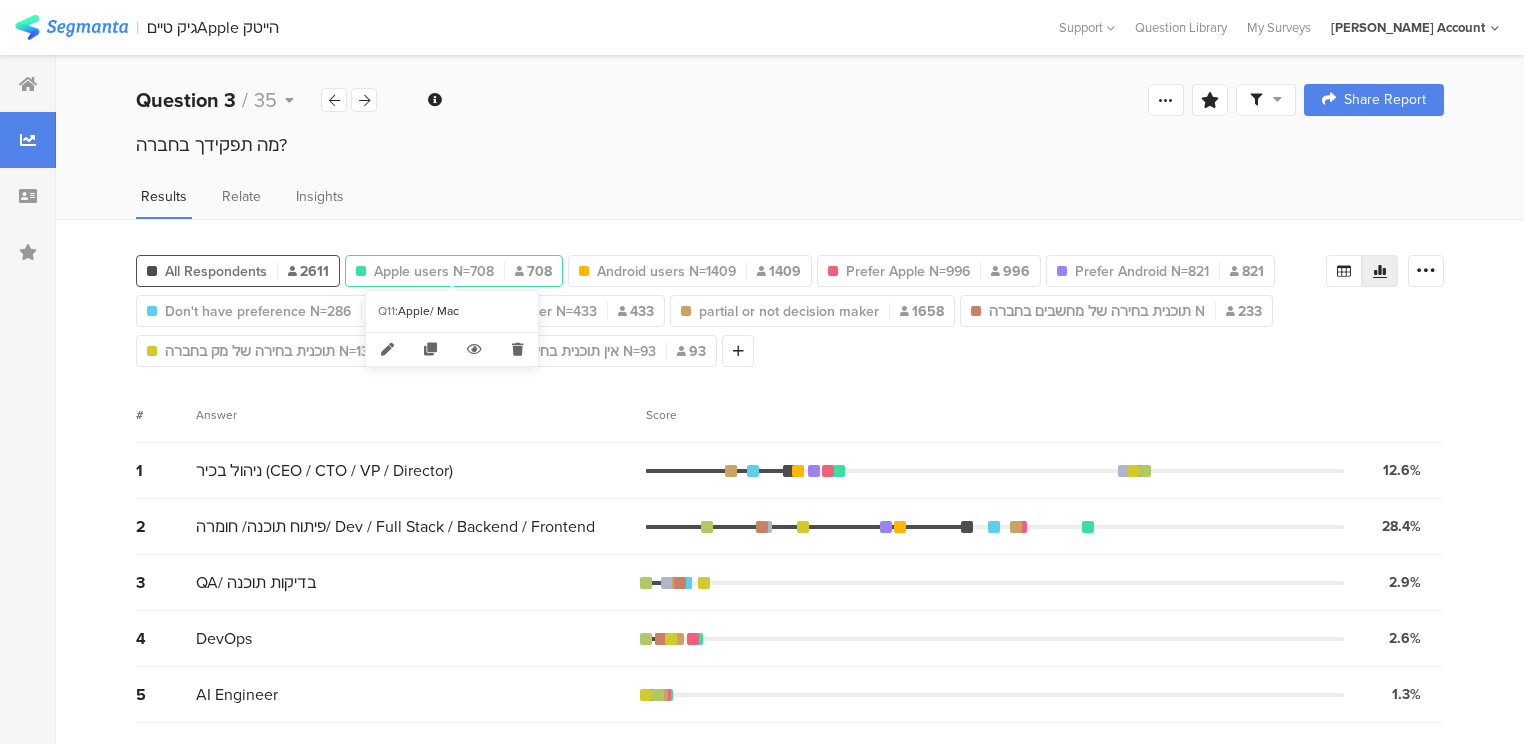 click on "Apple users N=708" at bounding box center [434, 271] 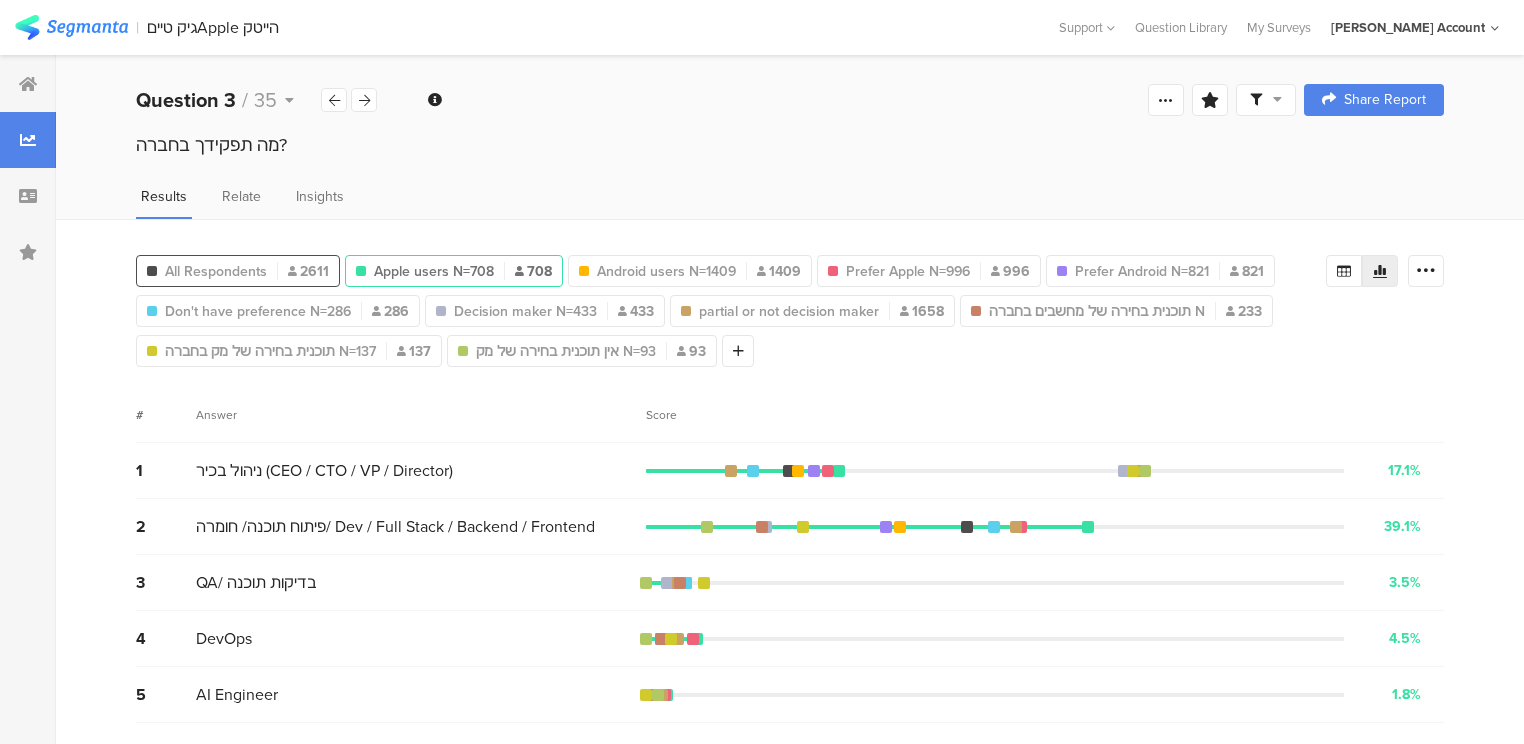 click on "All Respondents" at bounding box center (216, 271) 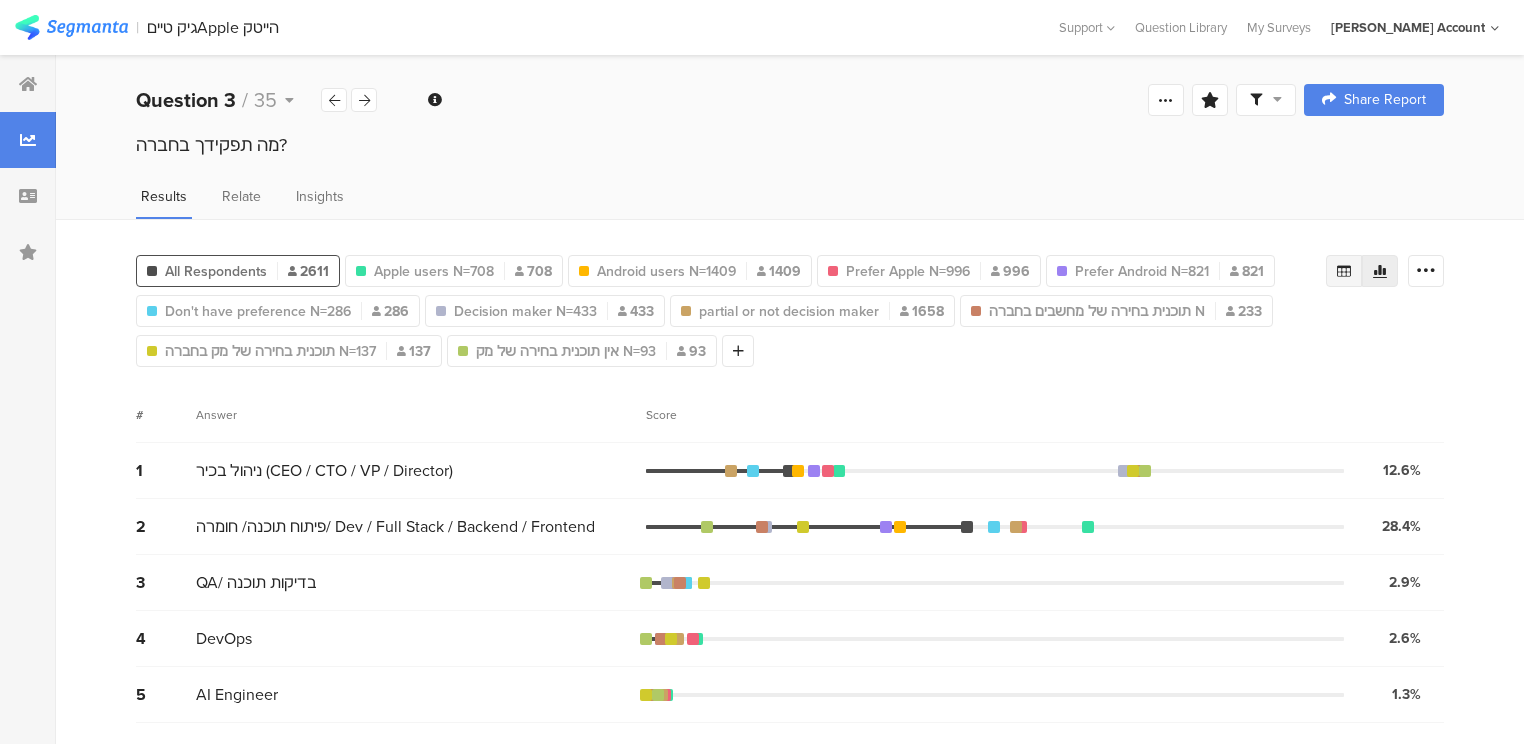 click 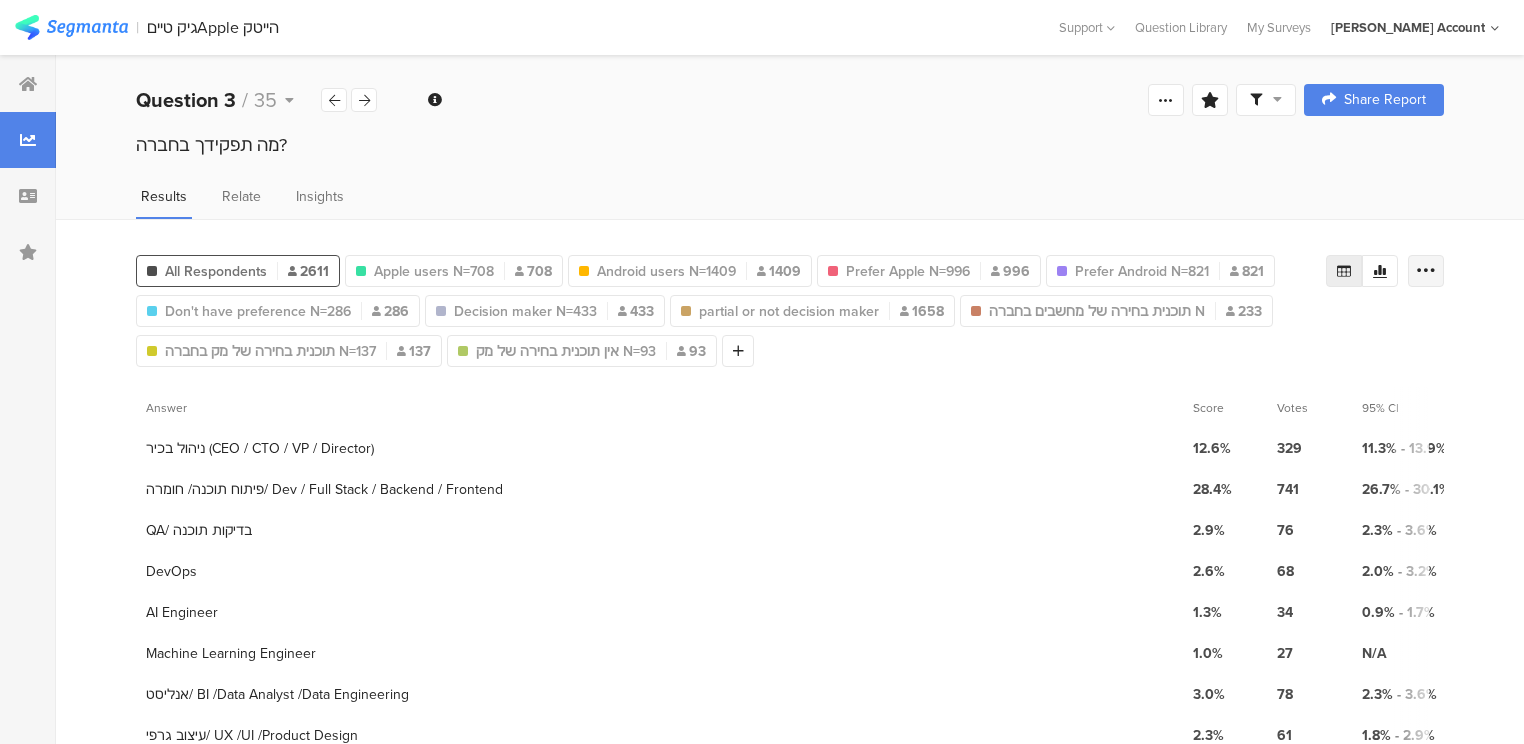 click at bounding box center [1426, 271] 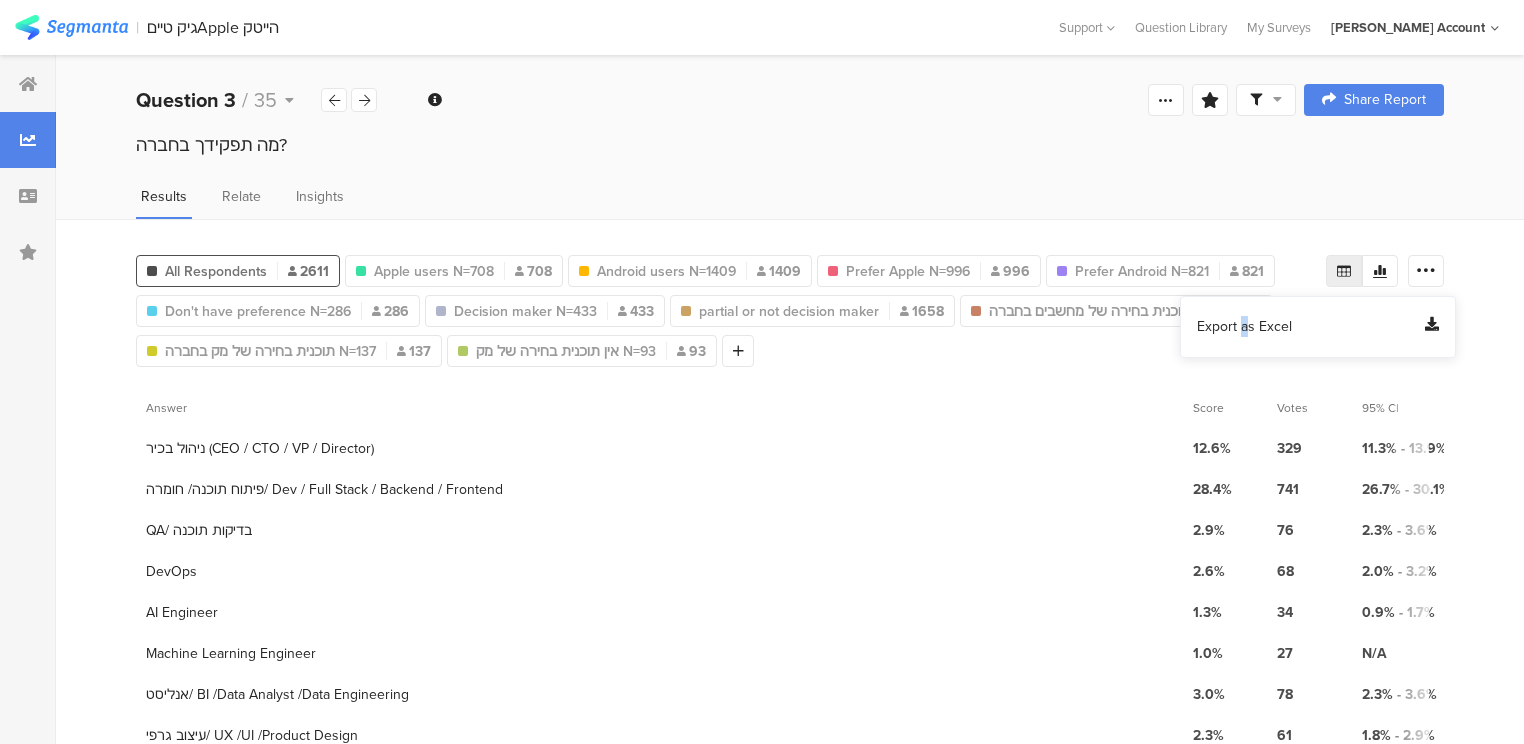 click on "Export as Excel" at bounding box center [1244, 327] 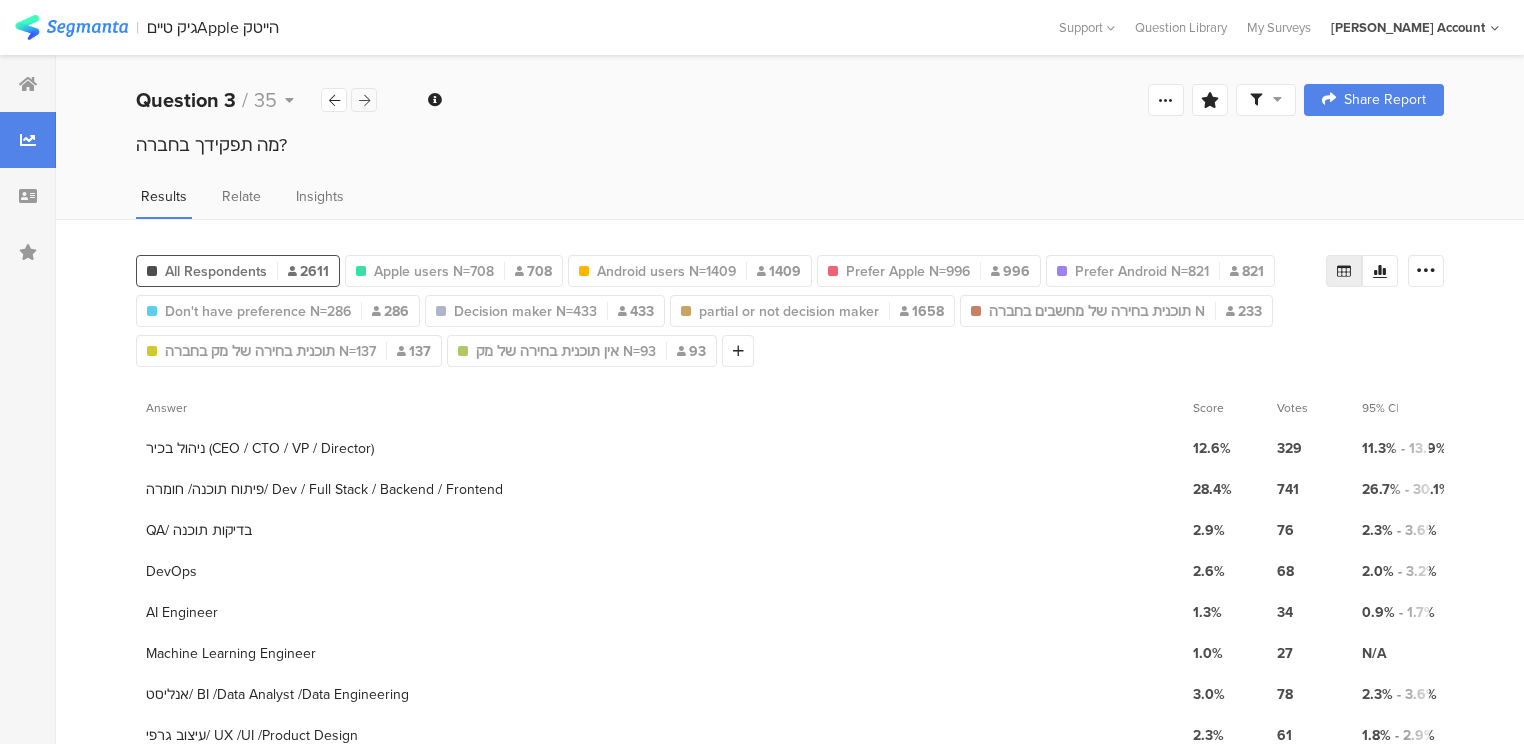 click at bounding box center [364, 100] 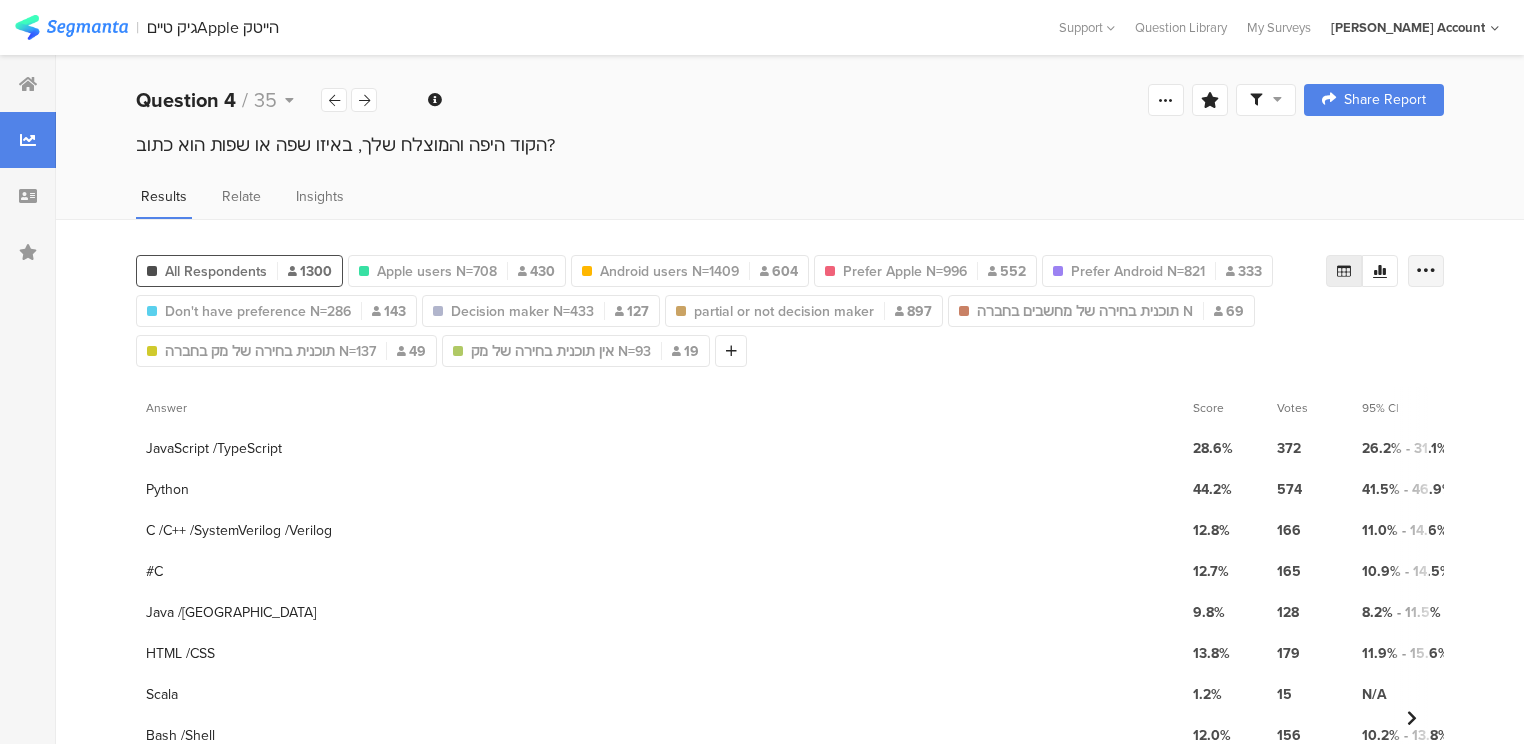 click at bounding box center [1426, 271] 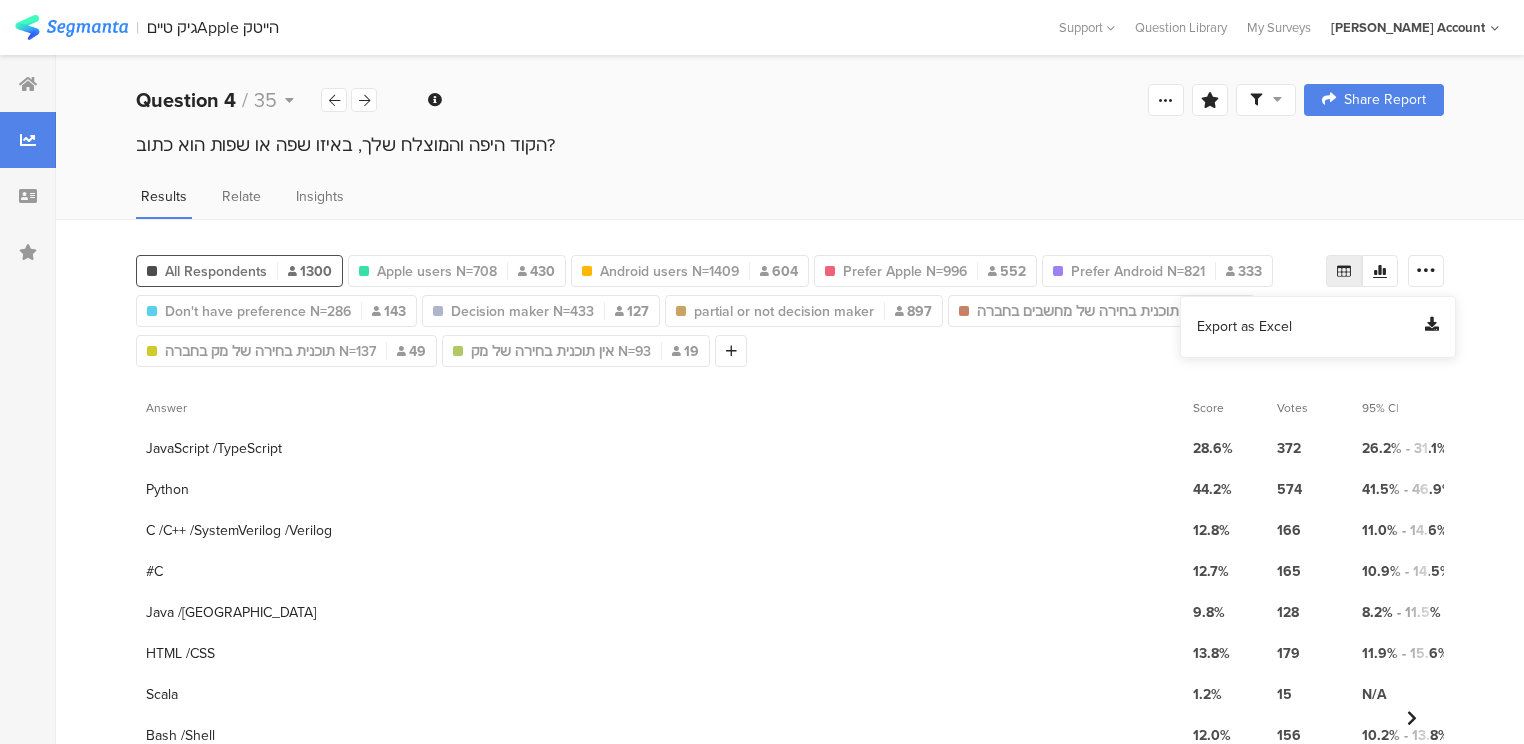 click on "Export as Excel" at bounding box center (1244, 327) 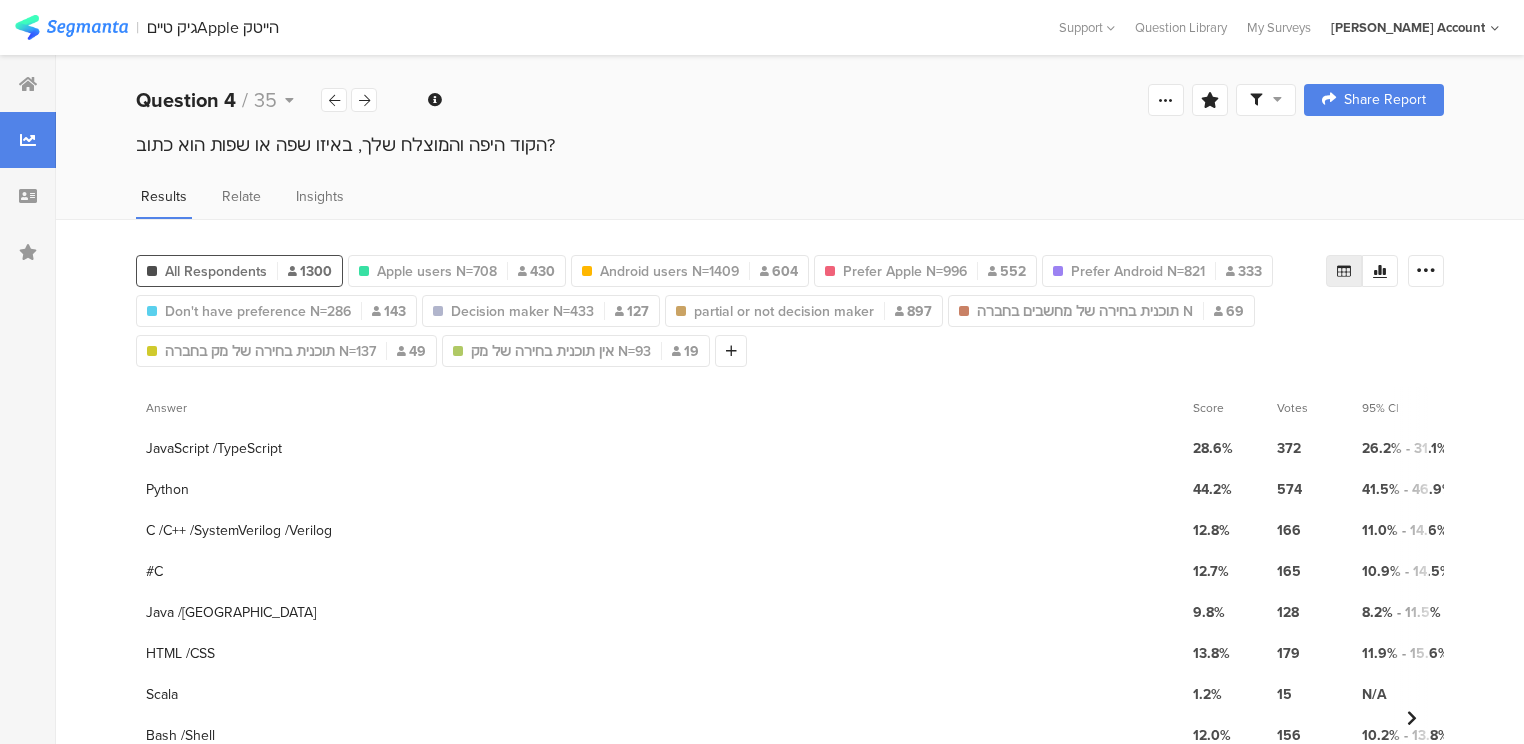 click on "3  C  /C++ /SystemVerilog /Verilog" at bounding box center [659, 530] 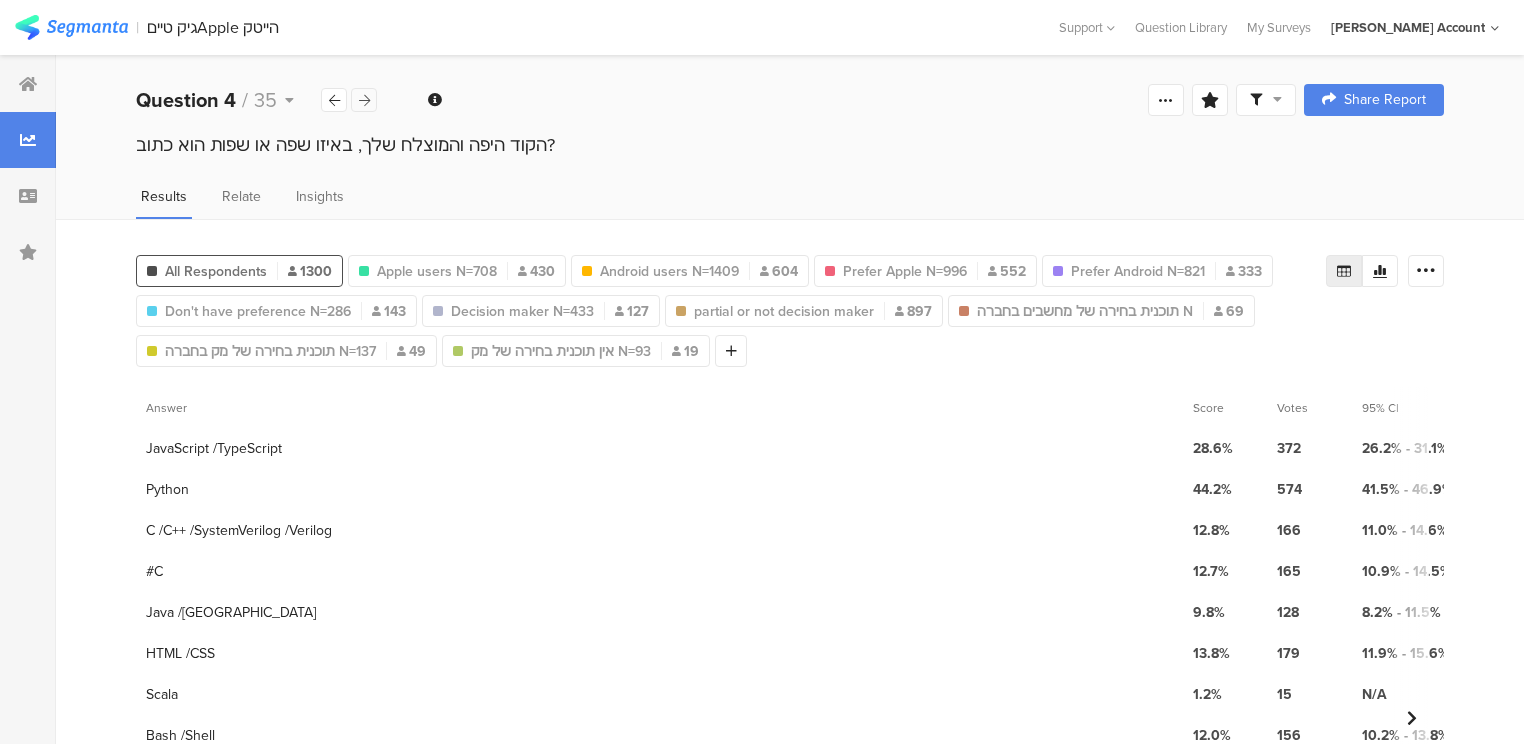 click at bounding box center [364, 100] 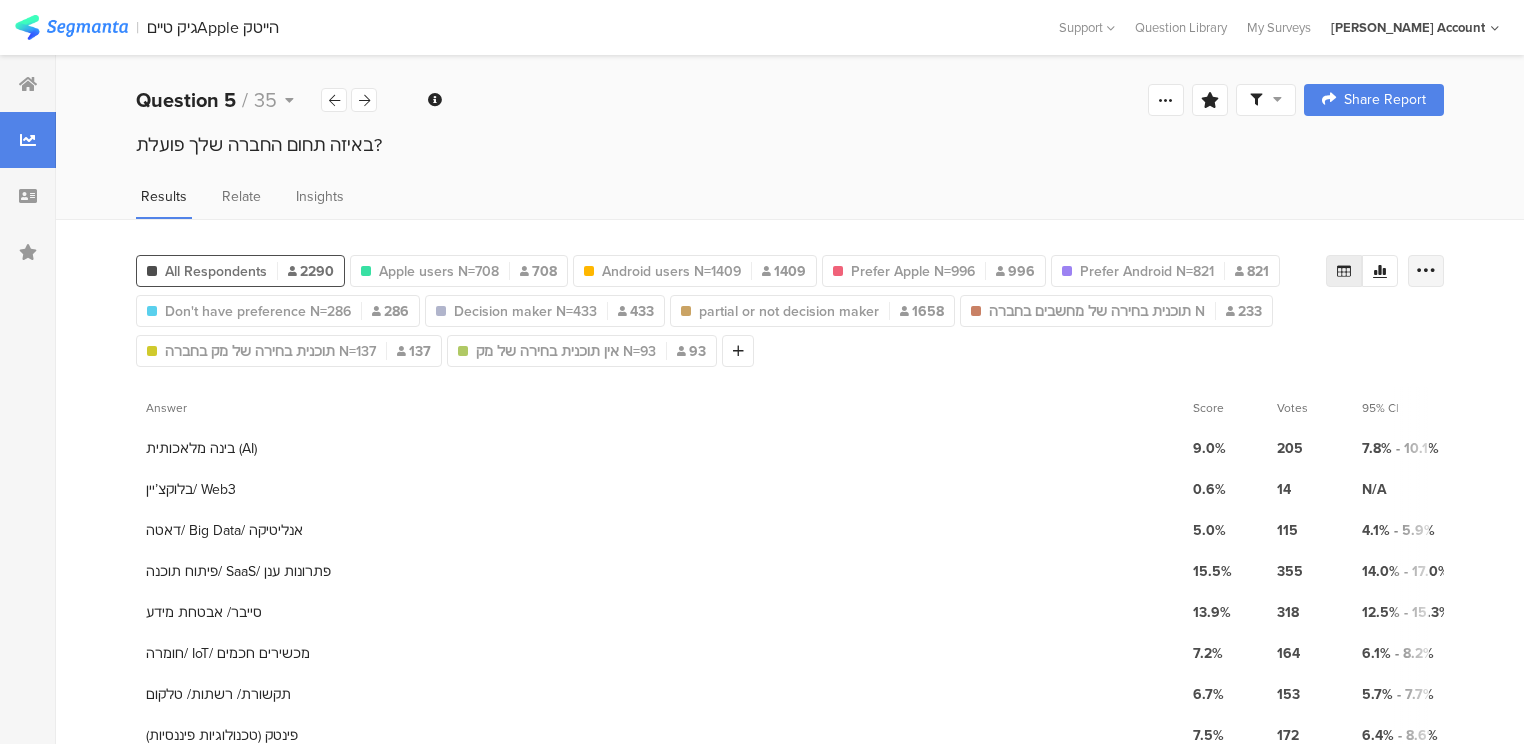 click at bounding box center [1426, 271] 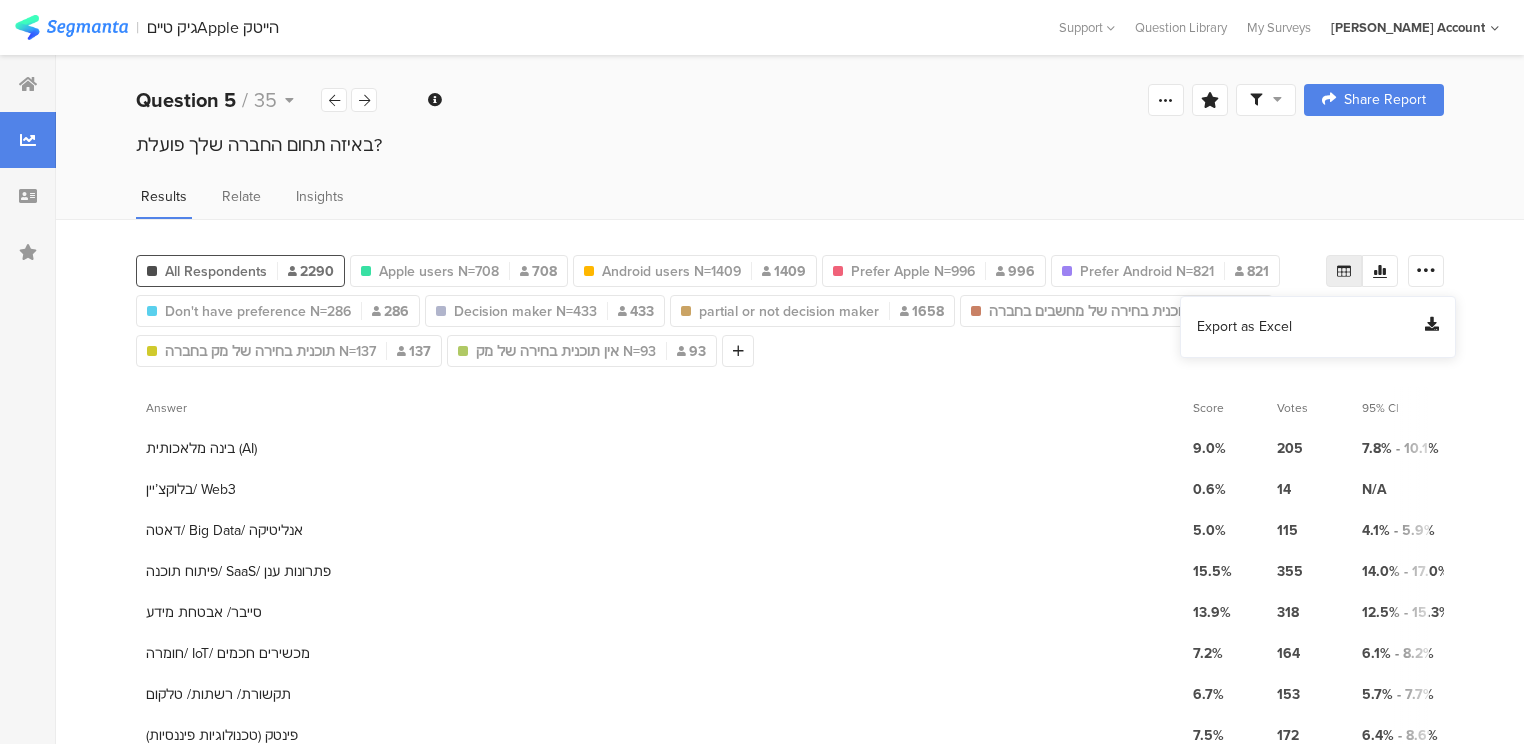 click on "Export as Excel" at bounding box center (1244, 327) 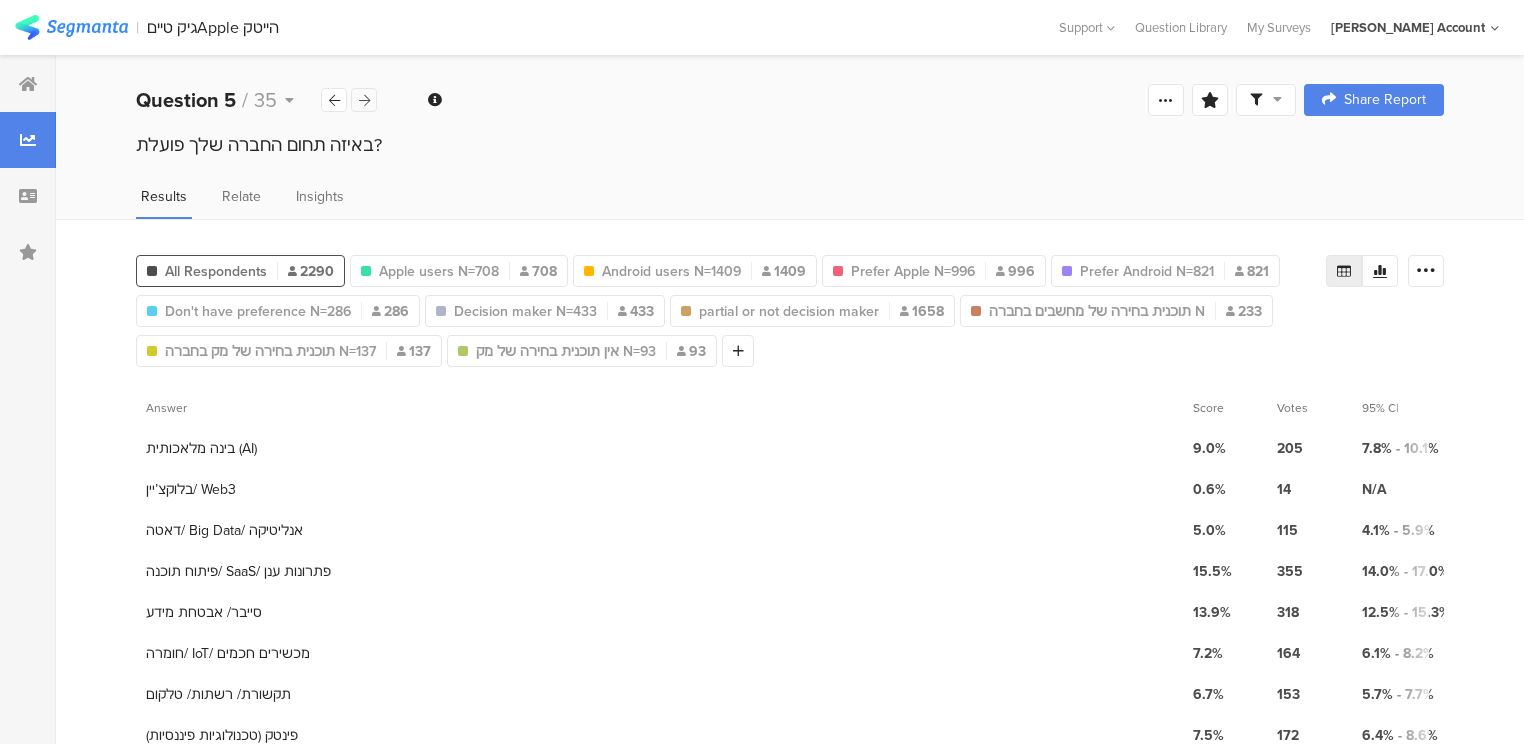 click at bounding box center [364, 100] 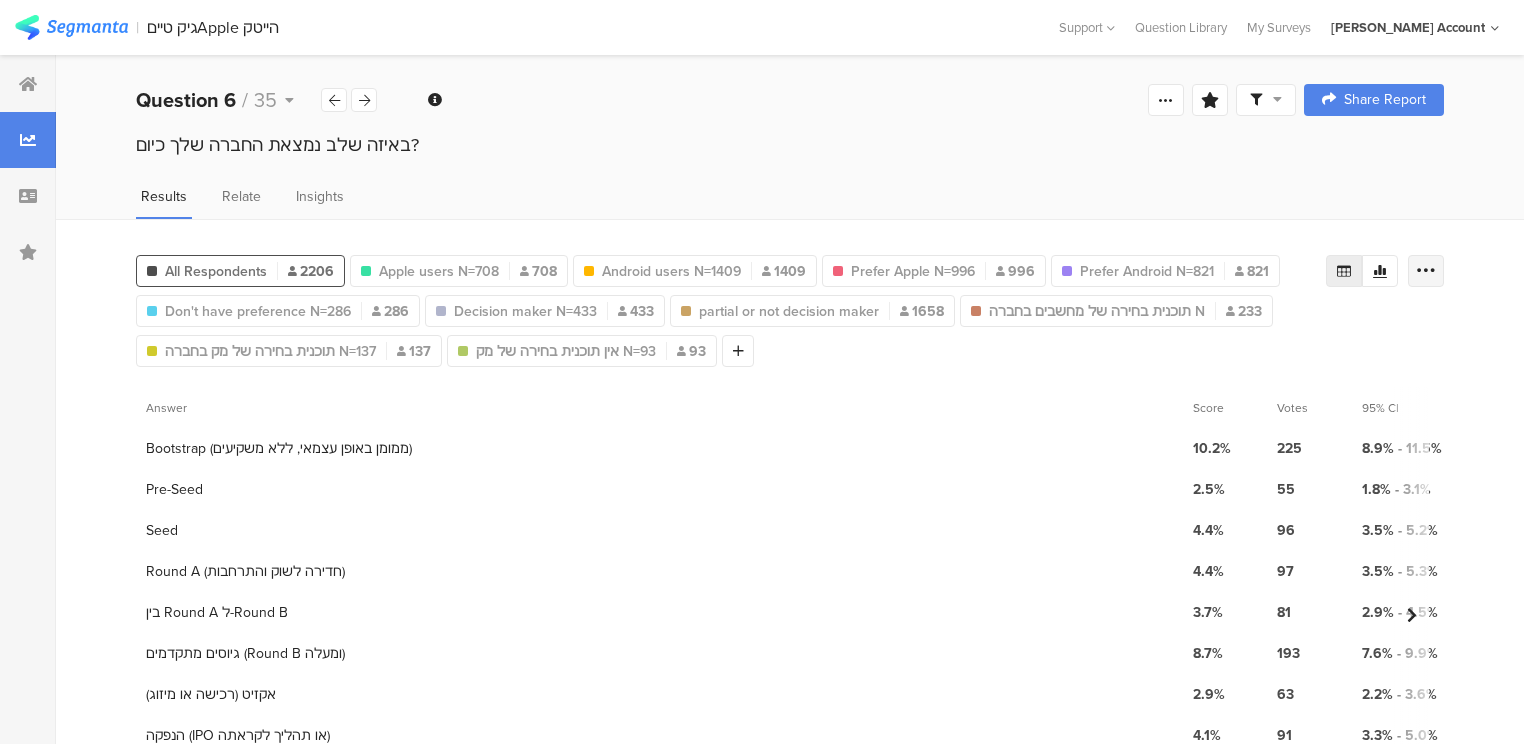click at bounding box center [1426, 271] 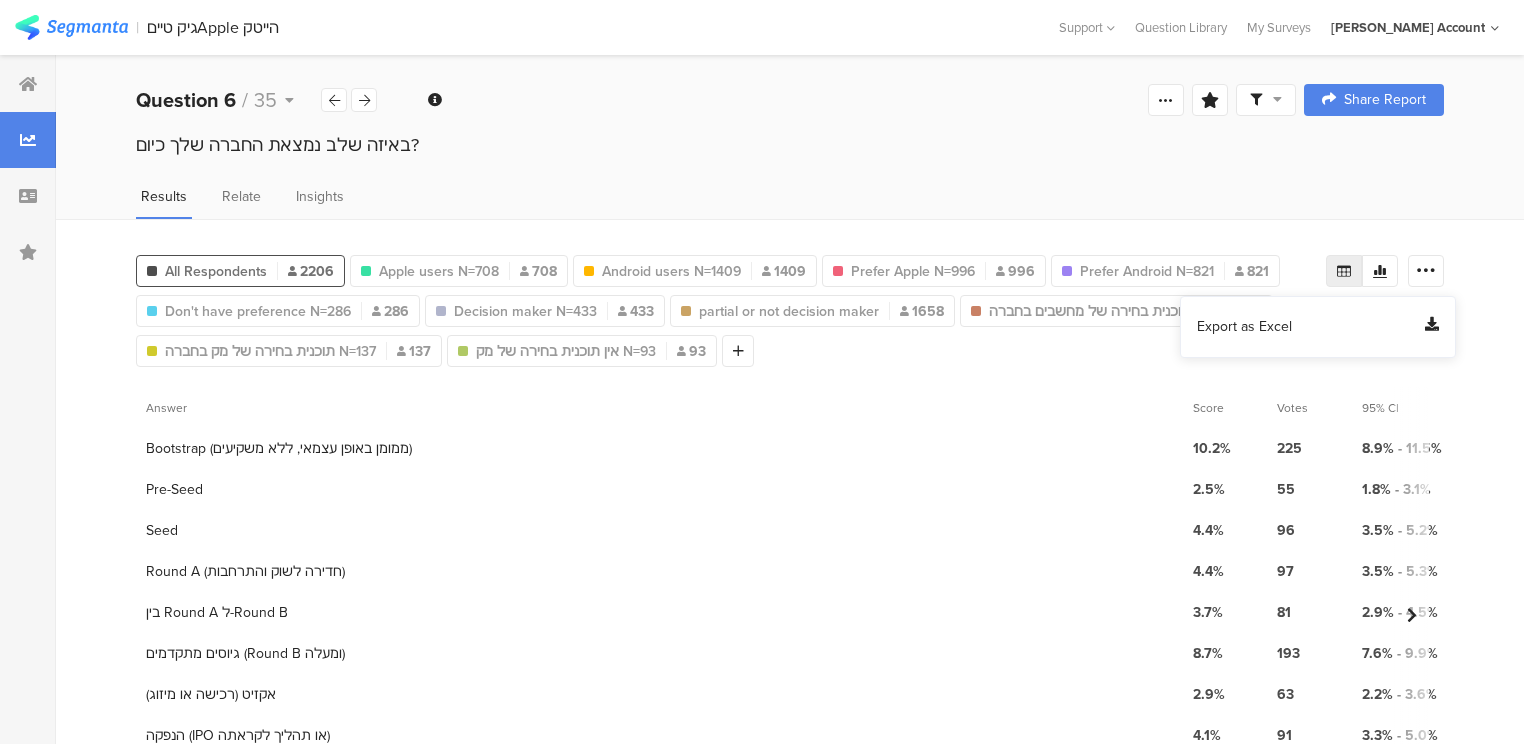 click on "Export as Excel" at bounding box center [1244, 327] 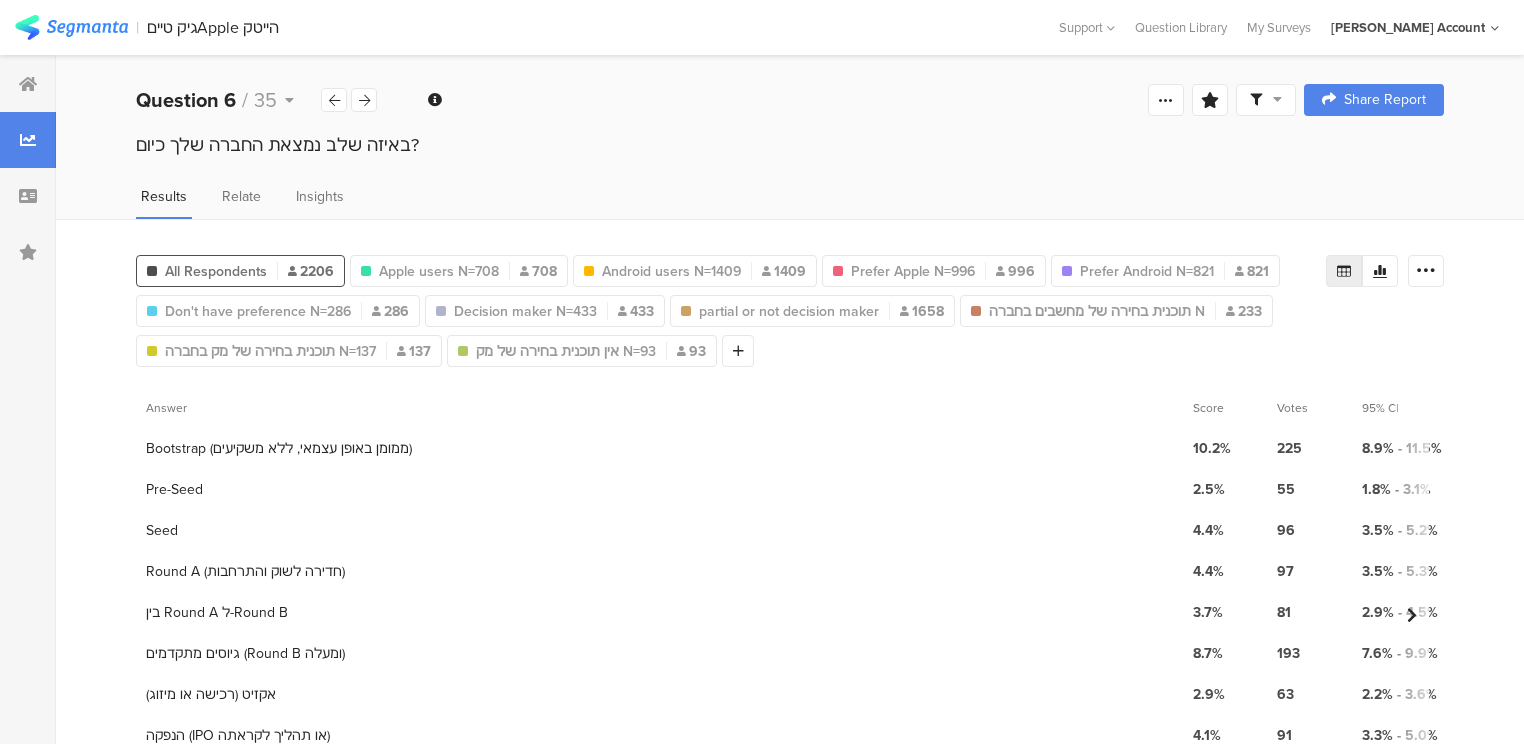 click on "All Respondents       2206
Apple users N=708       708
Android users N=1409       1409
Prefer Apple N=996       996
Prefer Android N=821       821
Don't have preference N=286       286
Decision maker N=433       433
Q18
:   יש לי השפעה חלקית, אין לי השפעה                 partial or not decision maker        1658
תוכנית בחירה של מחשבים בחברה N       233
תוכנית בחירה של מק בחברה N=137       137
אין תוכנית בחירה של מק N=93       93
Add Segment                     Answer     Score     Votes     95% CI     Score     Votes     95% CI     Score     Votes     95% CI     Score     Votes     95% CI     Score     Votes     95% CI     Score     Votes     95% CI     Score     Votes     95% CI     Score     Votes" at bounding box center [790, 546] 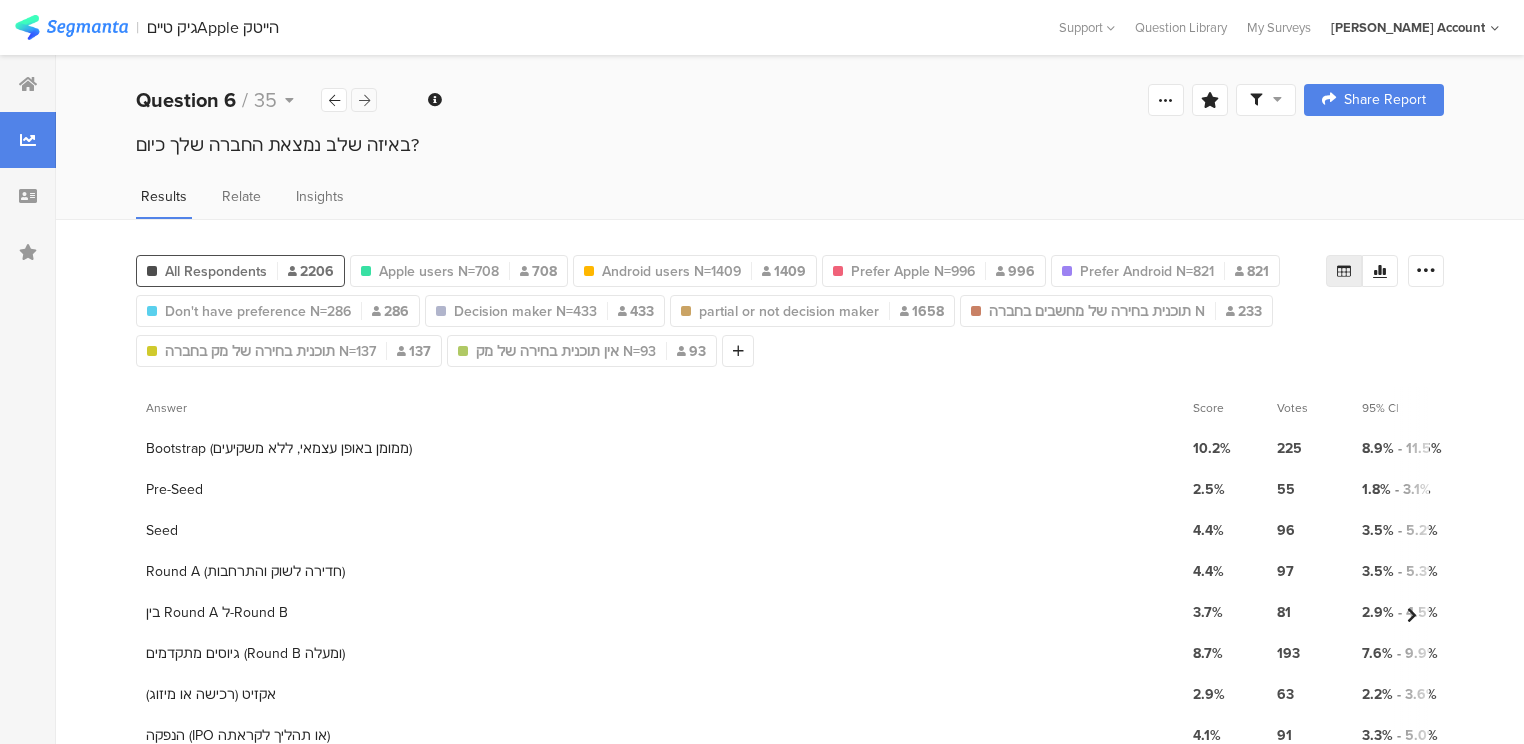 click at bounding box center [364, 100] 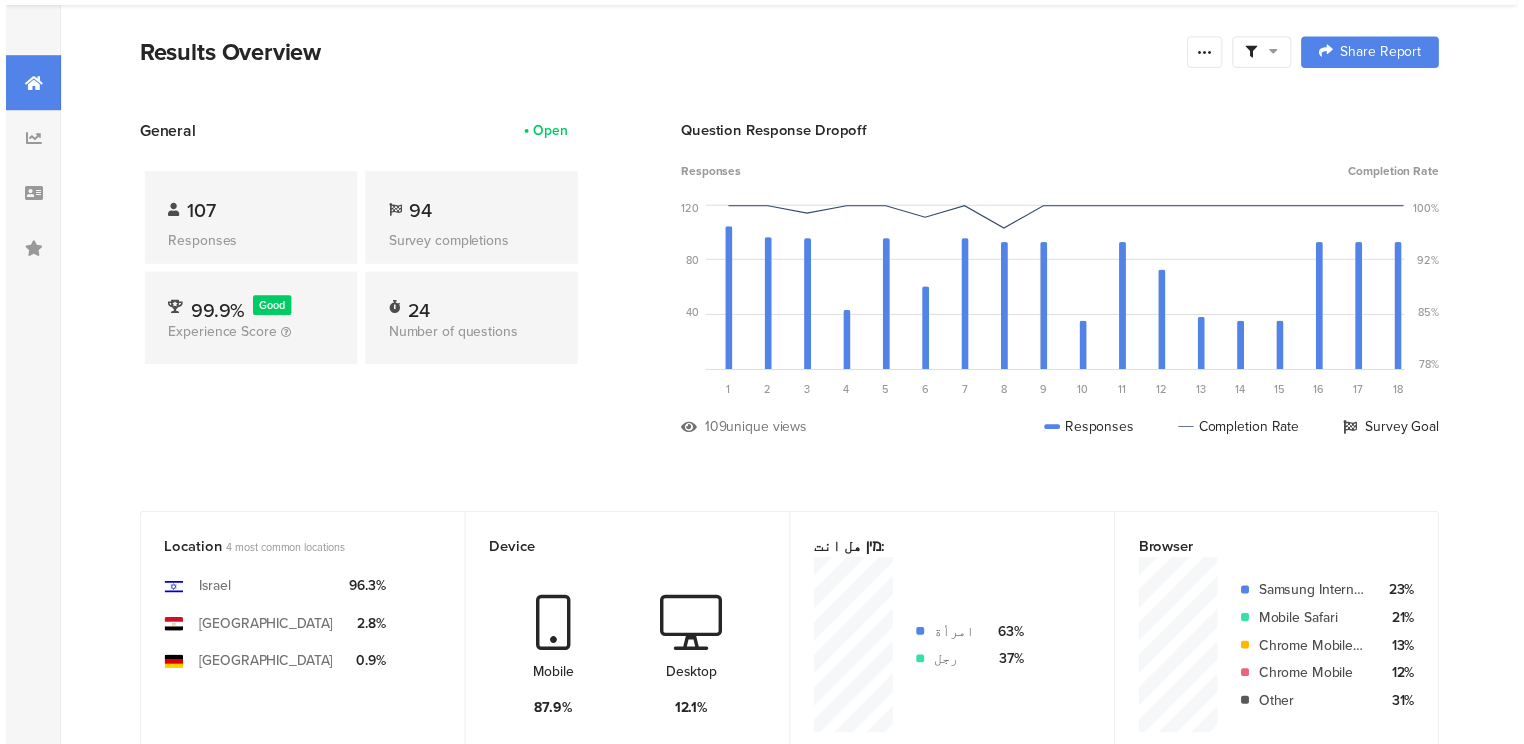 scroll, scrollTop: 0, scrollLeft: 0, axis: both 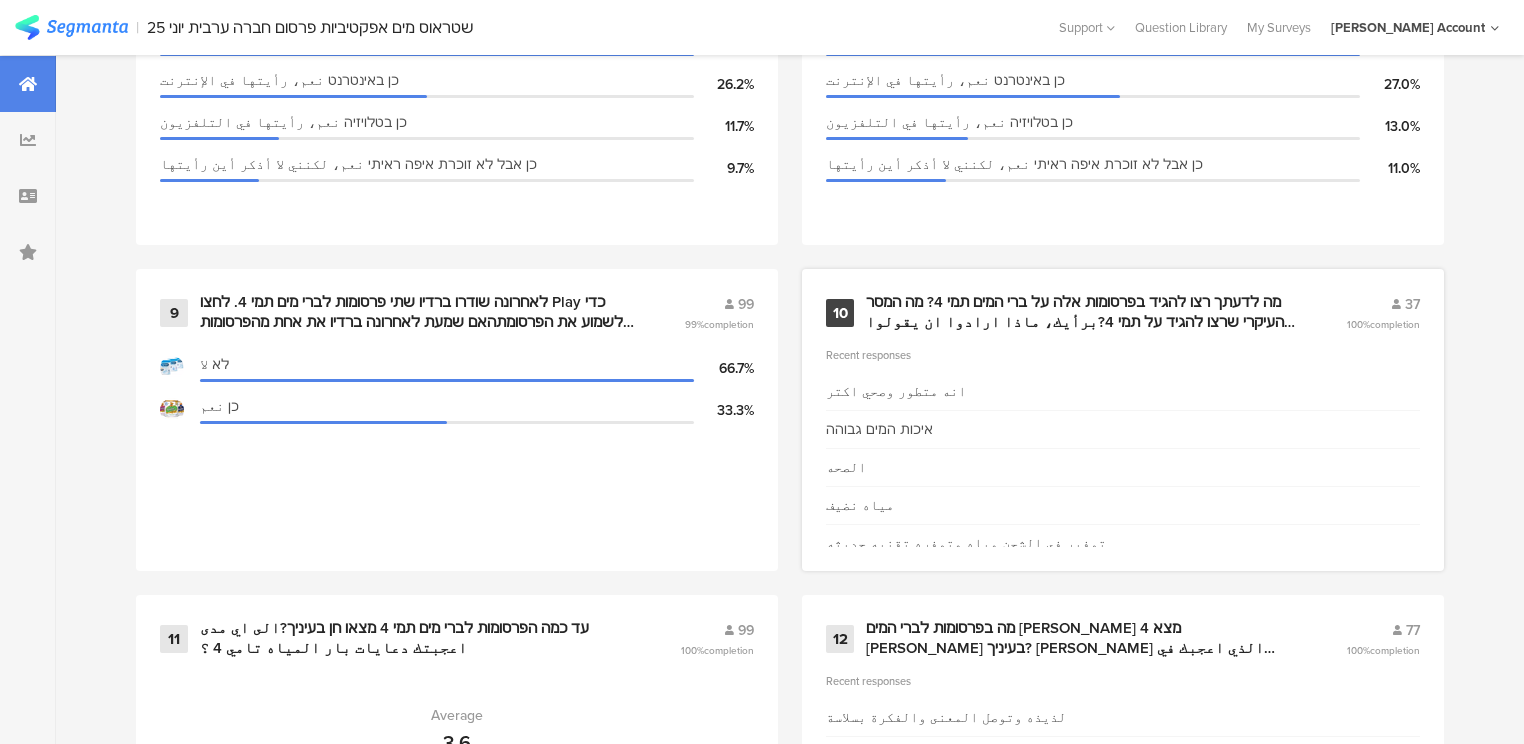 click on "מה לדעתך רצו להגיד בפרסומות אלה על ברי המים תמי 4? מה המסר העיקרי שרצו להגיד על תמי 4?برأيك، ماذا ارادوا ان يقولوا في هذه الدعاية؟ ما هي الرسالة الاساسية التي ارادوا ان يقولوها عن تامي 4 ؟" at bounding box center [1082, 312] 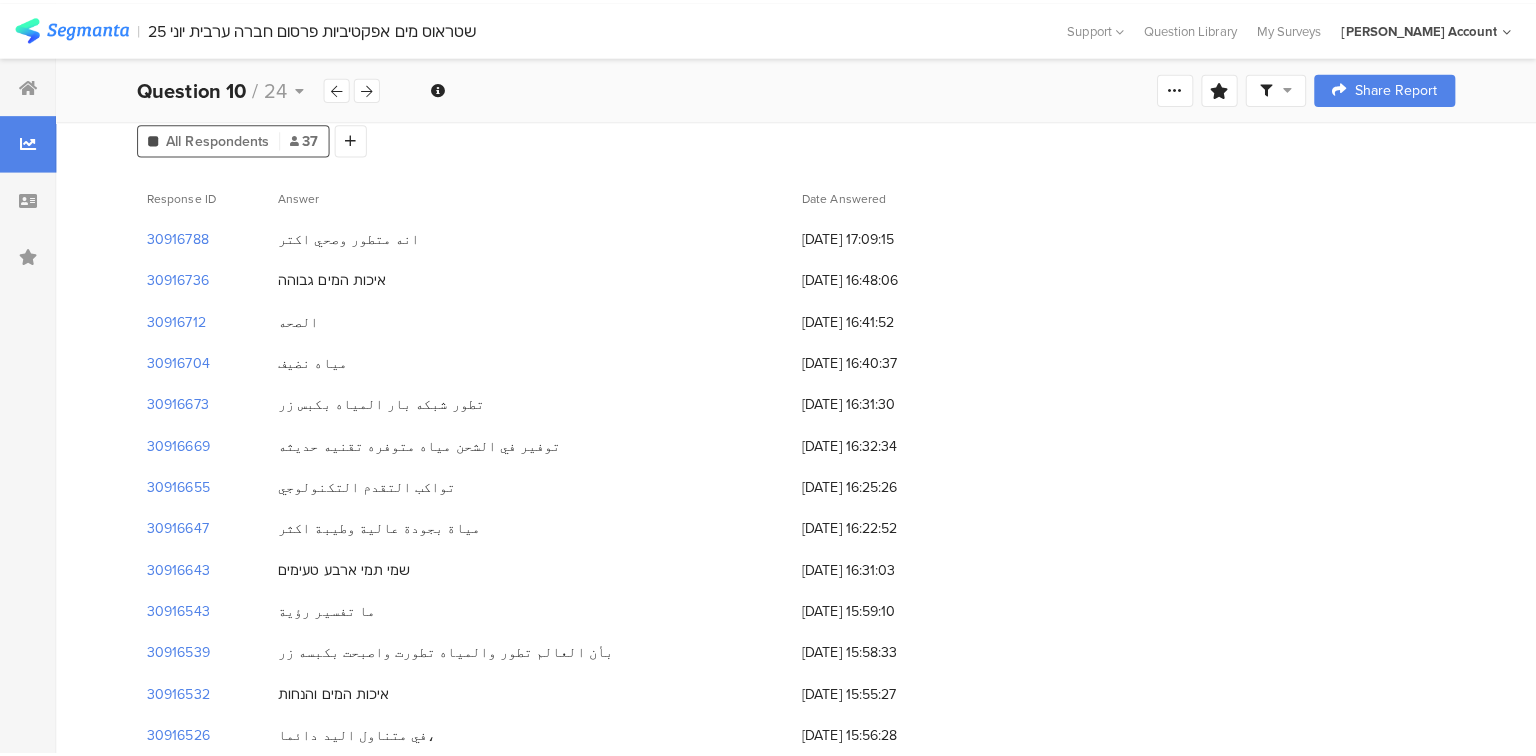 scroll, scrollTop: 0, scrollLeft: 0, axis: both 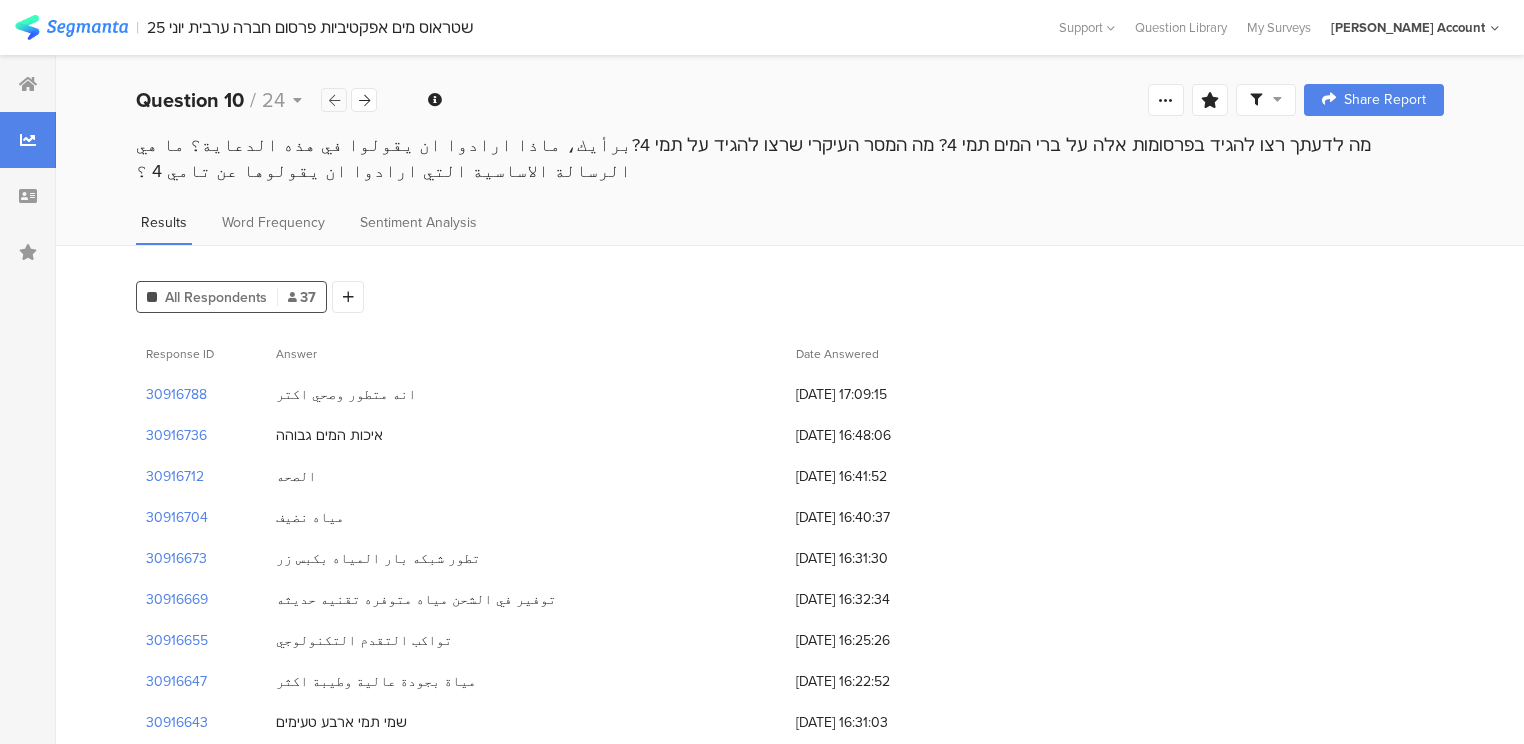 click at bounding box center (334, 100) 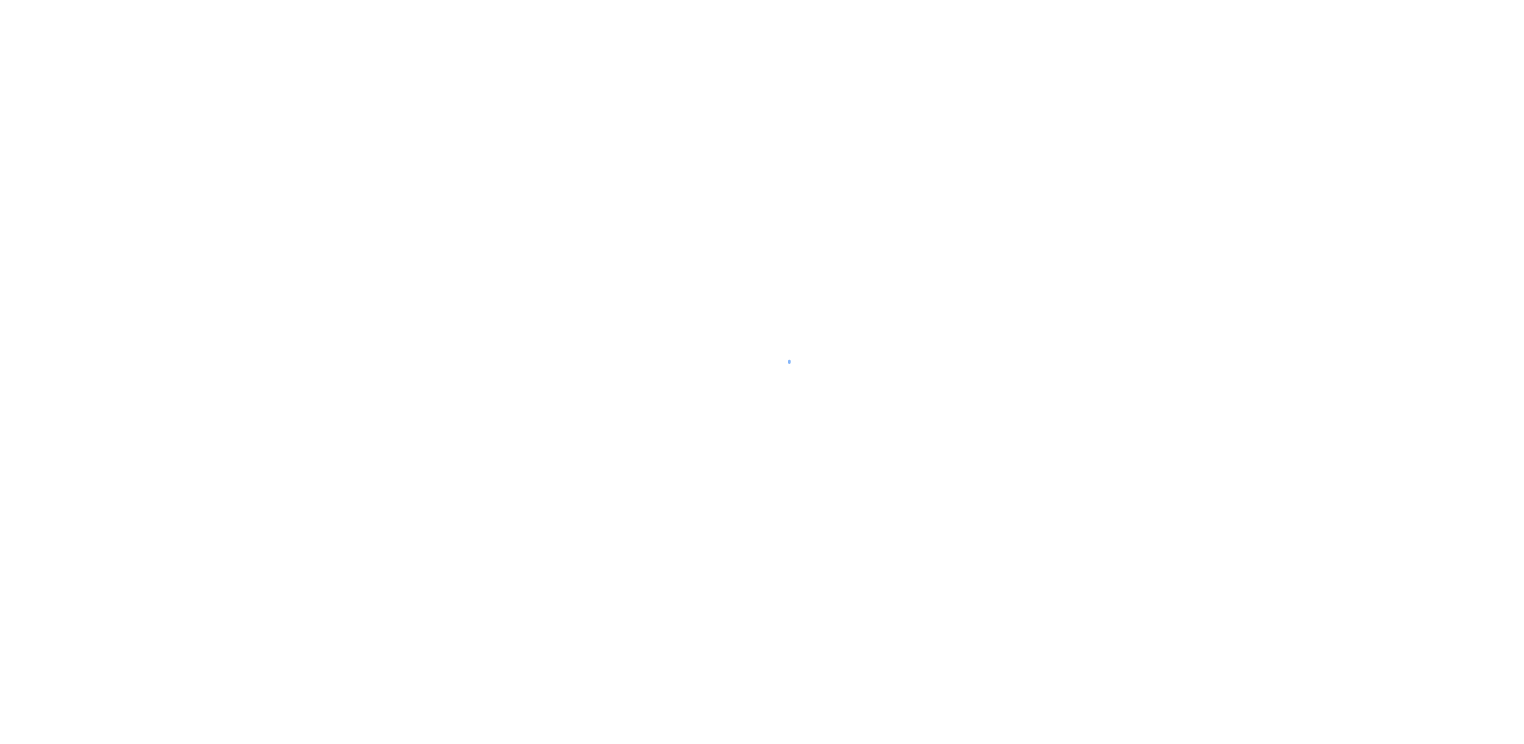 scroll, scrollTop: 0, scrollLeft: 0, axis: both 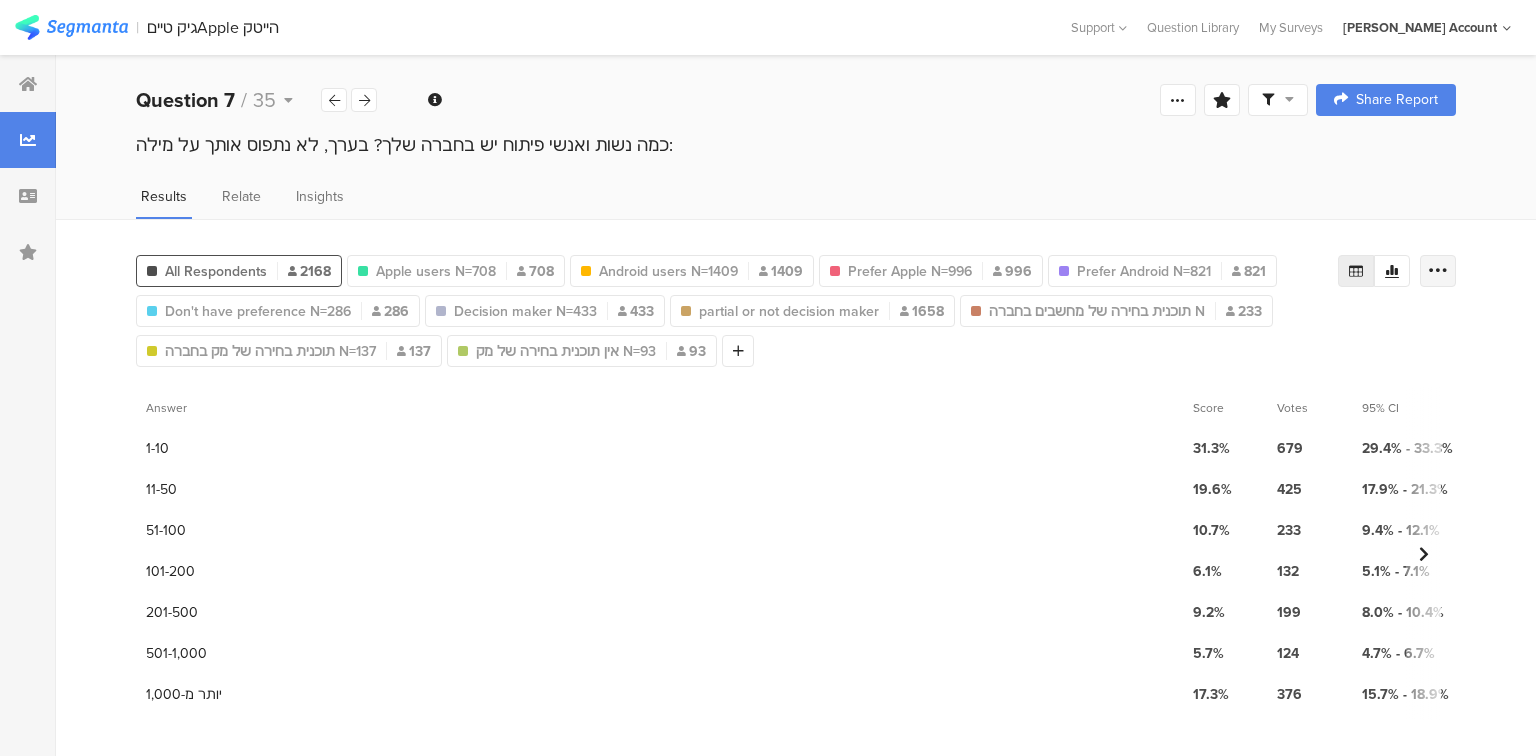 click at bounding box center (1438, 271) 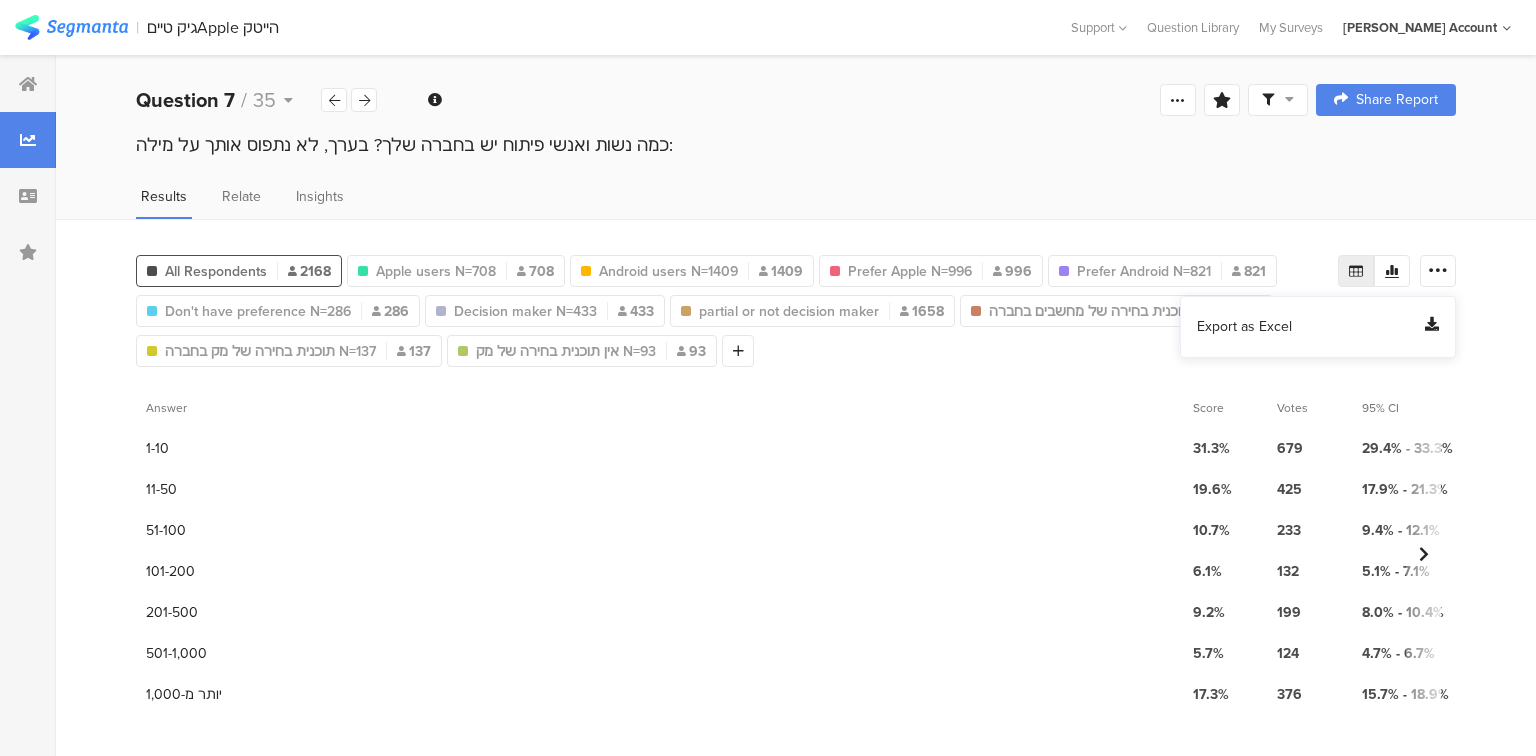 click on "Export as Excel" at bounding box center [1244, 327] 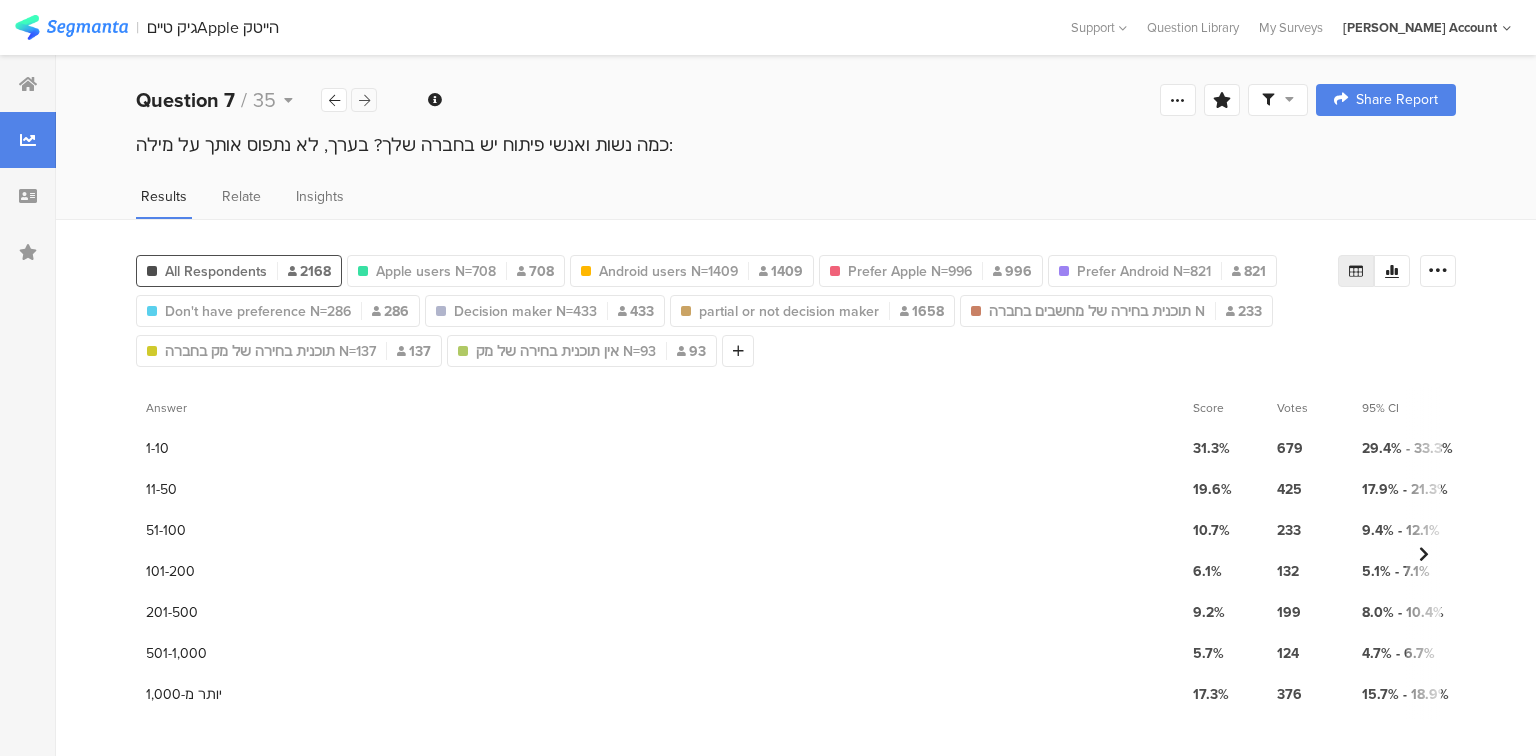 click at bounding box center (364, 100) 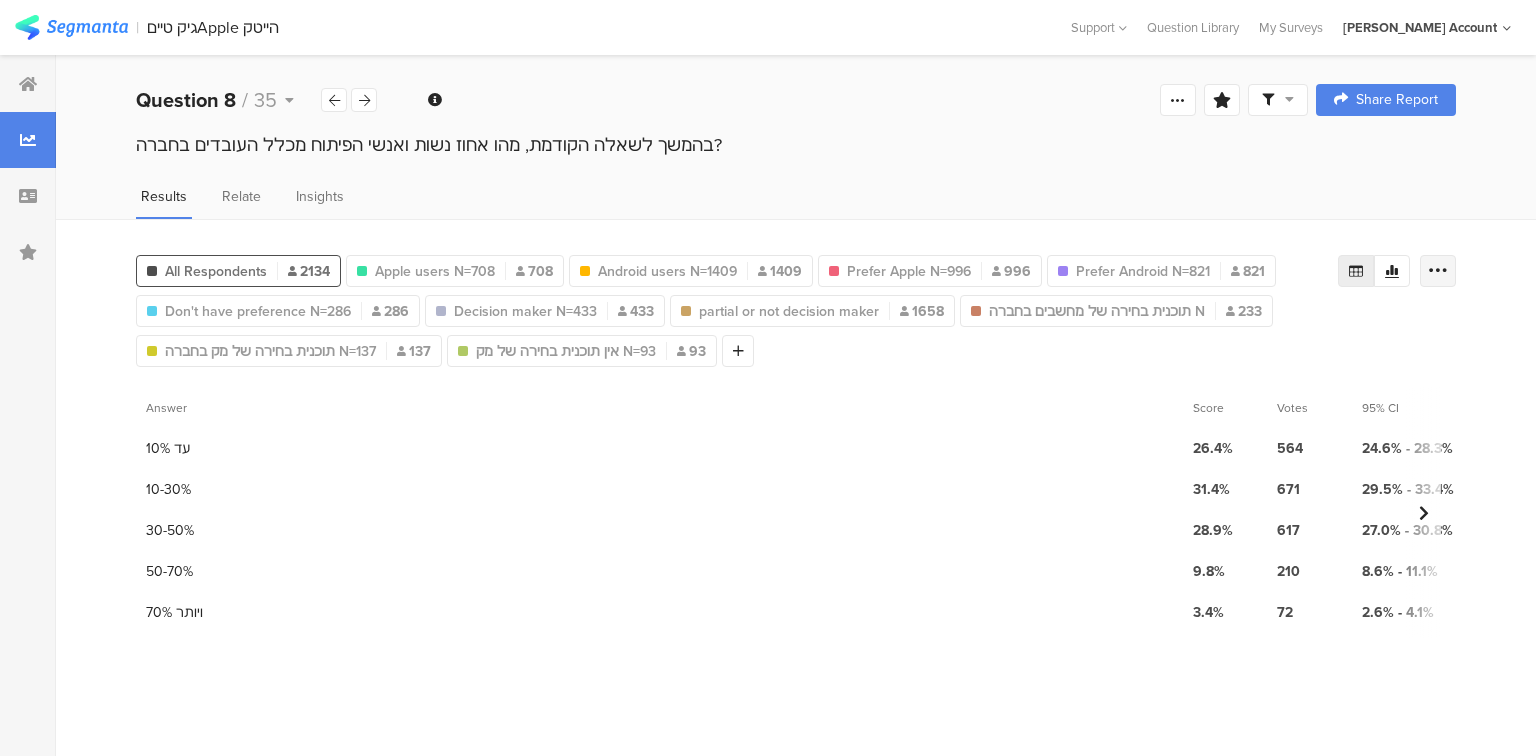 click at bounding box center [1438, 271] 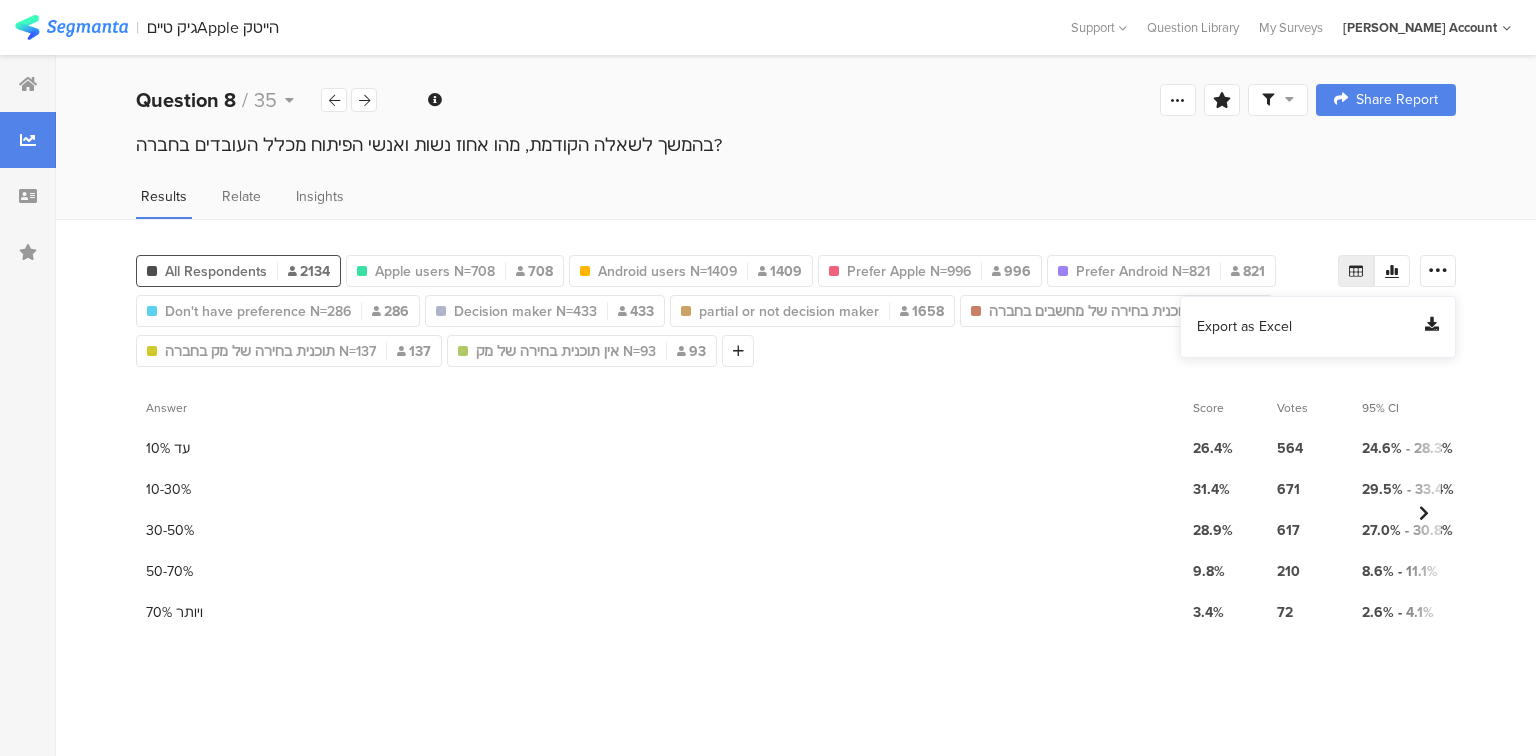 click on "Export as Excel" at bounding box center (1244, 327) 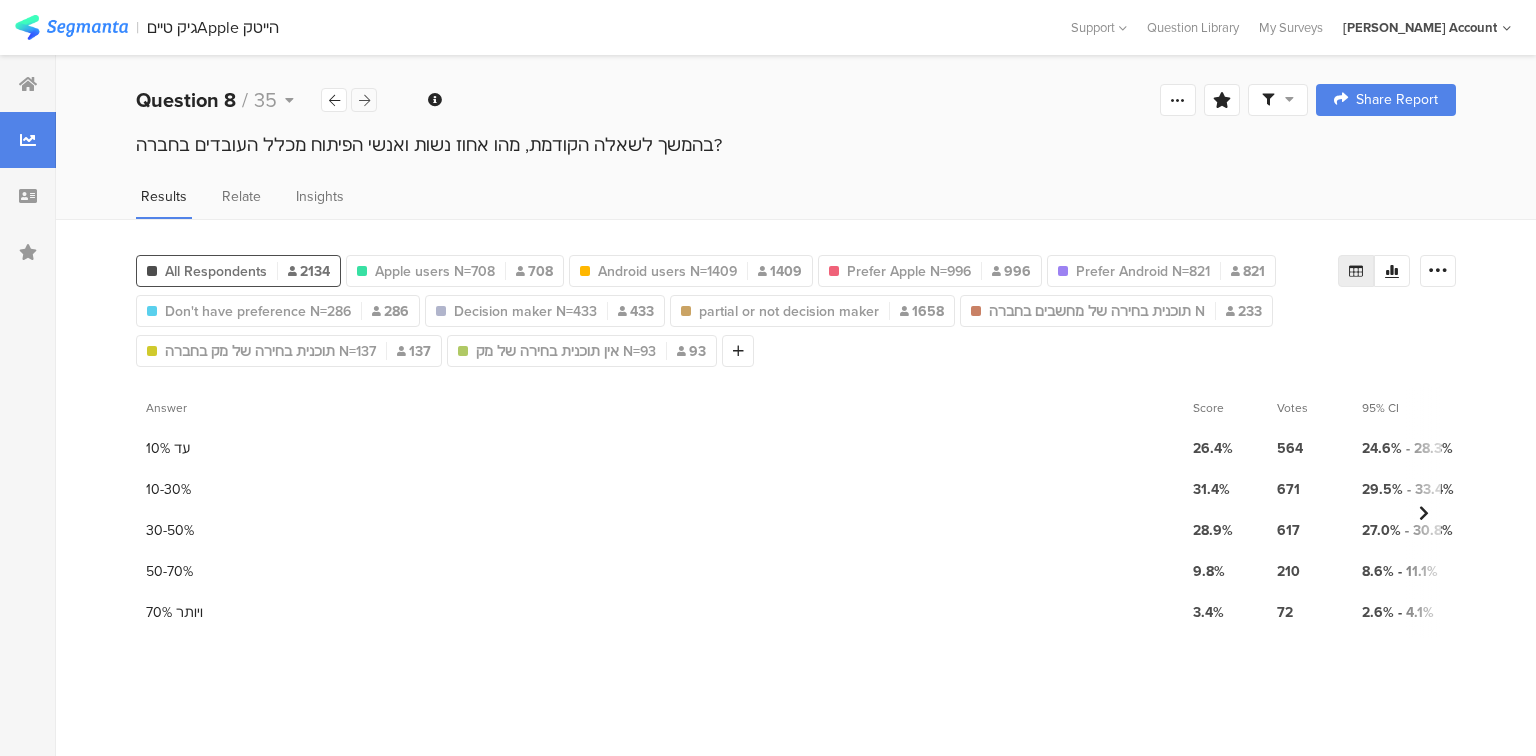 click at bounding box center (364, 100) 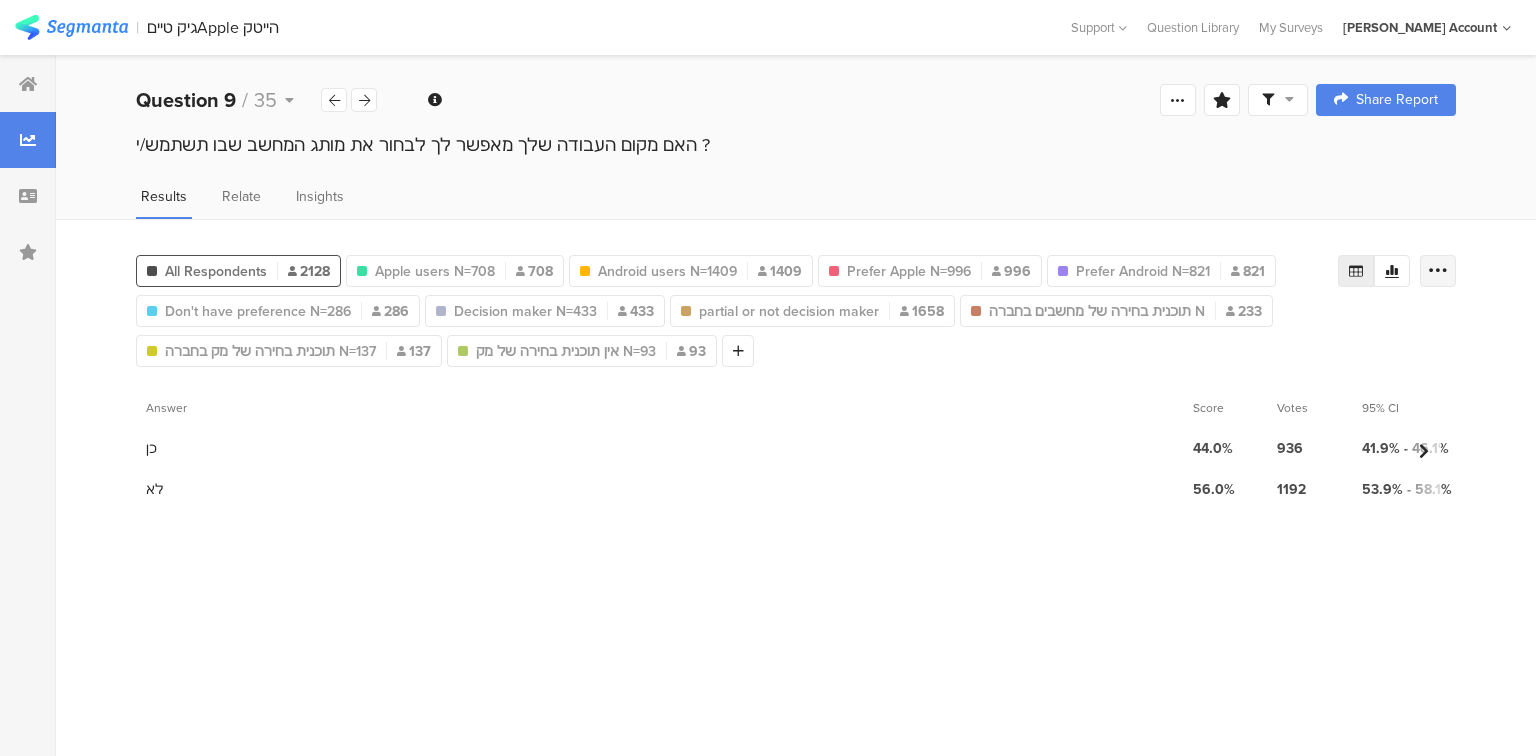 click at bounding box center [1438, 271] 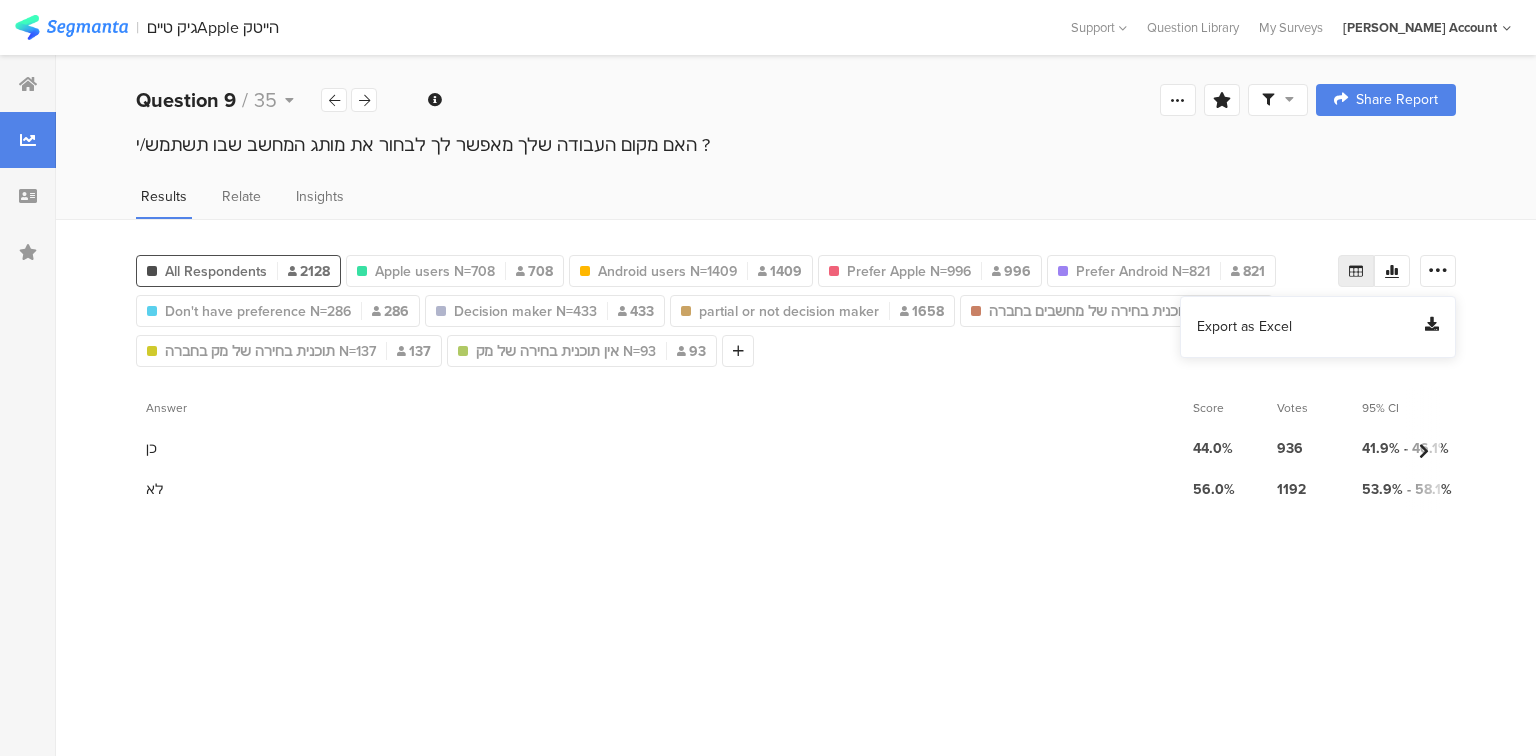 click on "Export as Excel" at bounding box center [1244, 327] 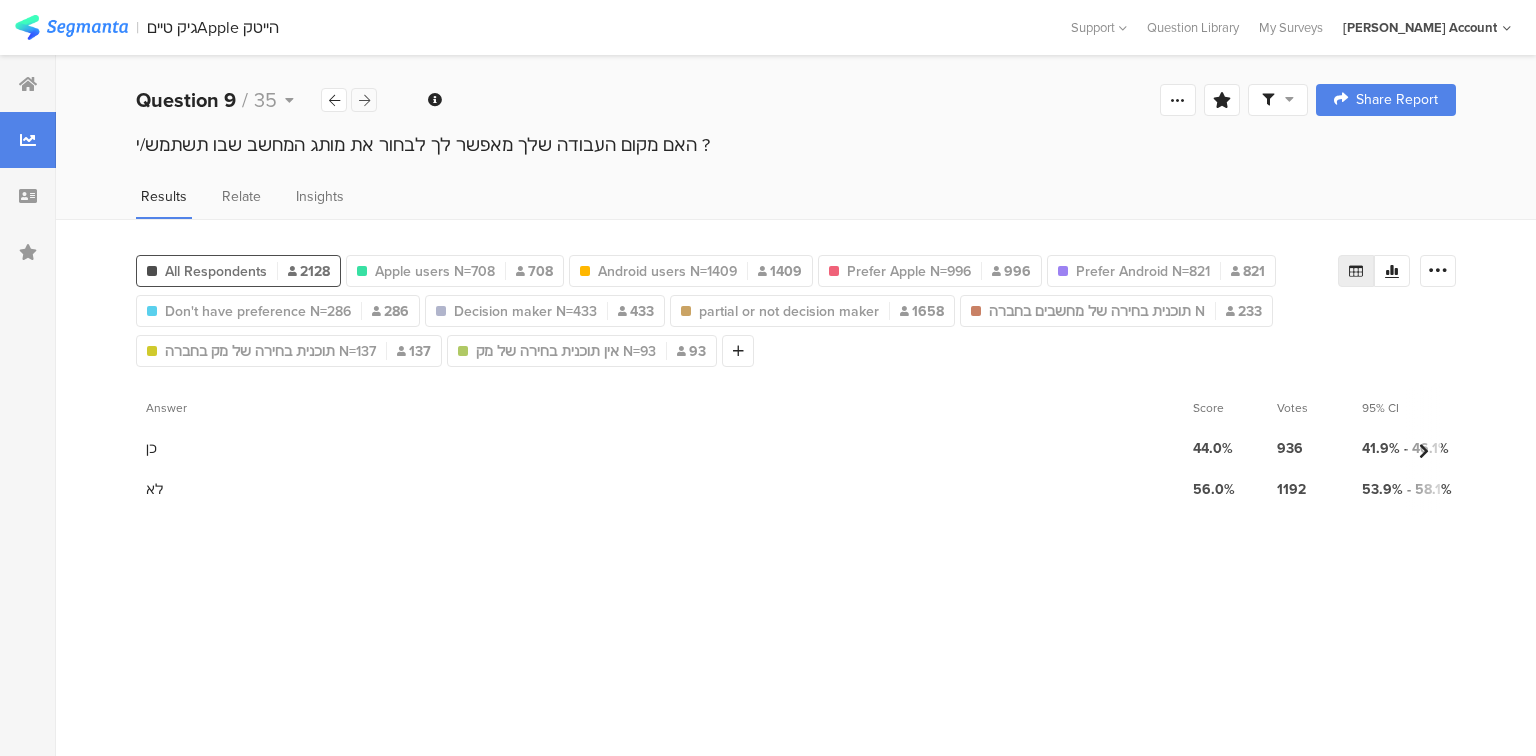 click at bounding box center (364, 100) 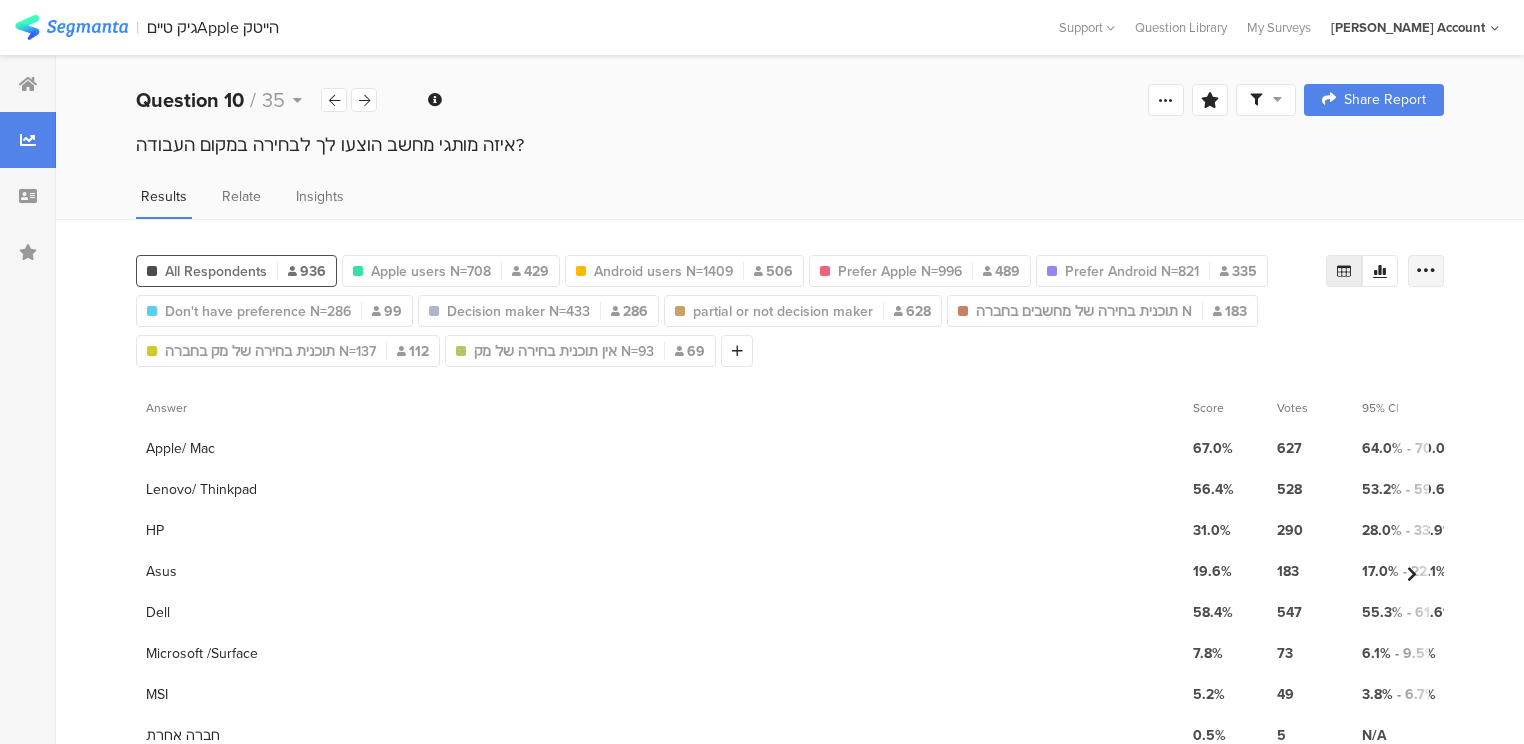 click at bounding box center [1426, 271] 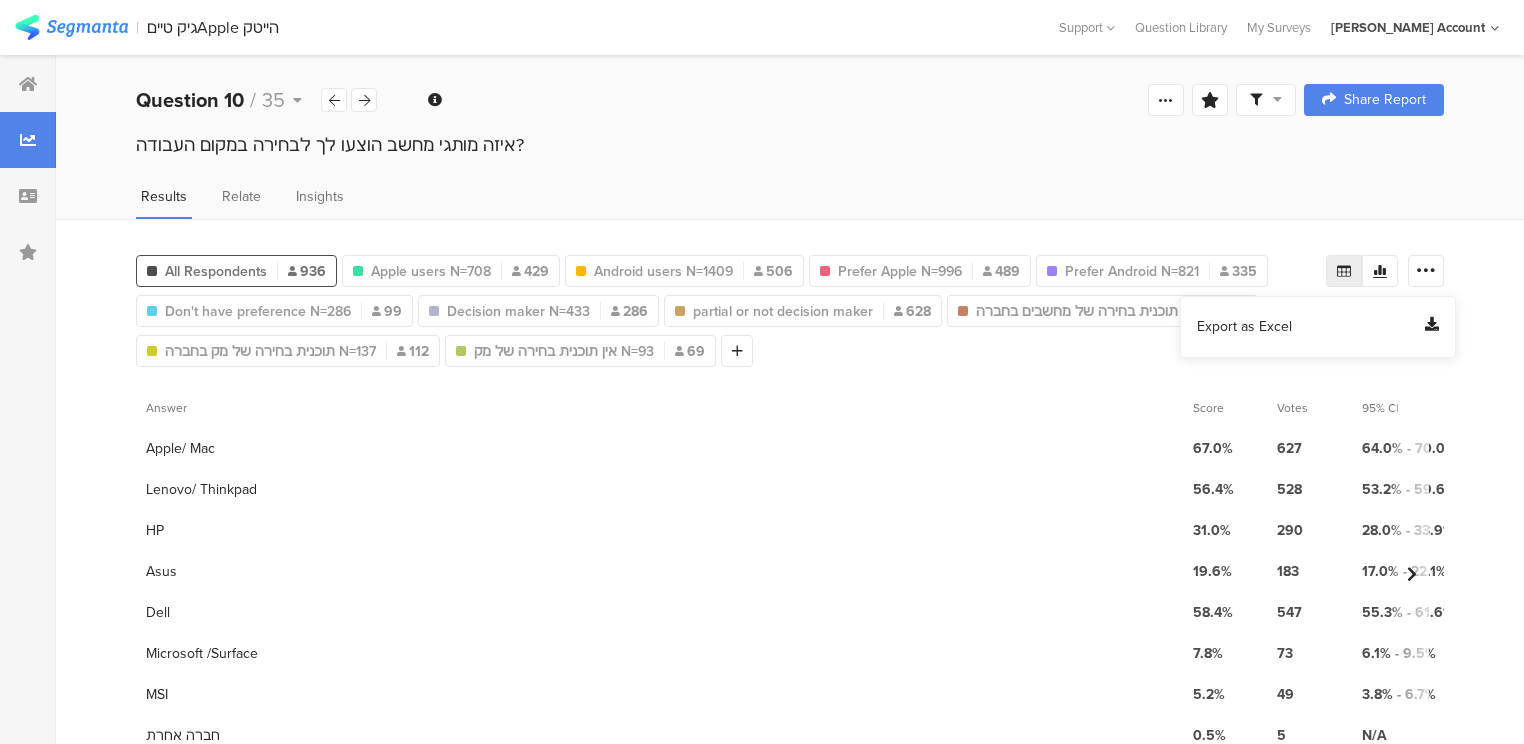 click on "Export as Excel" at bounding box center [1244, 327] 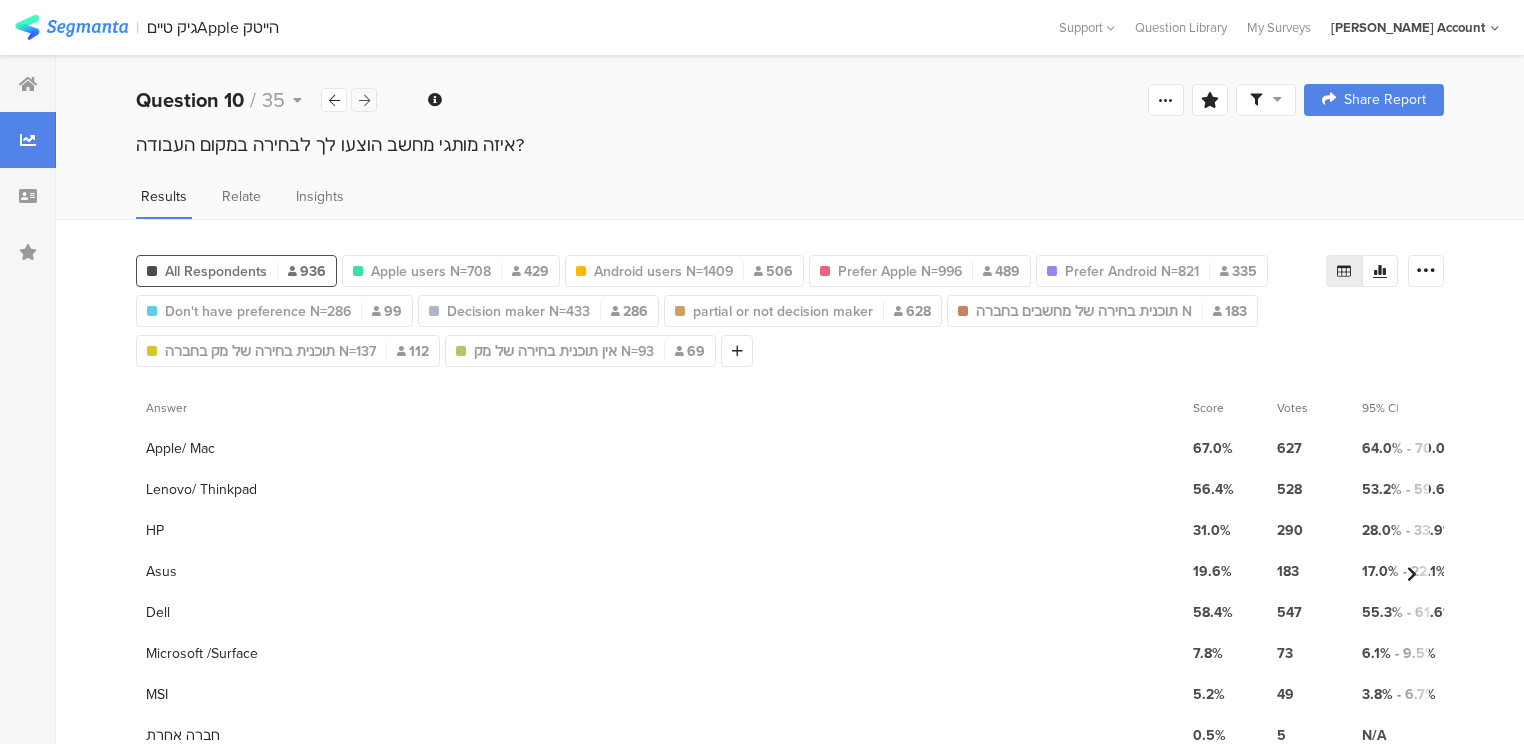 click at bounding box center [364, 100] 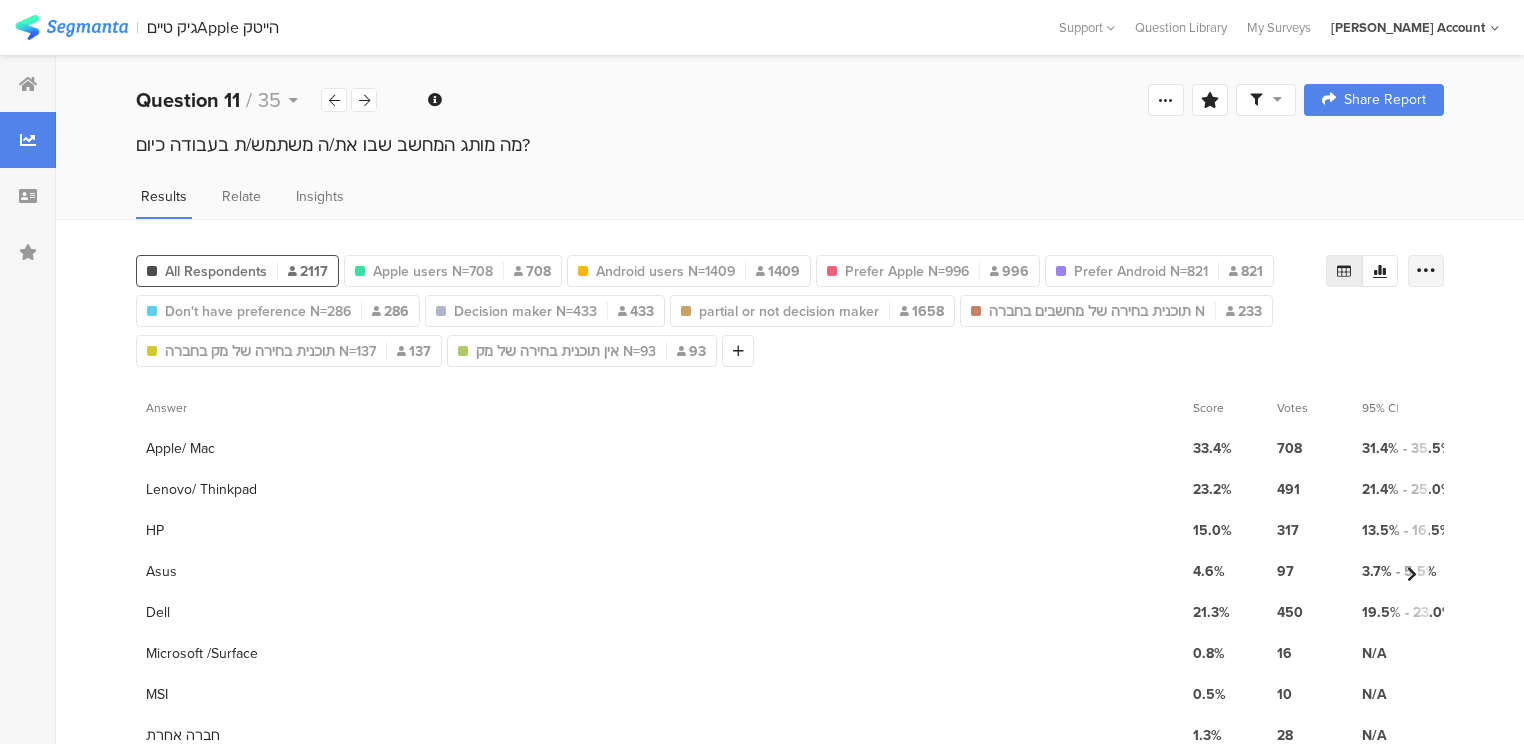 click at bounding box center [1426, 271] 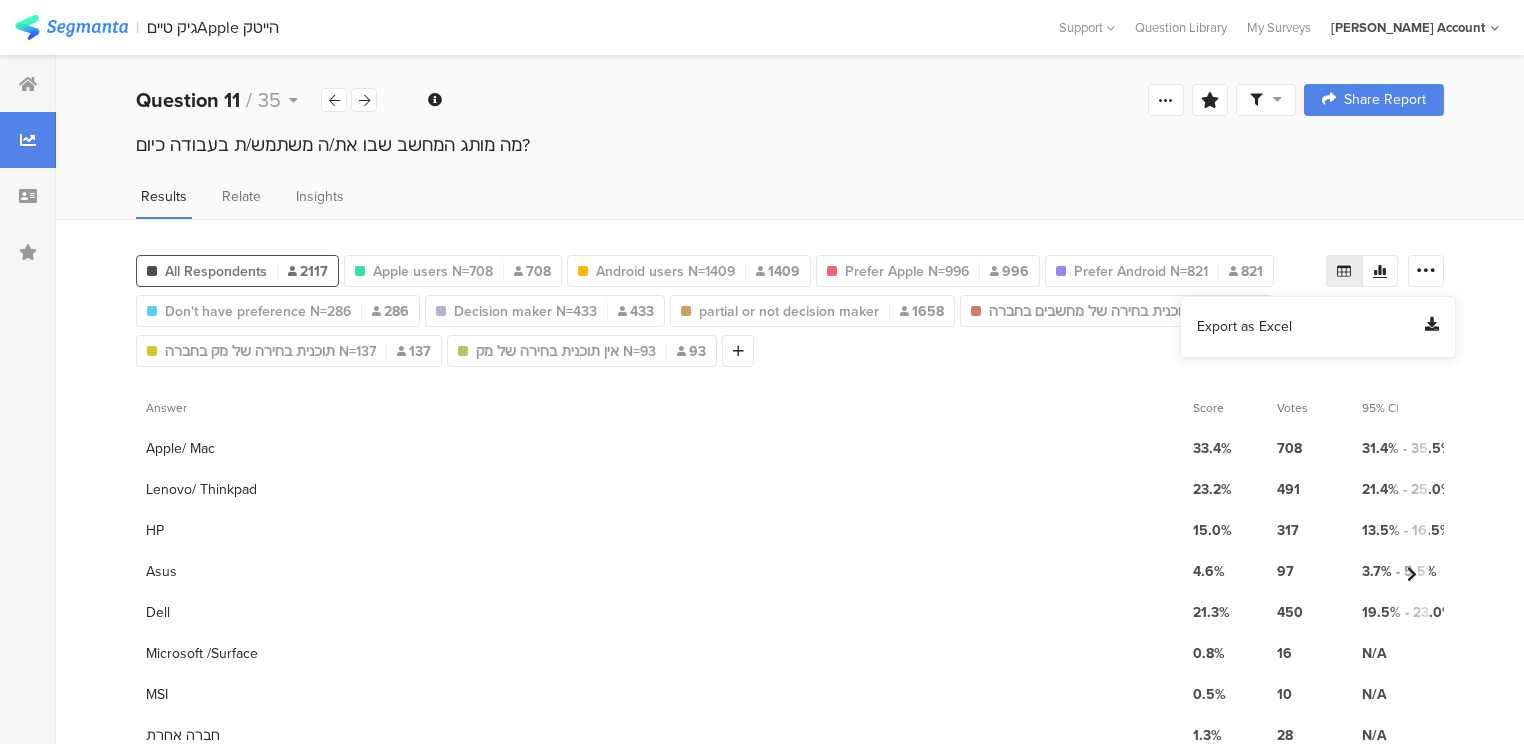 click on "Export as Excel" at bounding box center (1244, 327) 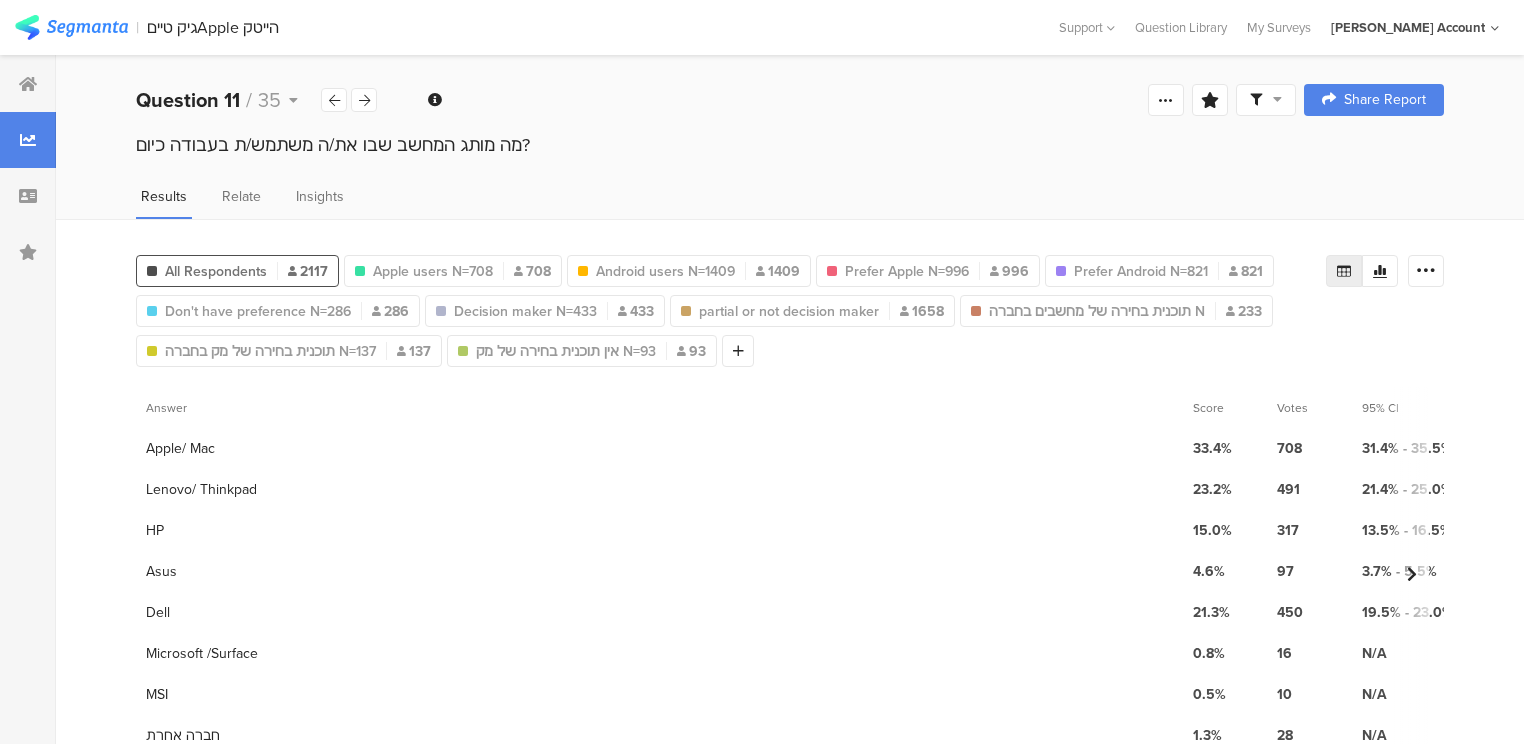 drag, startPoint x: 364, startPoint y: 102, endPoint x: 410, endPoint y: 116, distance: 48.08326 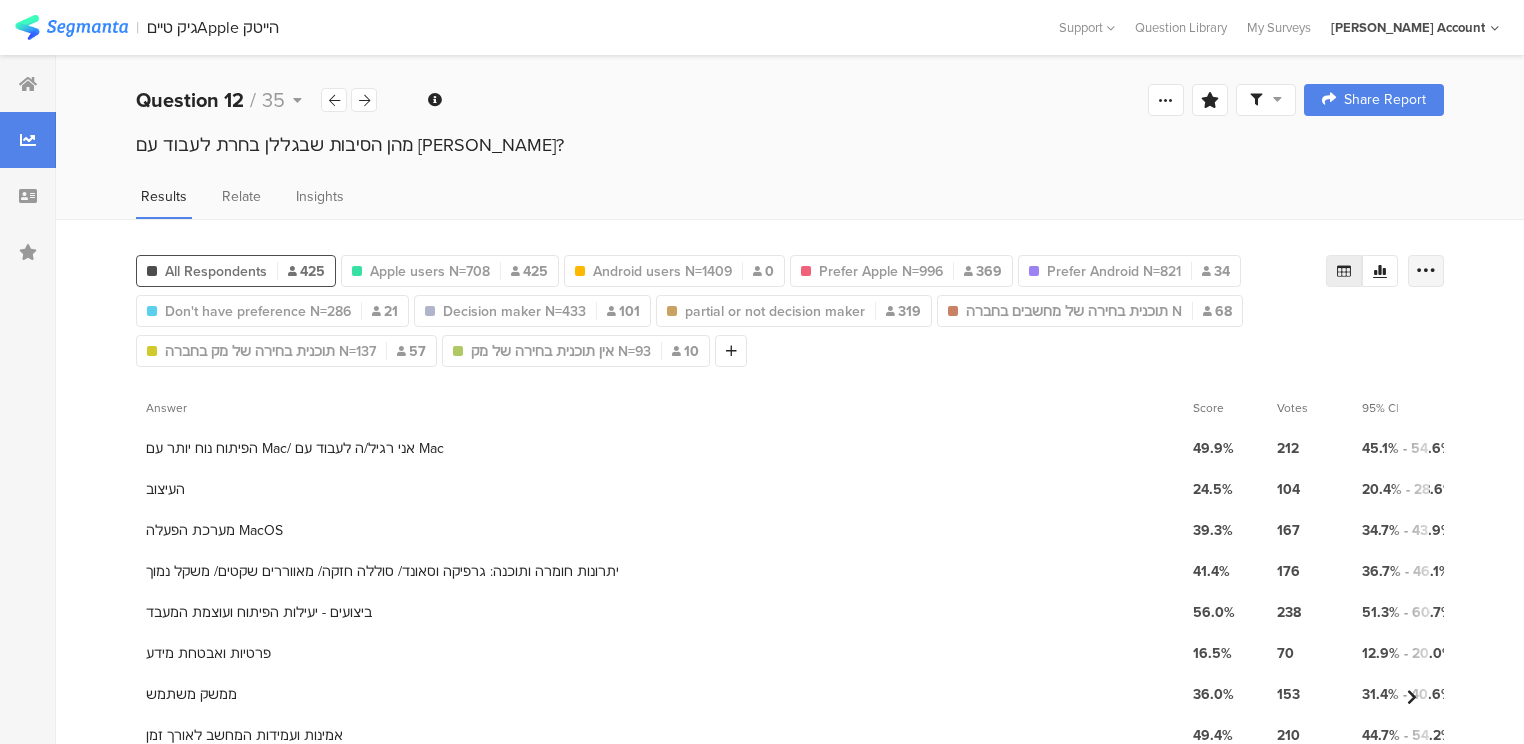 click at bounding box center (1426, 271) 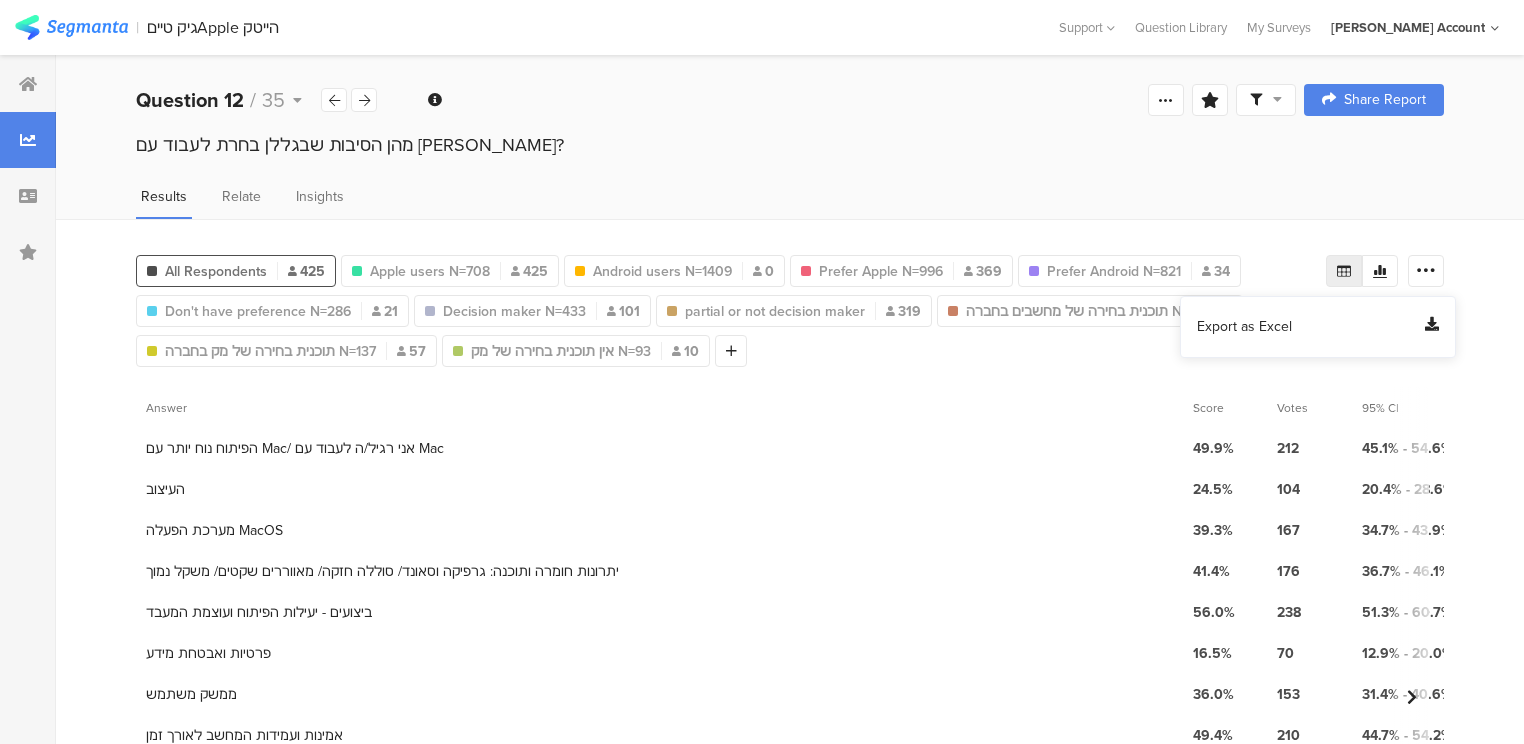 click on "Export as Excel" at bounding box center (1244, 327) 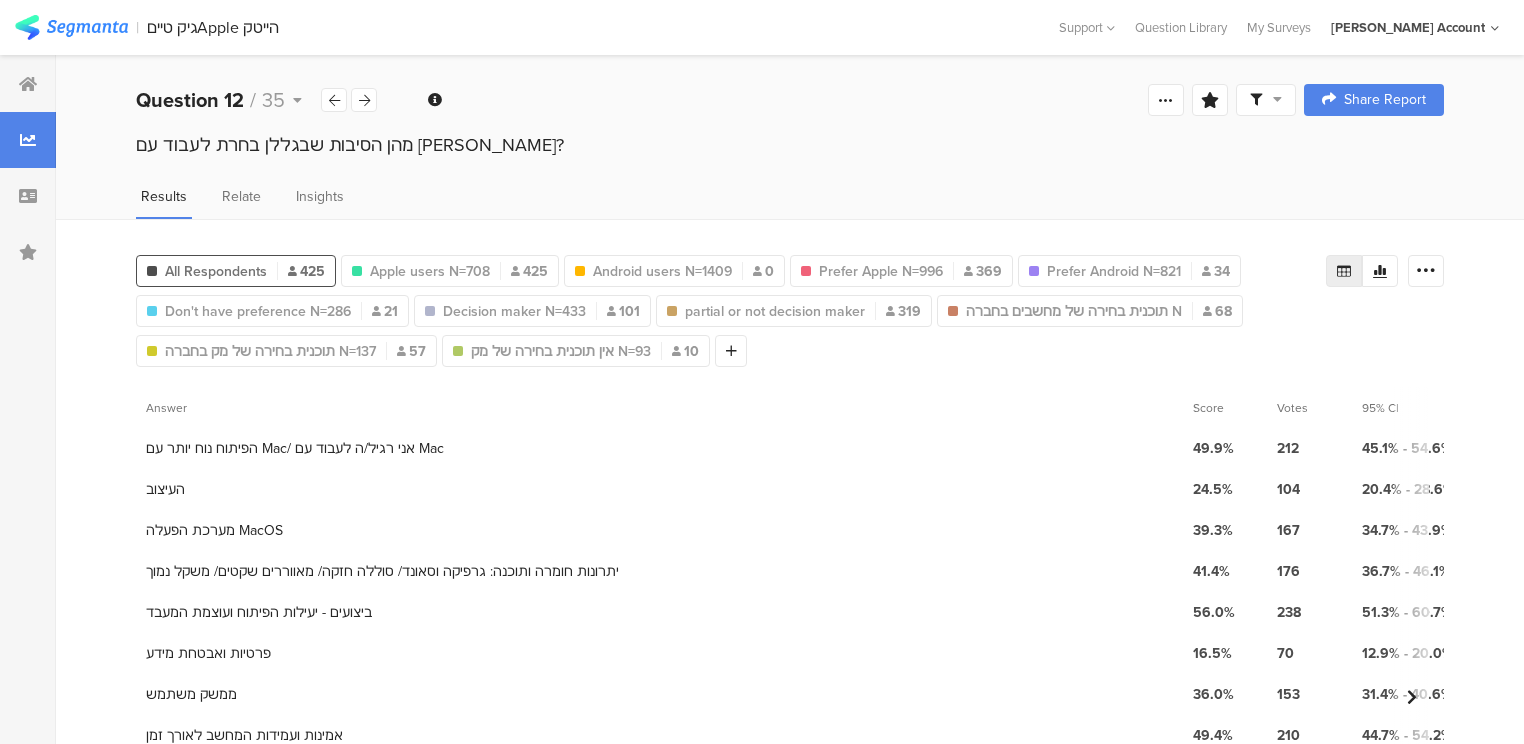drag, startPoint x: 363, startPoint y: 96, endPoint x: 396, endPoint y: 109, distance: 35.468296 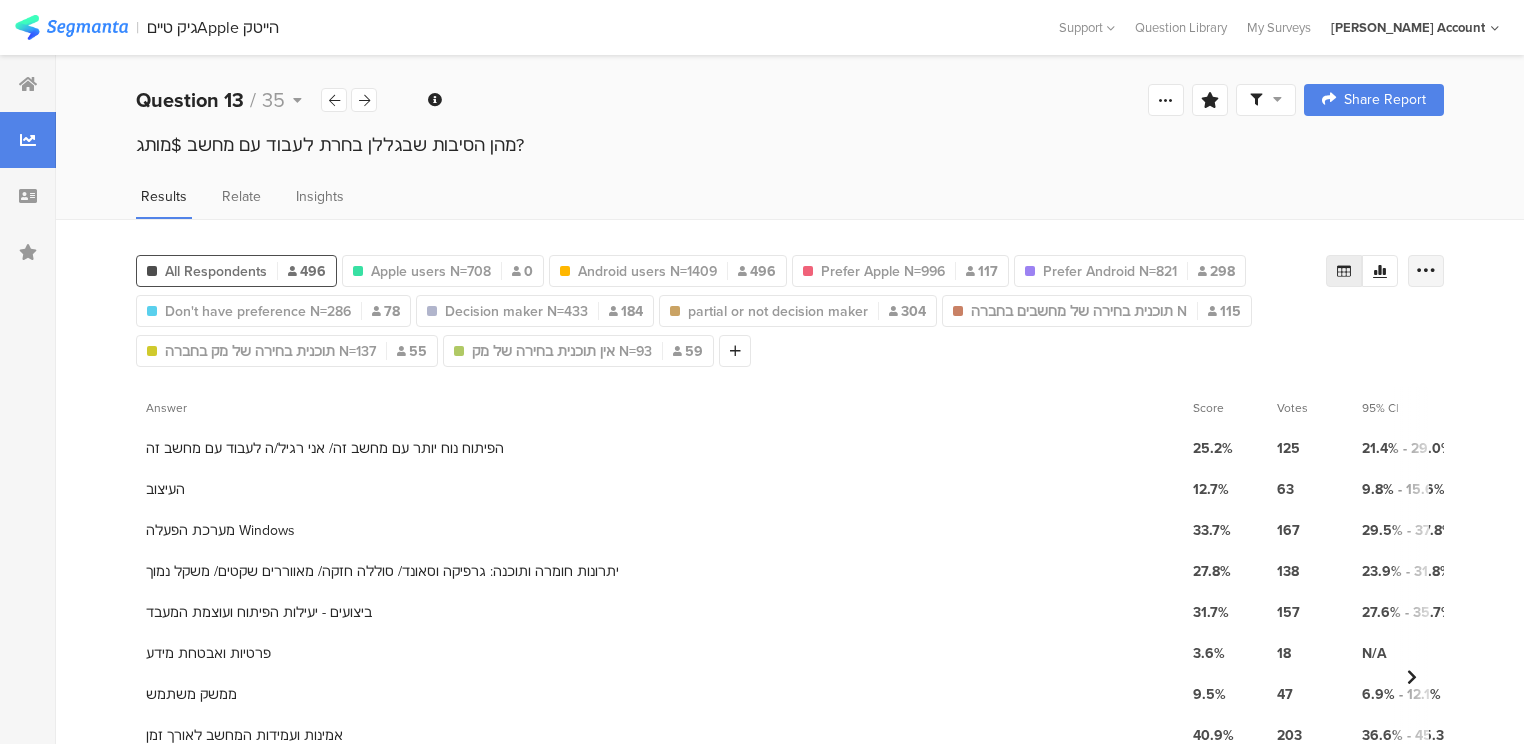 click at bounding box center [1426, 271] 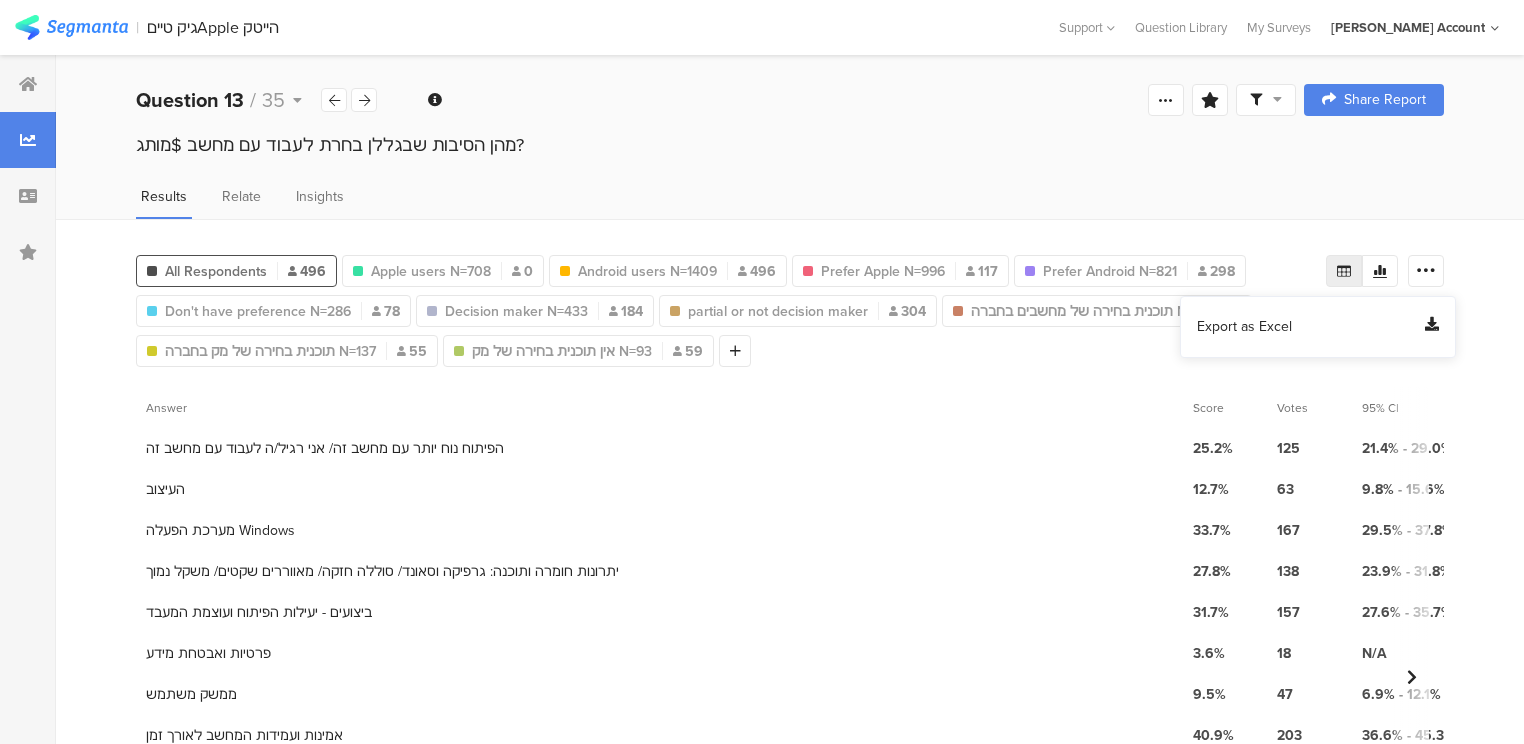 click on "Export as Excel" at bounding box center [1244, 327] 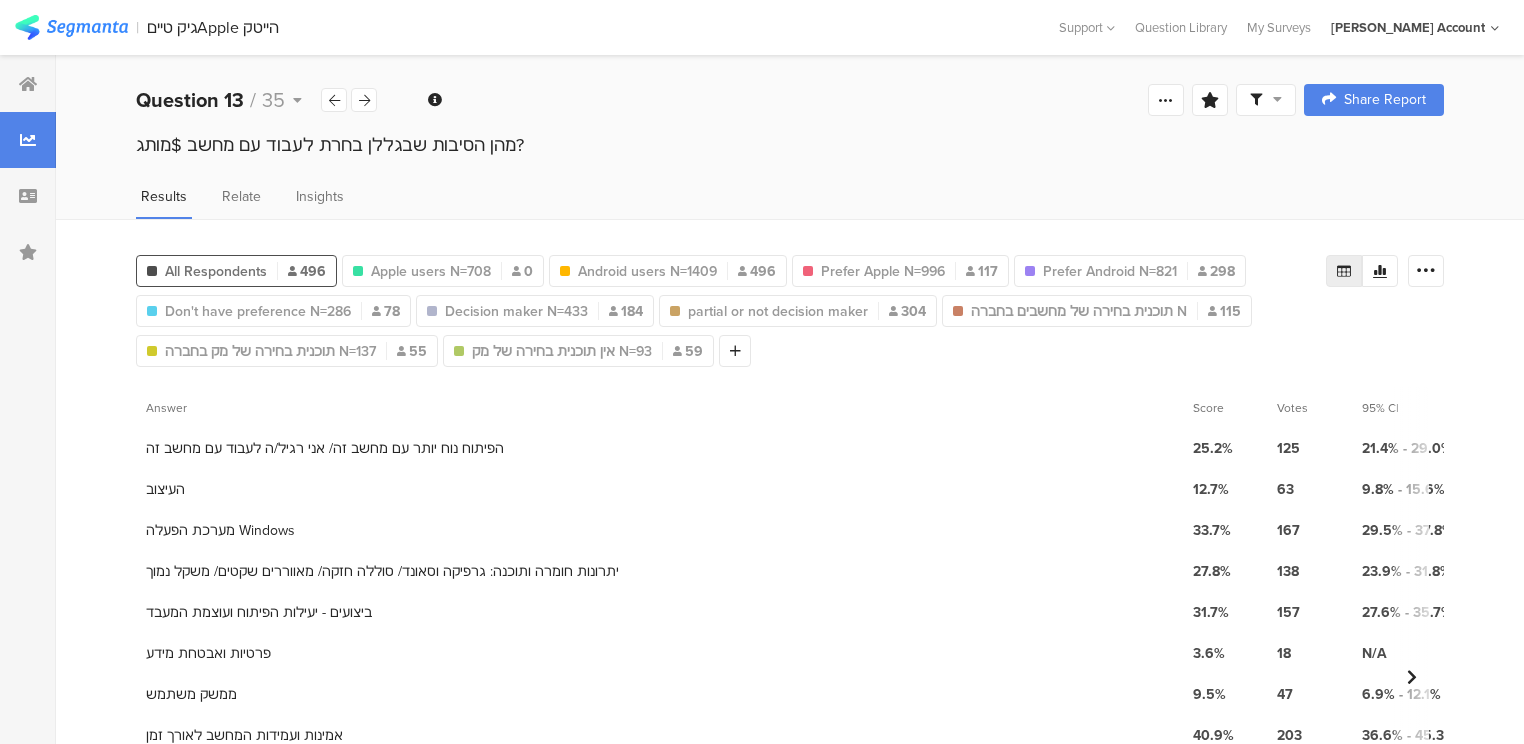 drag, startPoint x: 367, startPoint y: 101, endPoint x: 408, endPoint y: 118, distance: 44.38468 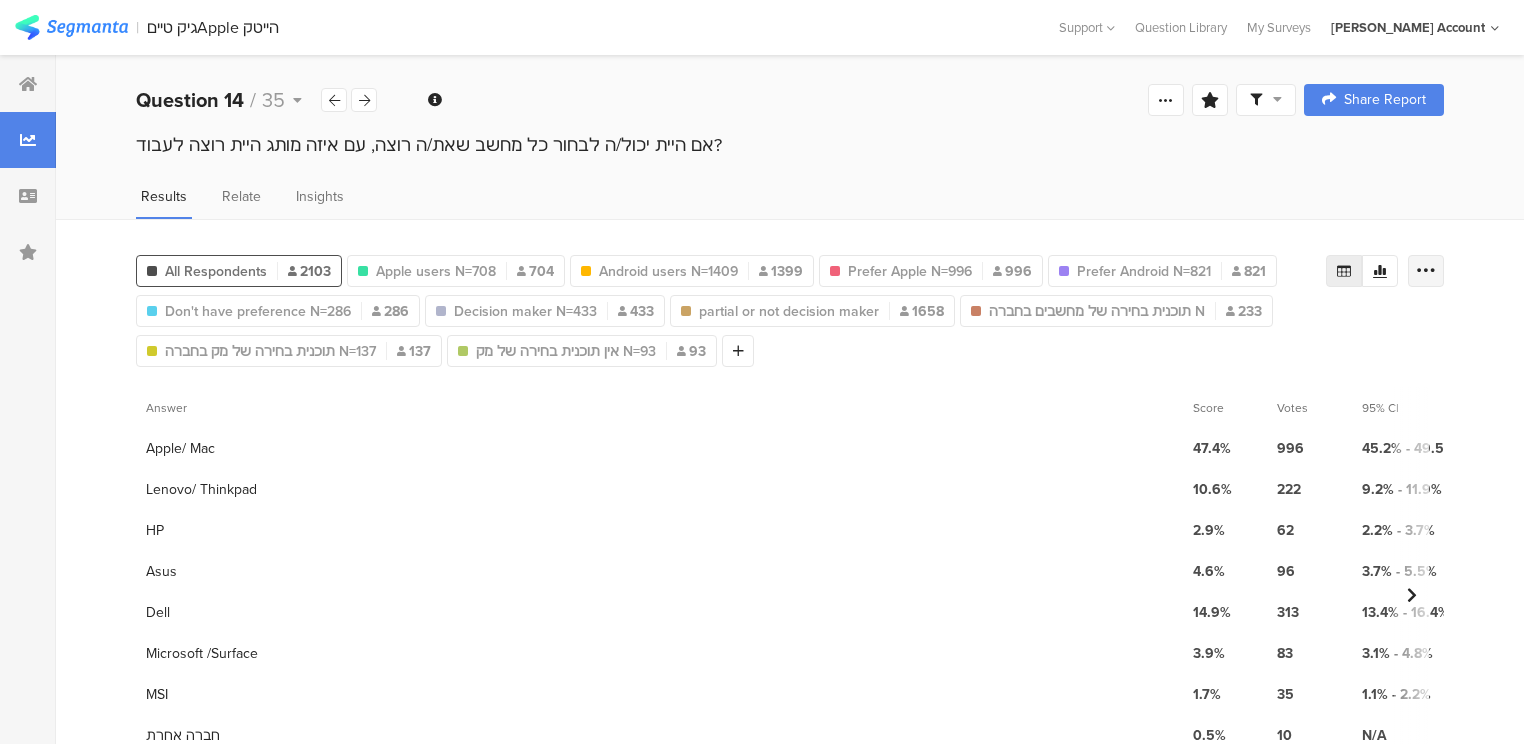 click at bounding box center [1426, 271] 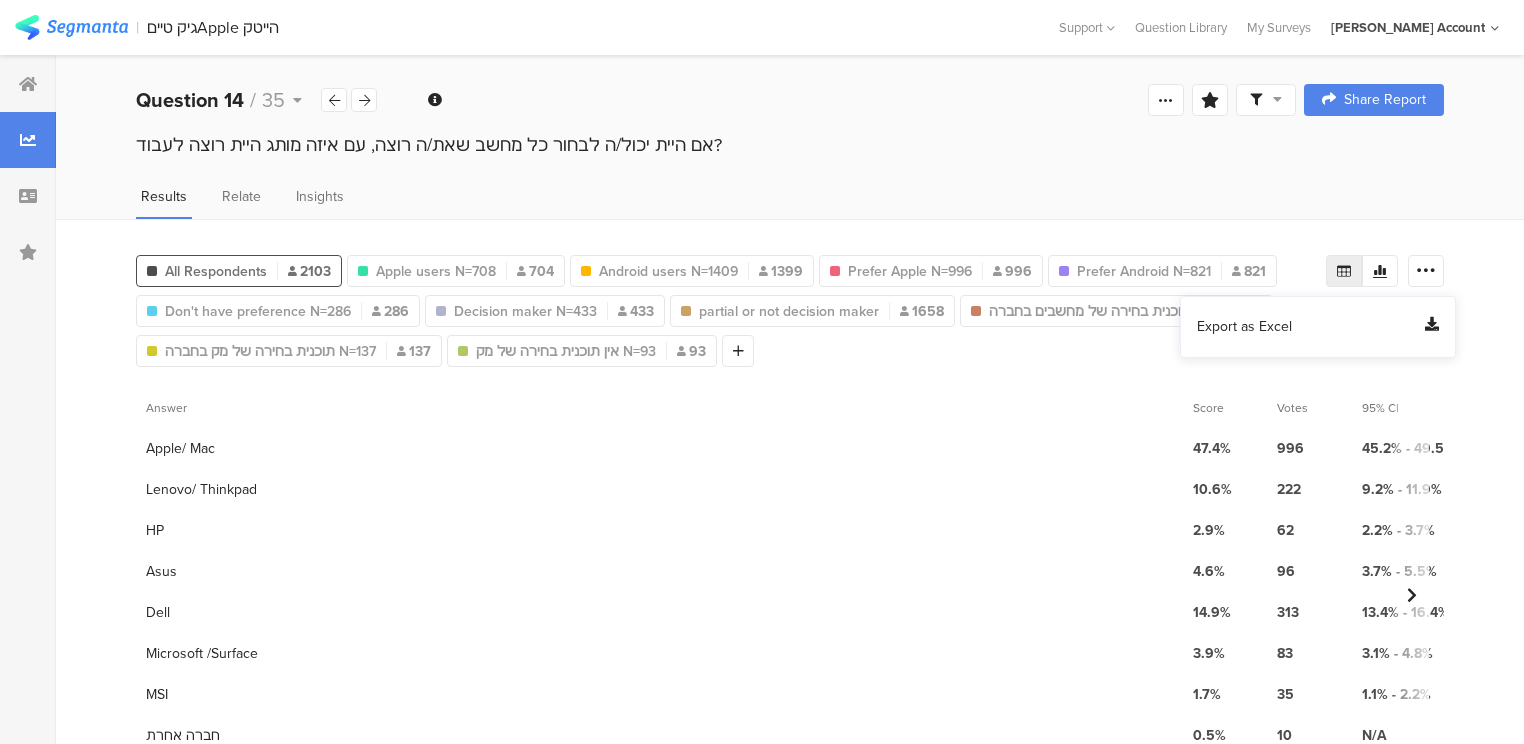 click on "Export as Excel" at bounding box center (1244, 327) 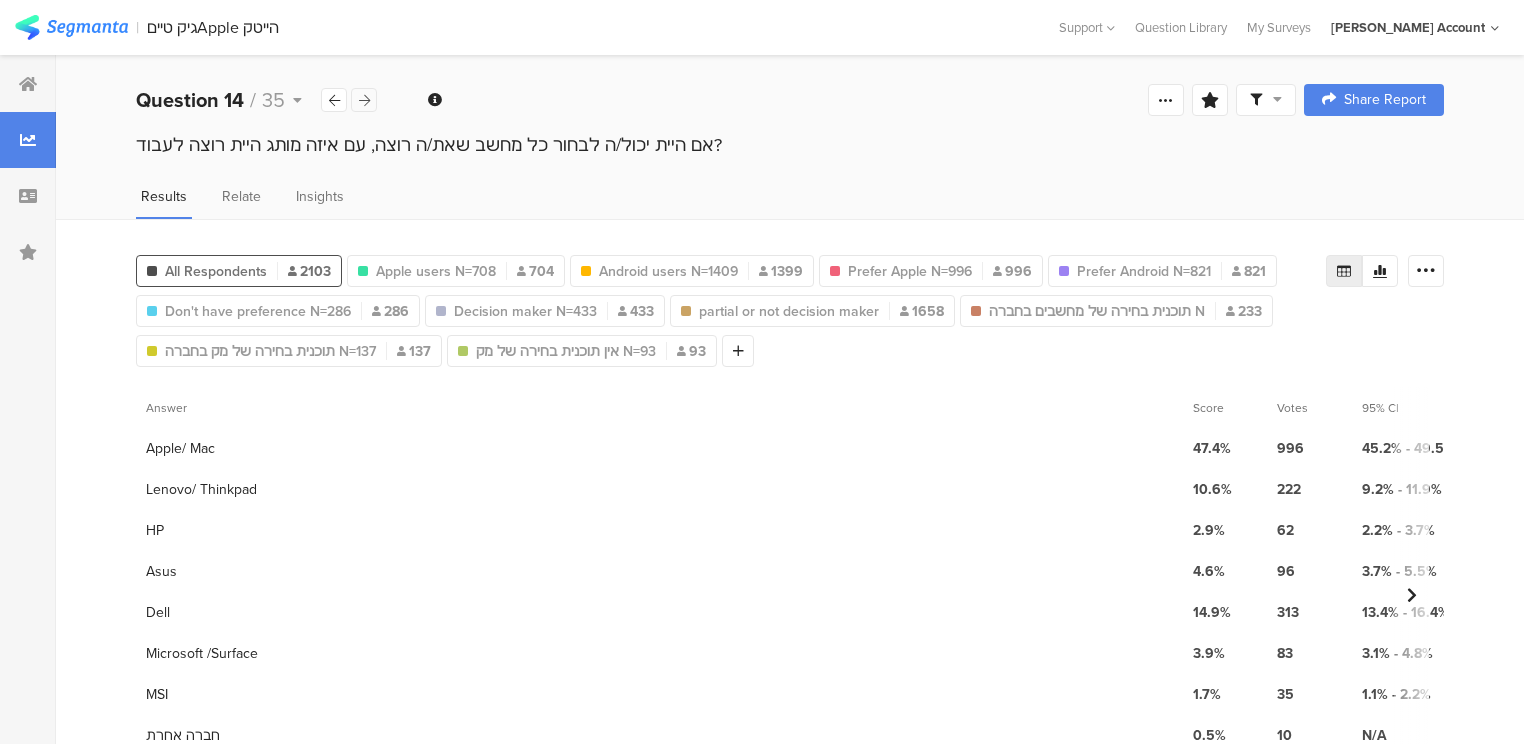 click at bounding box center (364, 100) 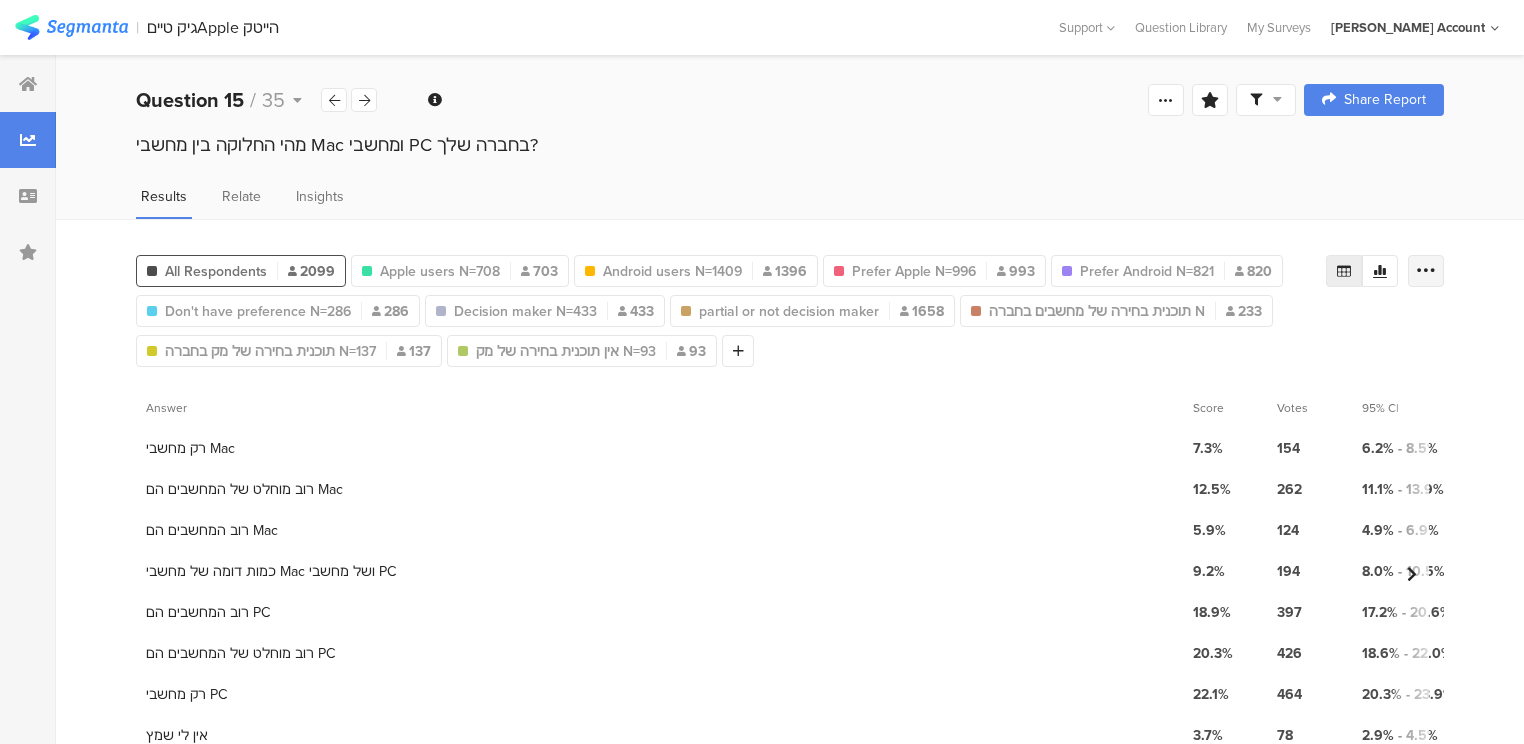 click at bounding box center (1426, 271) 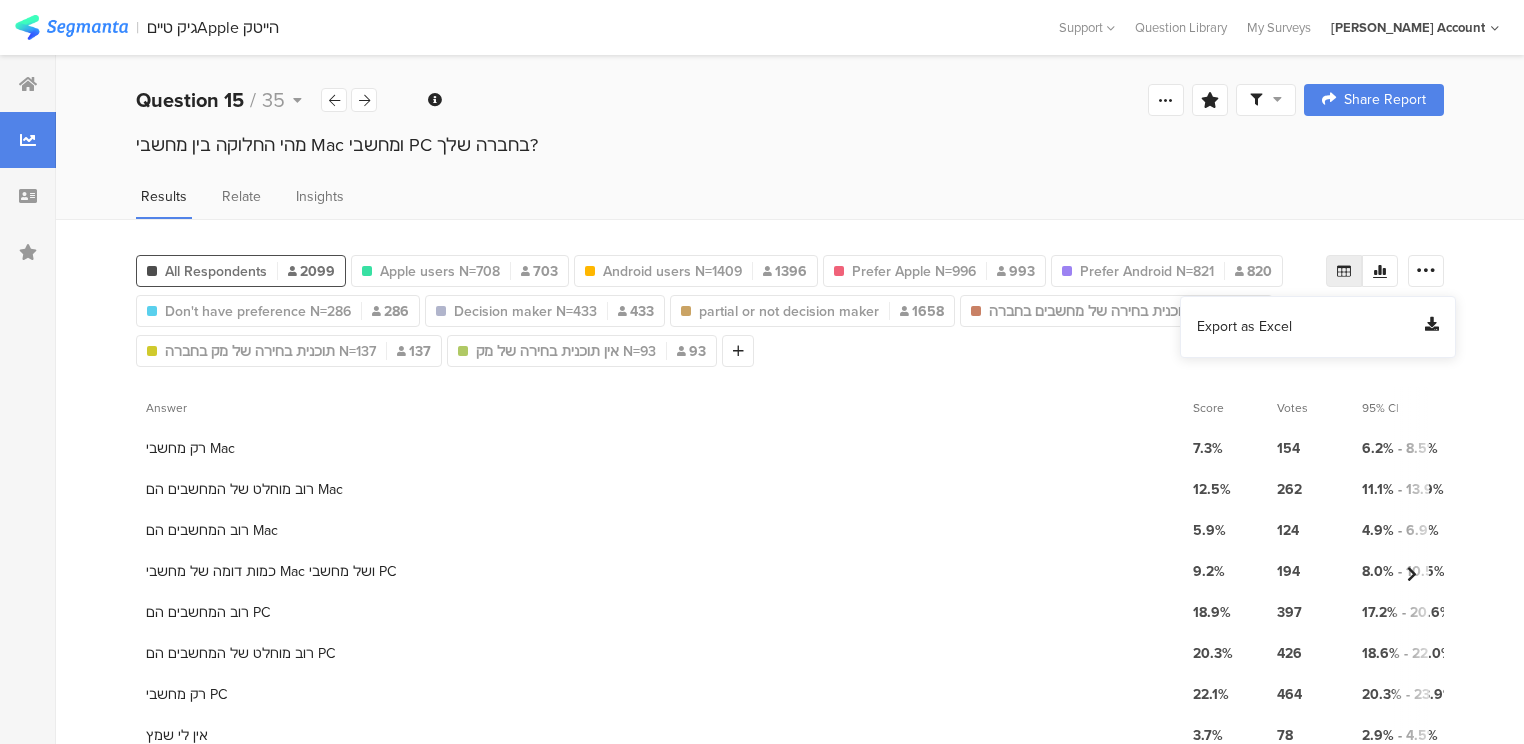 click on "Export as Excel" at bounding box center [1244, 327] 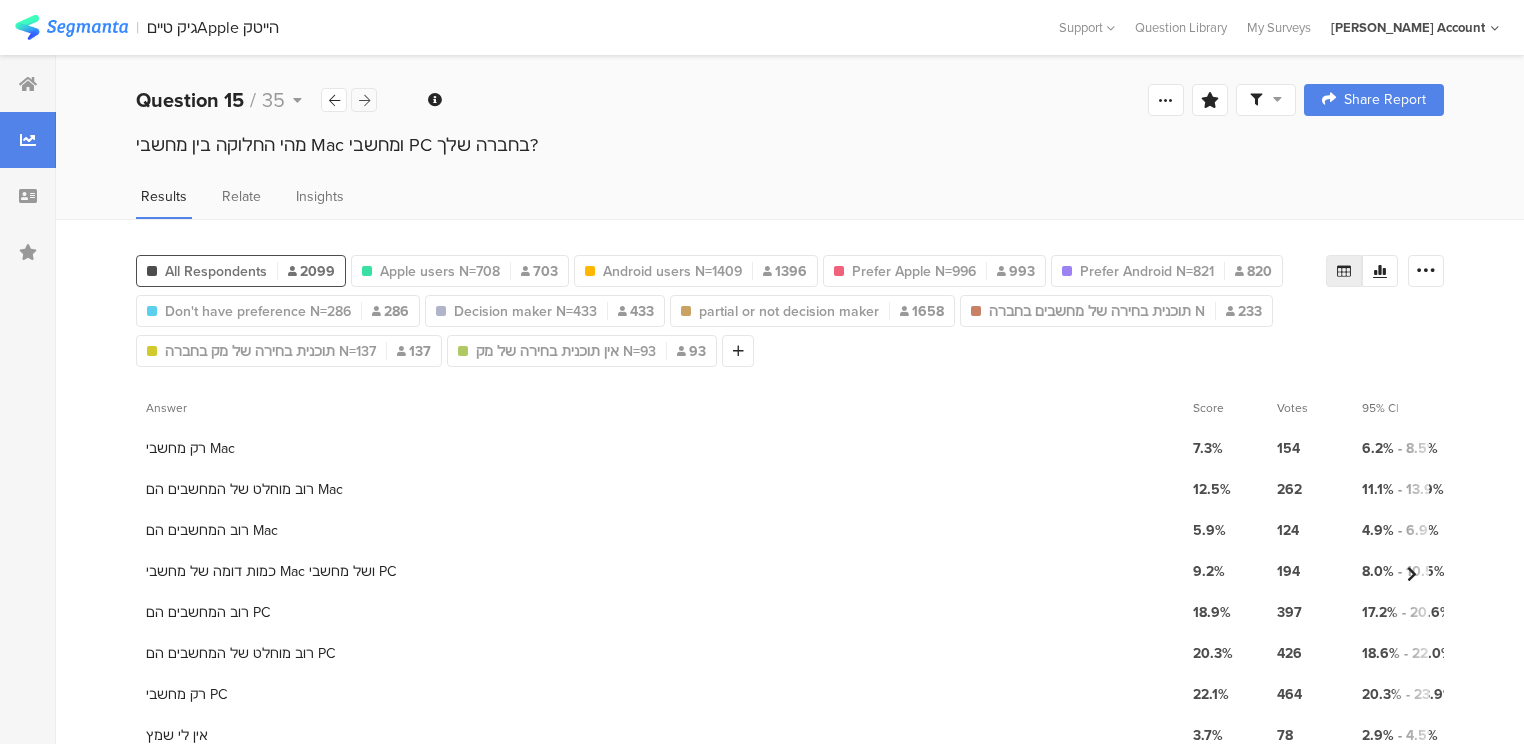 click at bounding box center (364, 100) 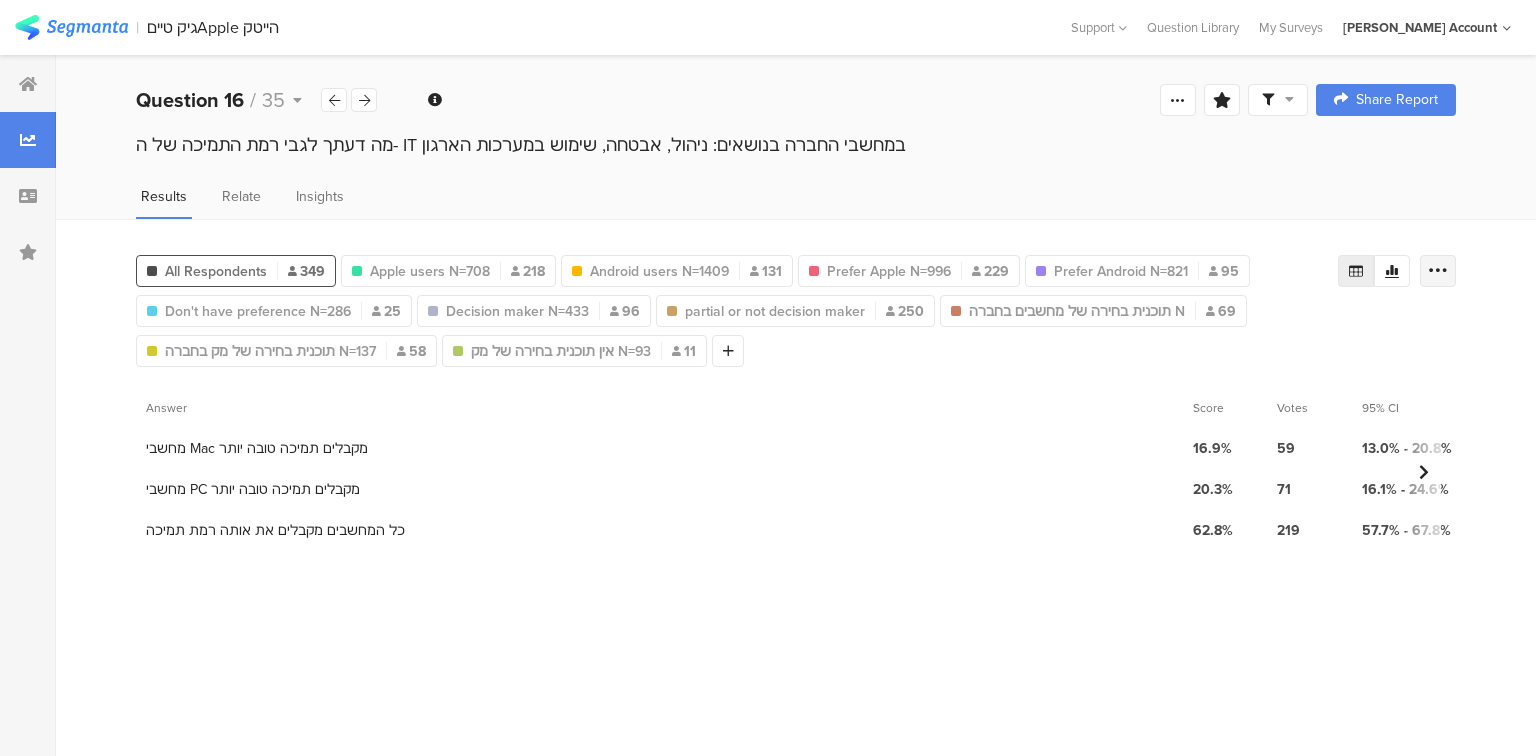 click at bounding box center [1438, 271] 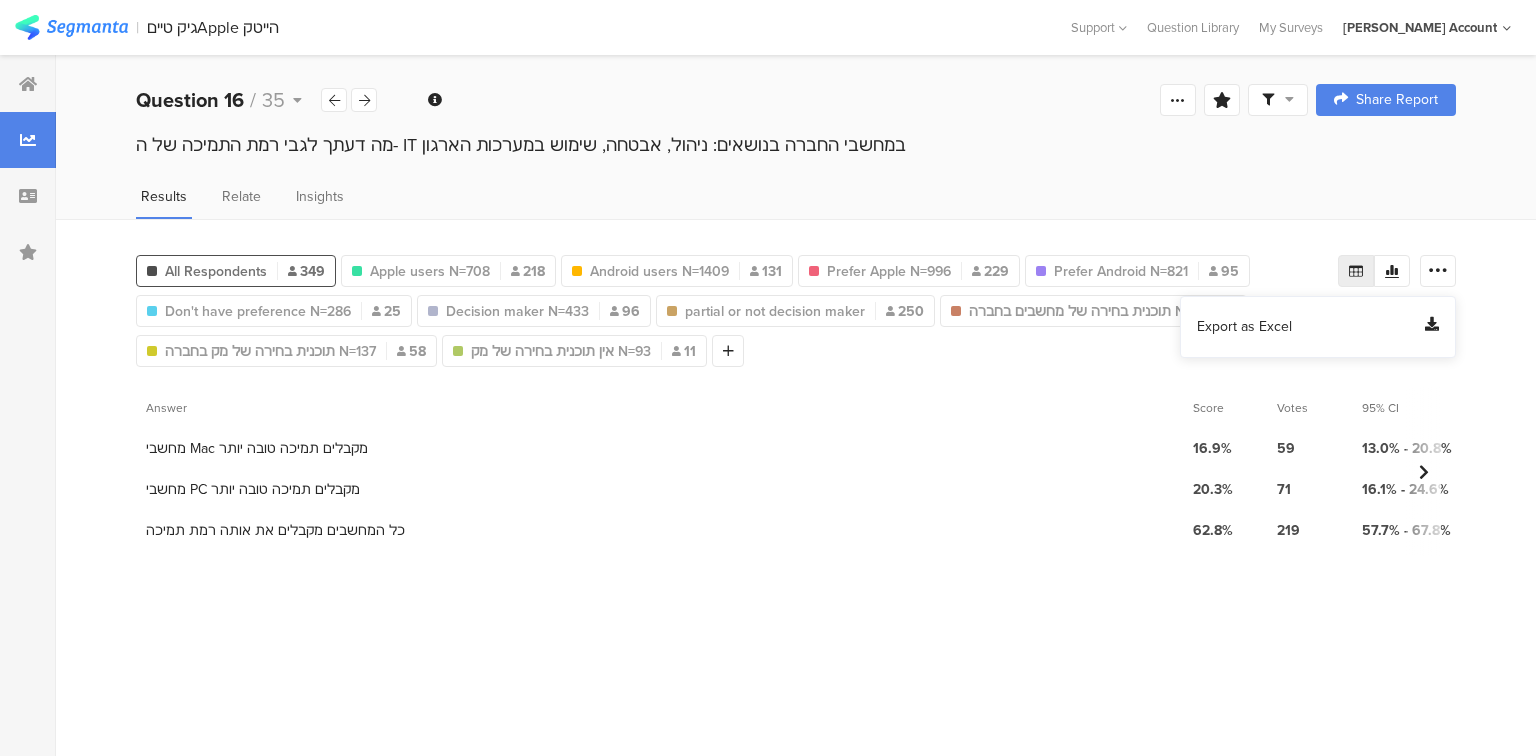 click on "Export as Excel" at bounding box center [1244, 327] 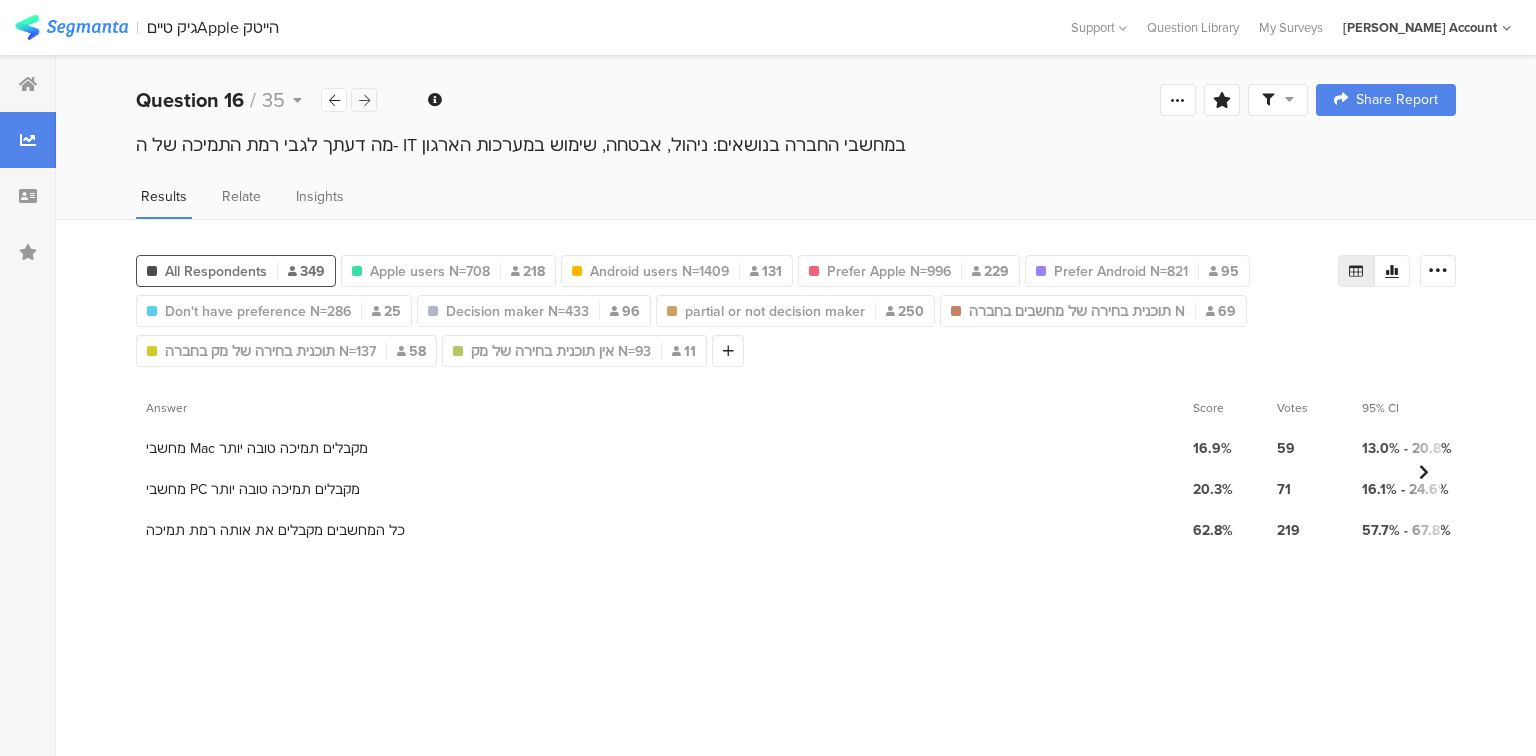 click at bounding box center (364, 100) 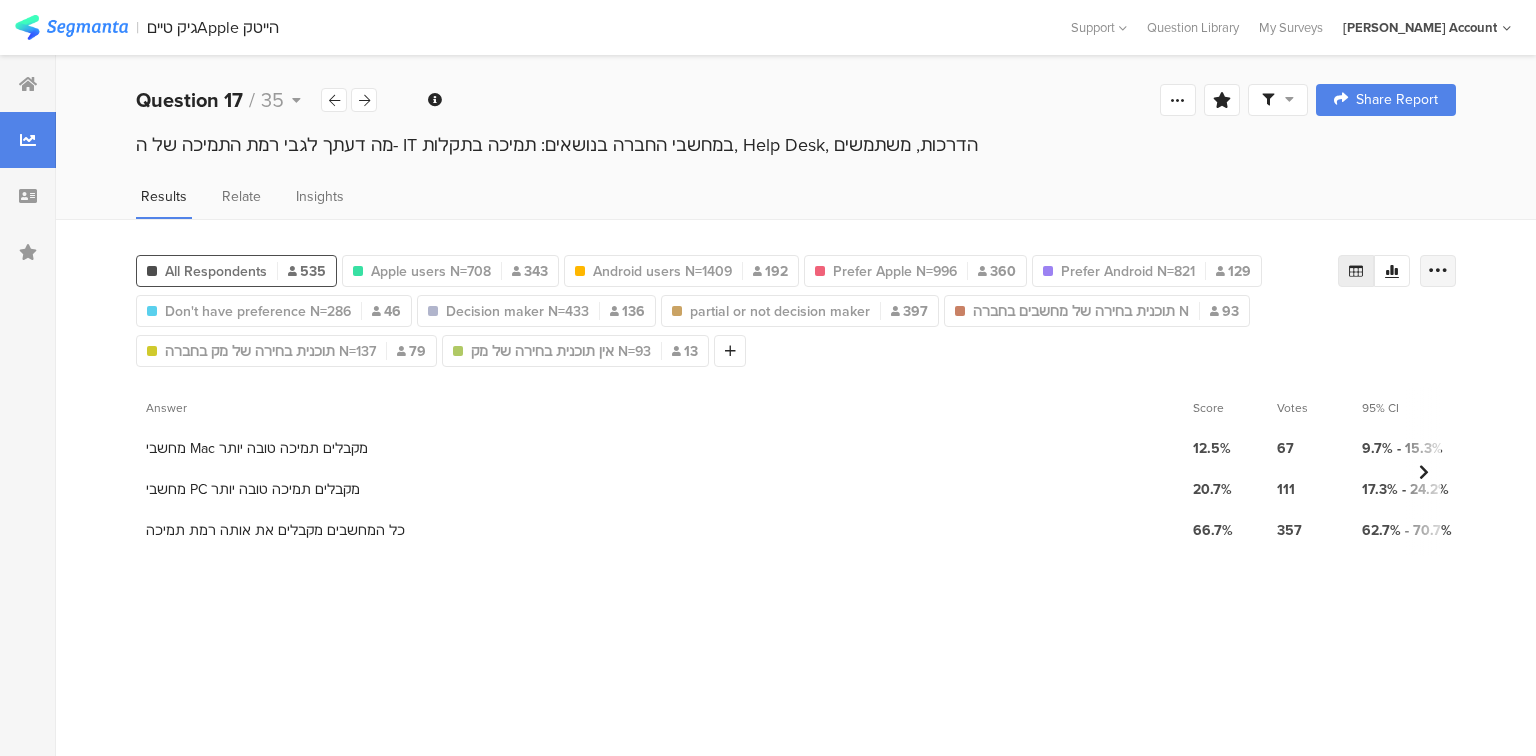 click at bounding box center [1438, 271] 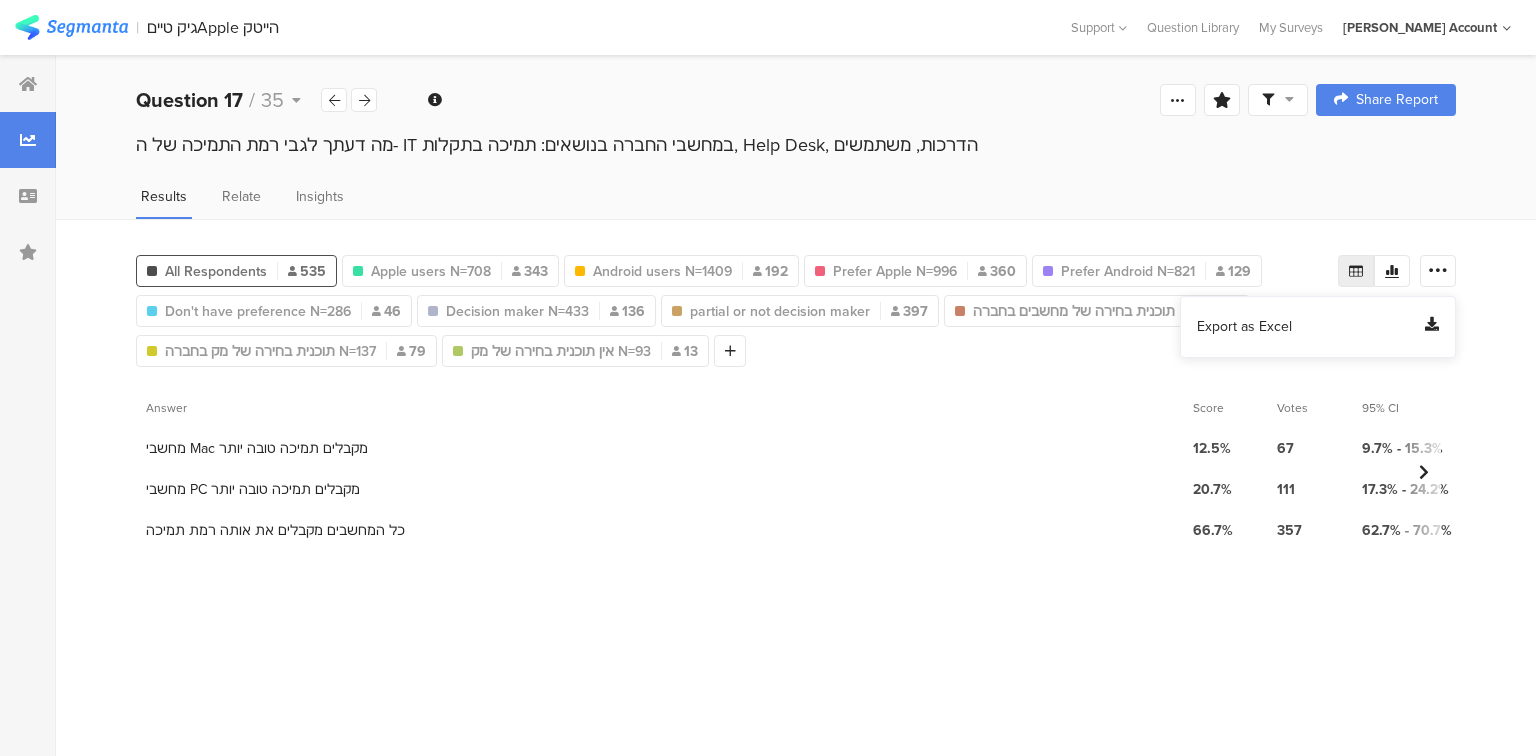 click on "Export as Excel" at bounding box center [1244, 327] 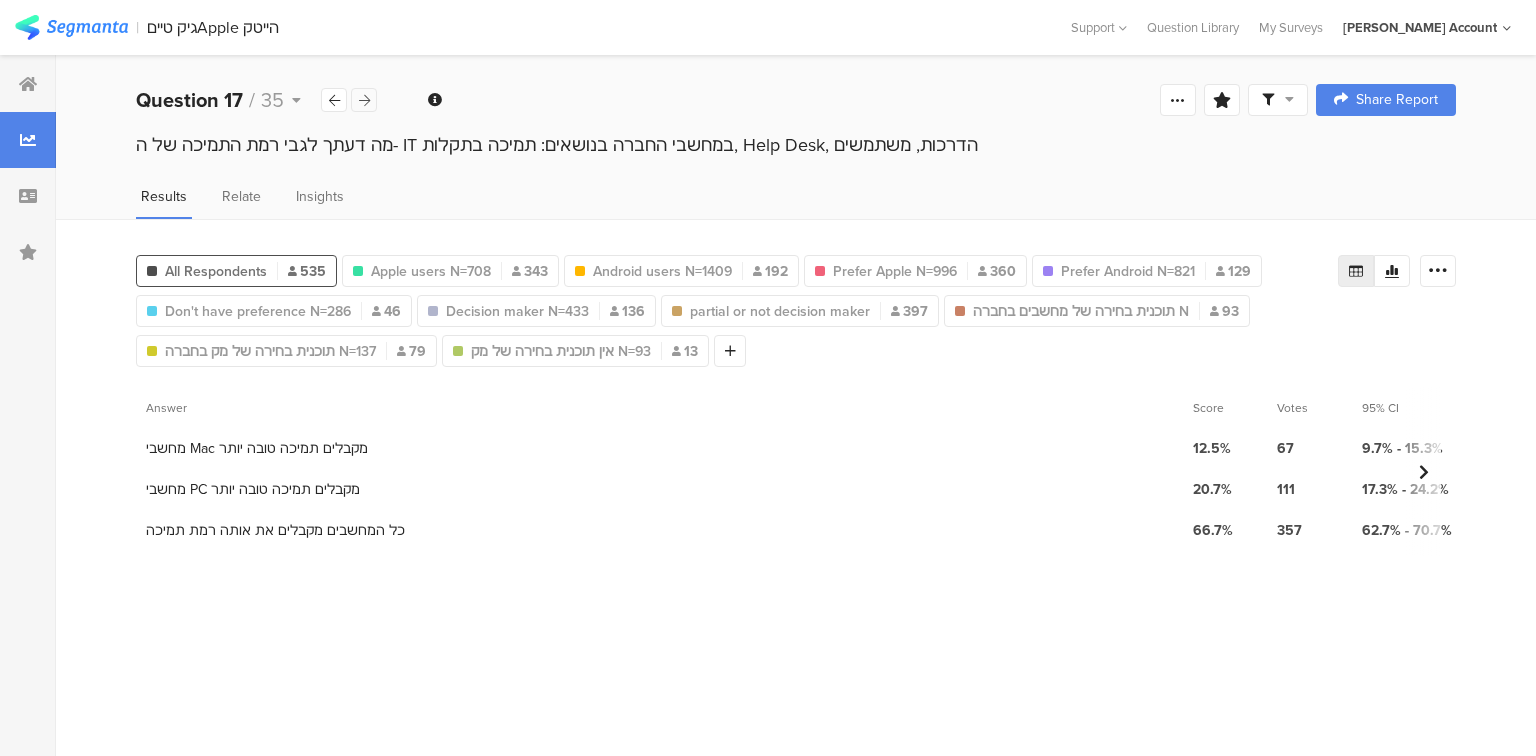 click at bounding box center [364, 100] 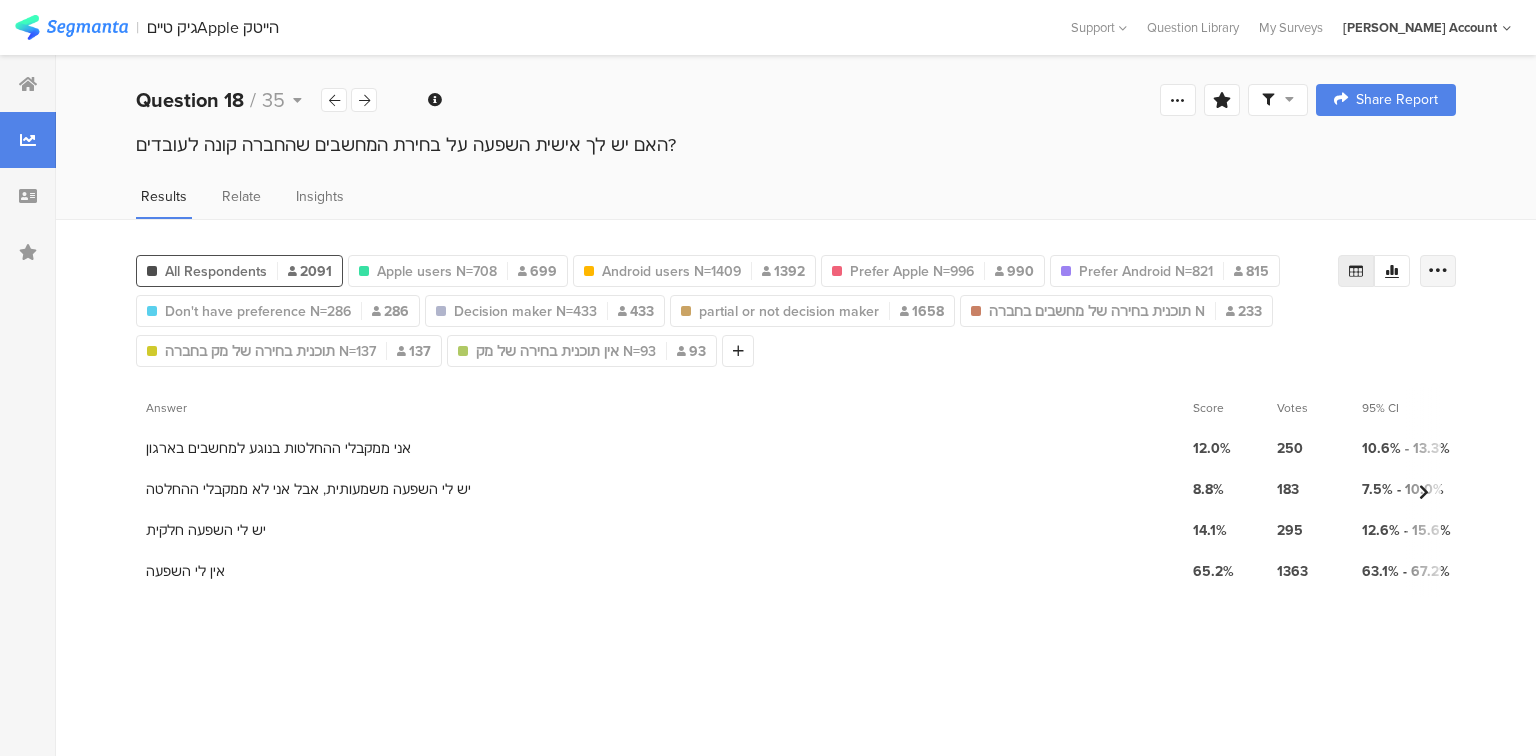 click at bounding box center (1438, 271) 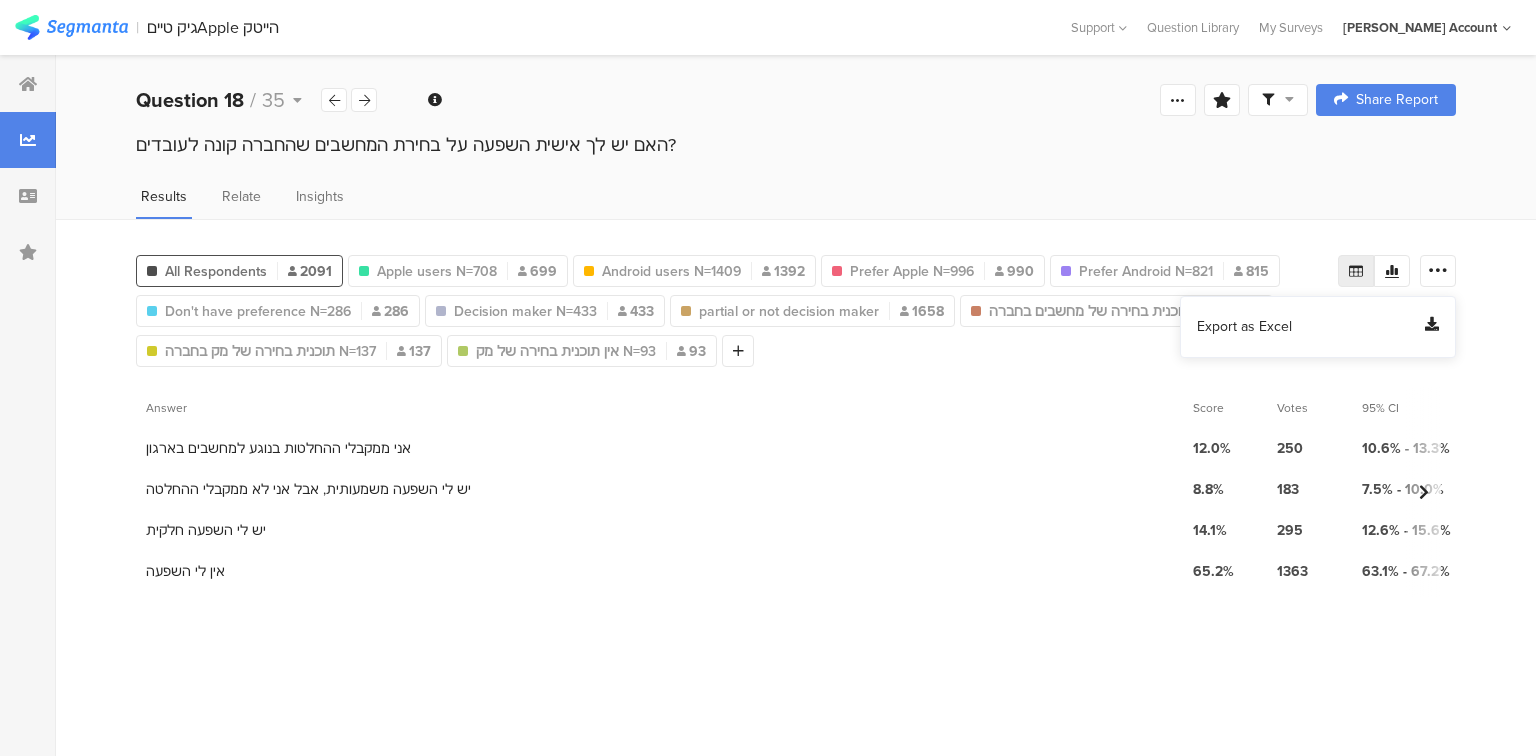 click on "Export as Excel" at bounding box center (1244, 327) 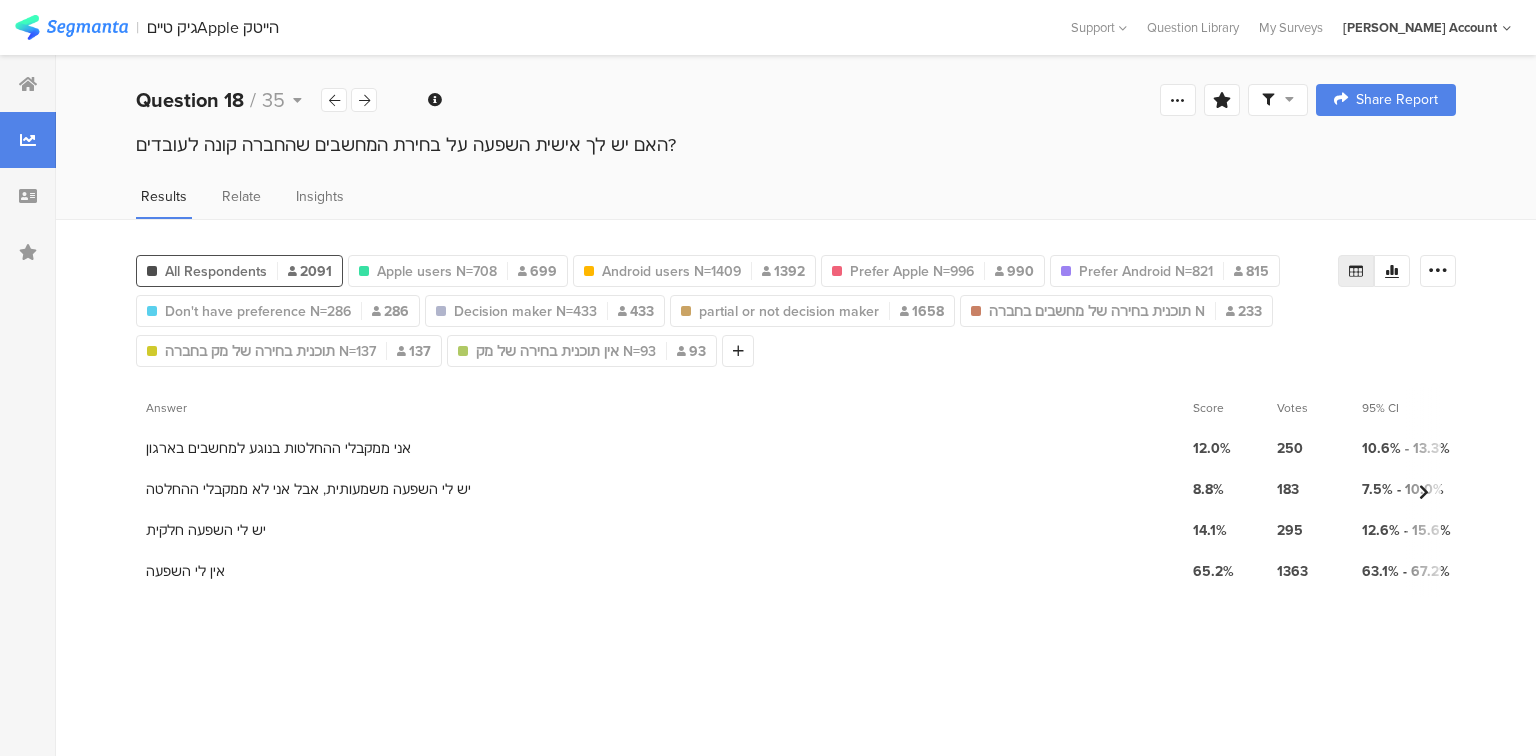 drag, startPoint x: 361, startPoint y: 98, endPoint x: 378, endPoint y: 108, distance: 19.723083 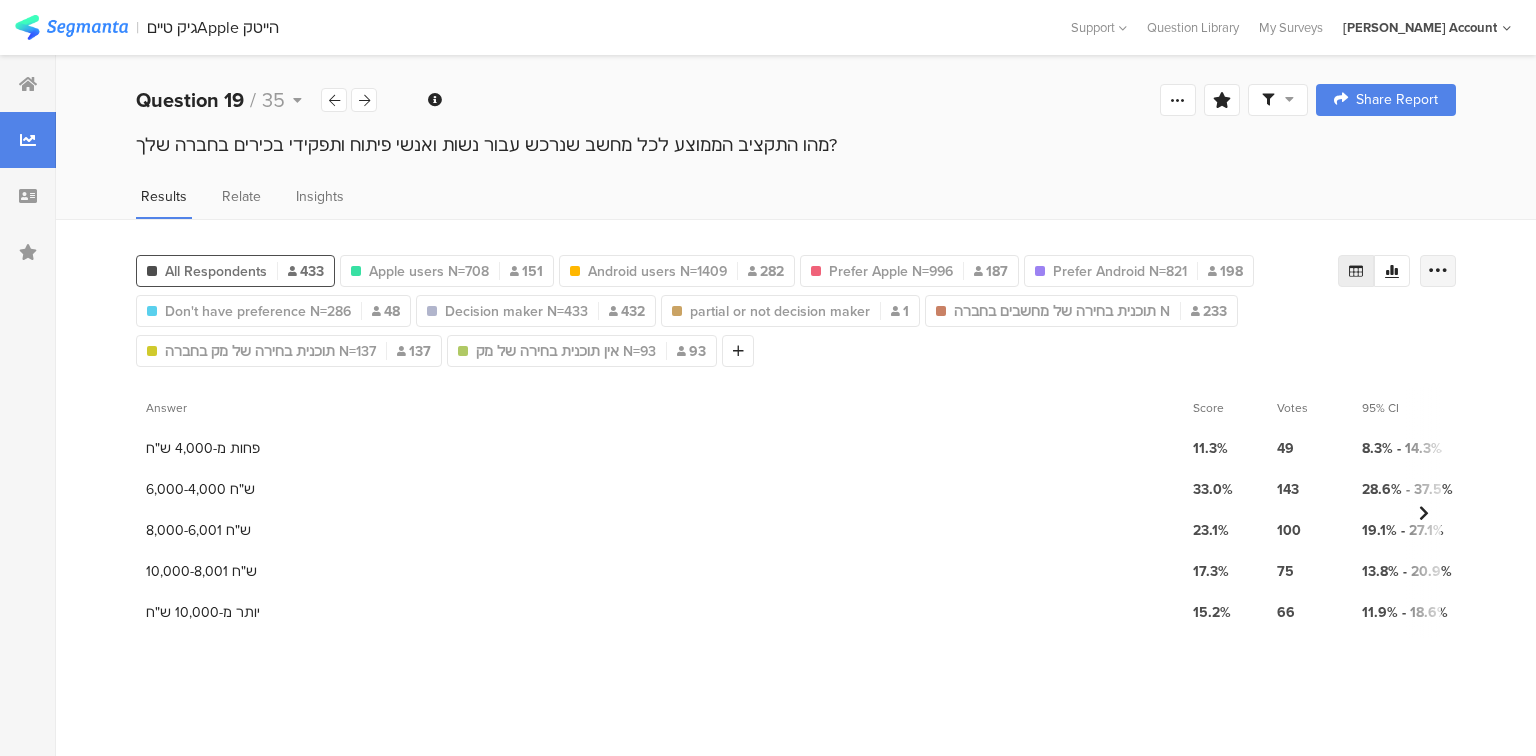click at bounding box center (1438, 271) 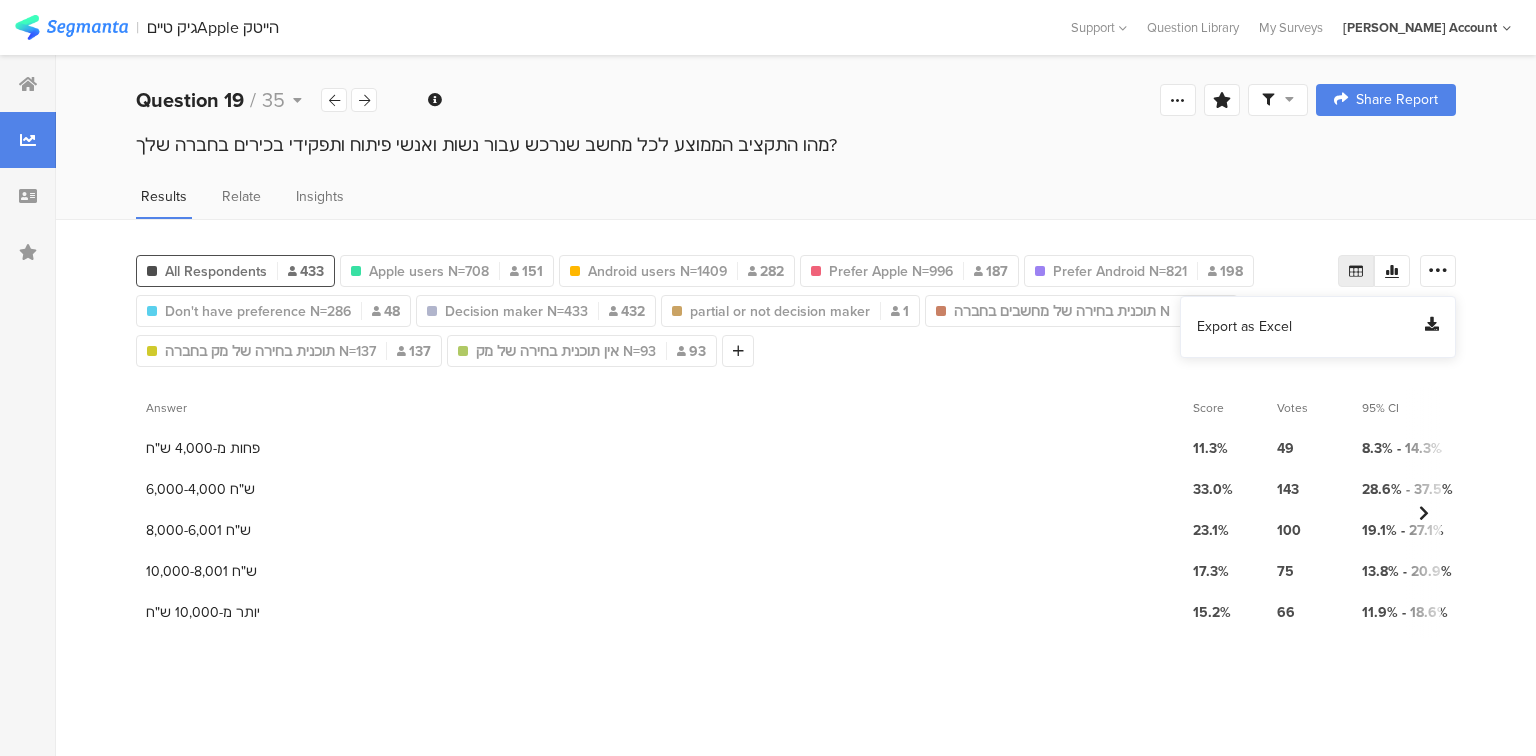 click on "Export as Excel" at bounding box center [1244, 327] 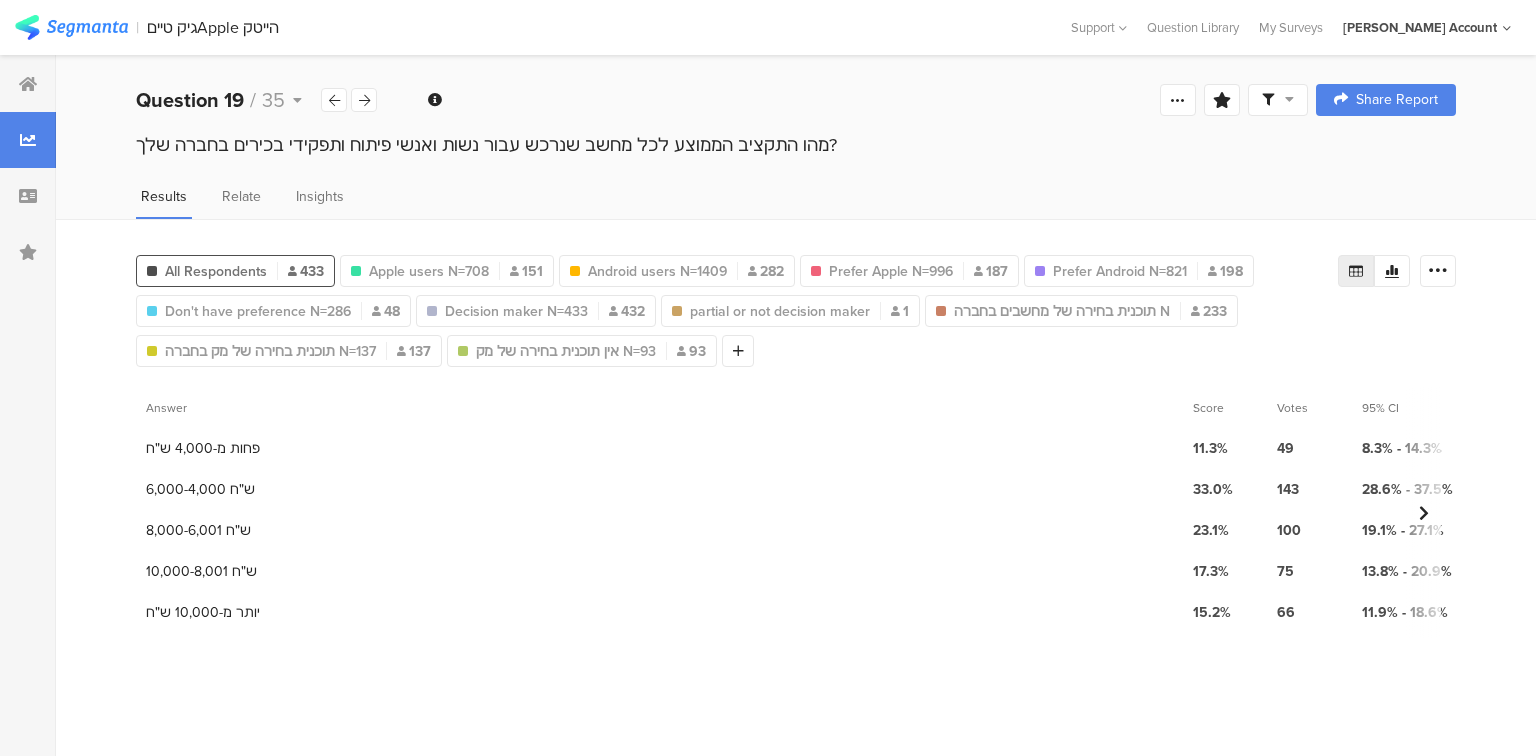 drag, startPoint x: 363, startPoint y: 99, endPoint x: 422, endPoint y: 111, distance: 60.207973 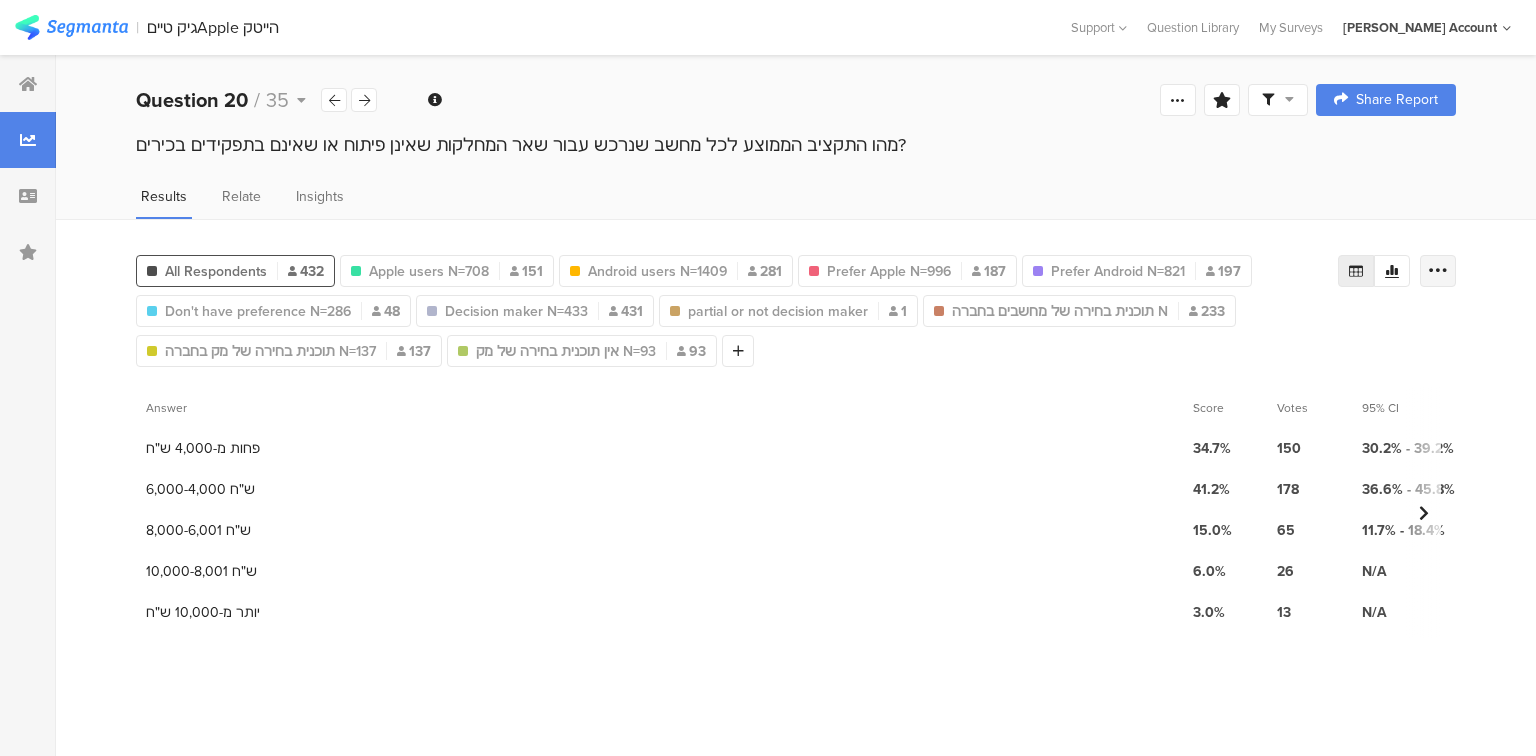 click at bounding box center (1438, 271) 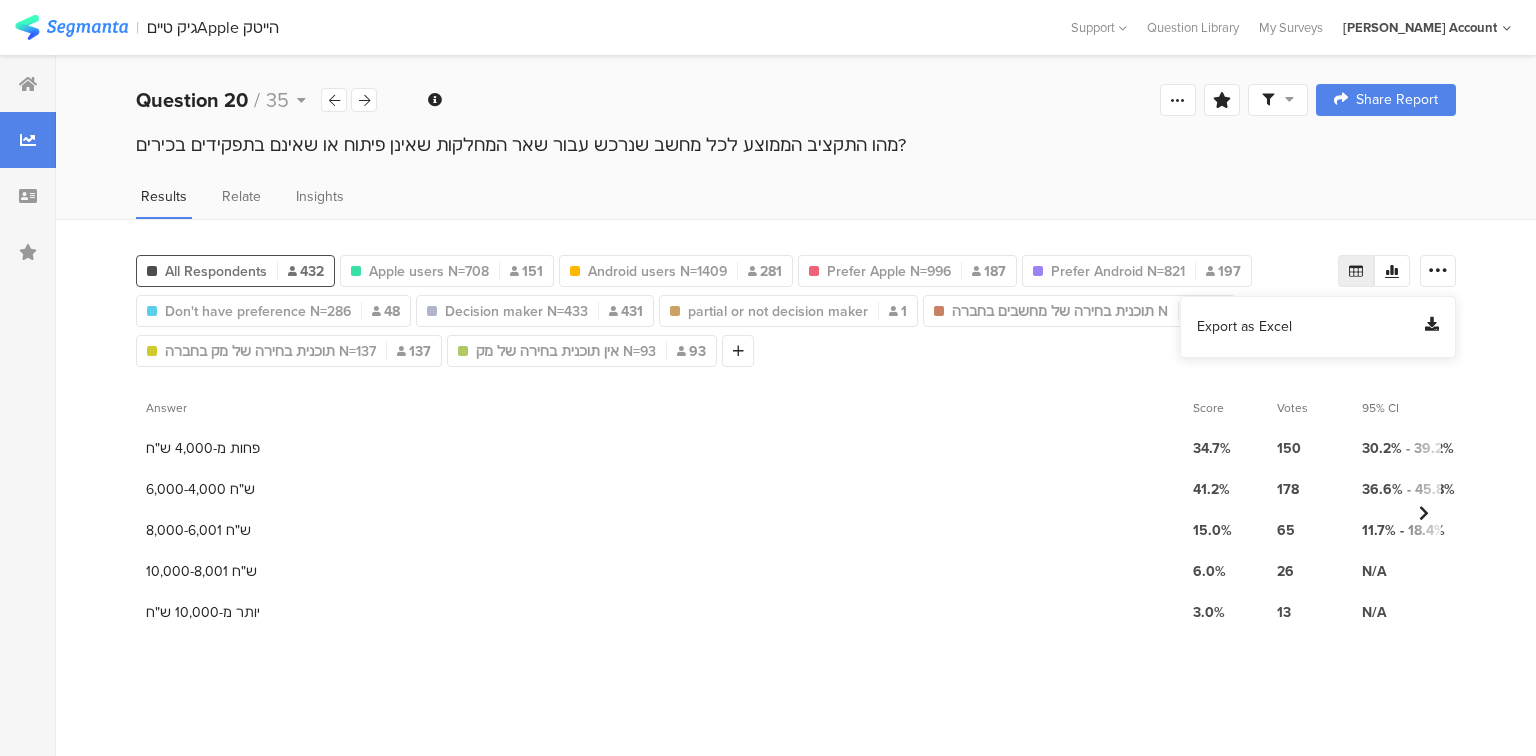click on "Export as Excel" at bounding box center [1244, 327] 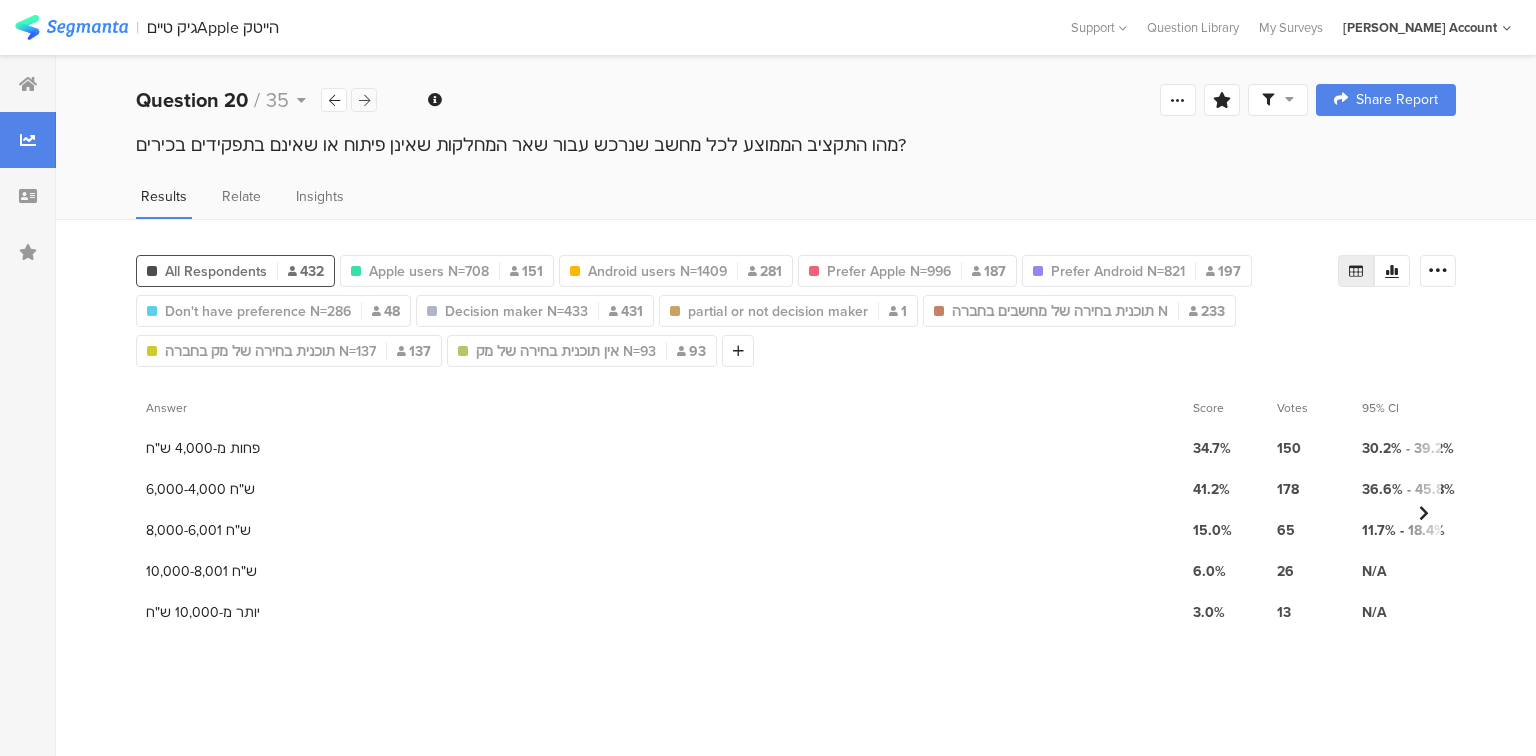 click at bounding box center (364, 100) 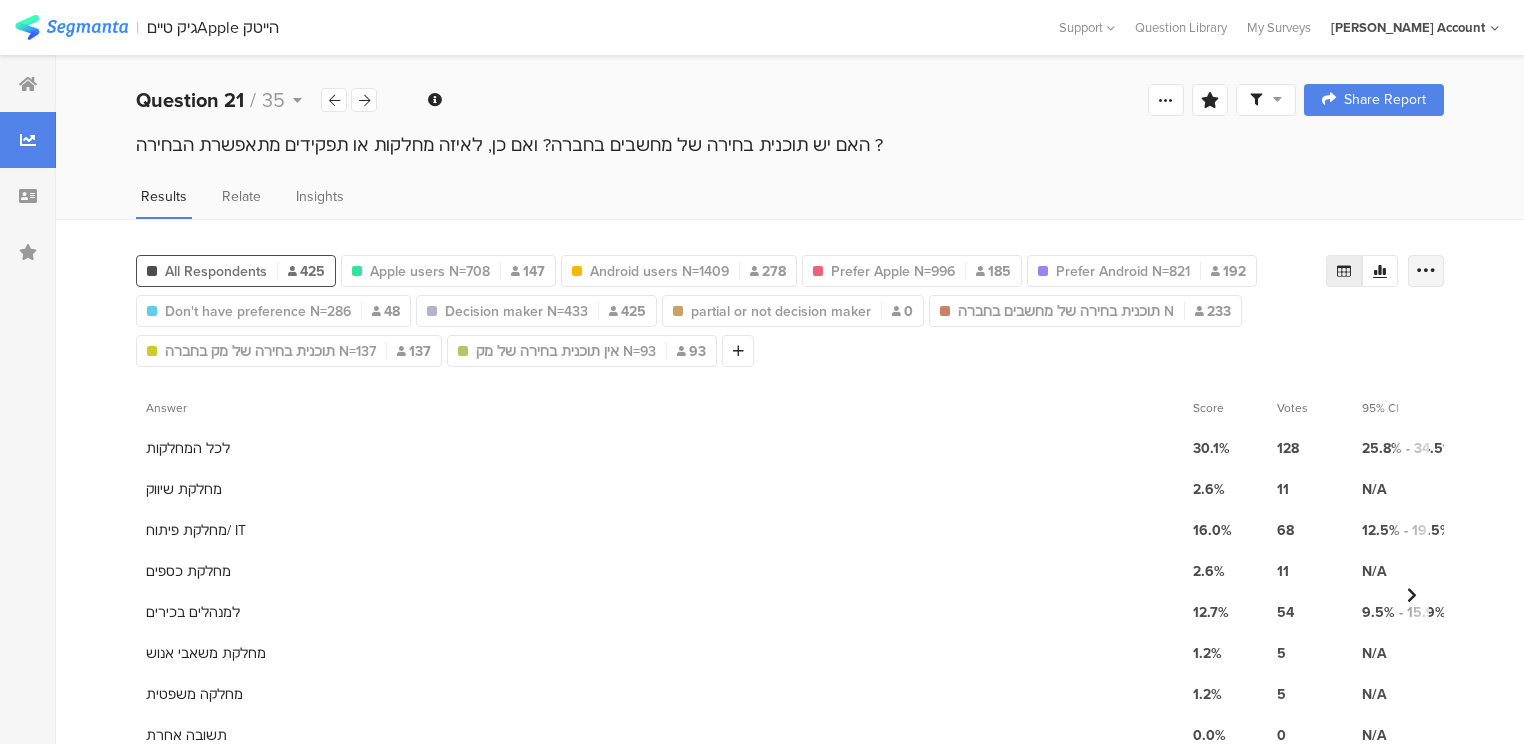 click at bounding box center [1426, 271] 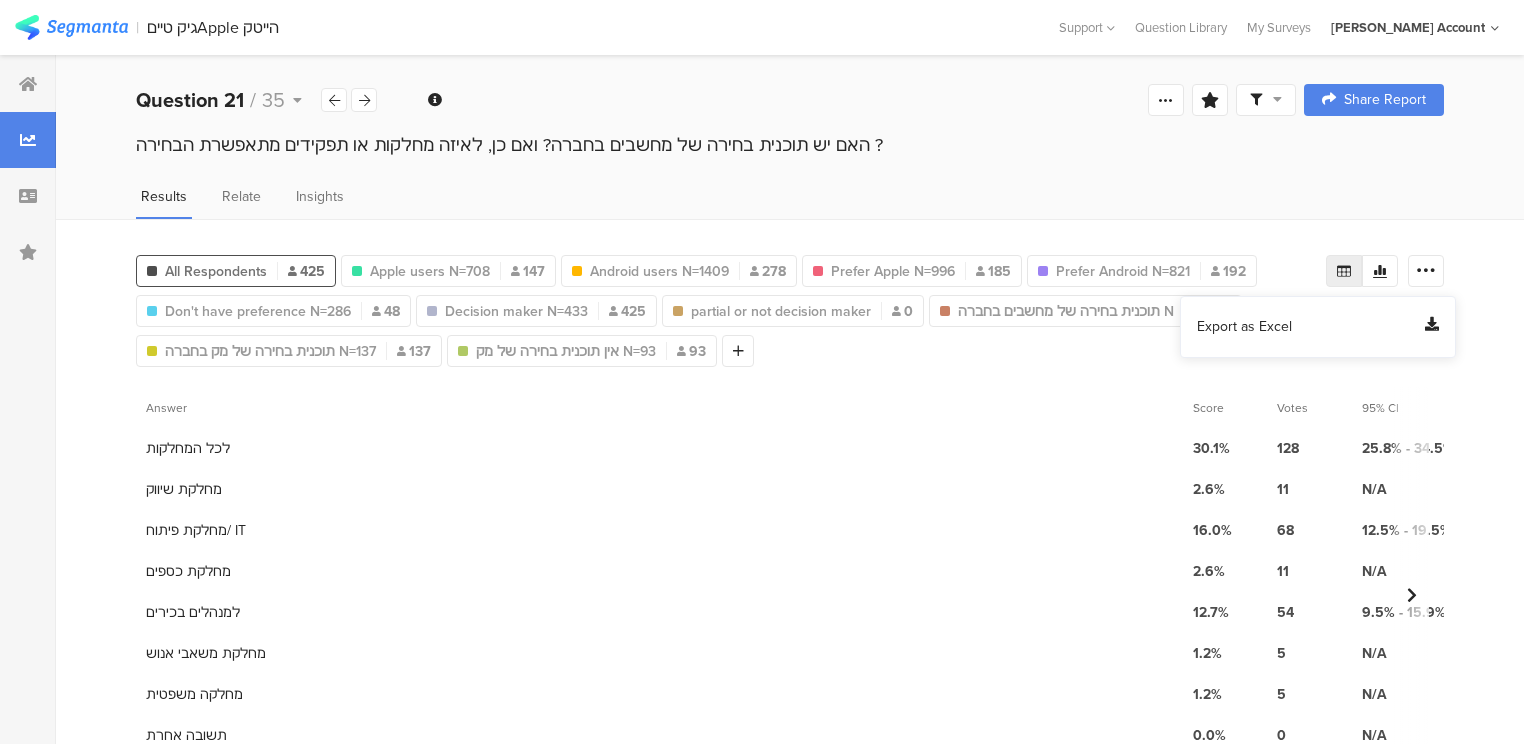 click on "Export as Excel" at bounding box center [1244, 327] 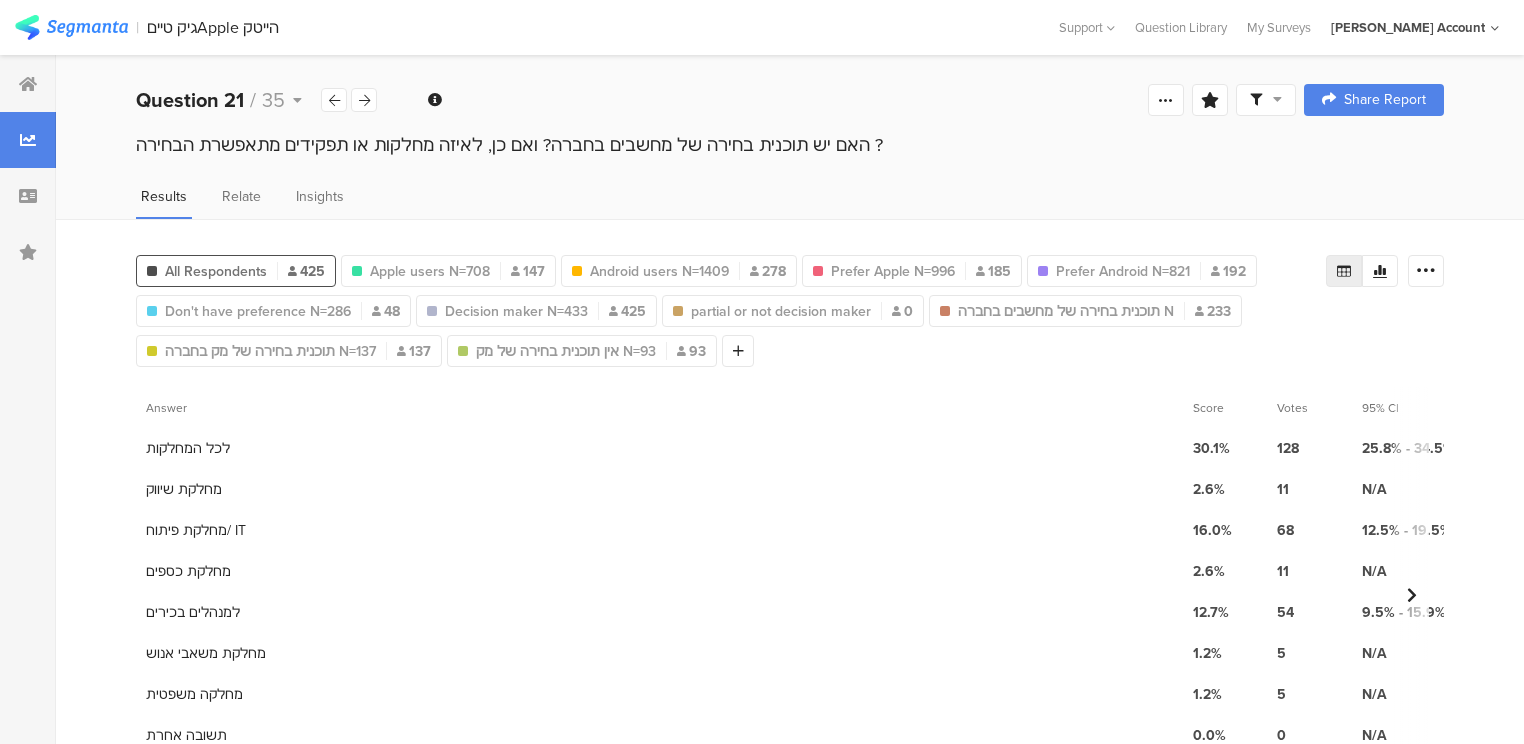 click at bounding box center [364, 100] 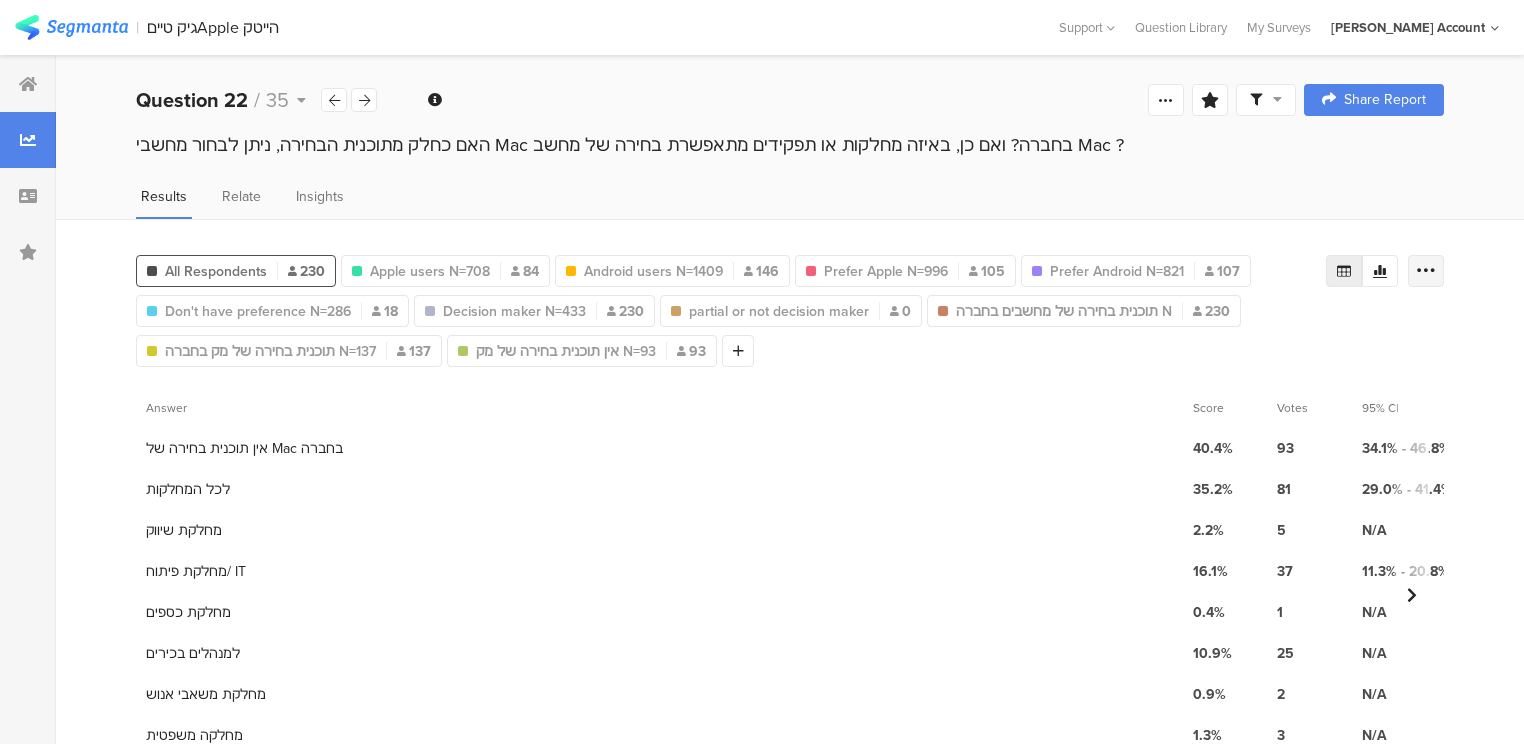 click at bounding box center [1426, 271] 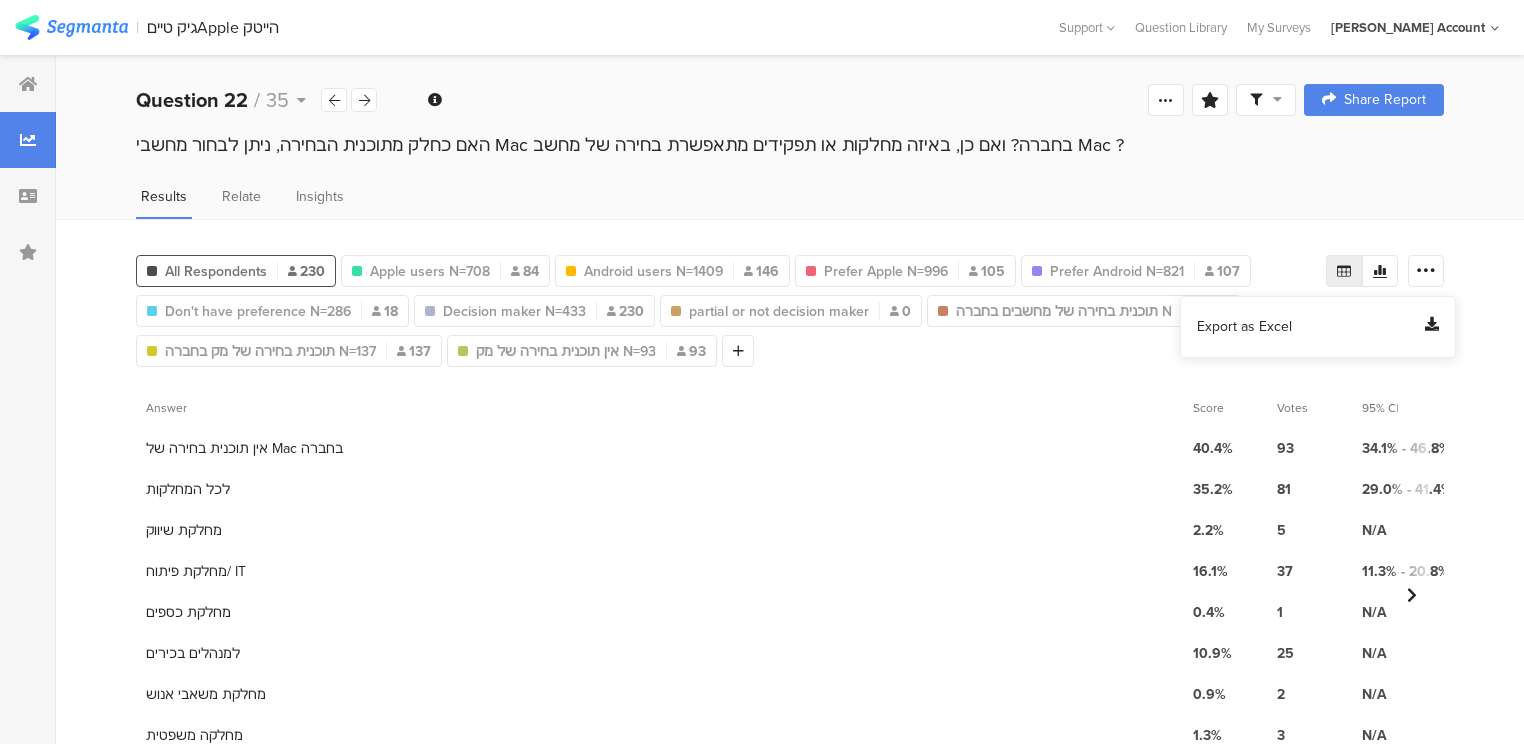 click on "Export as Excel" at bounding box center [1244, 327] 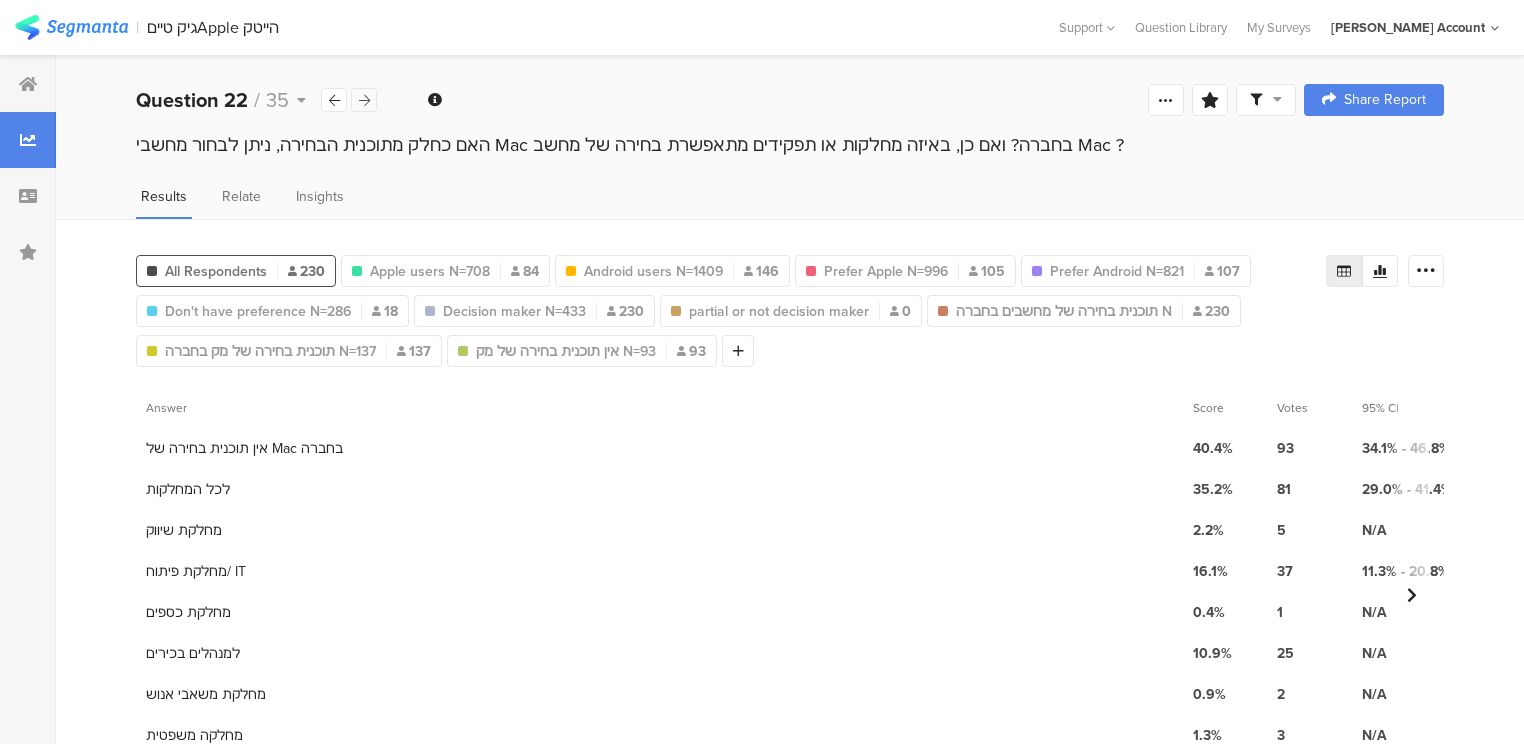click at bounding box center [364, 100] 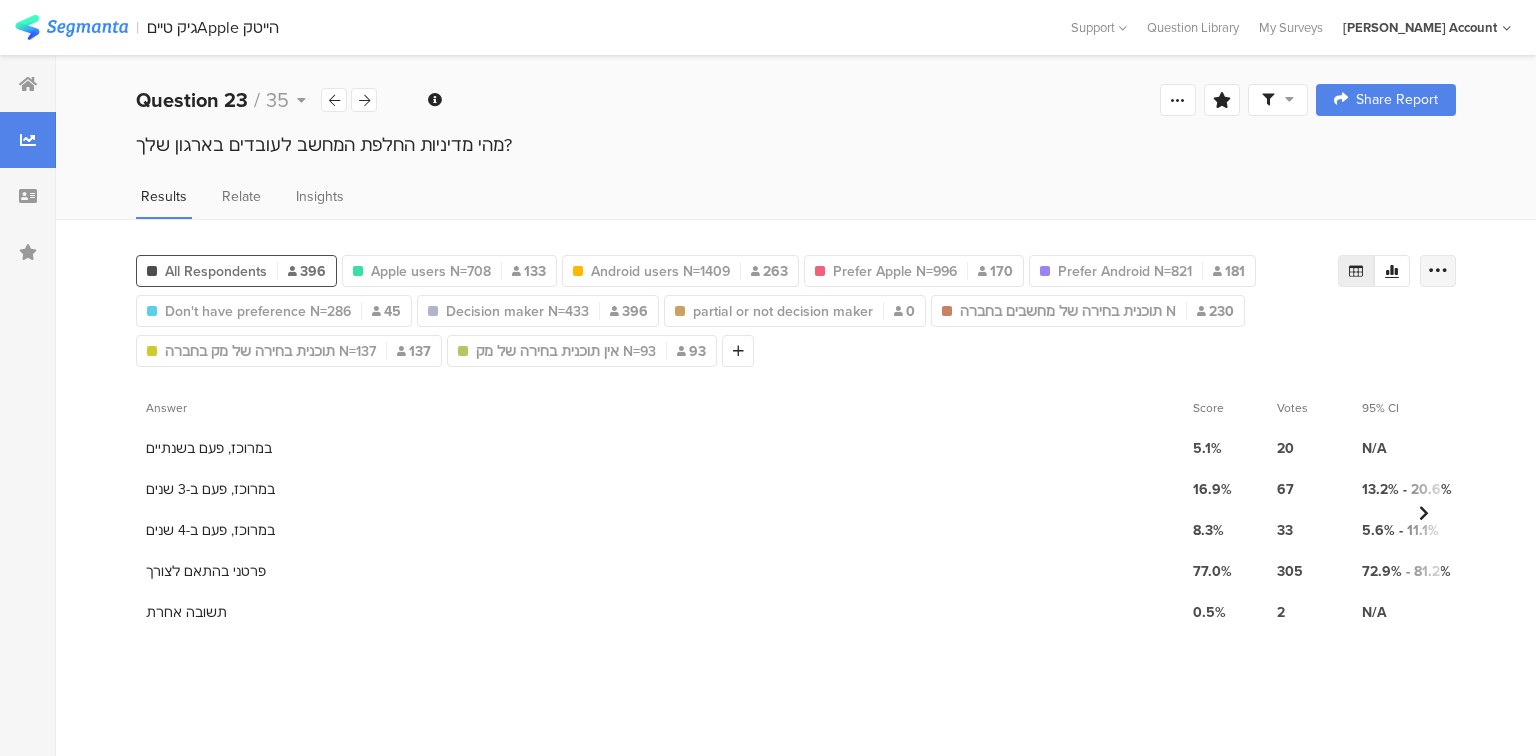 drag, startPoint x: 1432, startPoint y: 268, endPoint x: 1394, endPoint y: 286, distance: 42.047592 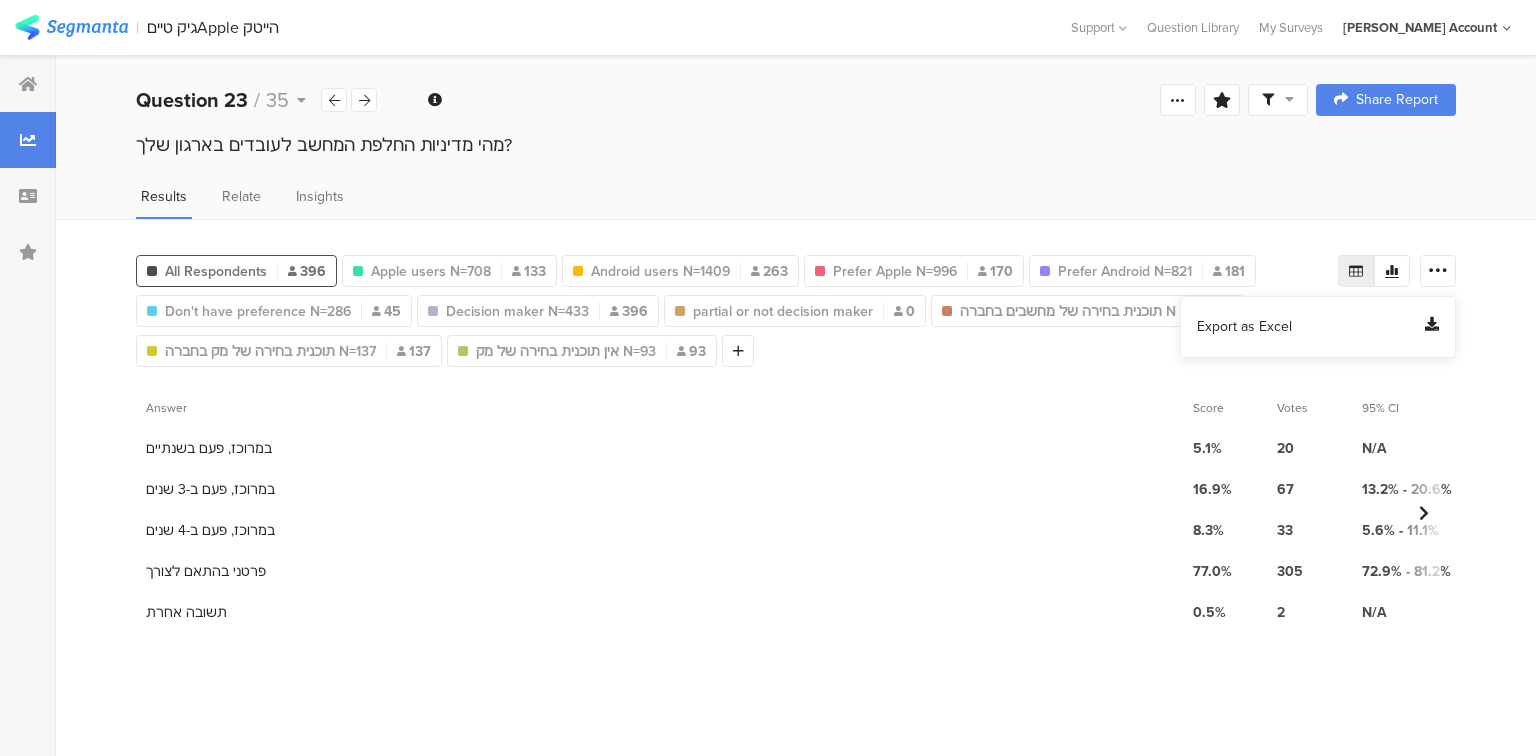 click on "Export as Excel" at bounding box center (1244, 327) 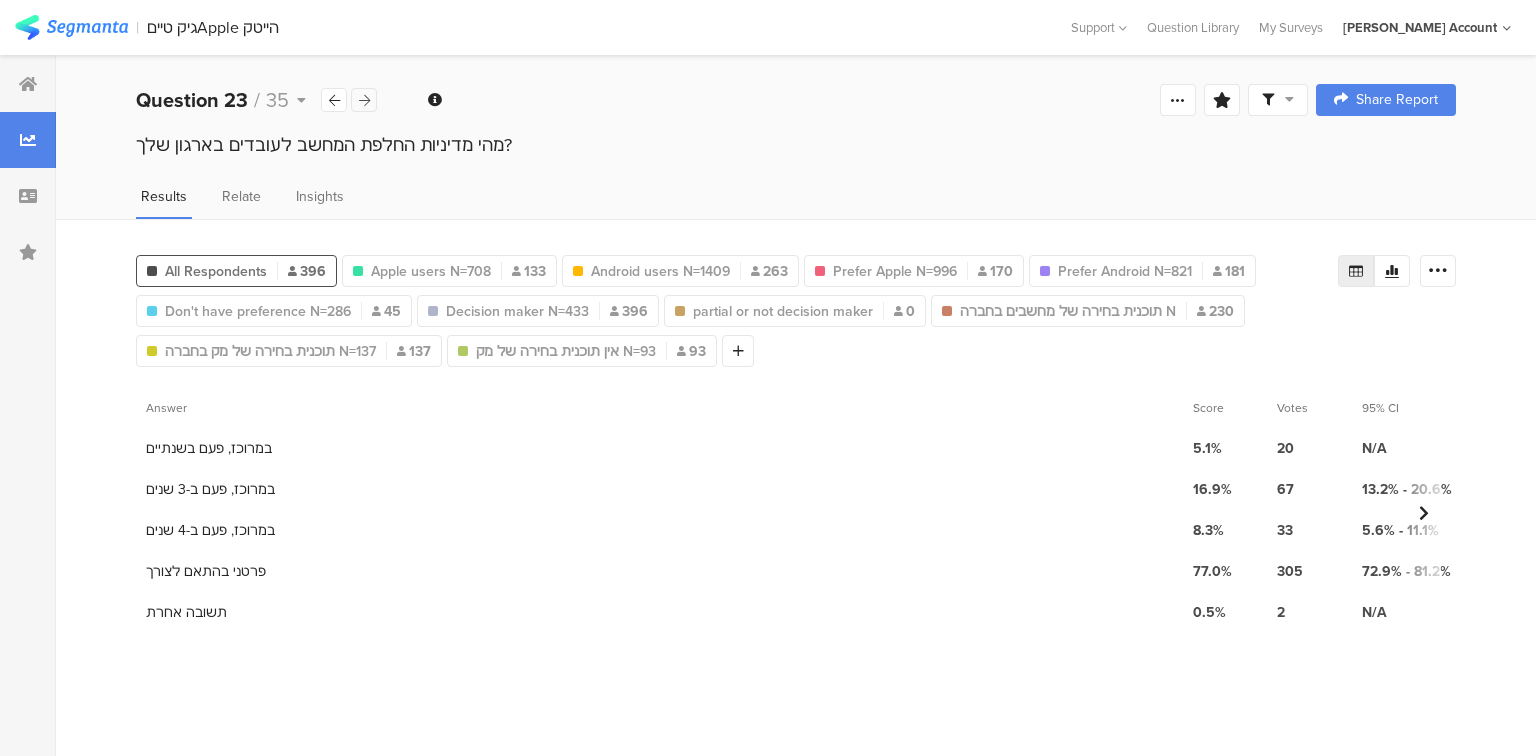 drag, startPoint x: 356, startPoint y: 100, endPoint x: 370, endPoint y: 103, distance: 14.3178215 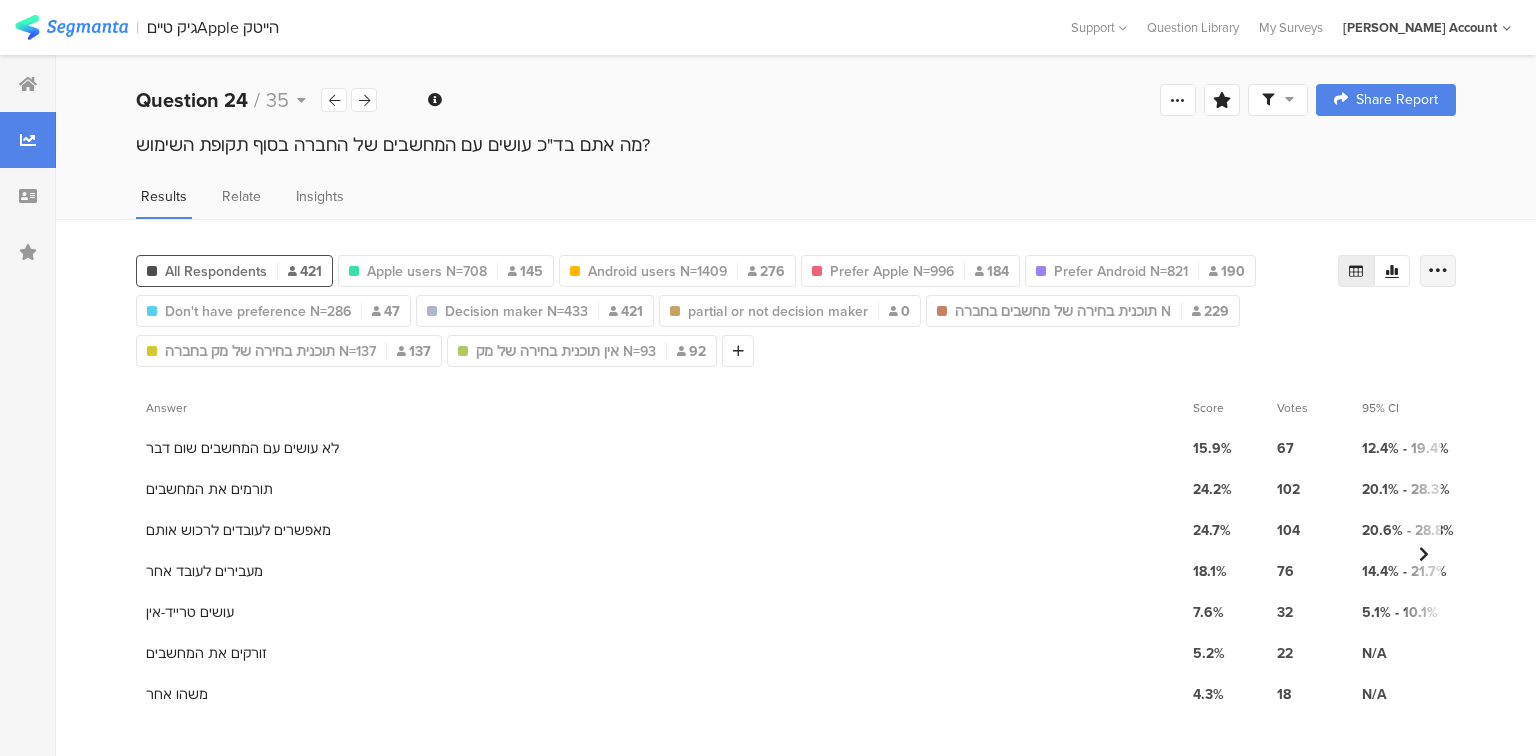 click at bounding box center [1438, 271] 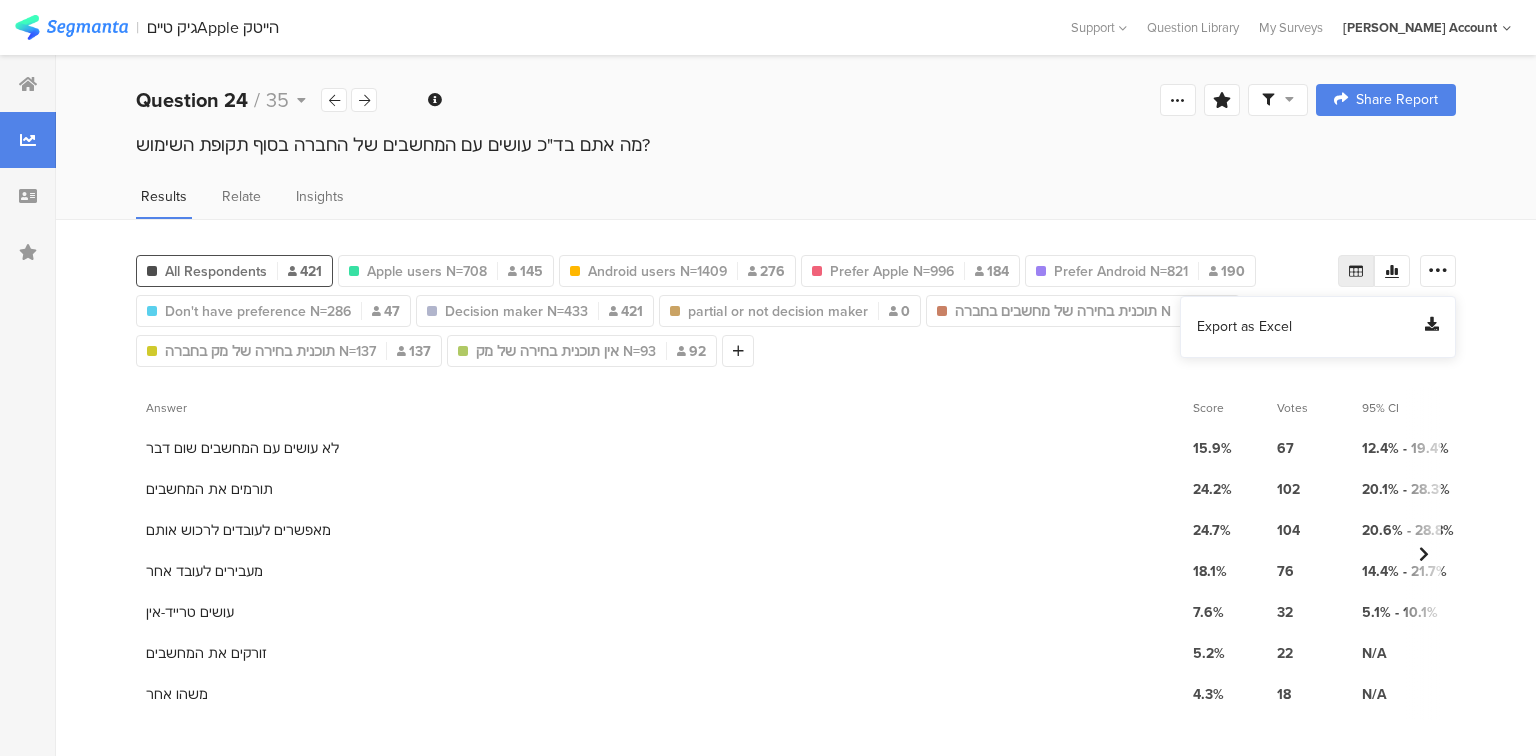 click on "Export as Excel" at bounding box center [1244, 327] 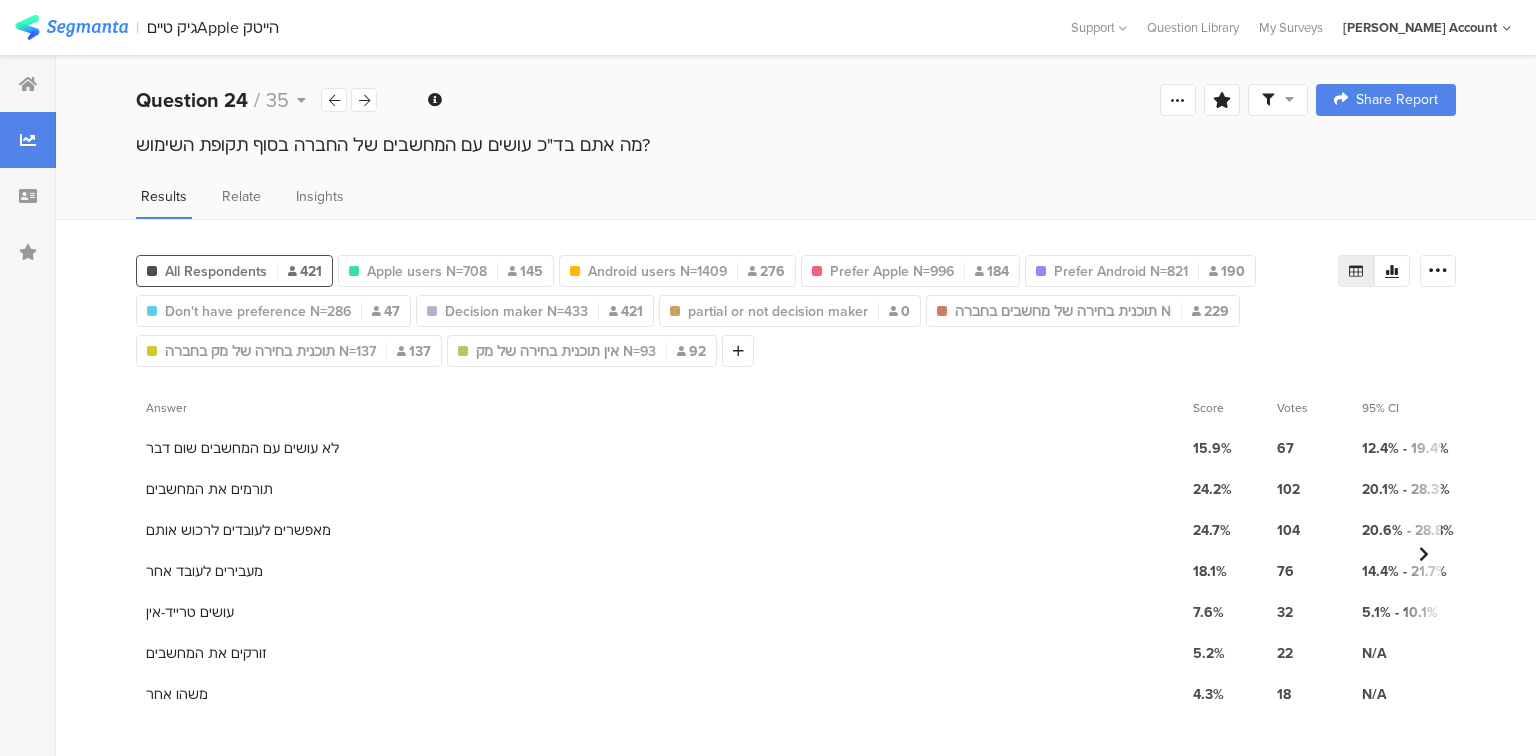 drag, startPoint x: 366, startPoint y: 100, endPoint x: 410, endPoint y: 111, distance: 45.35416 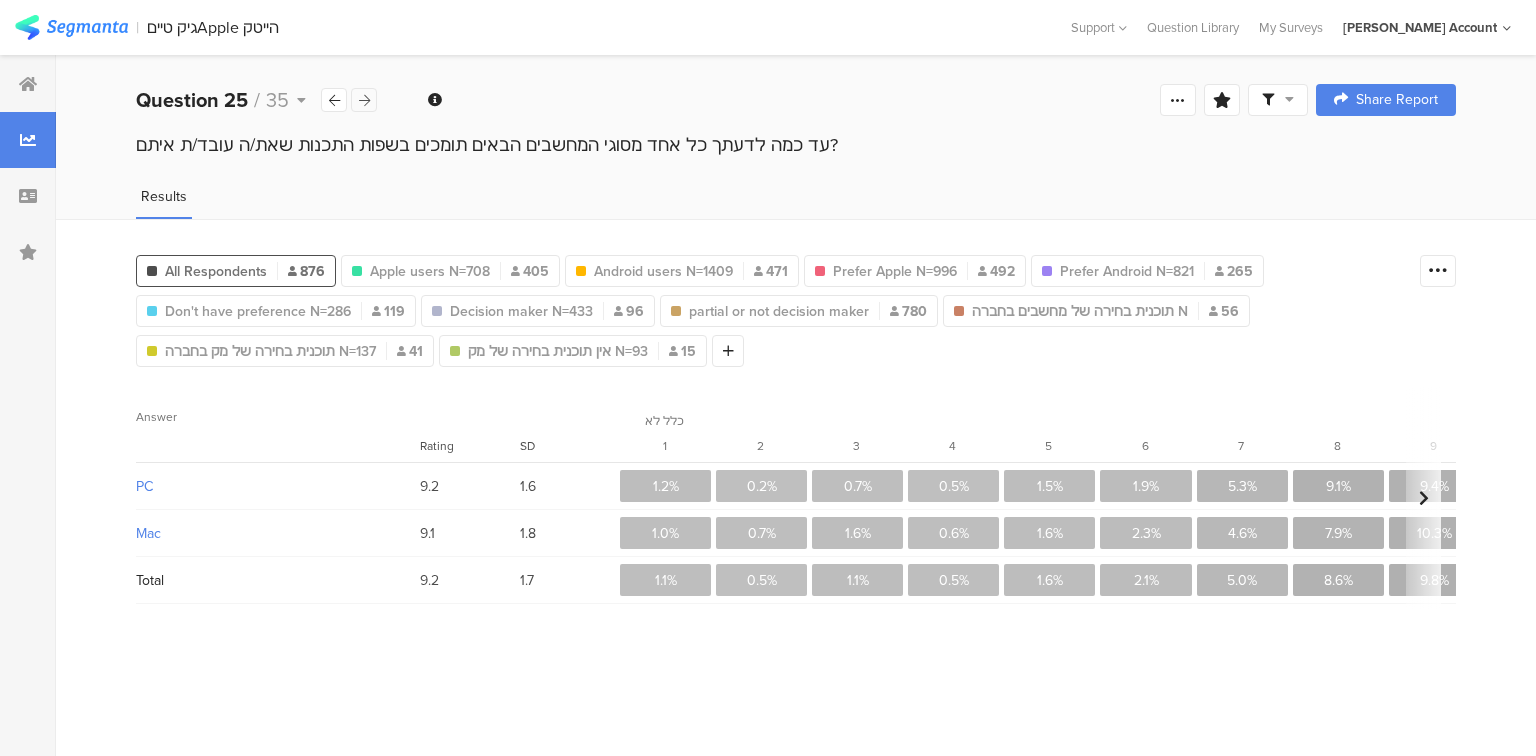 click at bounding box center (364, 100) 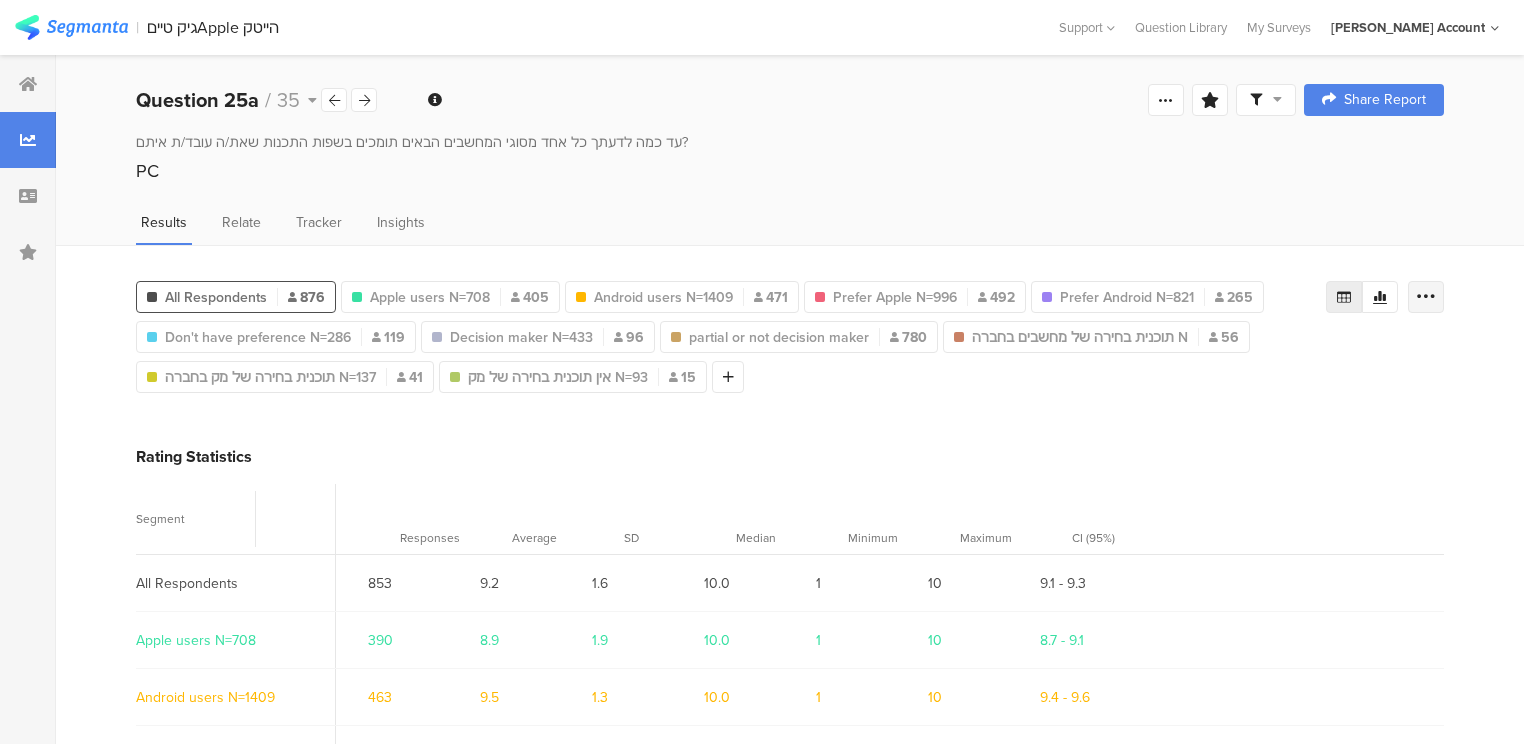 click at bounding box center [1426, 297] 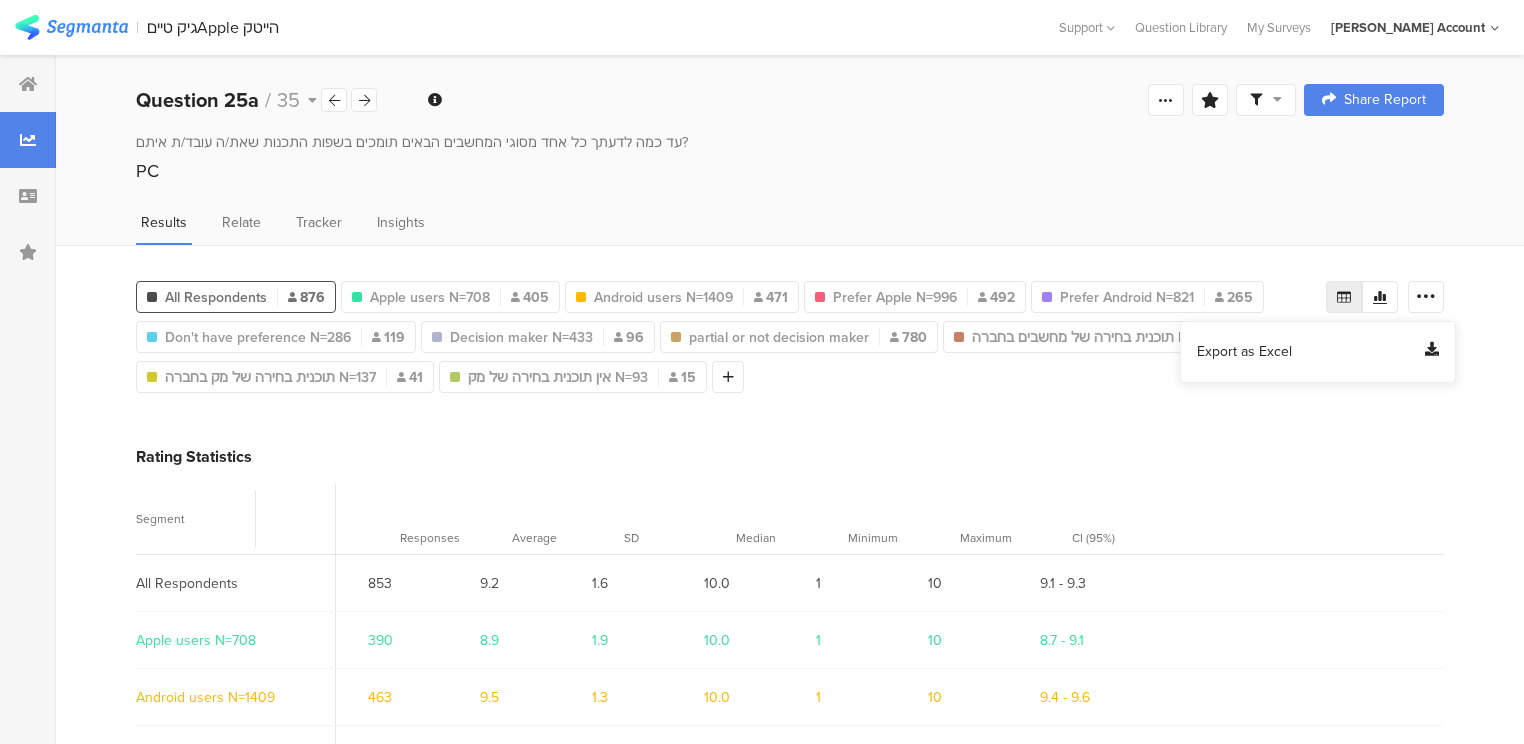 click on "Export as Excel" at bounding box center (1244, 352) 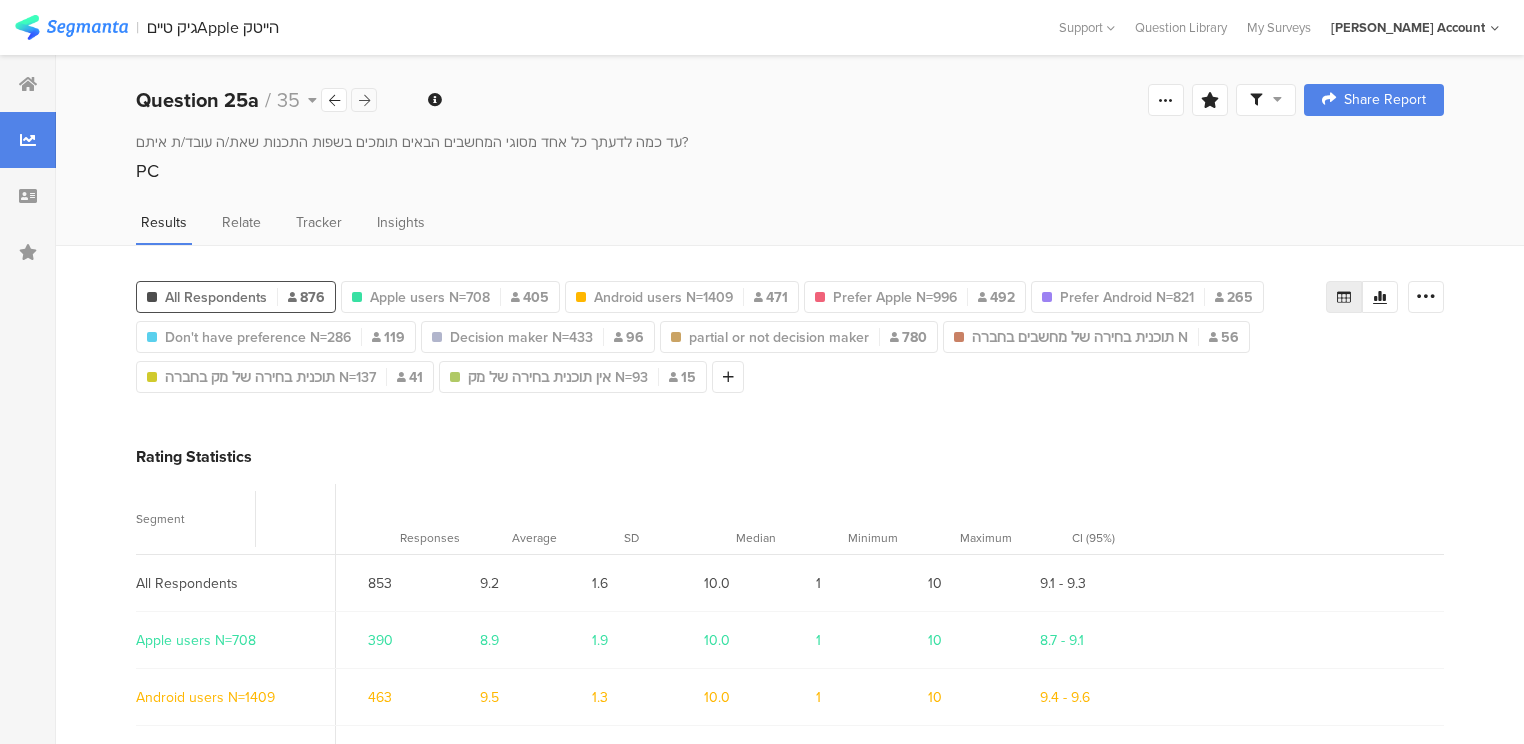 click at bounding box center [364, 100] 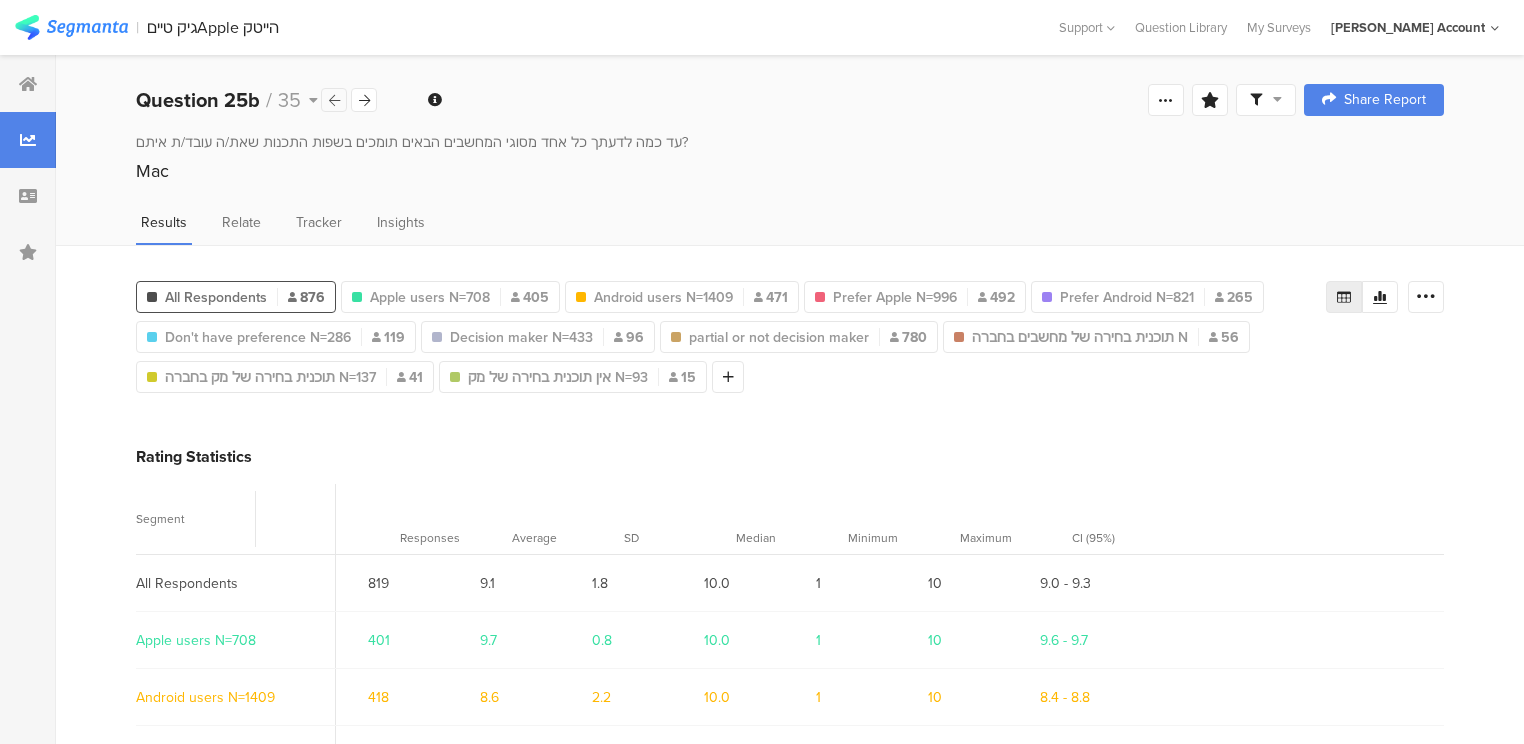 click at bounding box center [334, 100] 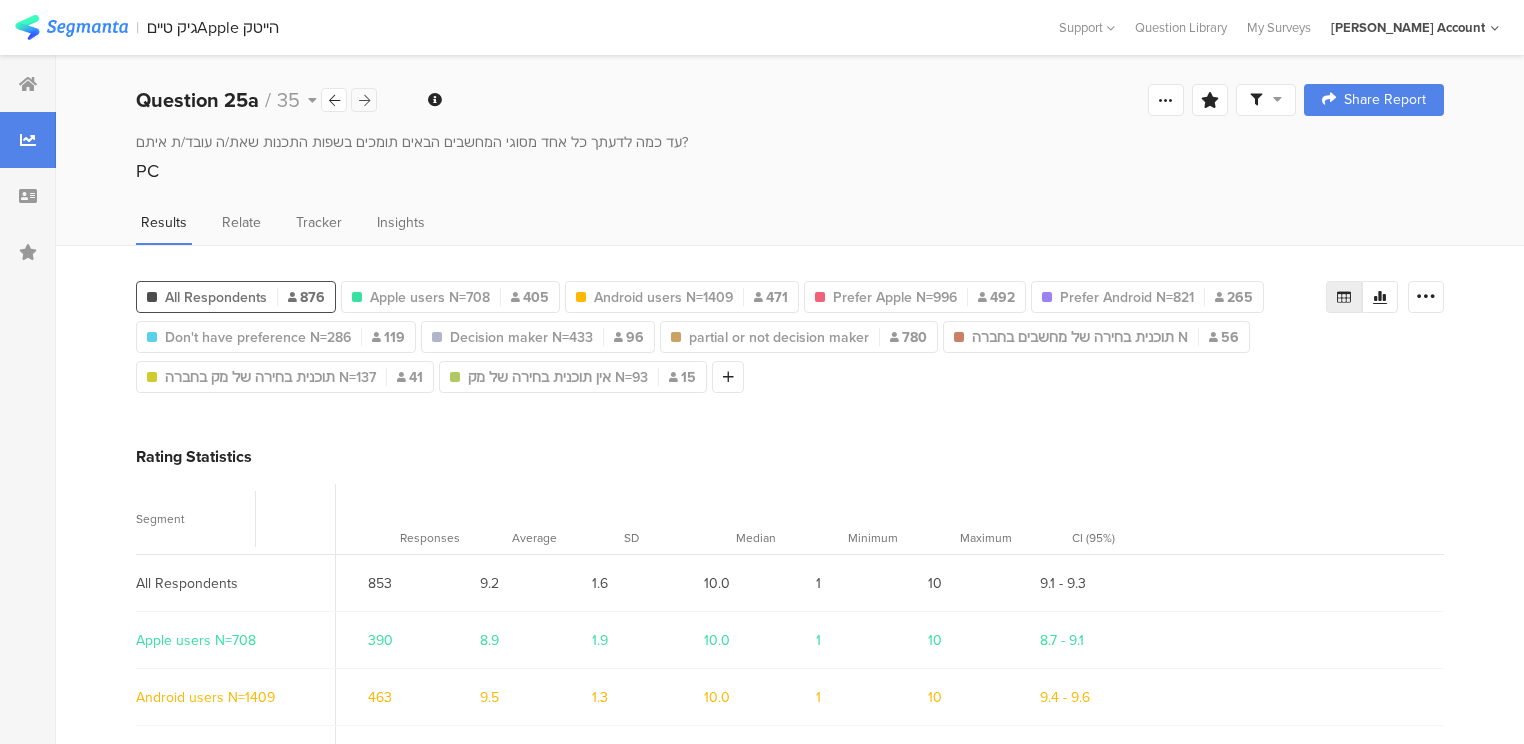 click at bounding box center [364, 100] 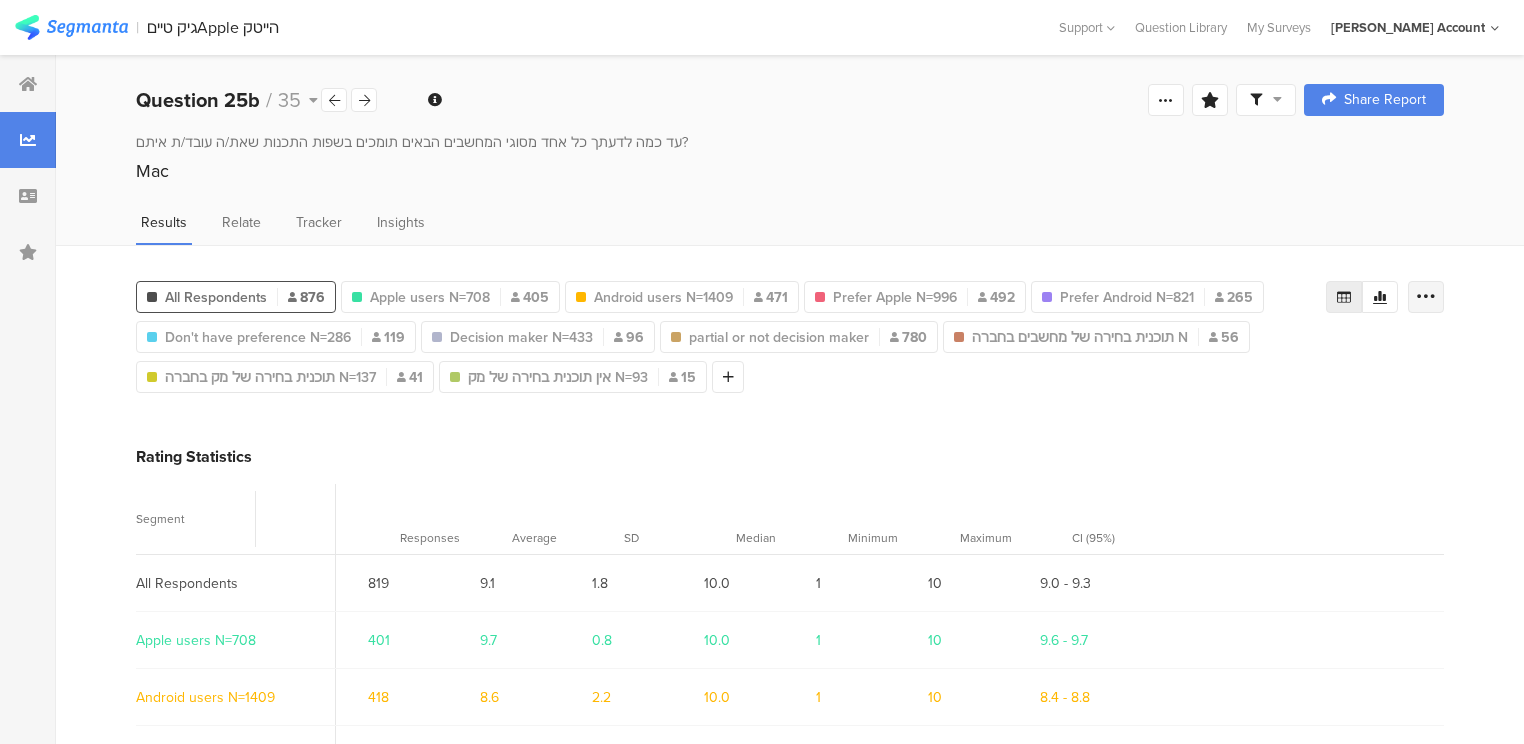 click at bounding box center (1426, 297) 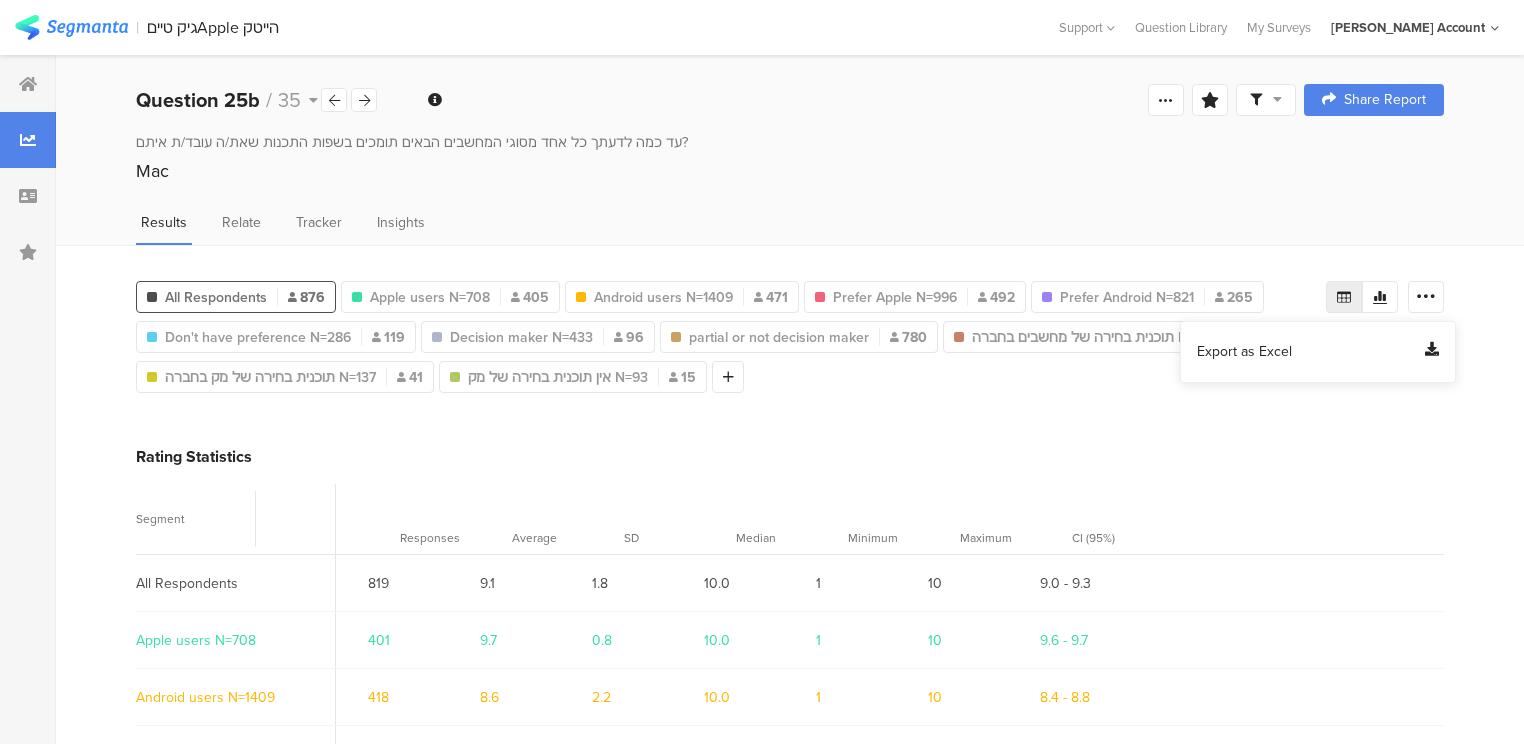 click on "Export as Excel" at bounding box center (1318, 352) 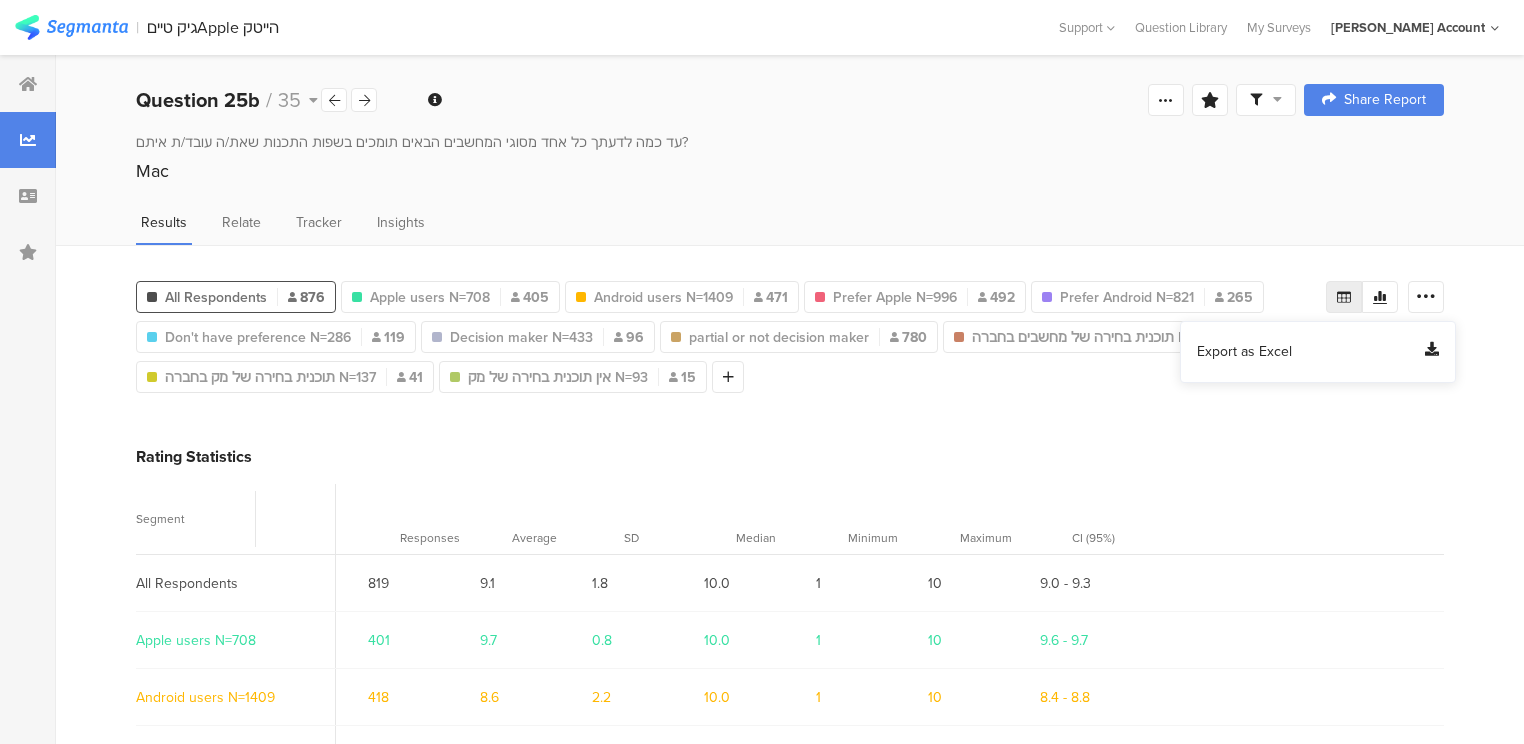 click on "Export as Excel" at bounding box center [1244, 352] 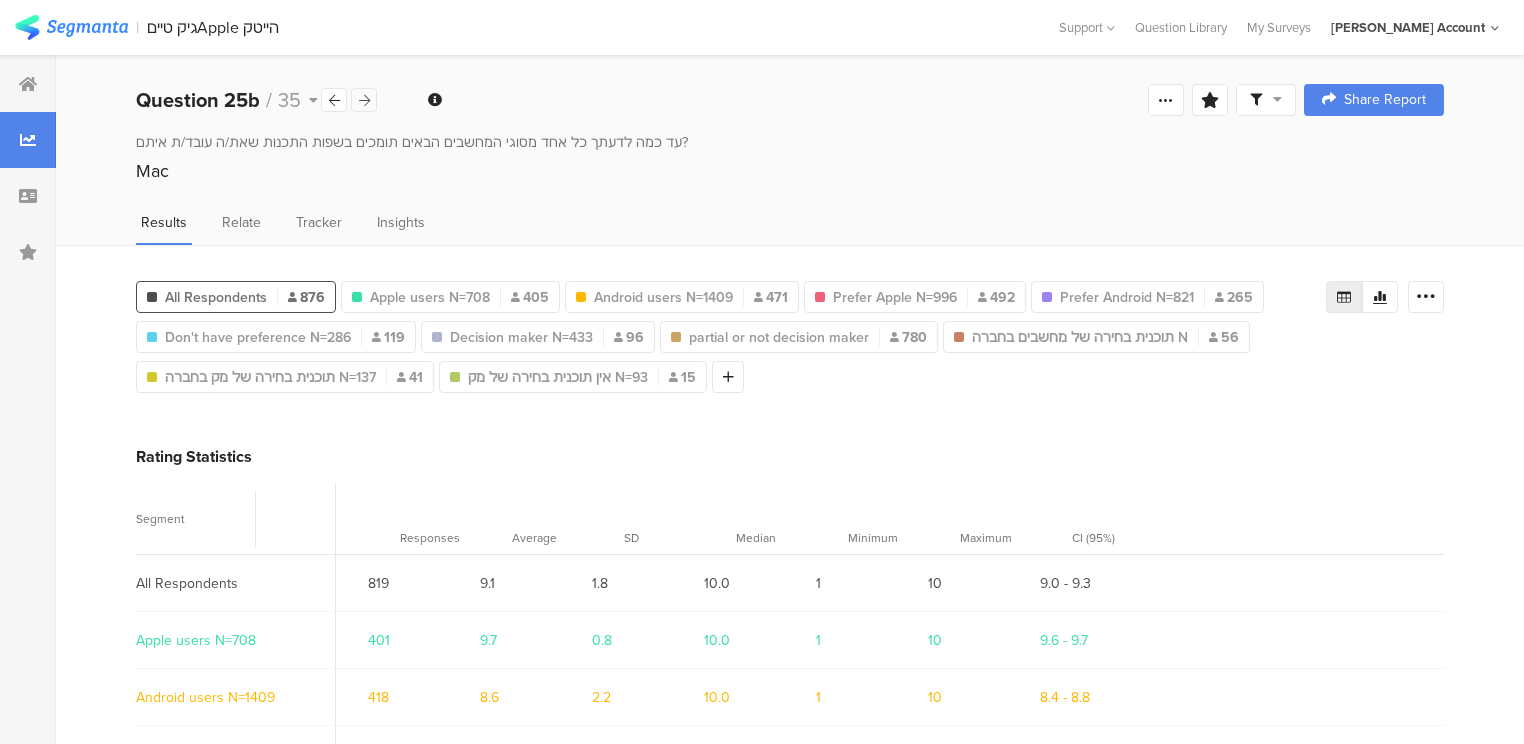 click at bounding box center [364, 100] 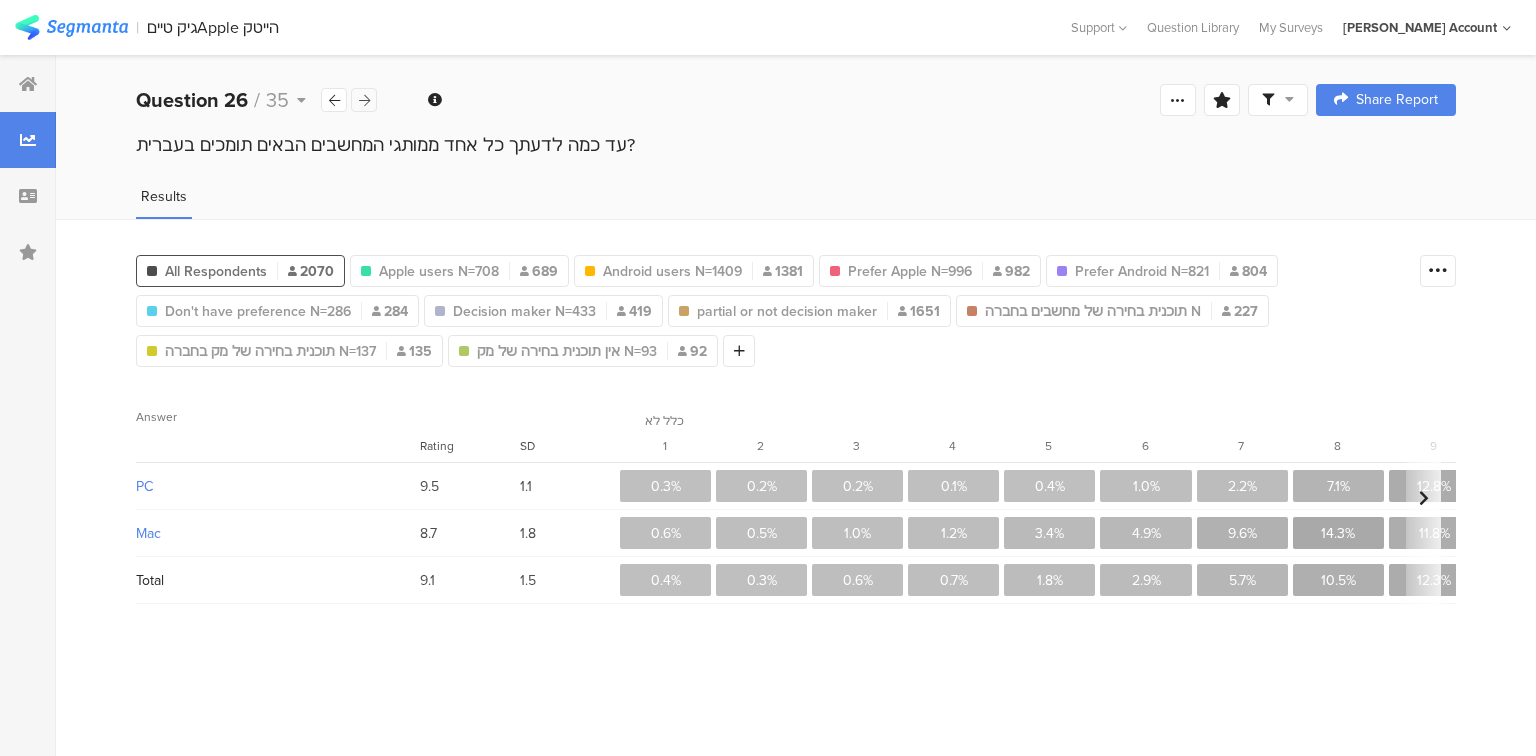 click at bounding box center [364, 100] 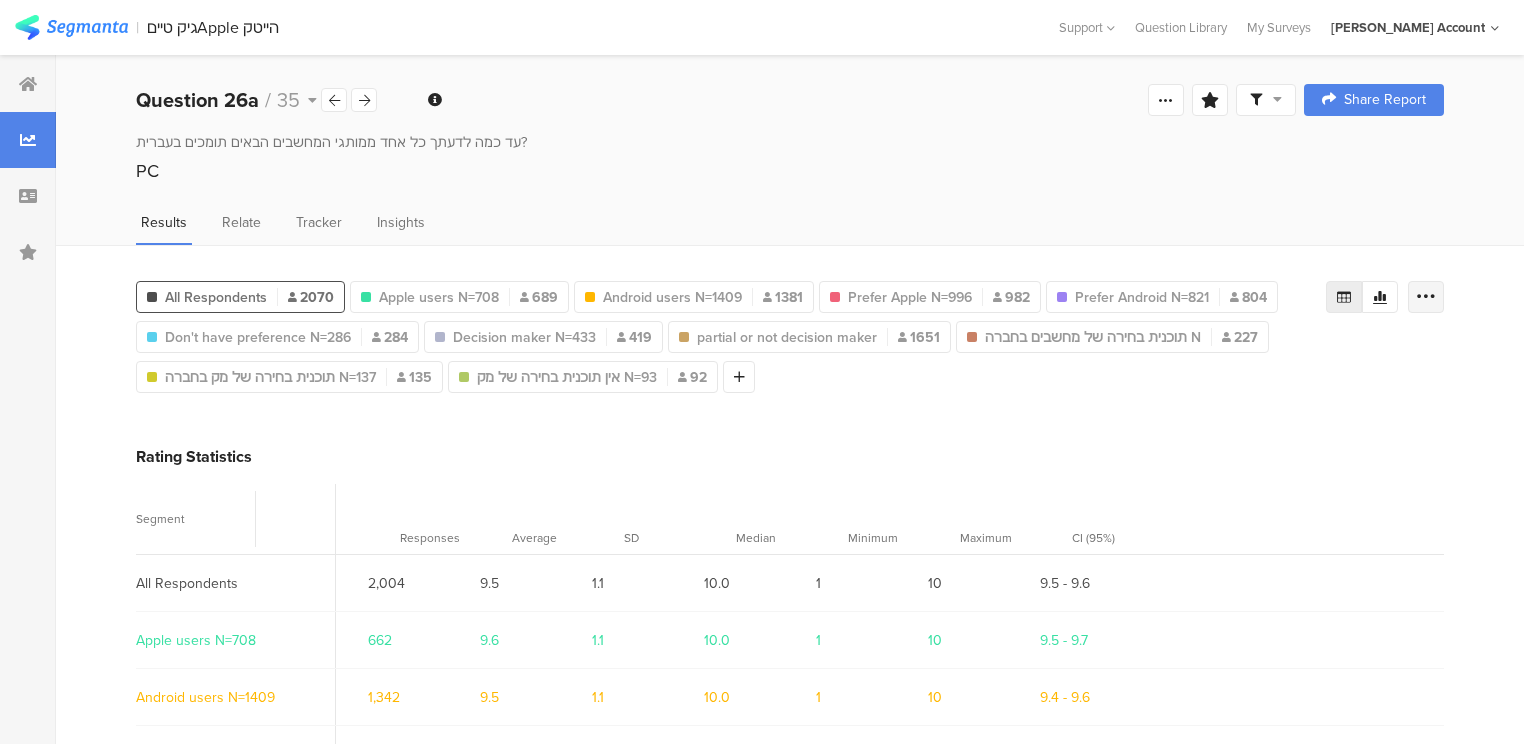 click at bounding box center [1426, 297] 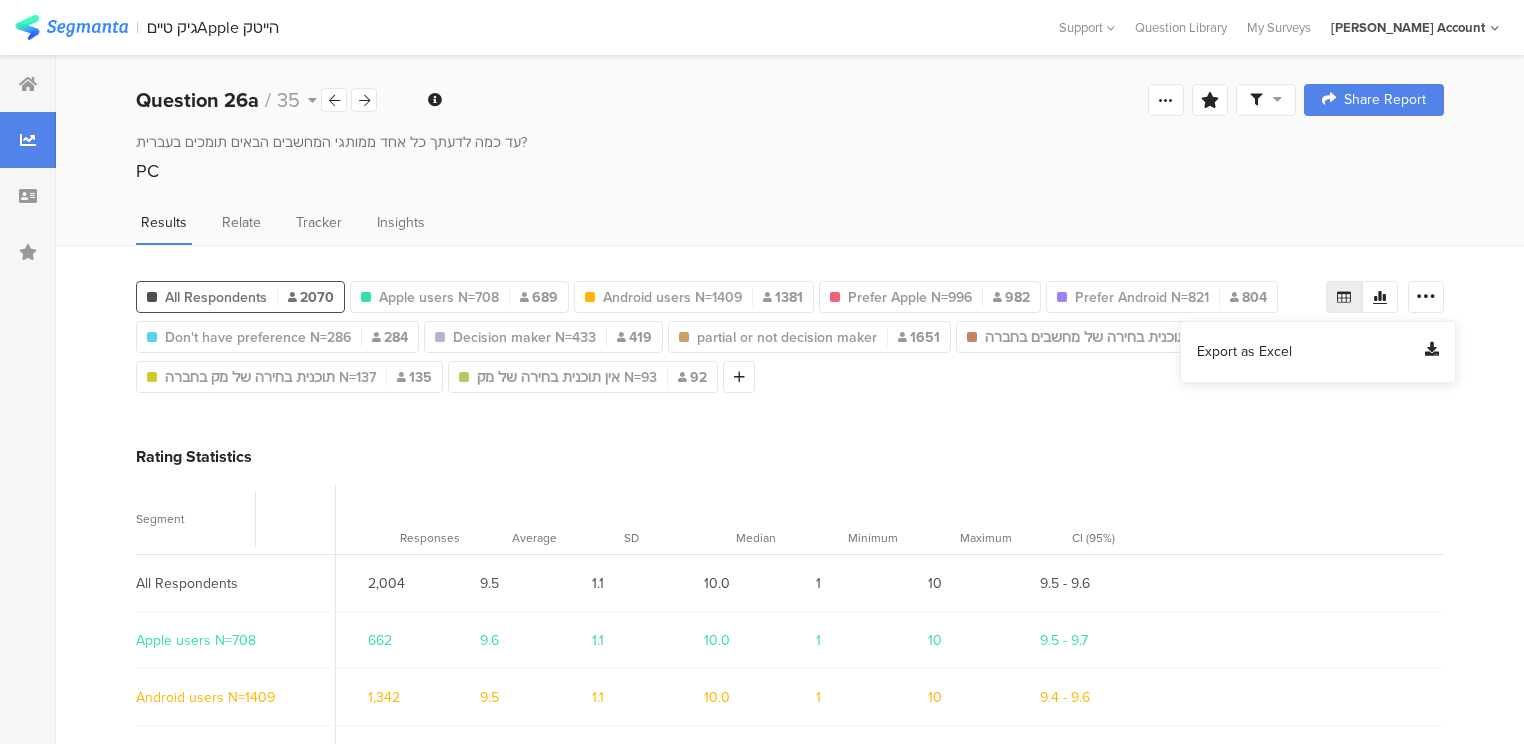 click on "Export as Excel" at bounding box center (1244, 352) 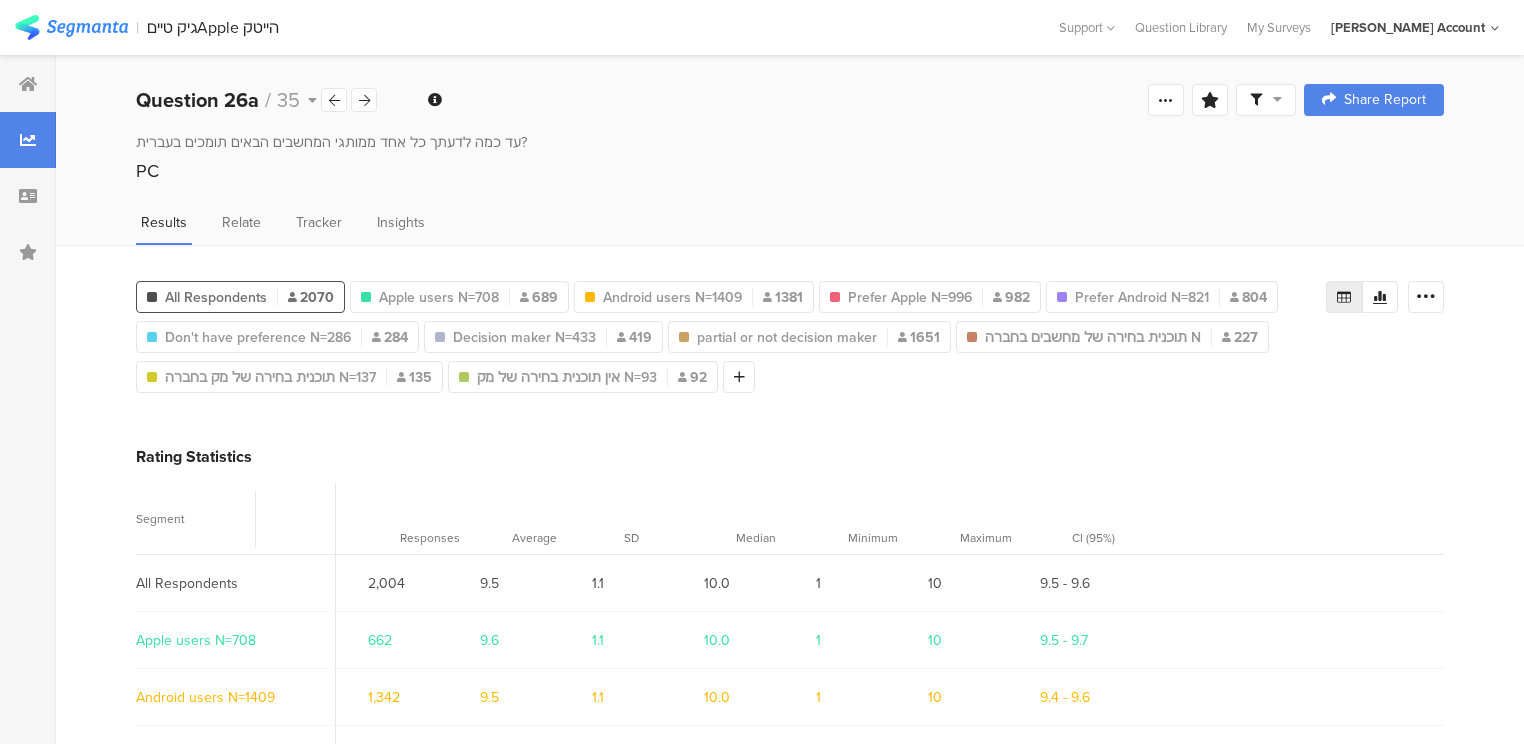 drag, startPoint x: 361, startPoint y: 102, endPoint x: 385, endPoint y: 115, distance: 27.294687 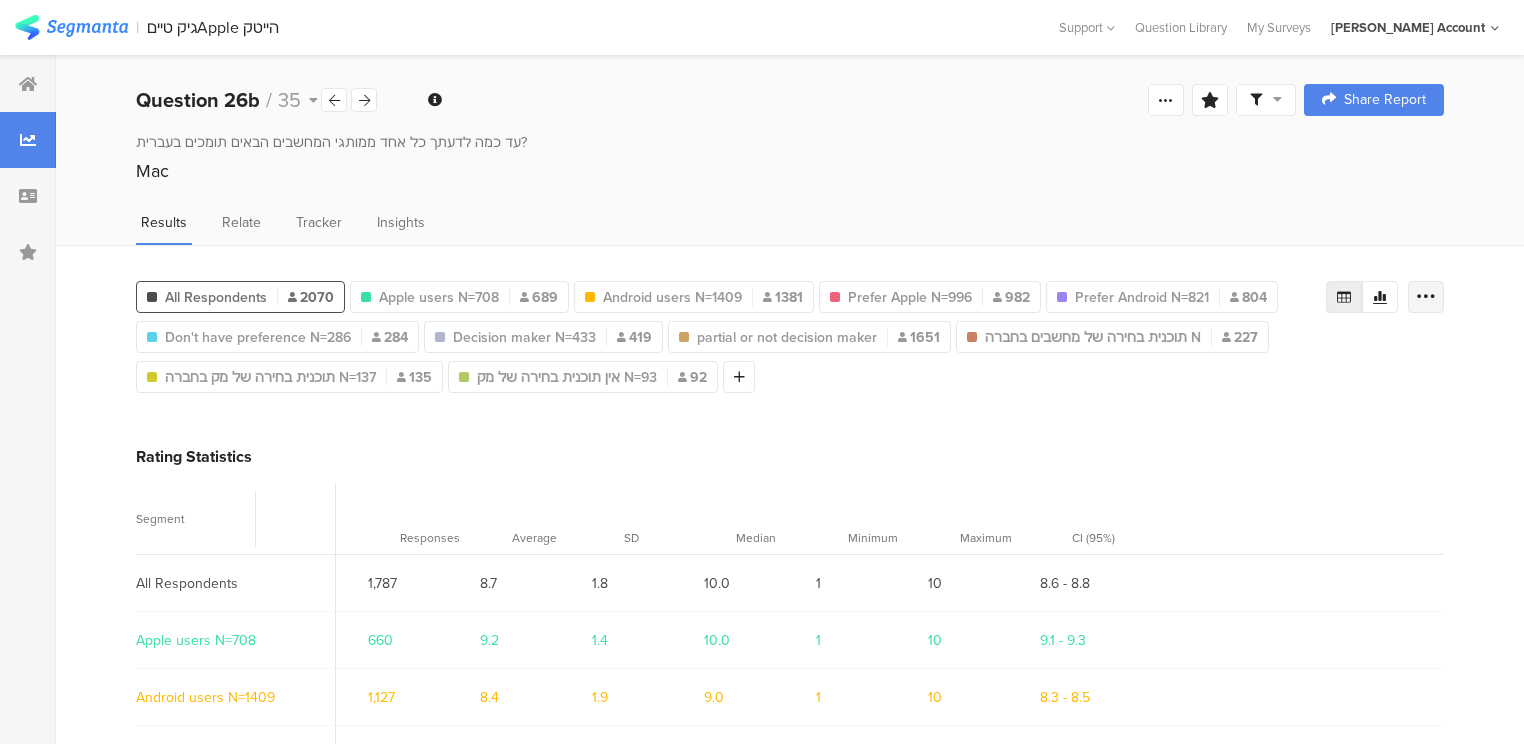 click at bounding box center [1426, 297] 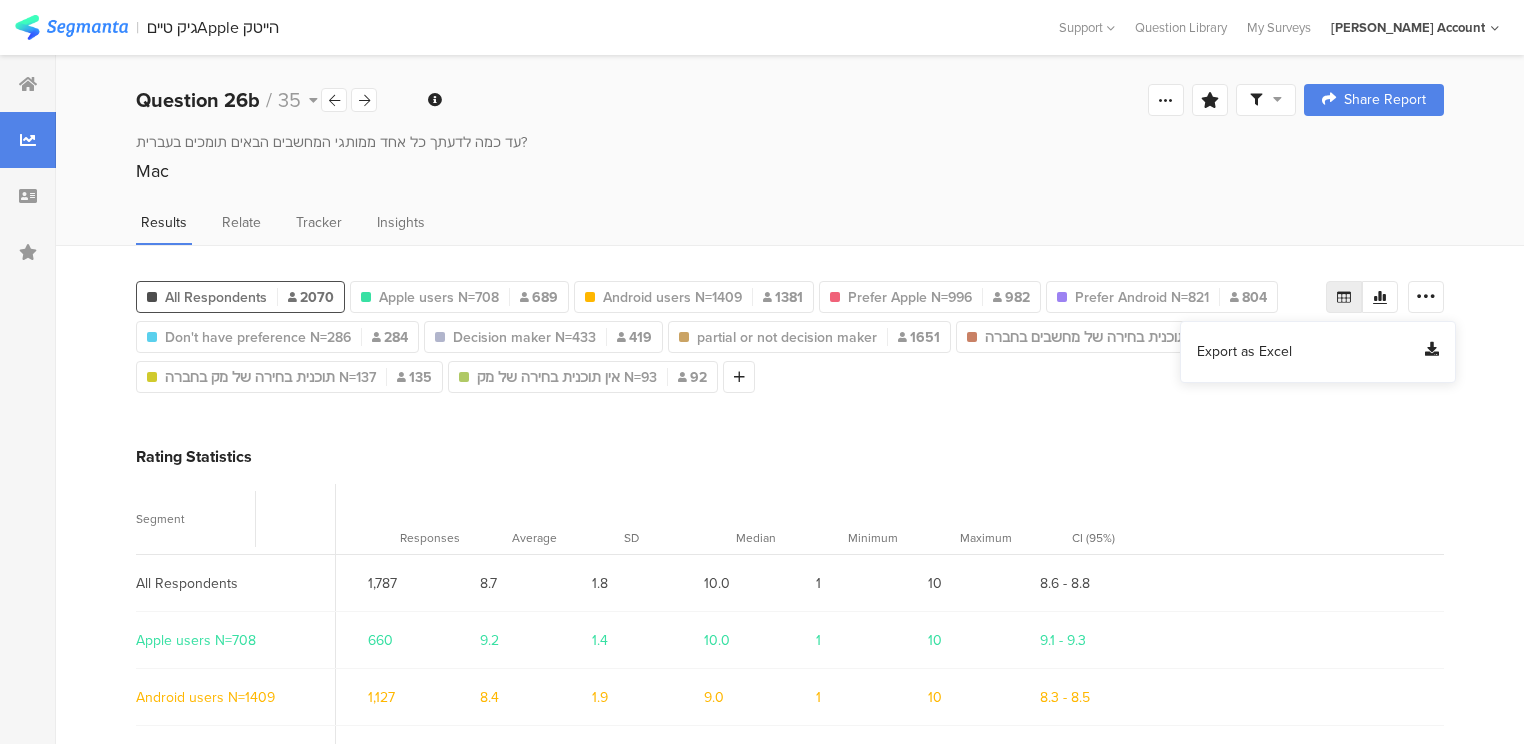 click on "Export as Excel" at bounding box center [1244, 352] 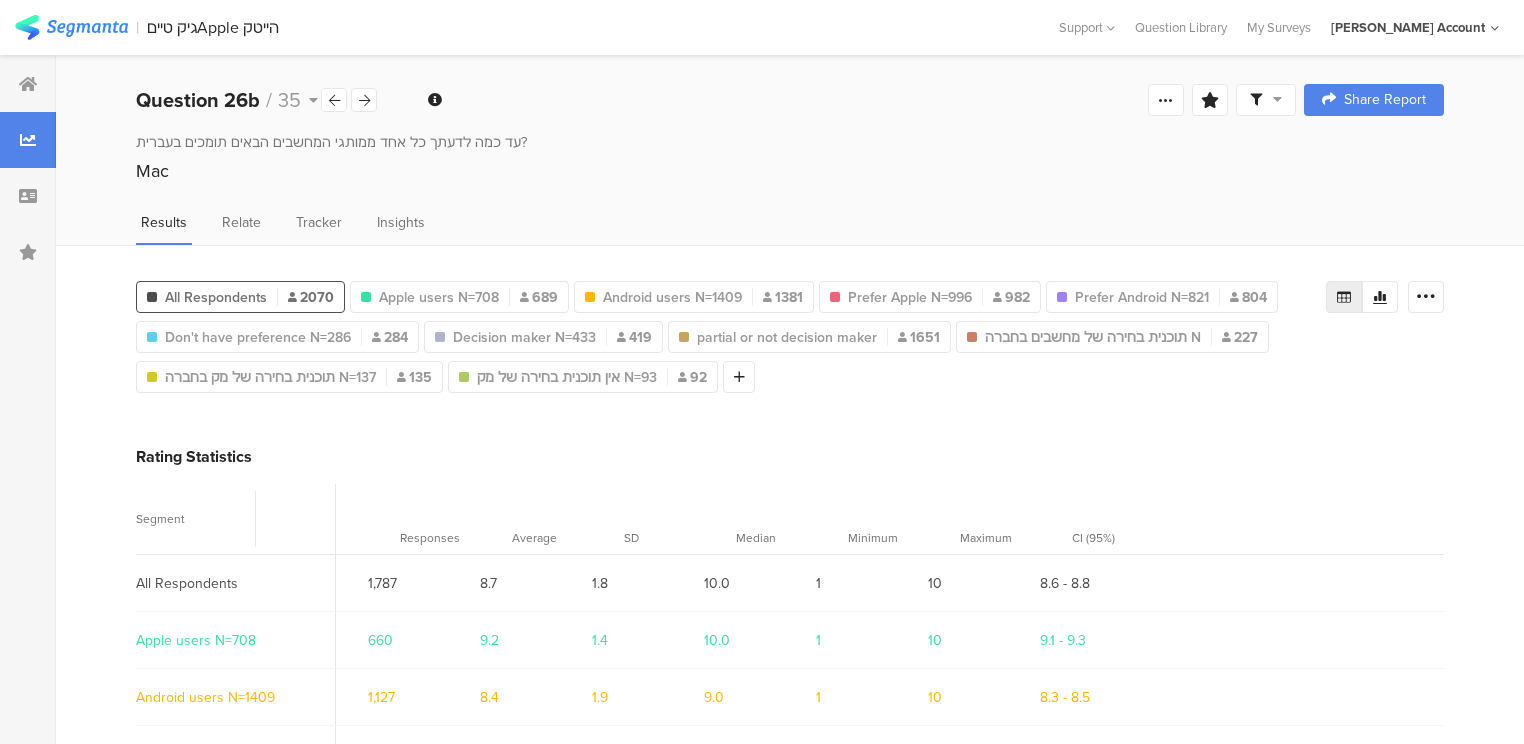 drag, startPoint x: 366, startPoint y: 96, endPoint x: 328, endPoint y: 155, distance: 70.178345 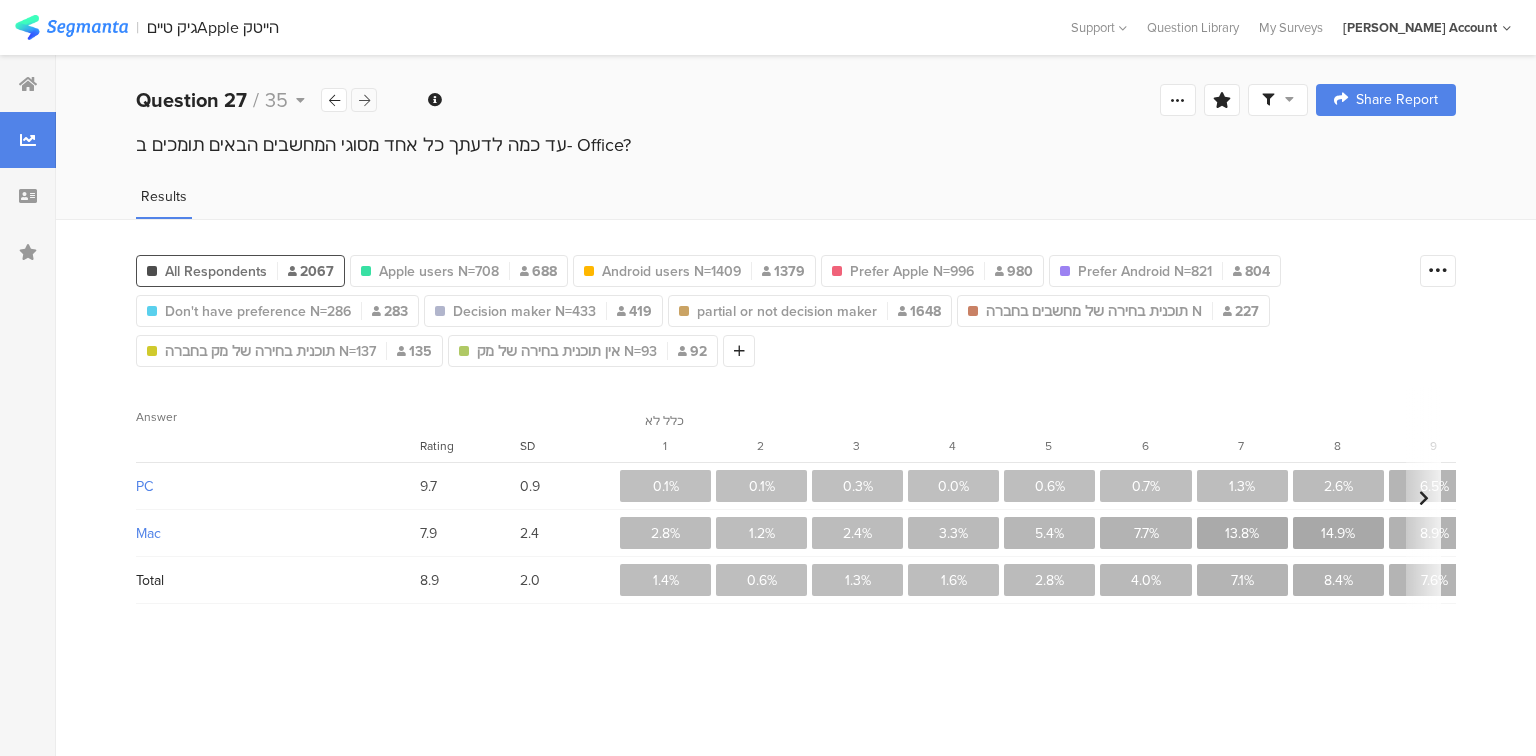 click at bounding box center [364, 100] 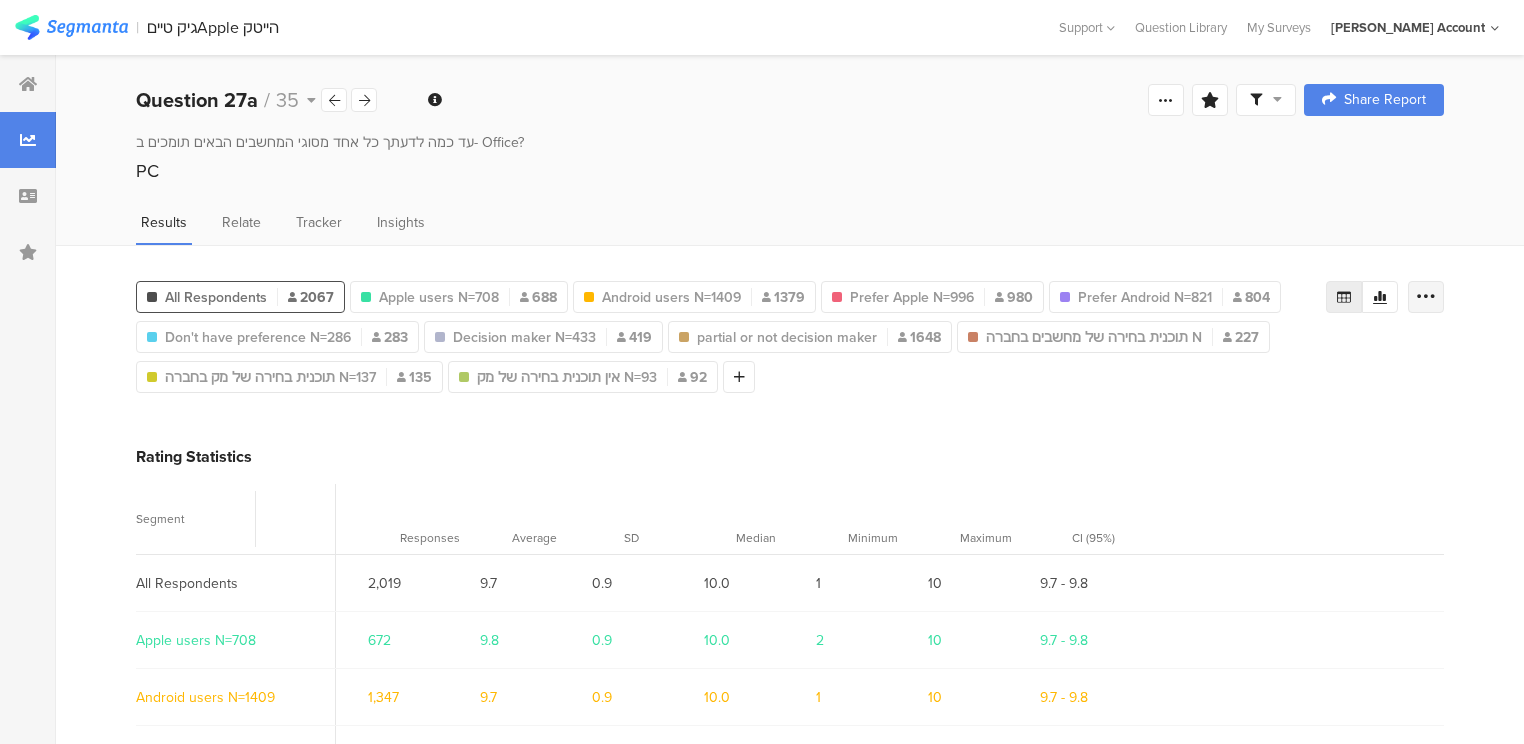click at bounding box center (1426, 297) 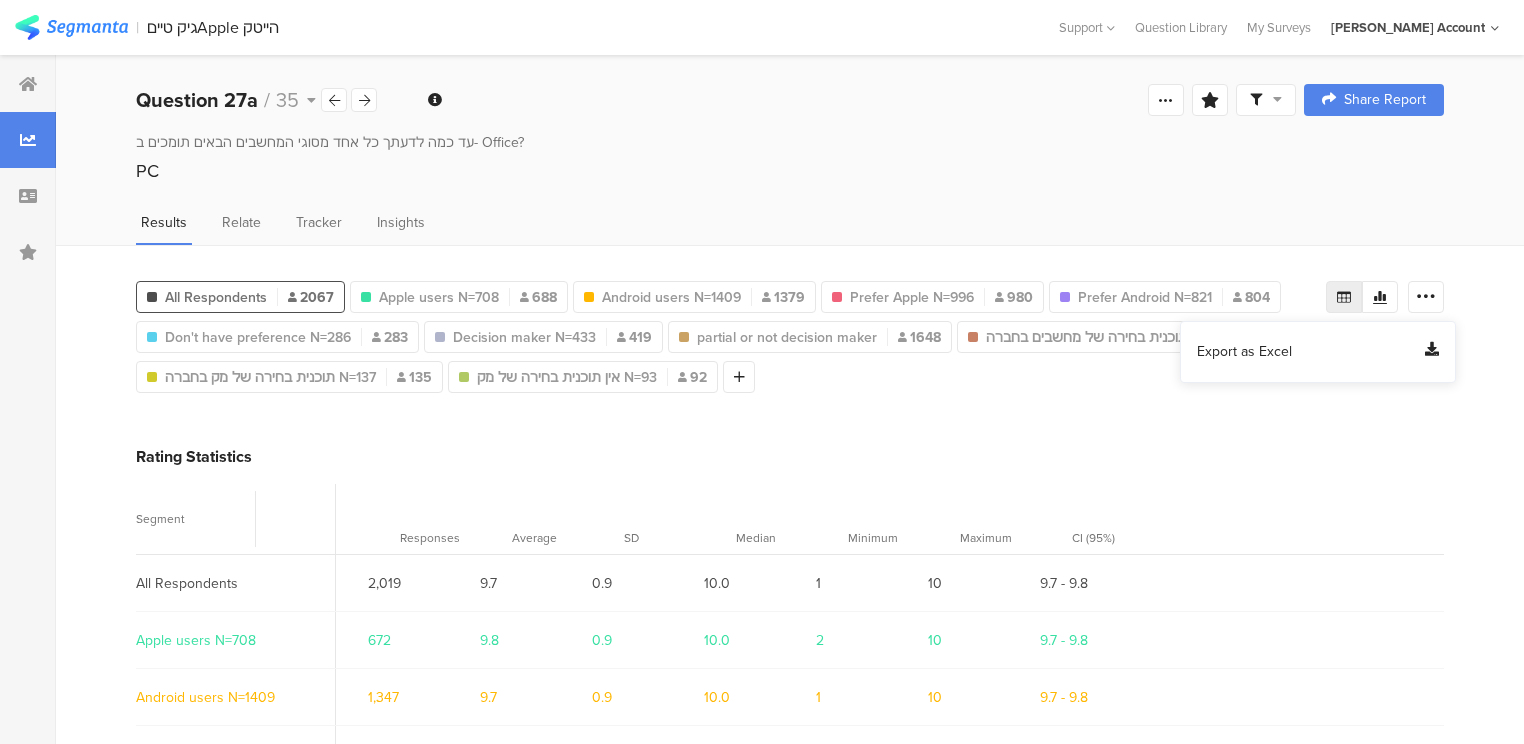 click on "Export as Excel" at bounding box center (1244, 352) 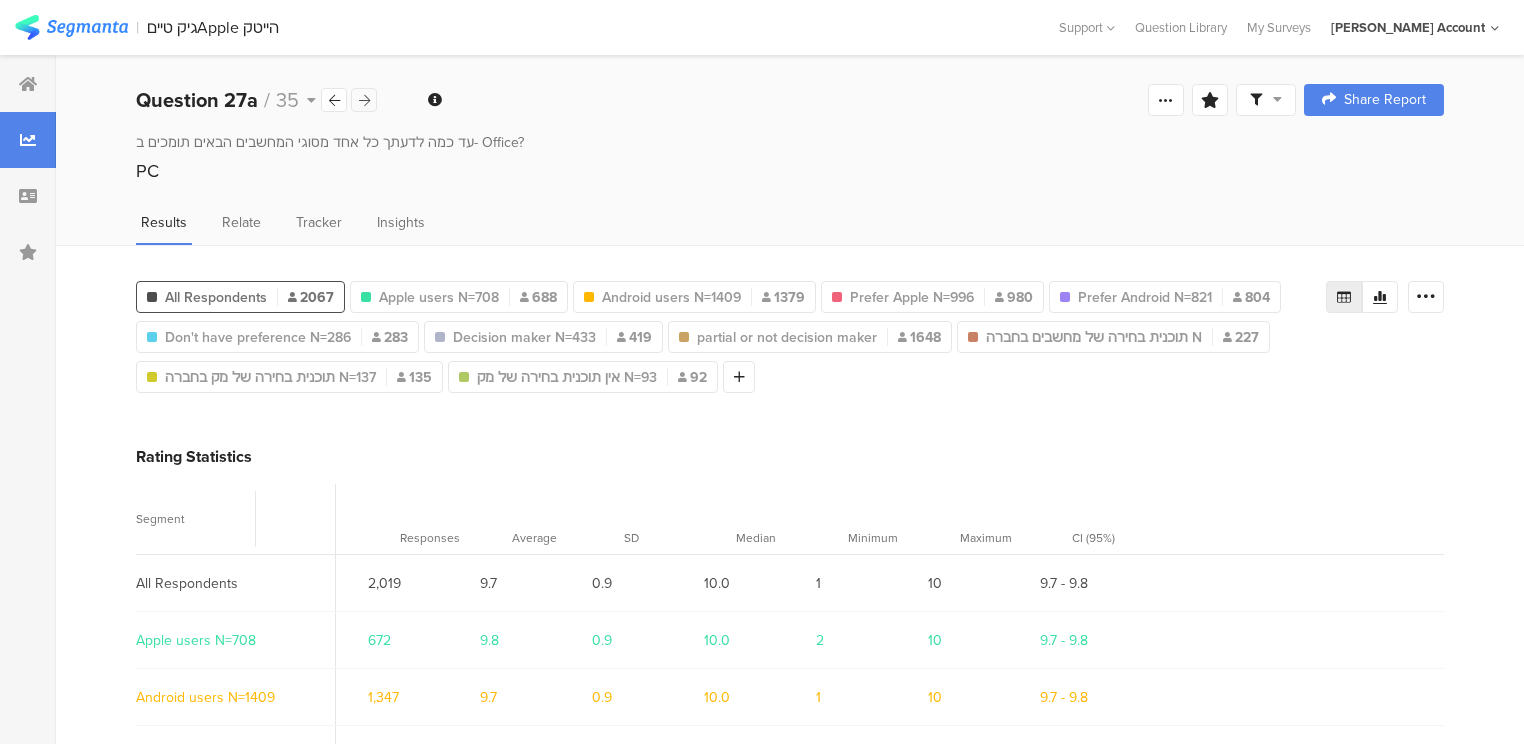 click at bounding box center (364, 100) 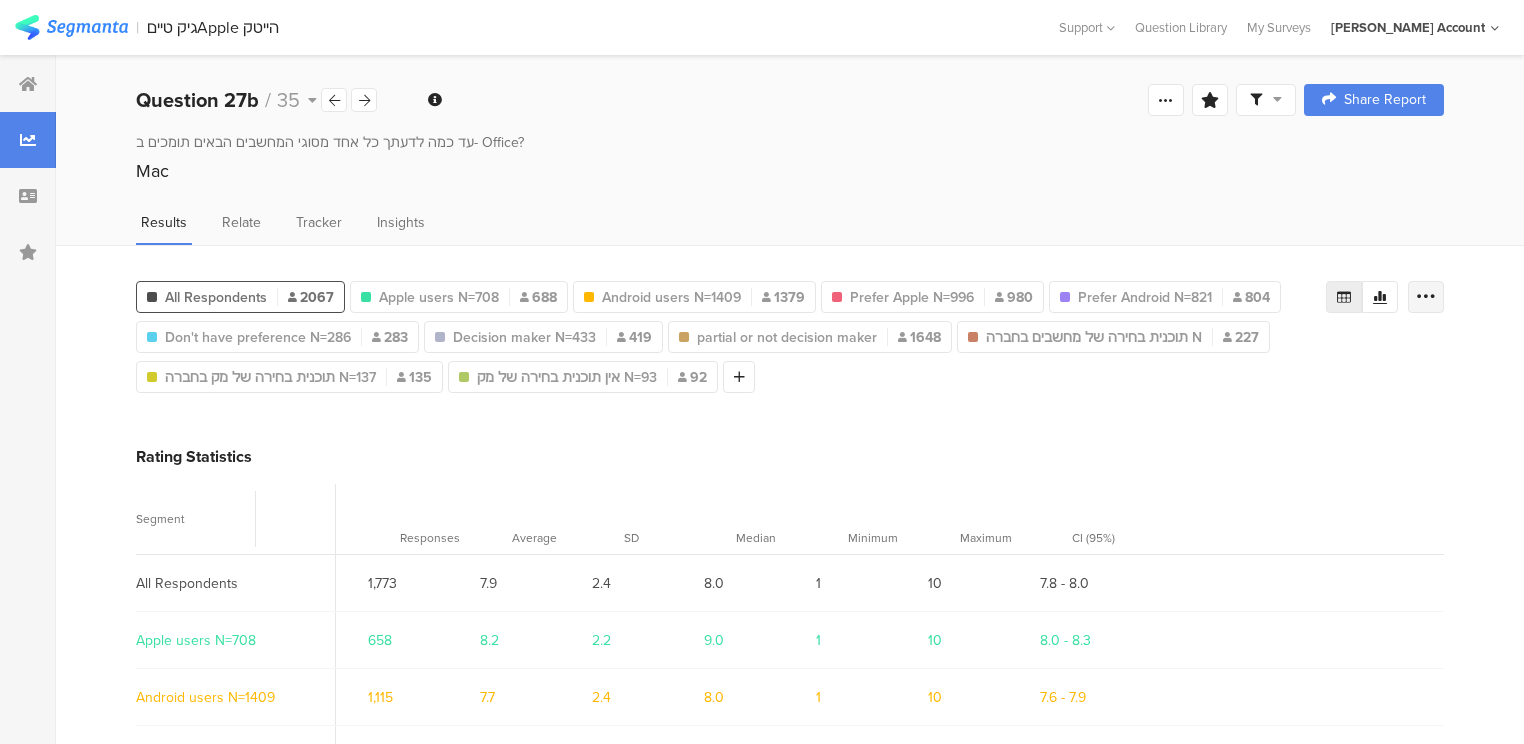 click at bounding box center [1426, 297] 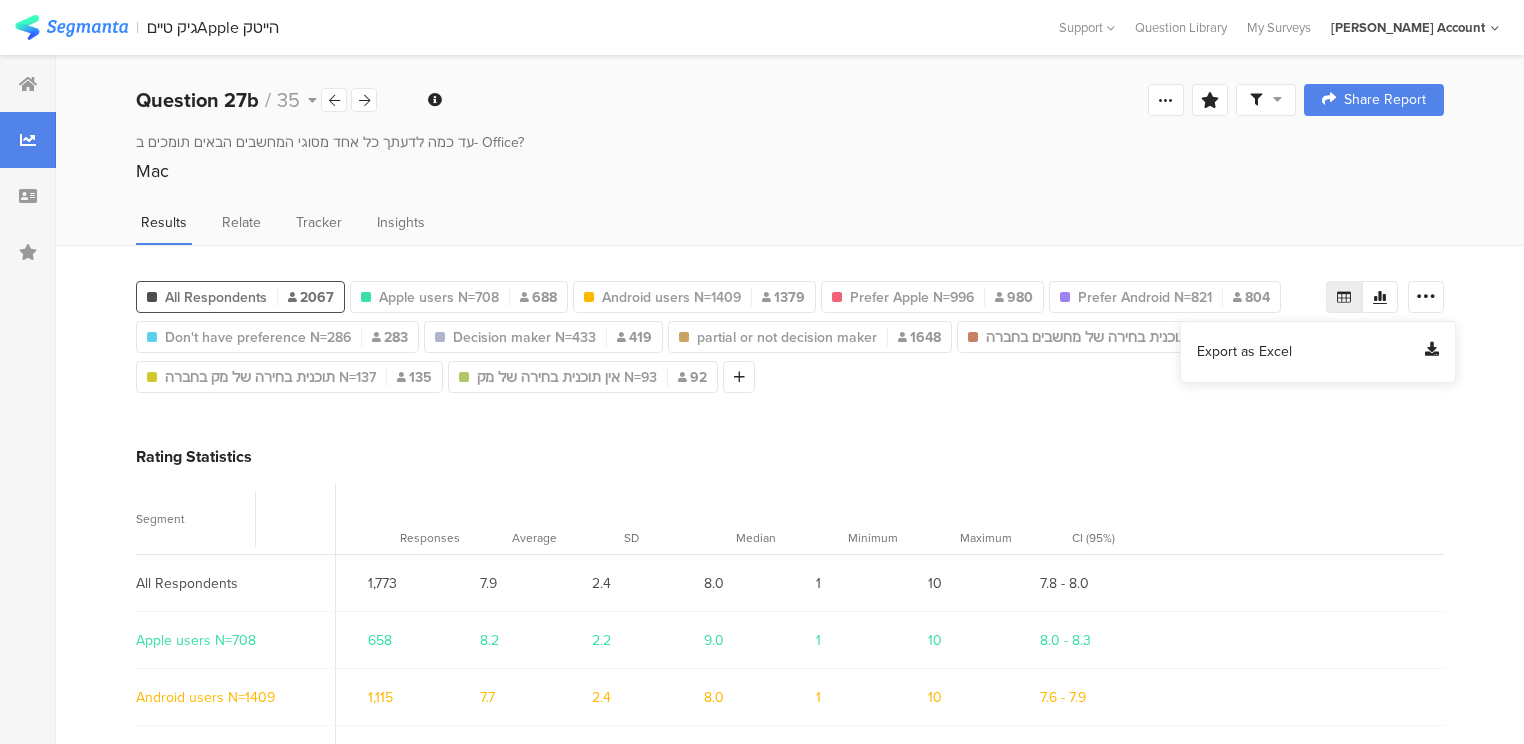 click on "Export as Excel" at bounding box center [1244, 352] 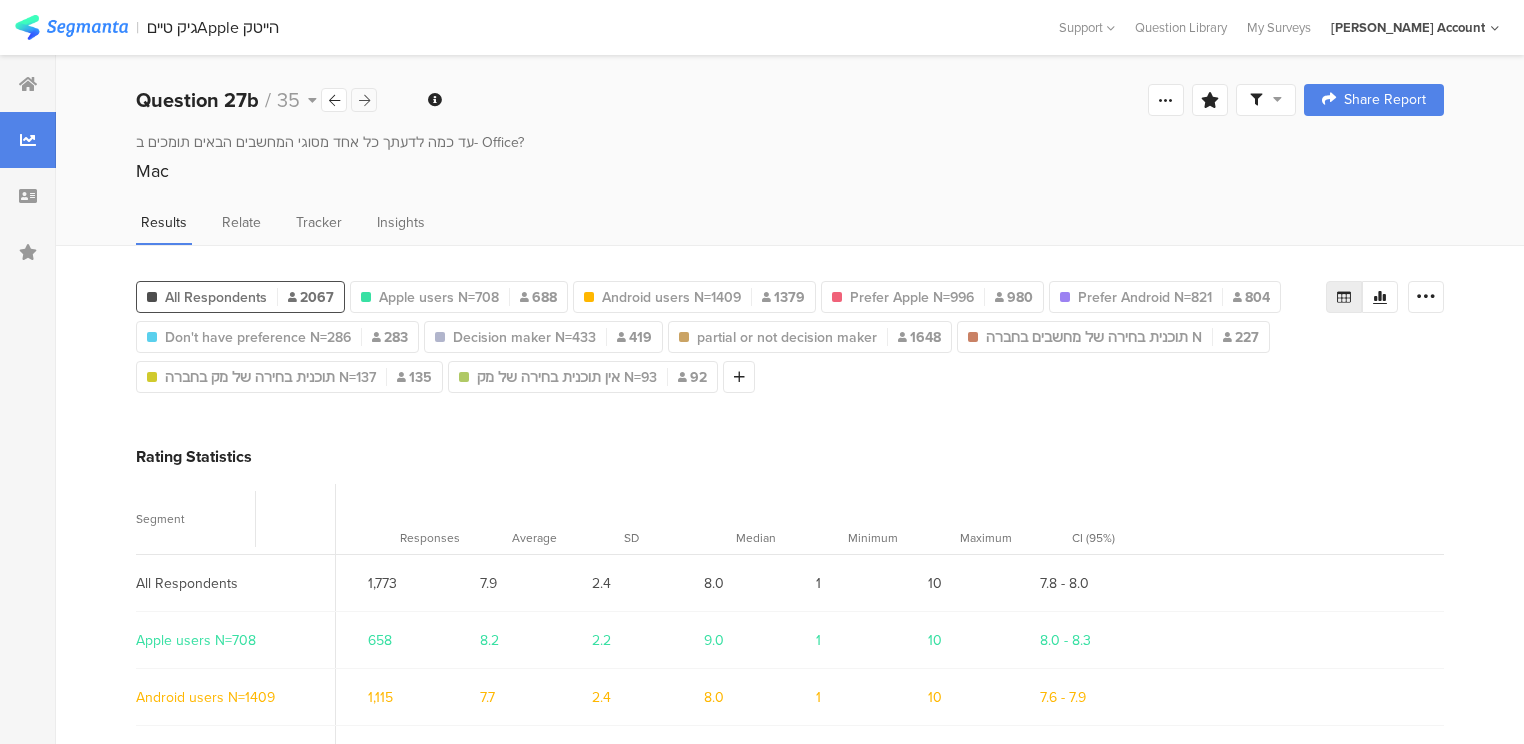 click at bounding box center [364, 100] 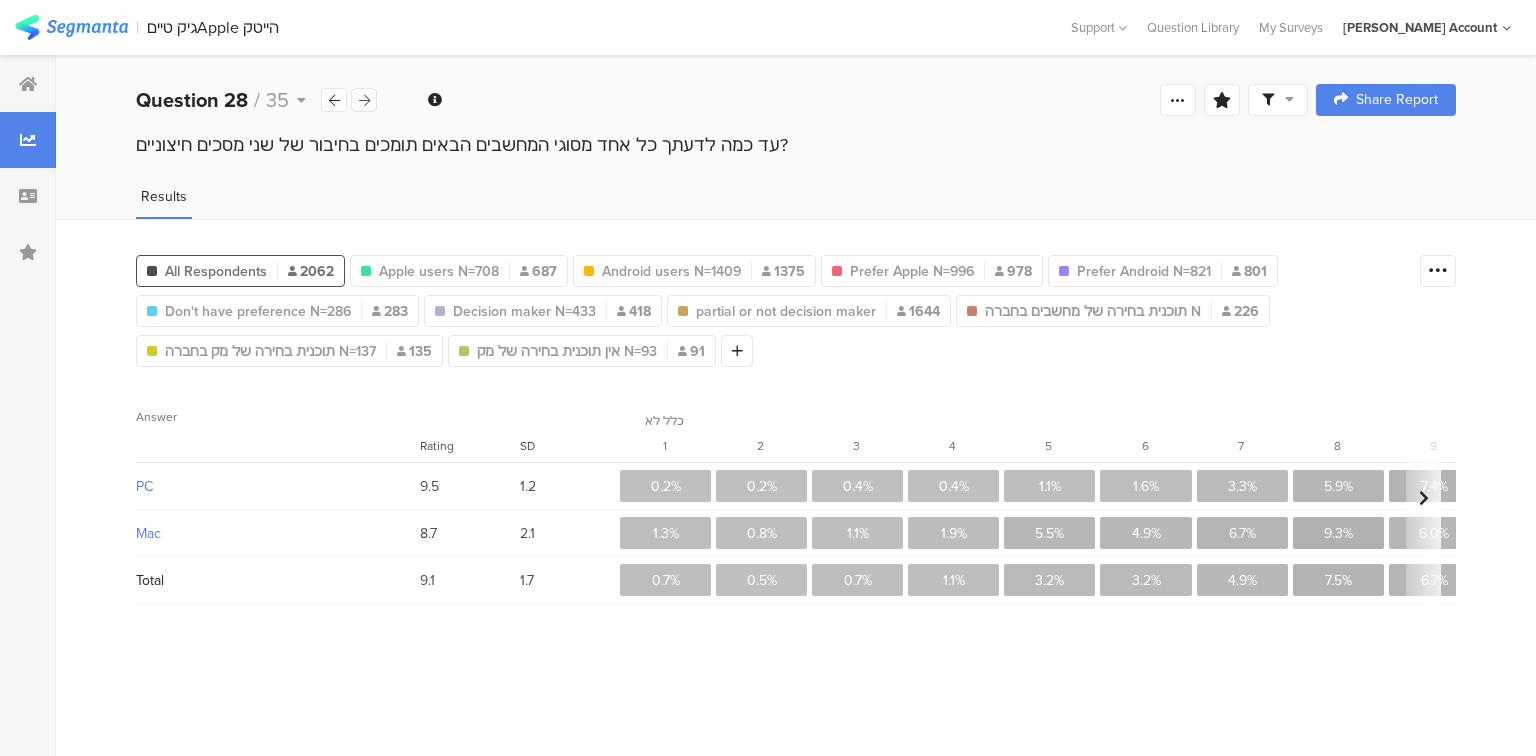 click at bounding box center [364, 100] 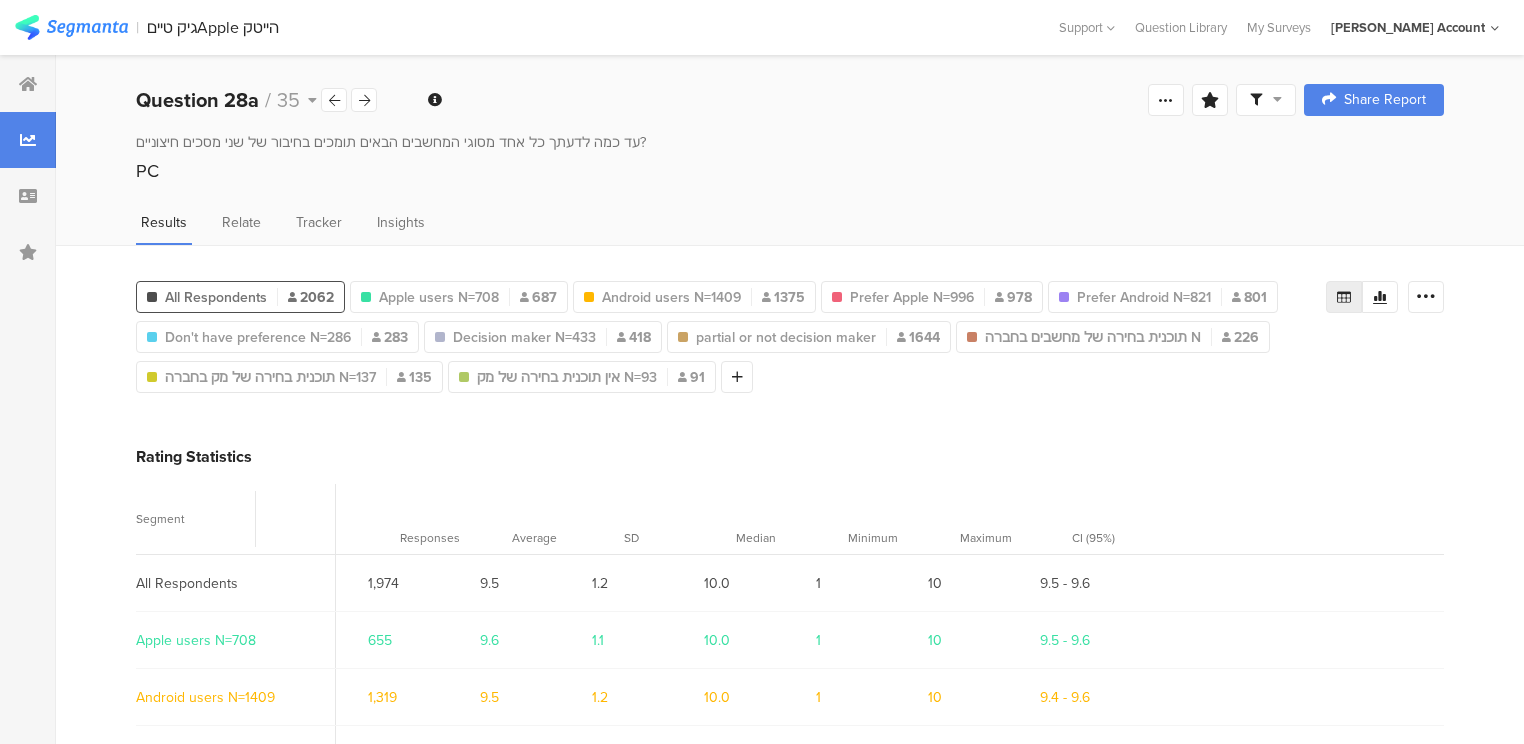 click at bounding box center (1385, 297) 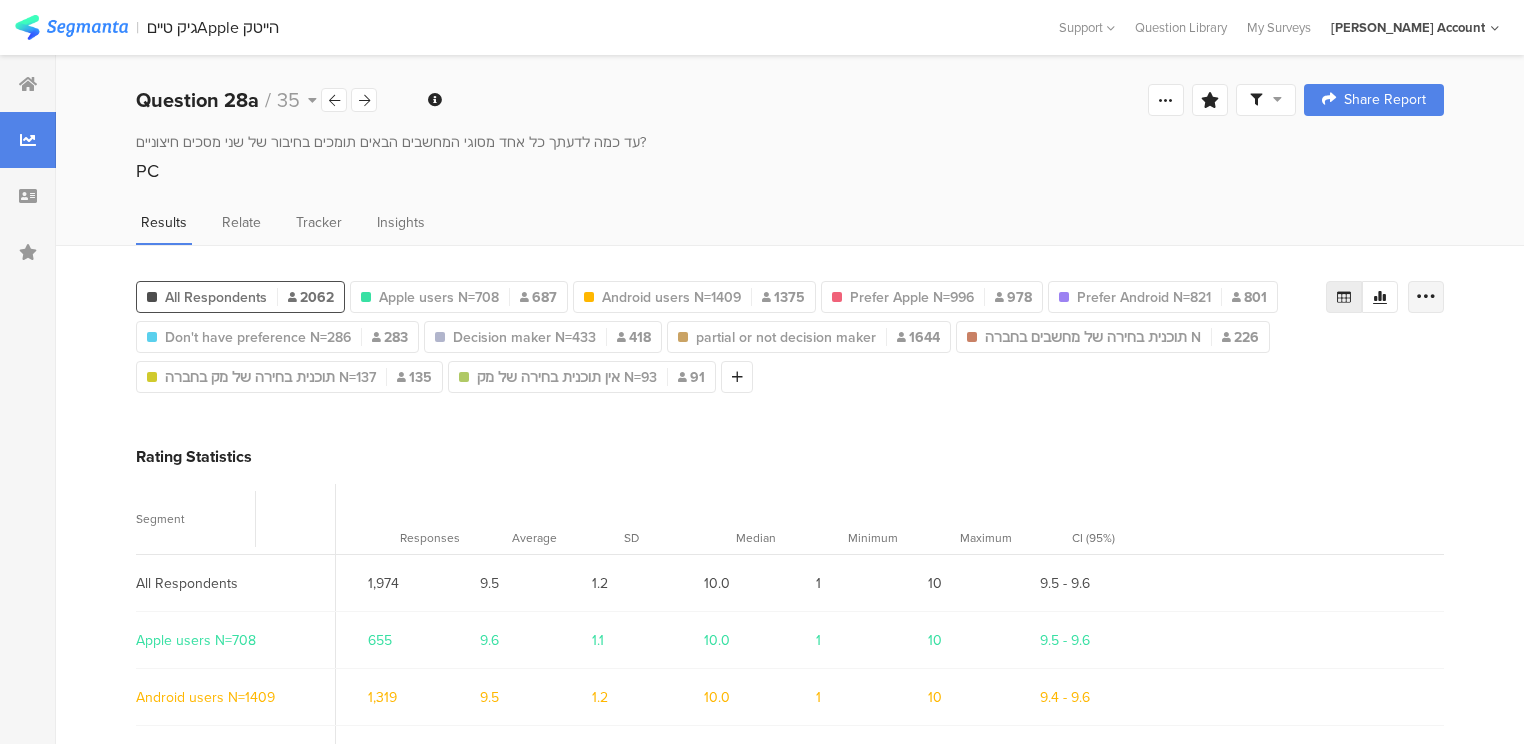 click at bounding box center (1426, 297) 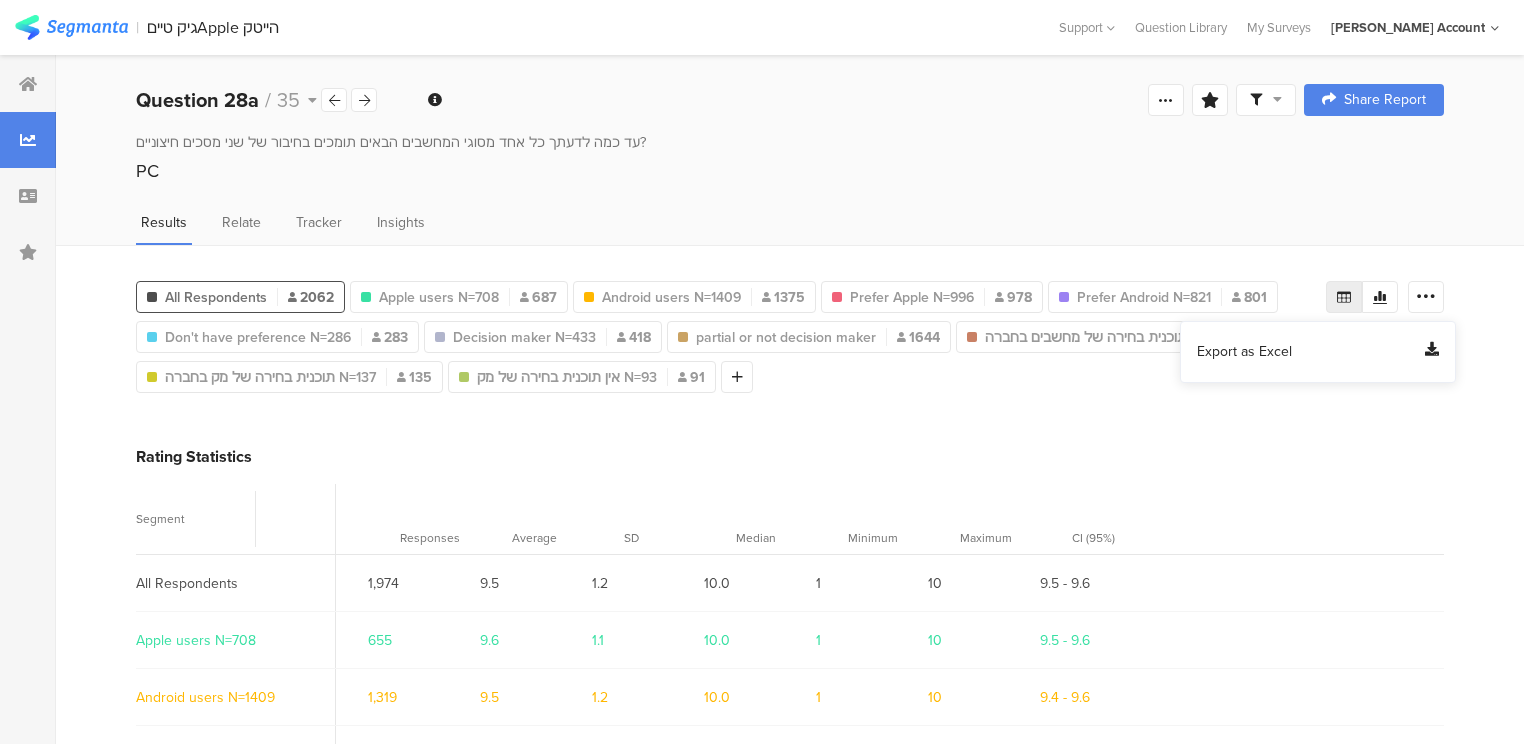click on "Export as Excel" at bounding box center [1244, 352] 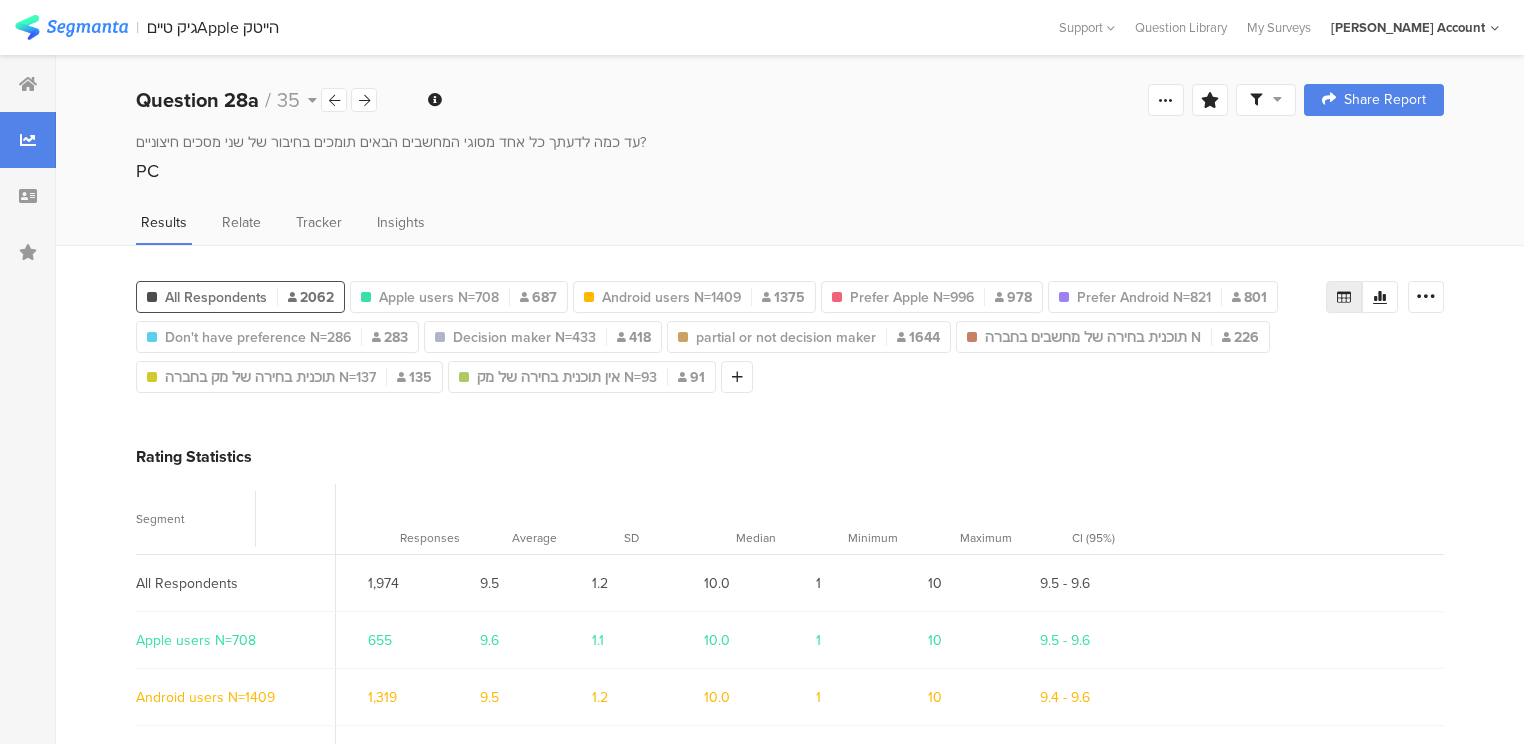 drag, startPoint x: 364, startPoint y: 100, endPoint x: 379, endPoint y: 118, distance: 23.43075 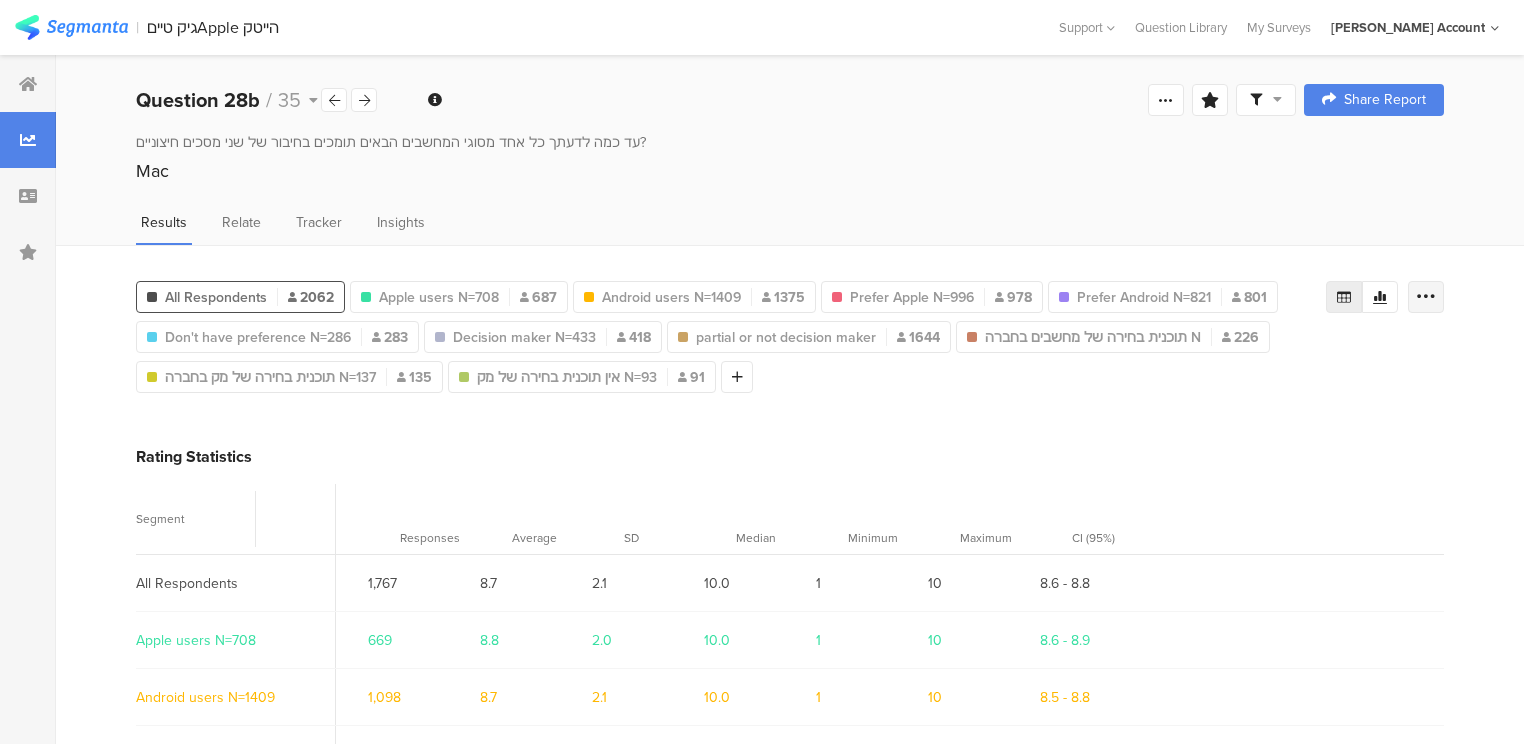 click at bounding box center [1426, 297] 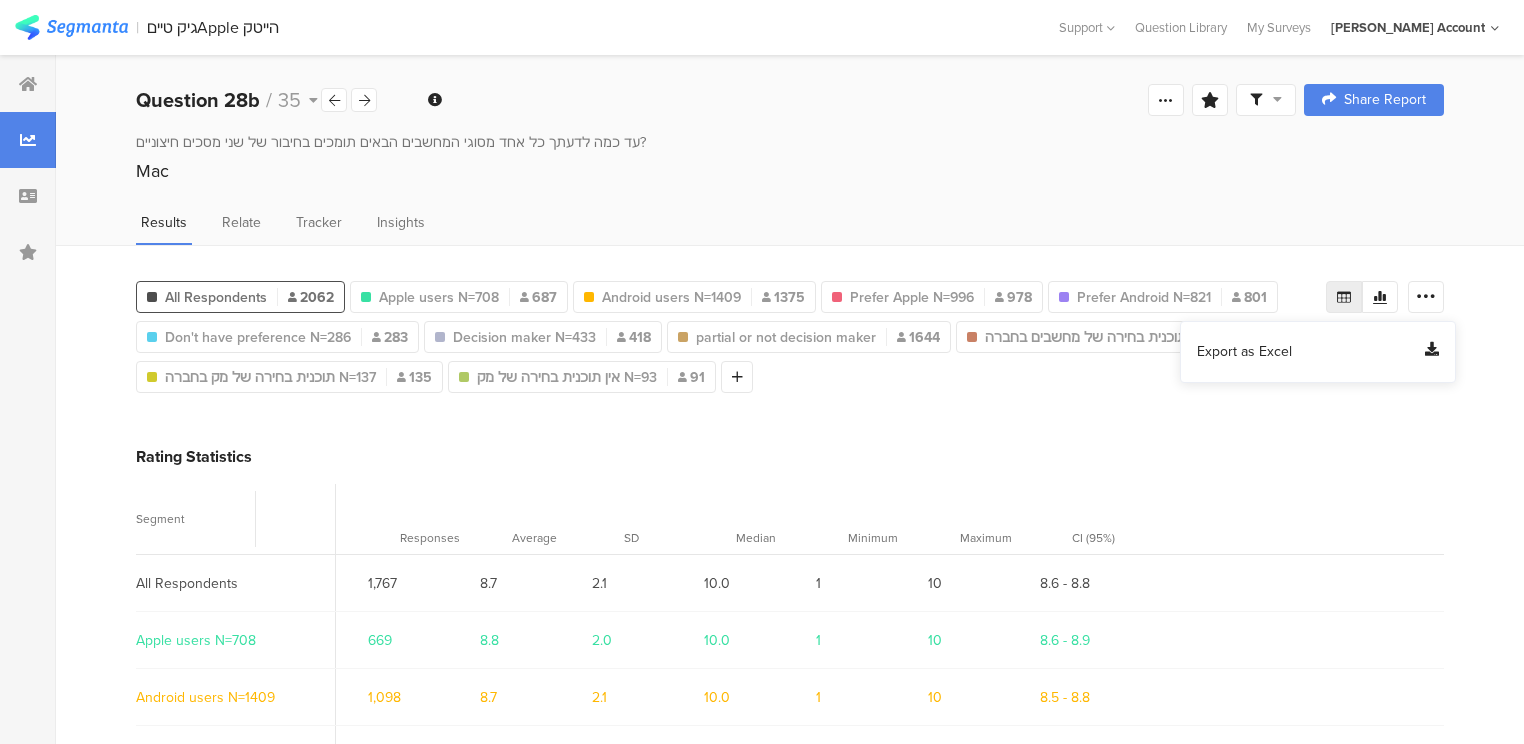 click on "Export as Excel" at bounding box center [1244, 352] 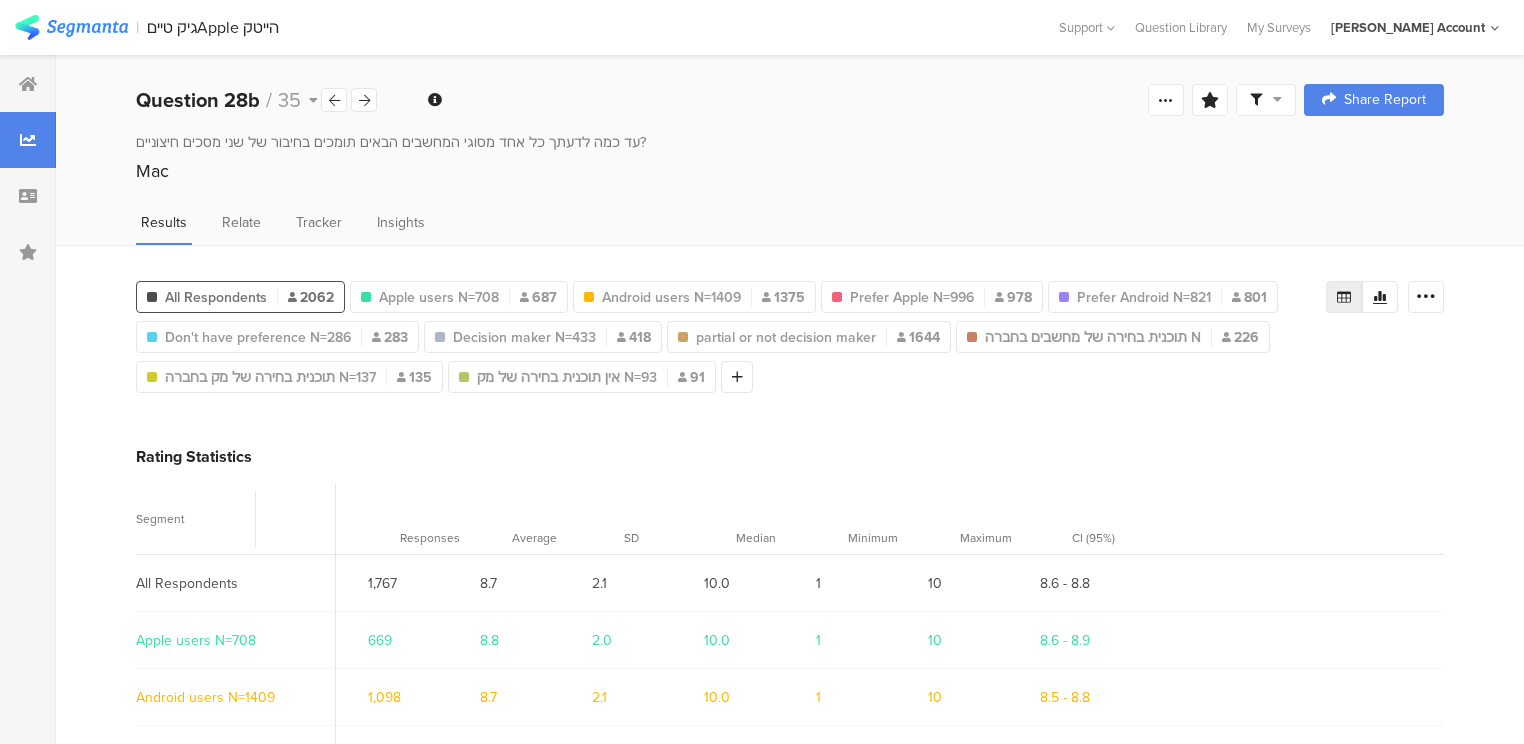 drag, startPoint x: 368, startPoint y: 104, endPoint x: 418, endPoint y: 131, distance: 56.82429 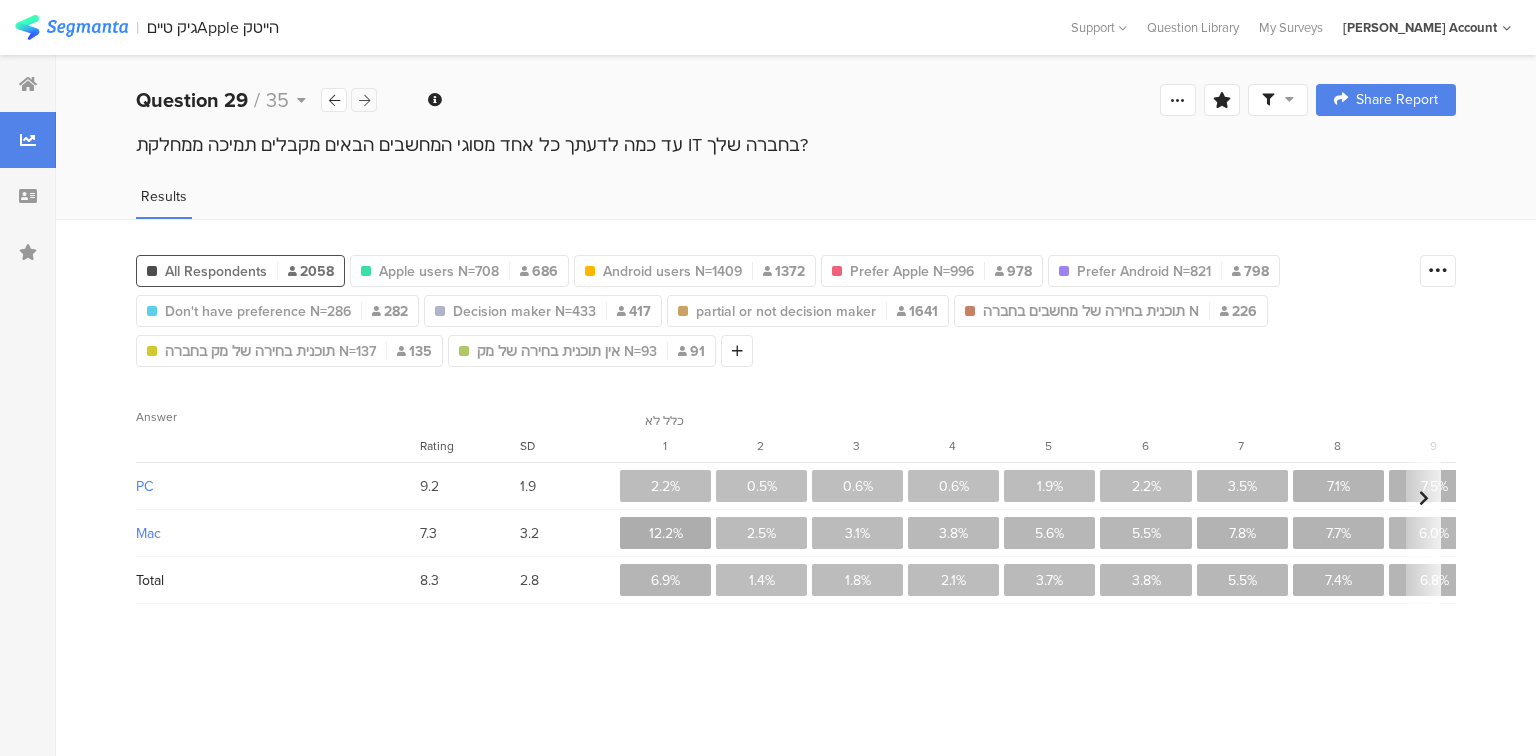 click at bounding box center [364, 100] 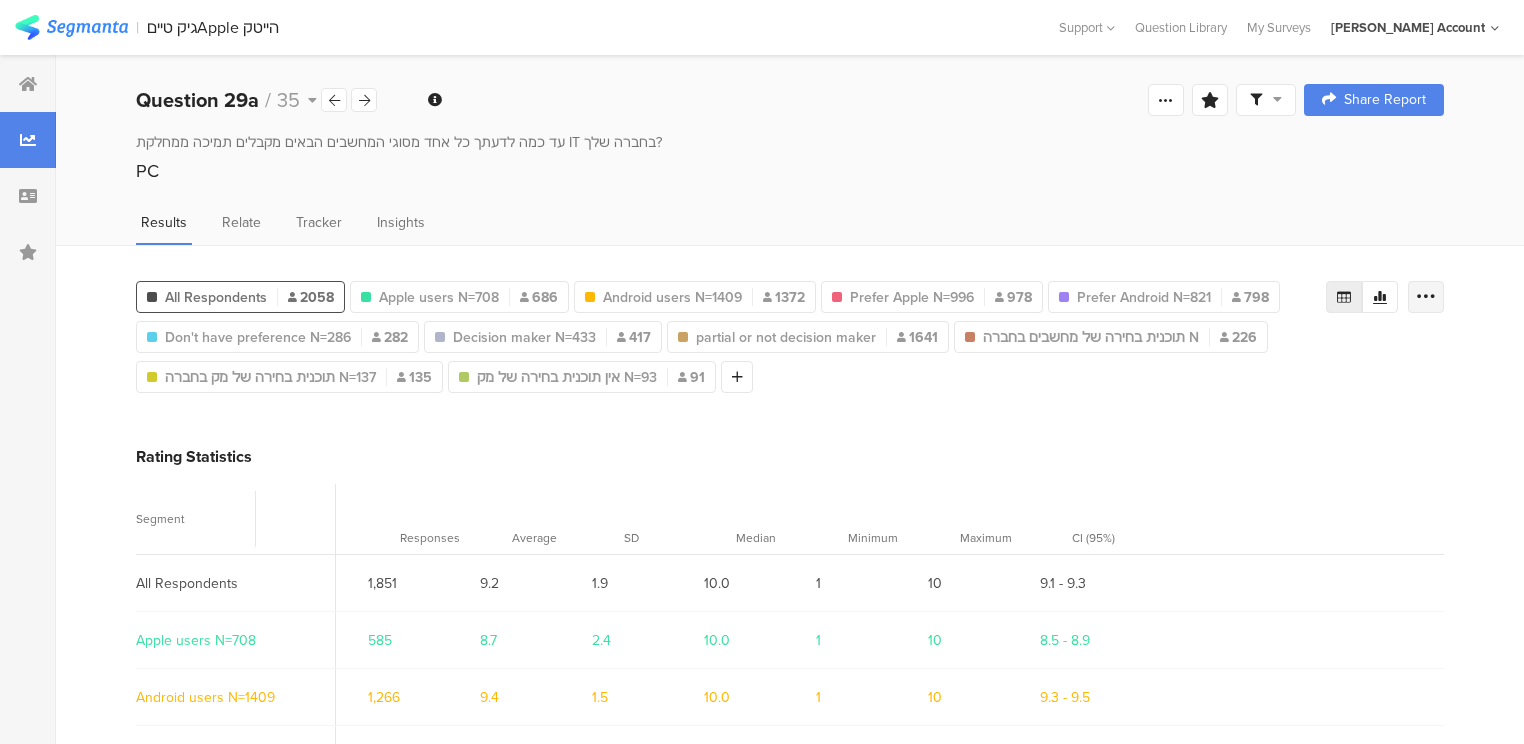 click at bounding box center (1426, 297) 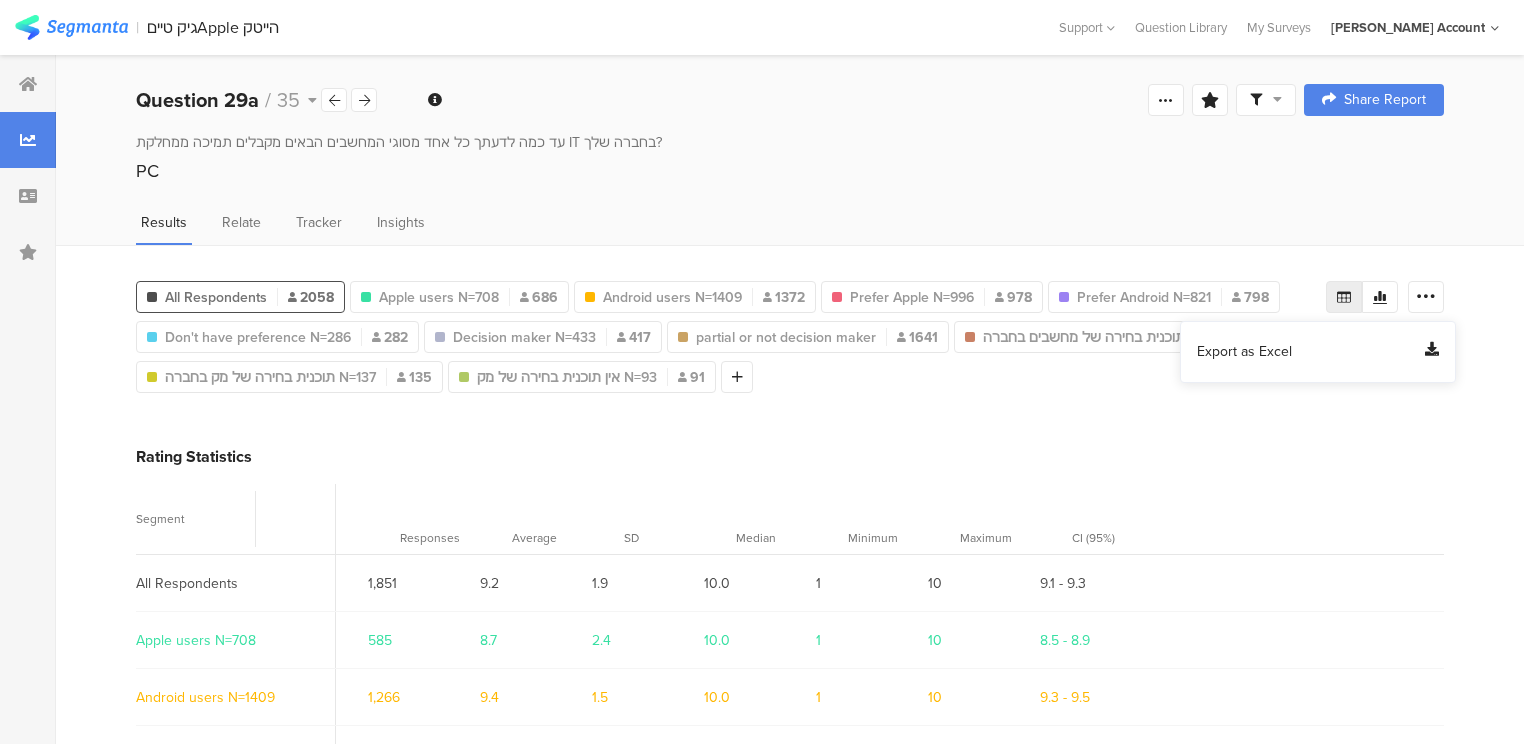 click on "Export as Excel" at bounding box center (1244, 352) 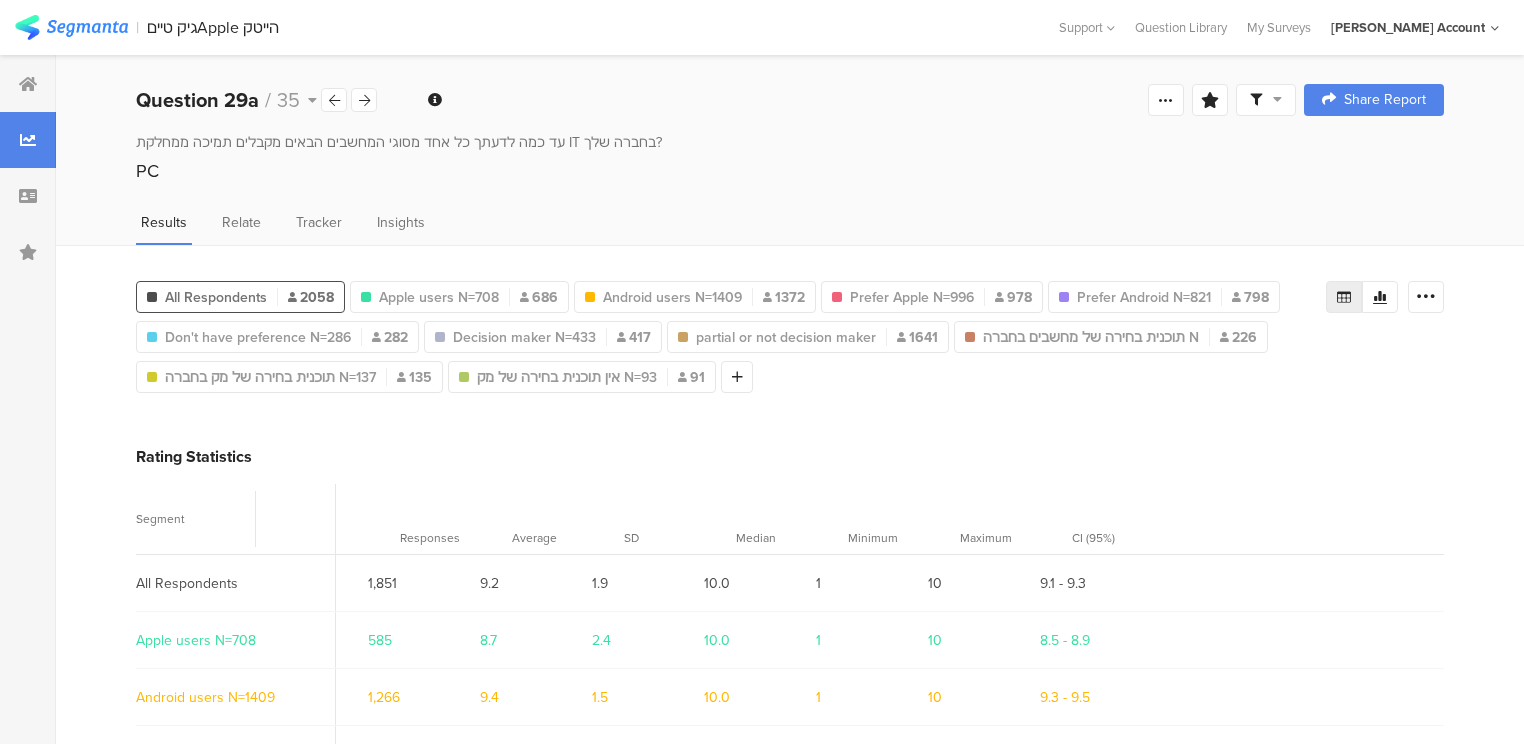 drag, startPoint x: 363, startPoint y: 97, endPoint x: 422, endPoint y: 123, distance: 64.4748 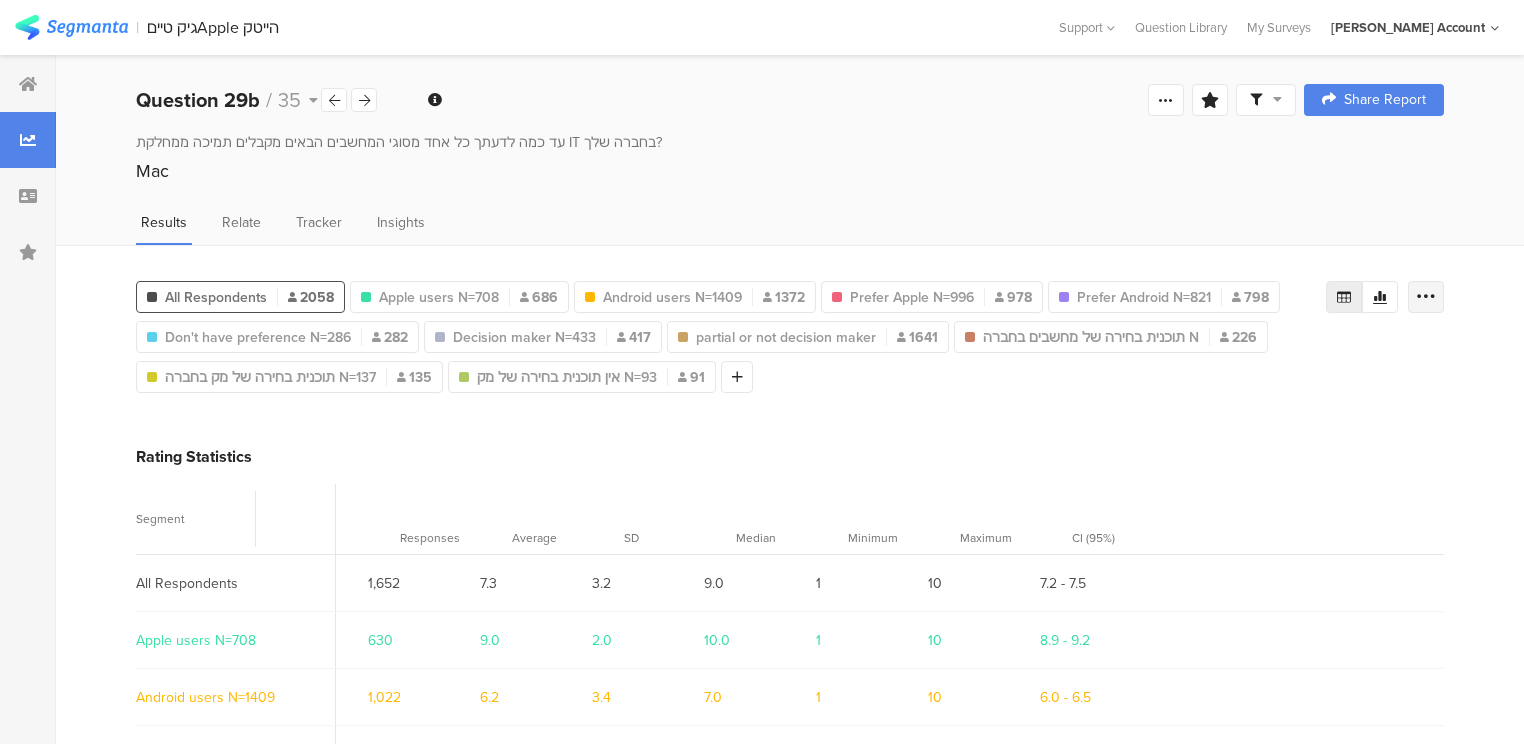 click at bounding box center [1426, 297] 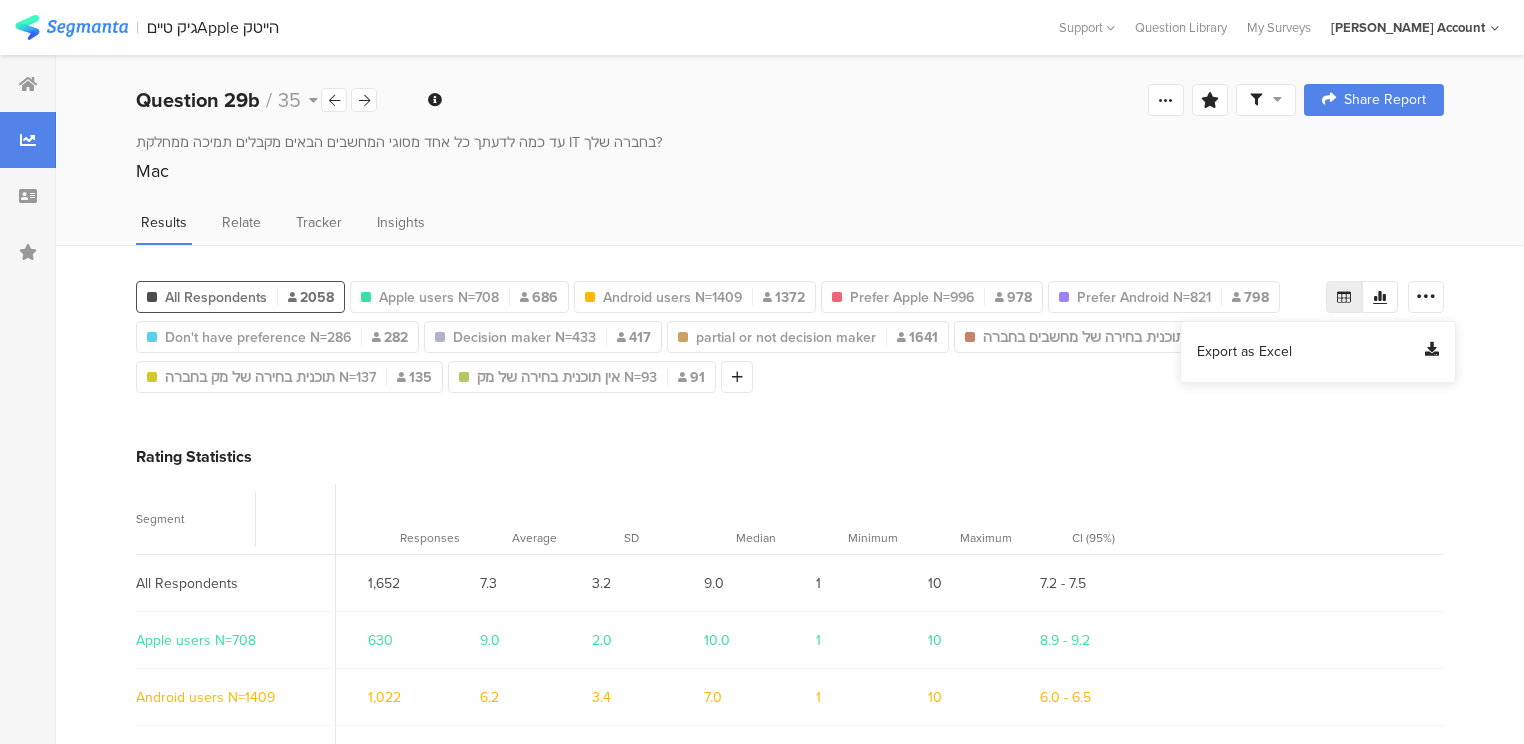 click on "Export as Excel" at bounding box center [1244, 352] 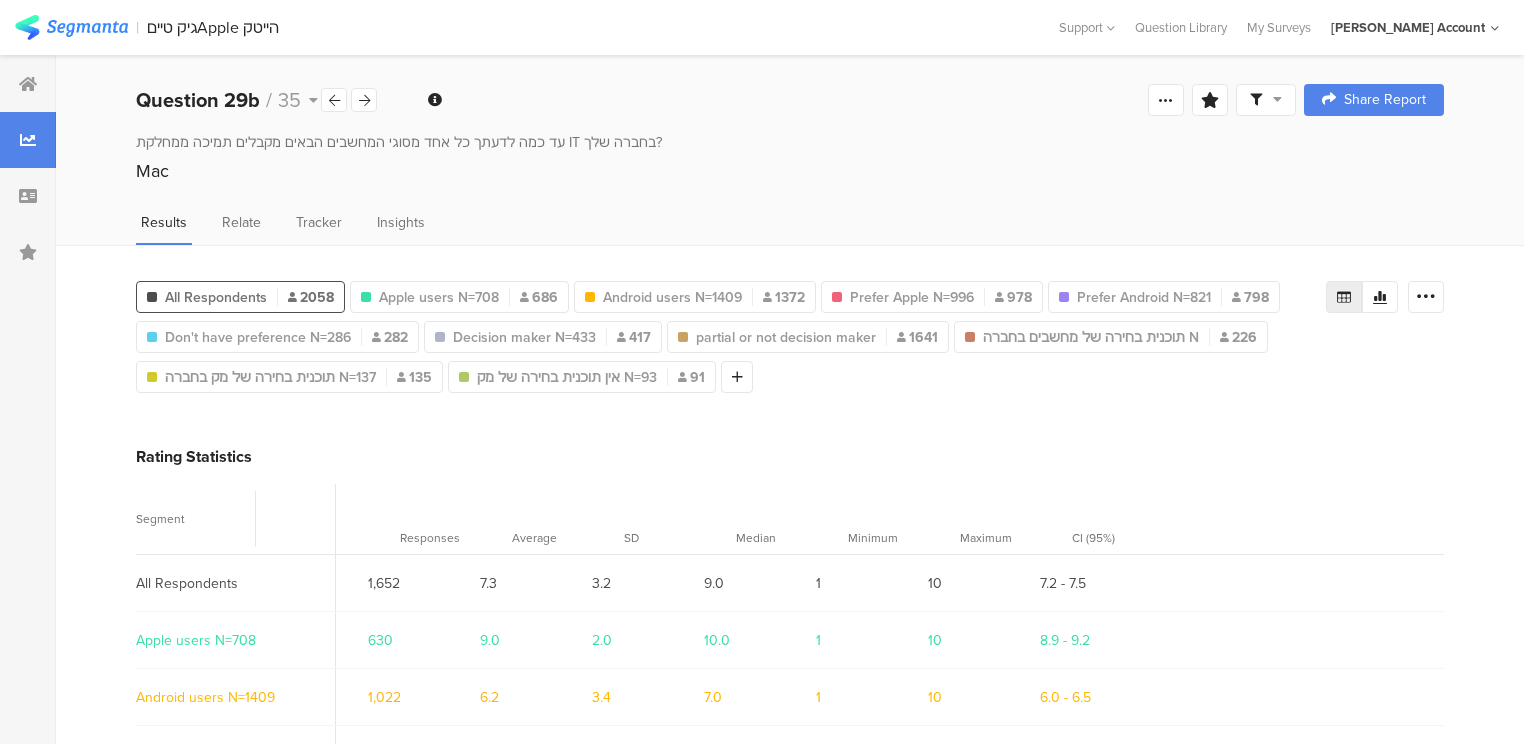 drag, startPoint x: 369, startPoint y: 102, endPoint x: 378, endPoint y: 107, distance: 10.29563 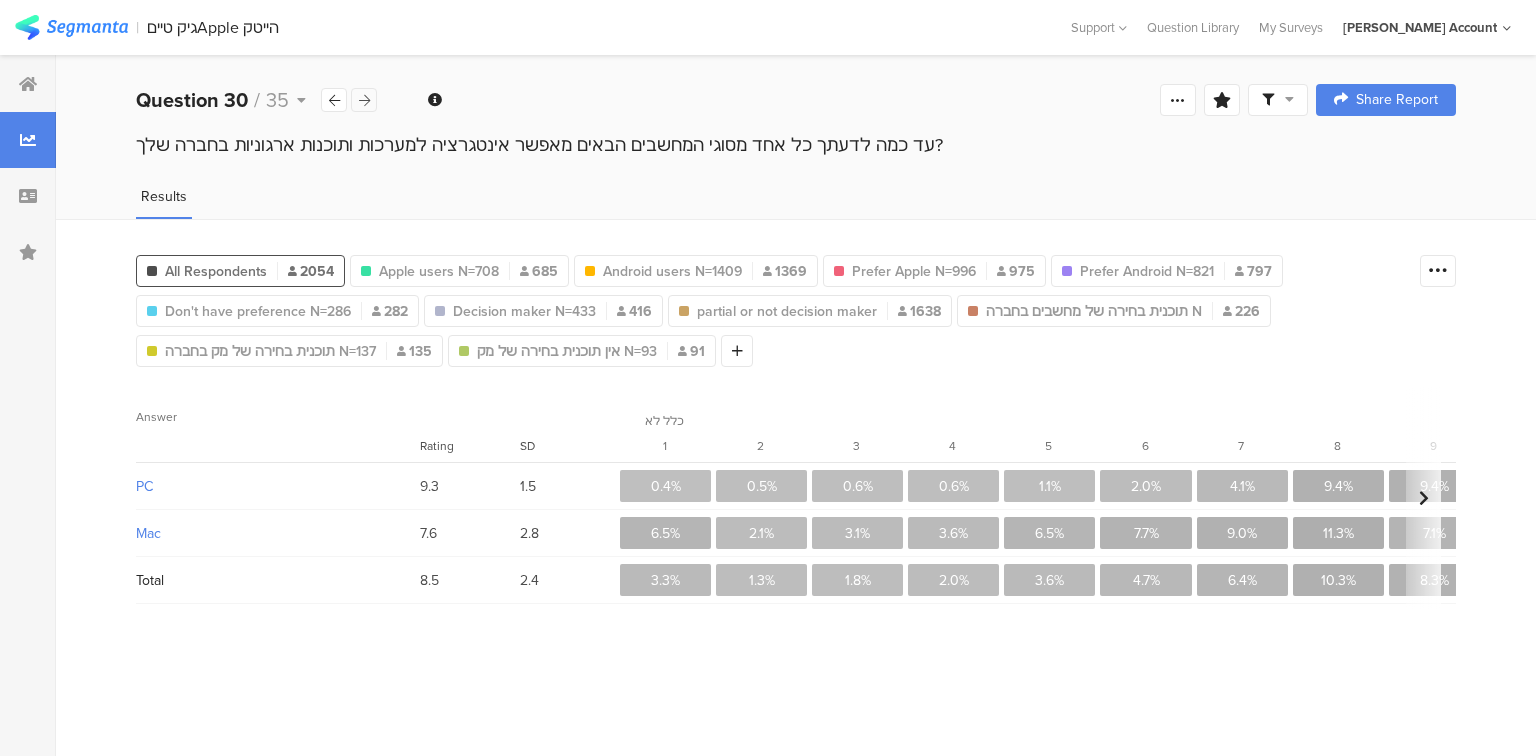 click at bounding box center (364, 100) 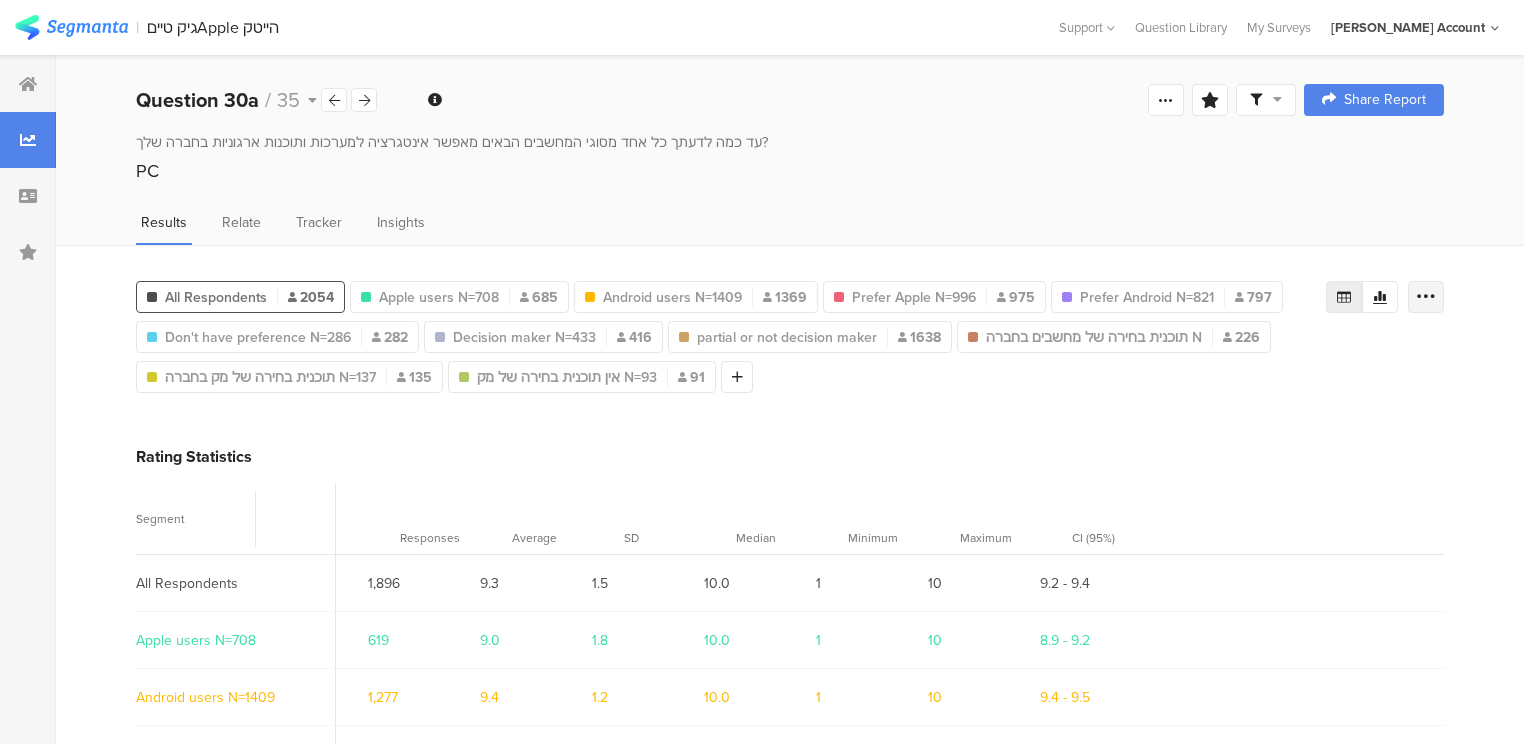 click at bounding box center (1426, 297) 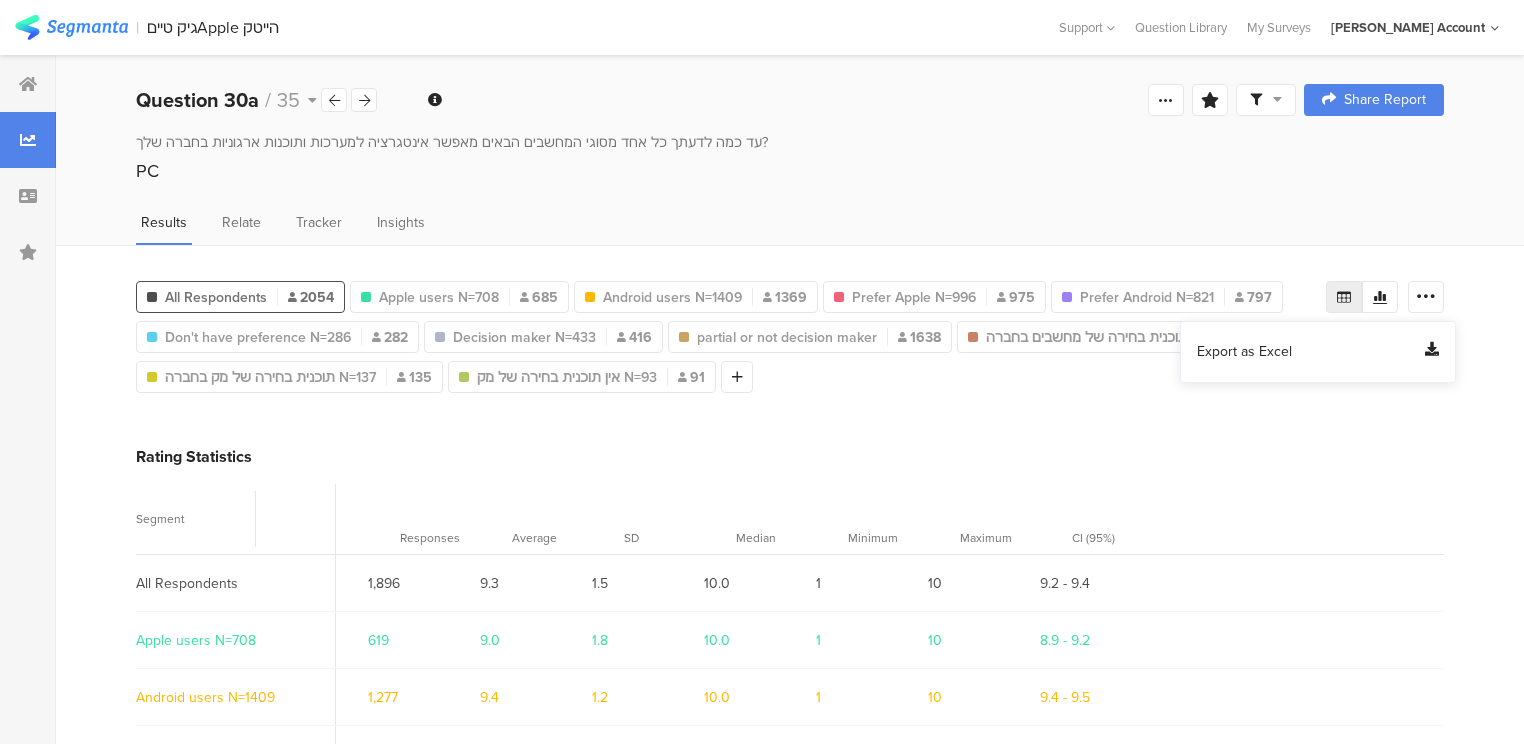 click on "Export as Excel" at bounding box center (1244, 352) 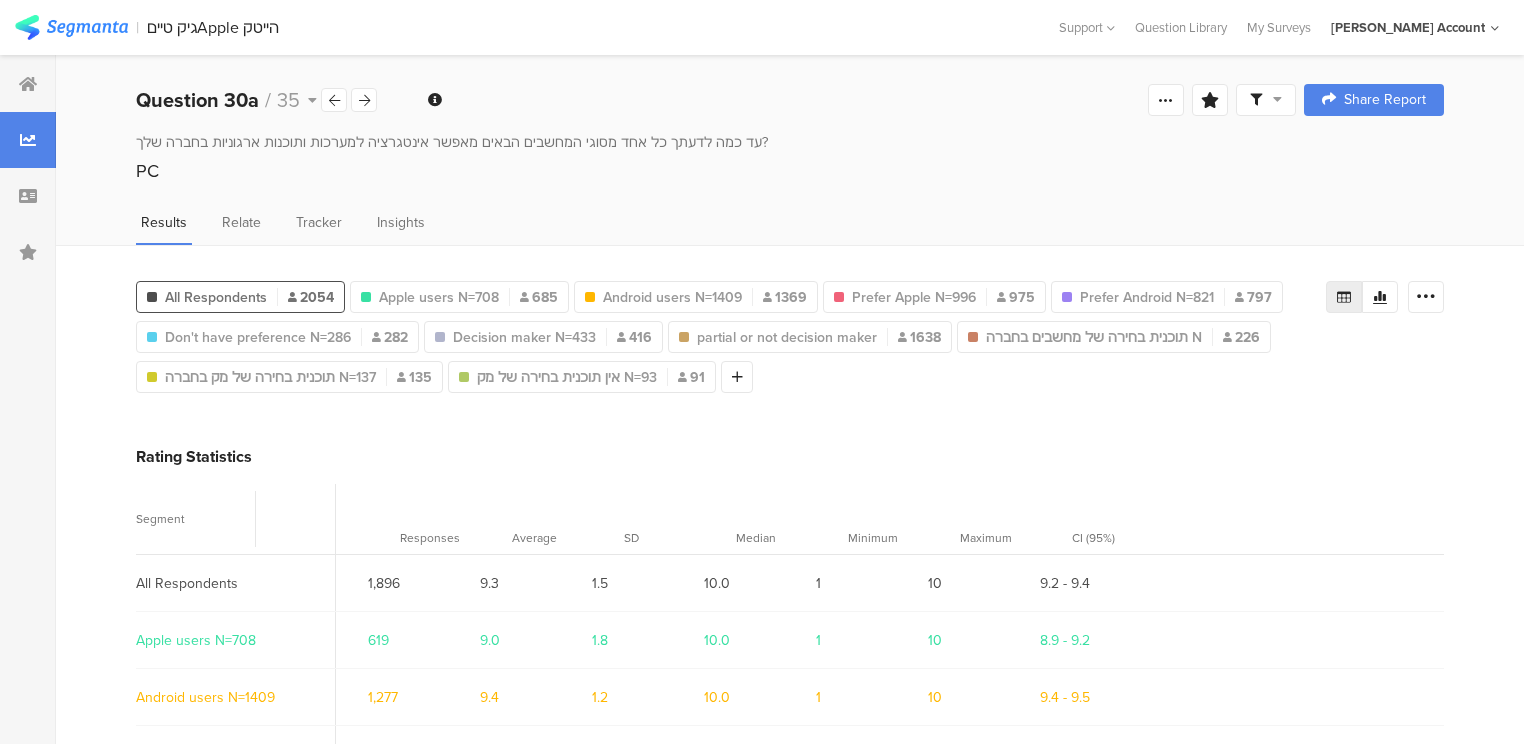drag, startPoint x: 364, startPoint y: 96, endPoint x: 396, endPoint y: 111, distance: 35.341194 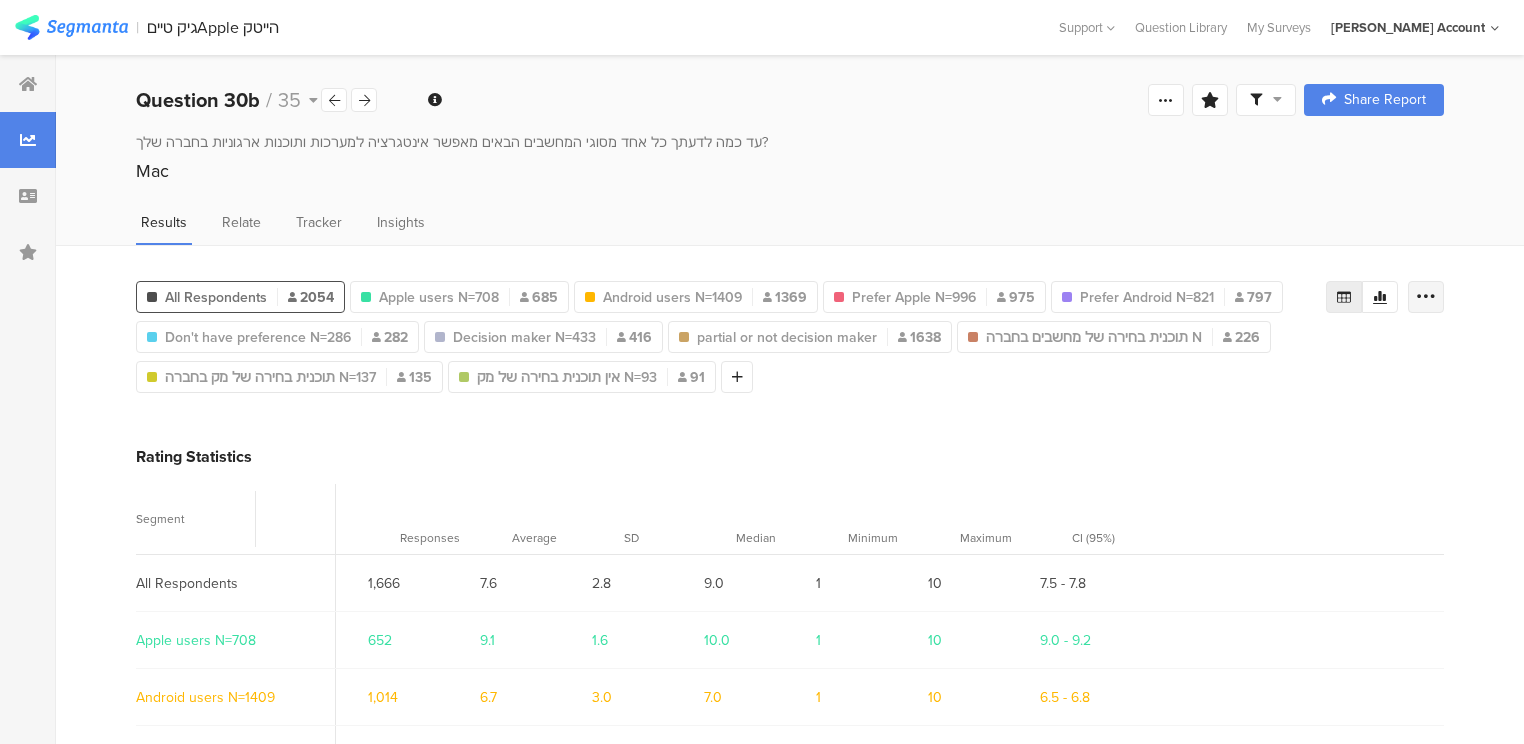 click at bounding box center (1426, 297) 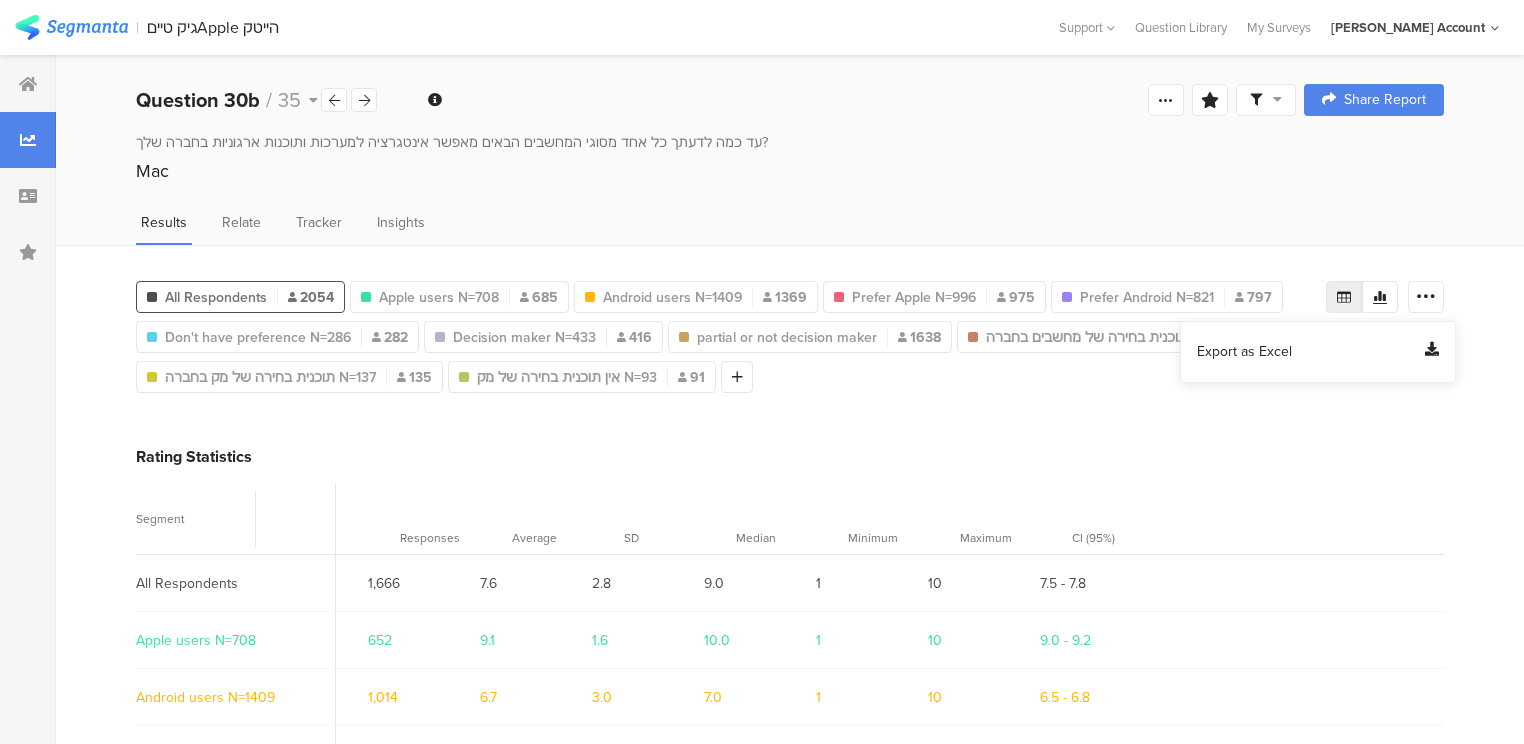 click on "Export as Excel" at bounding box center [1244, 352] 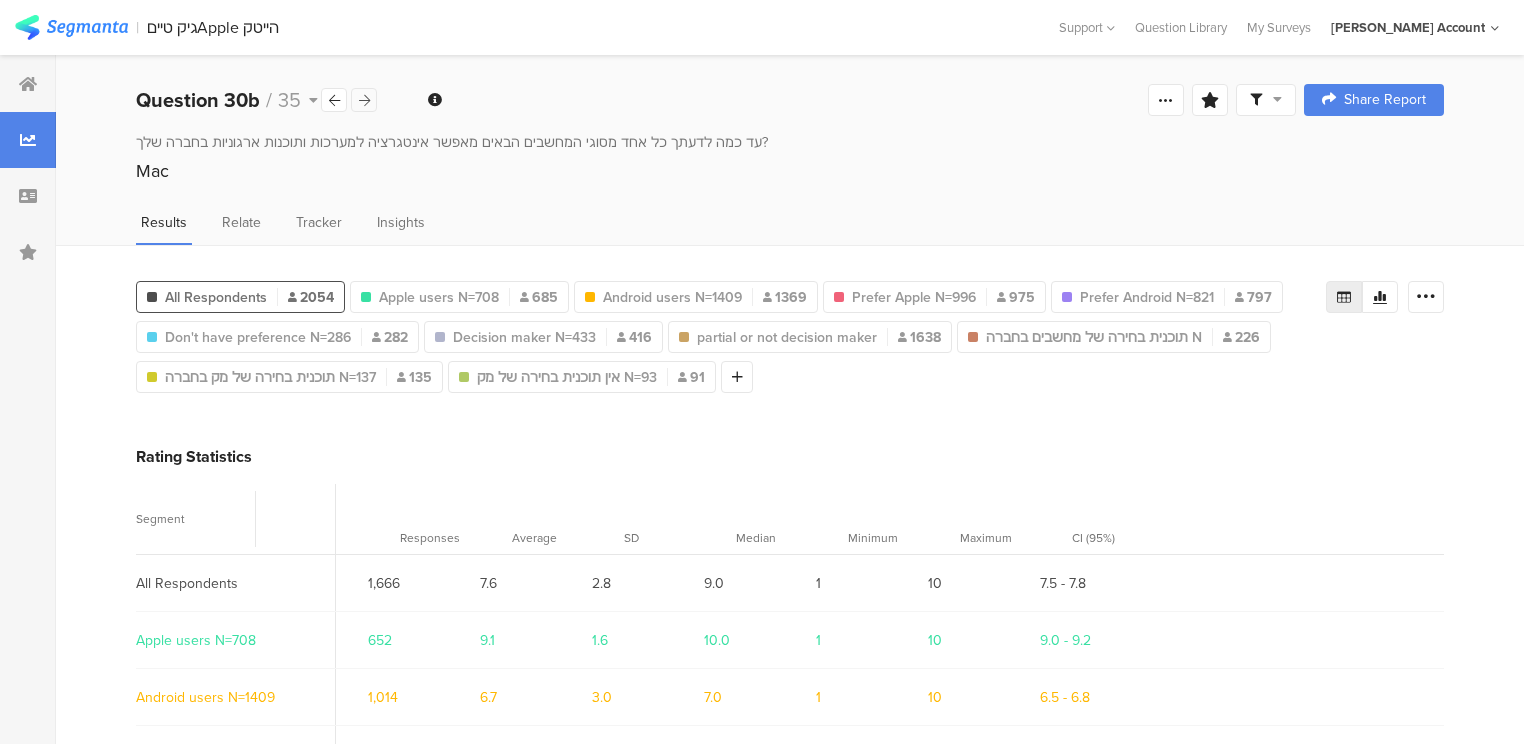 click at bounding box center (364, 100) 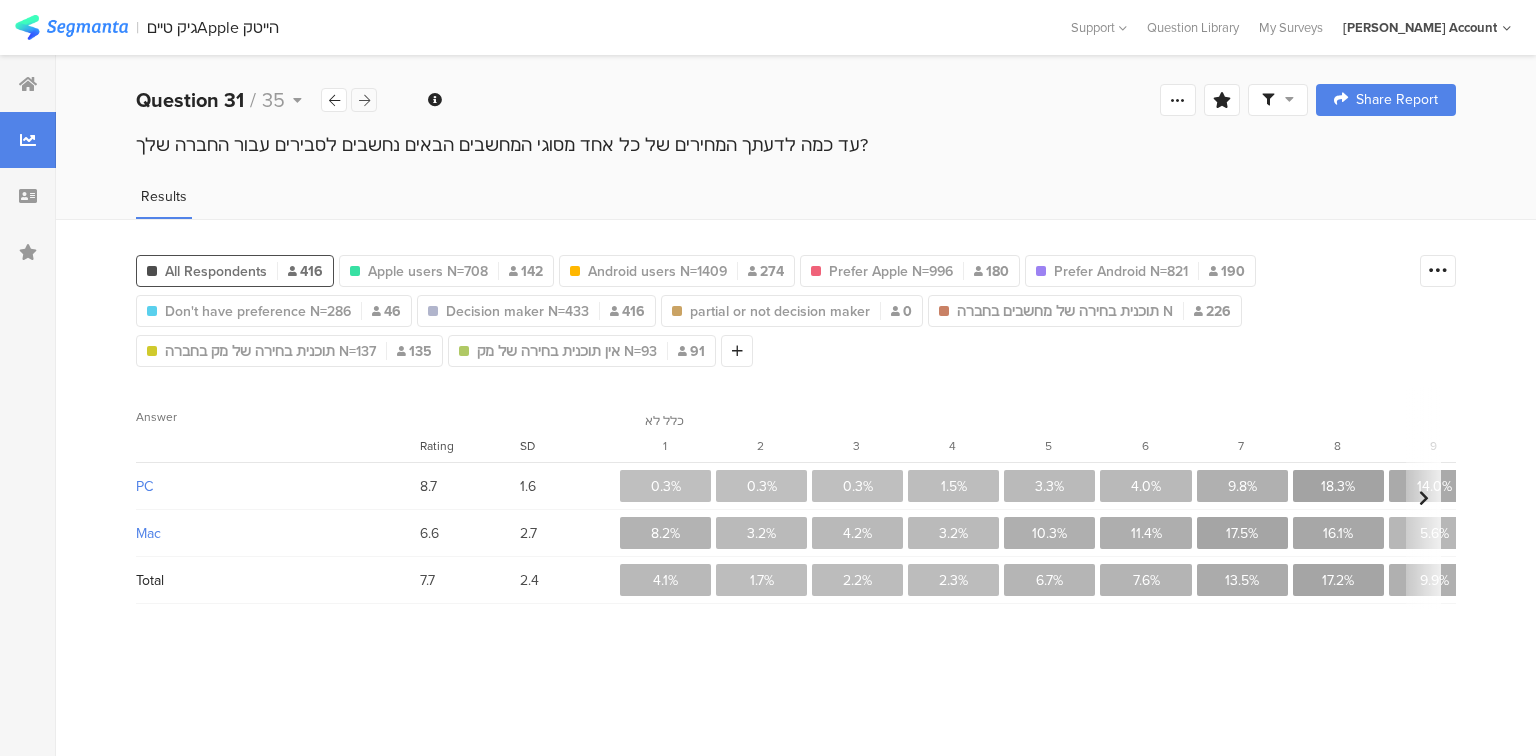 click at bounding box center (364, 100) 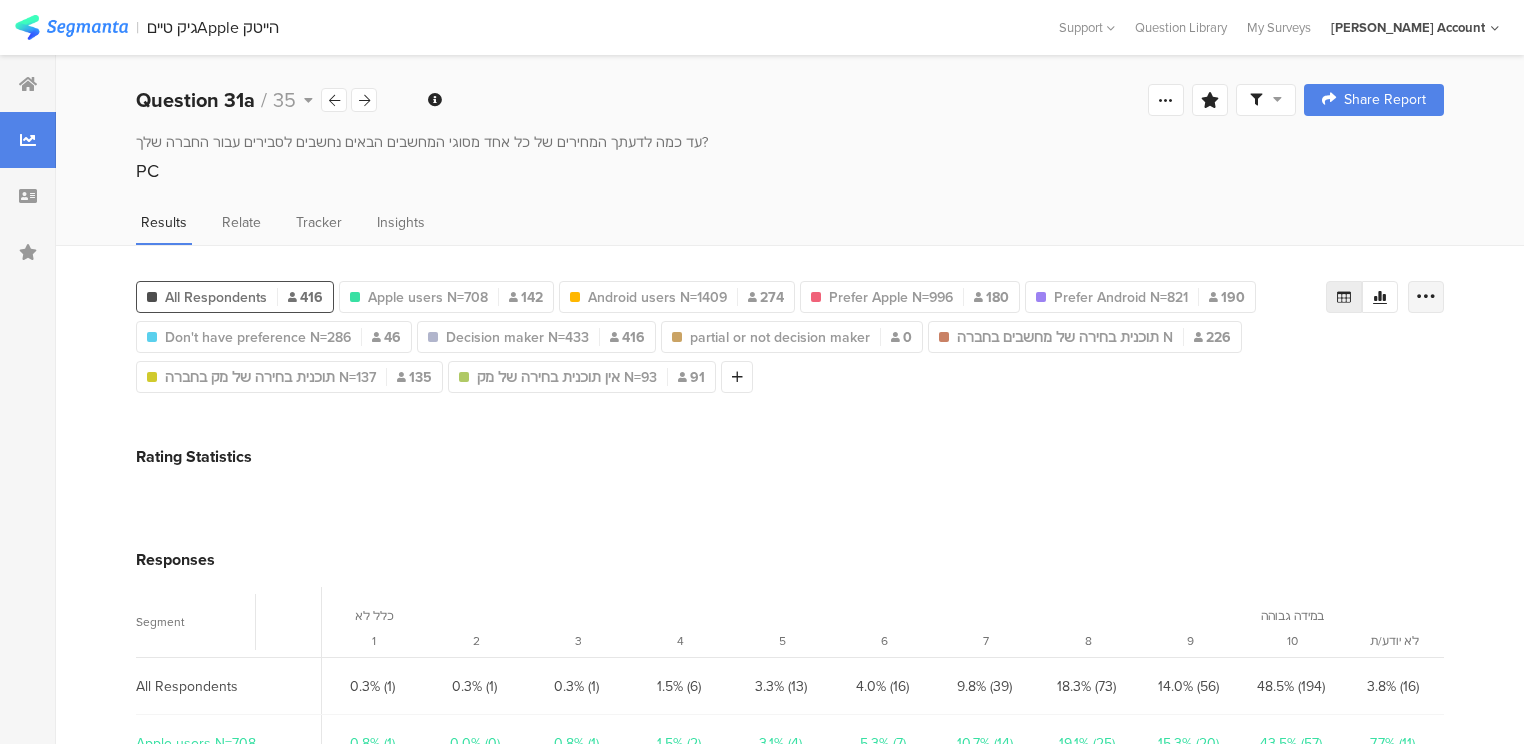 click at bounding box center (1426, 297) 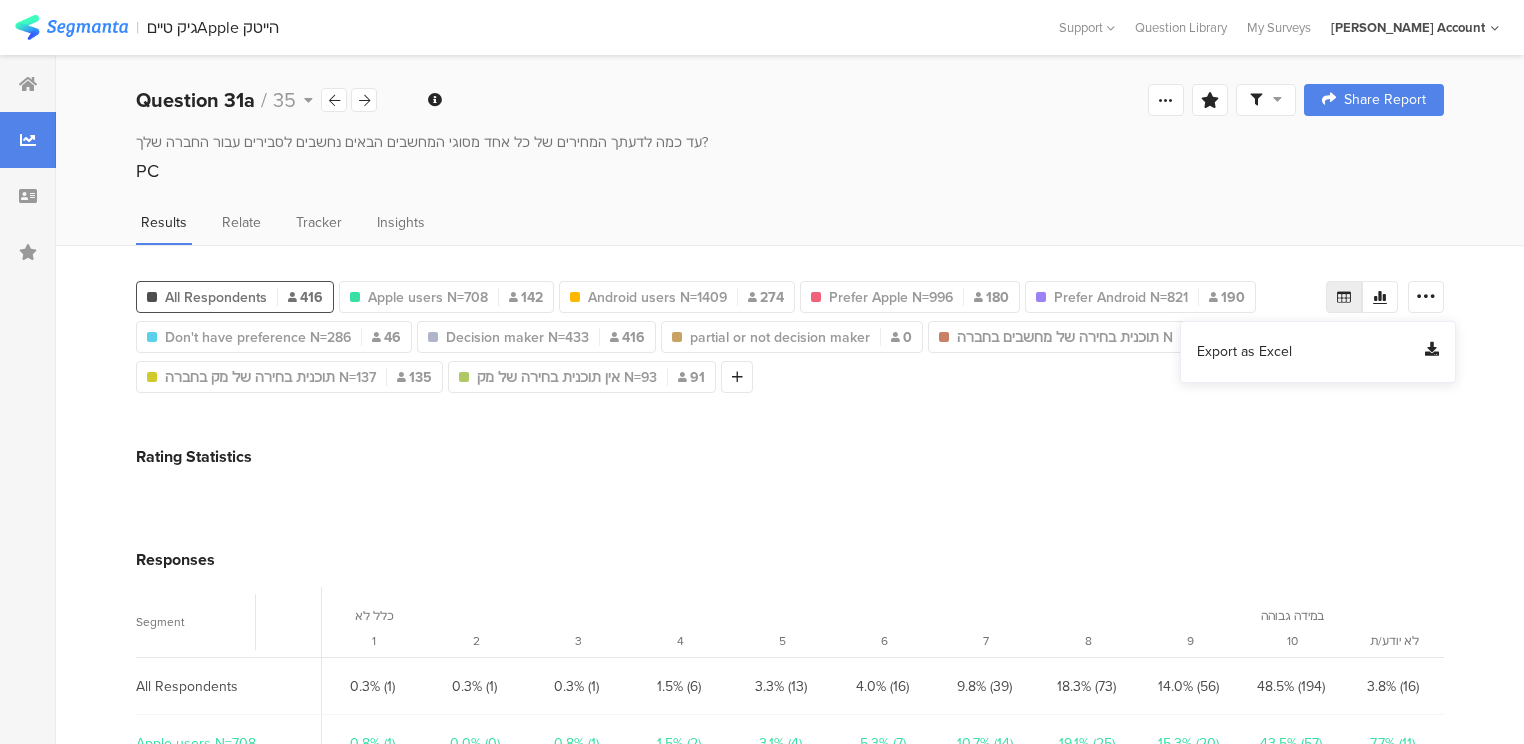 click on "Export as Excel" at bounding box center [1244, 352] 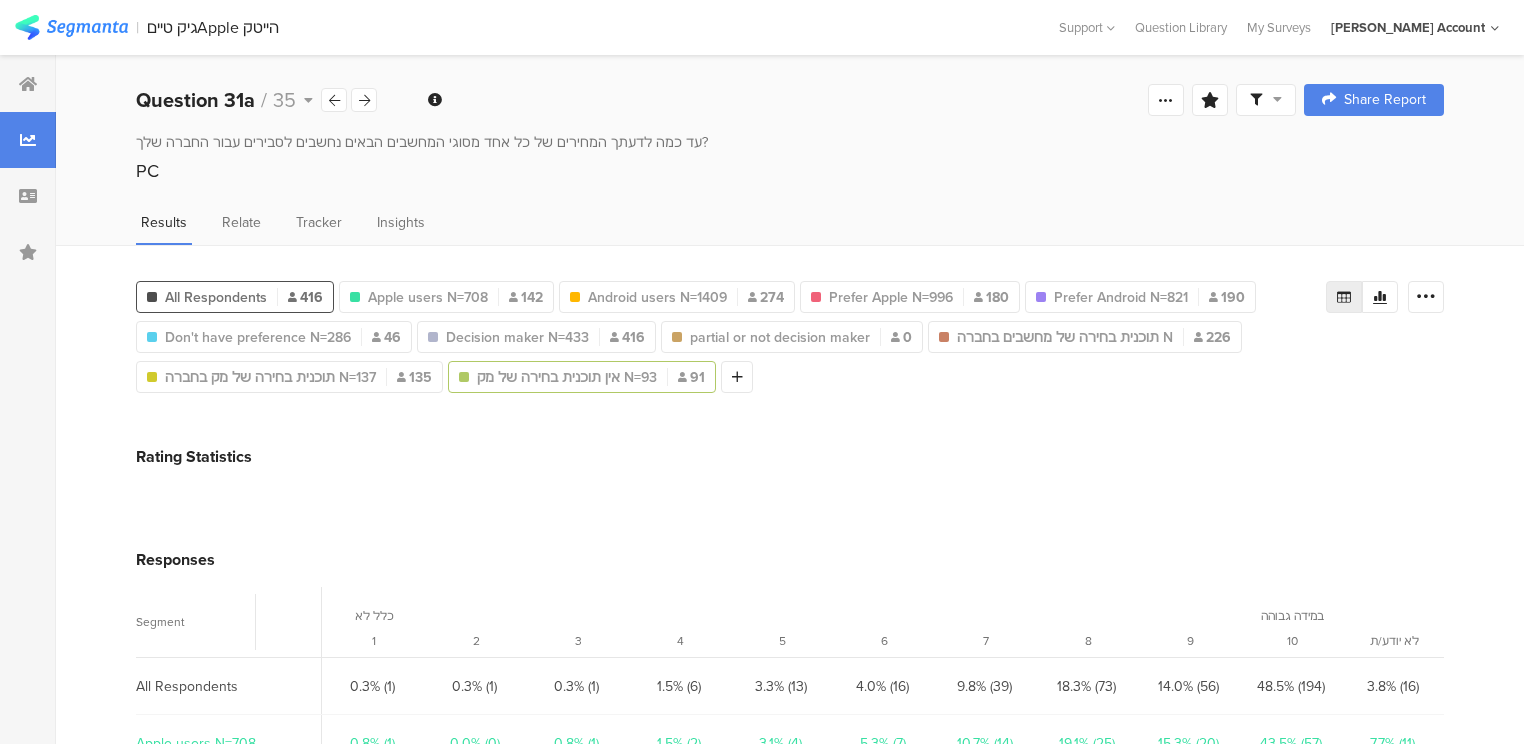 click on "אין תוכנית בחירה של מק N=93       91" at bounding box center (582, 377) 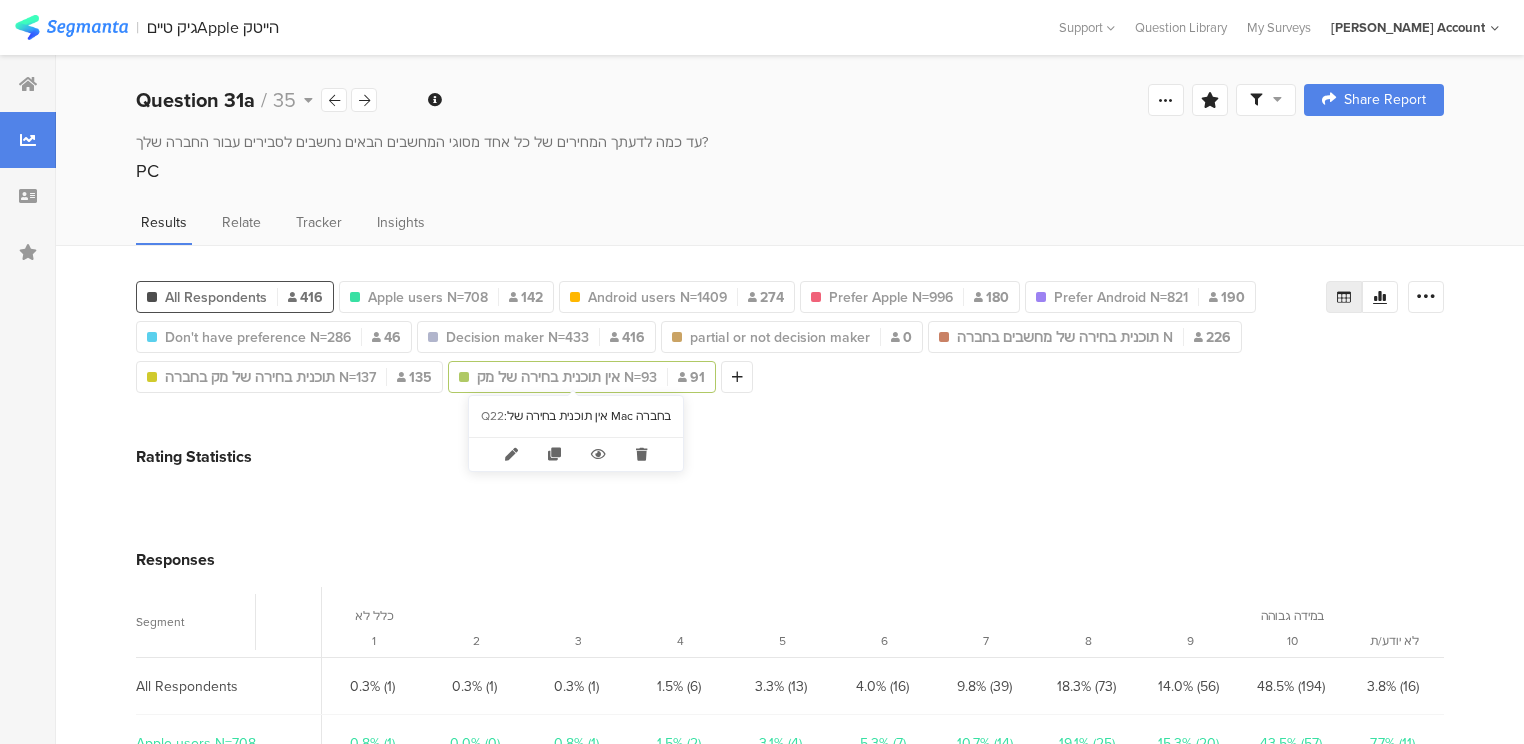 click on "אין תוכנית בחירה של מק N=93" at bounding box center [567, 377] 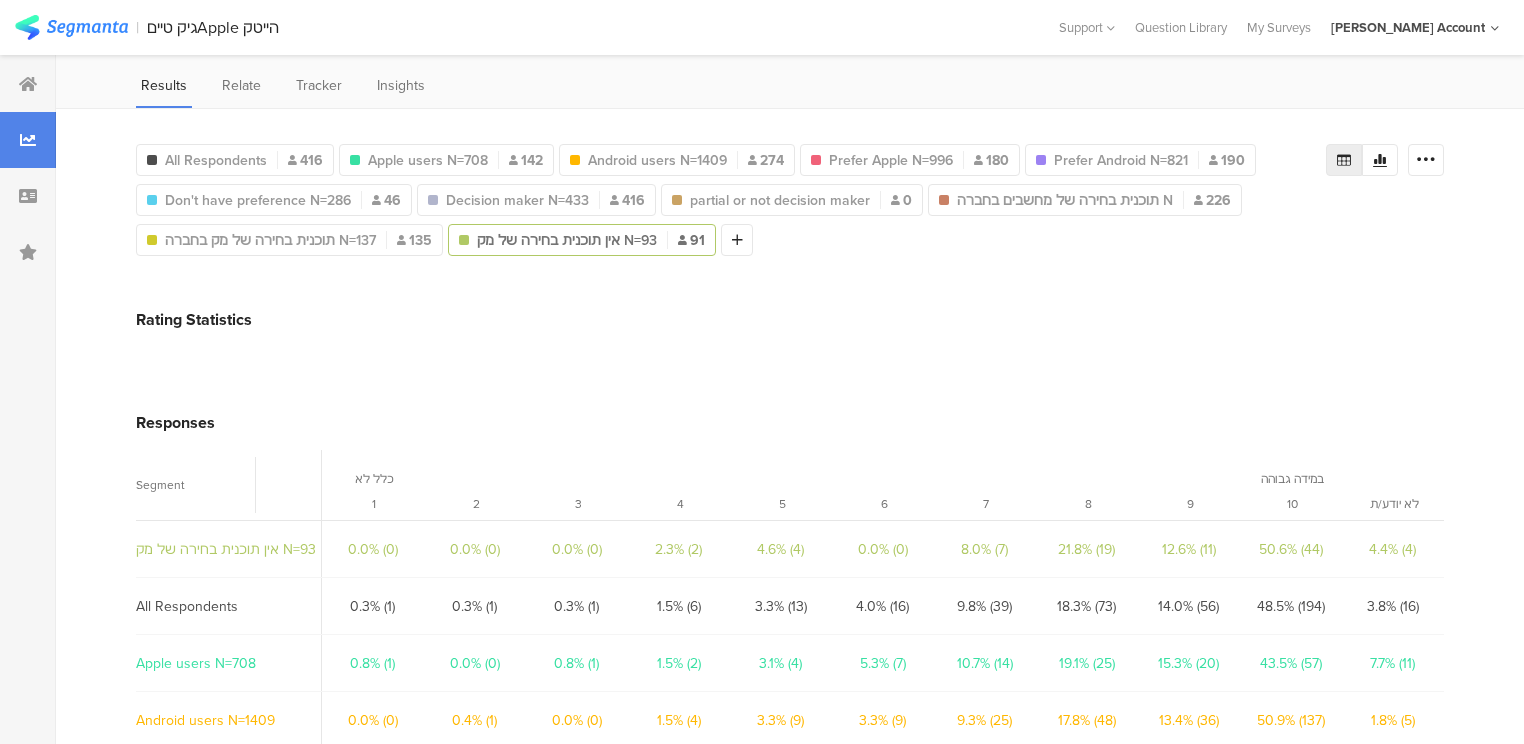 scroll, scrollTop: 0, scrollLeft: 0, axis: both 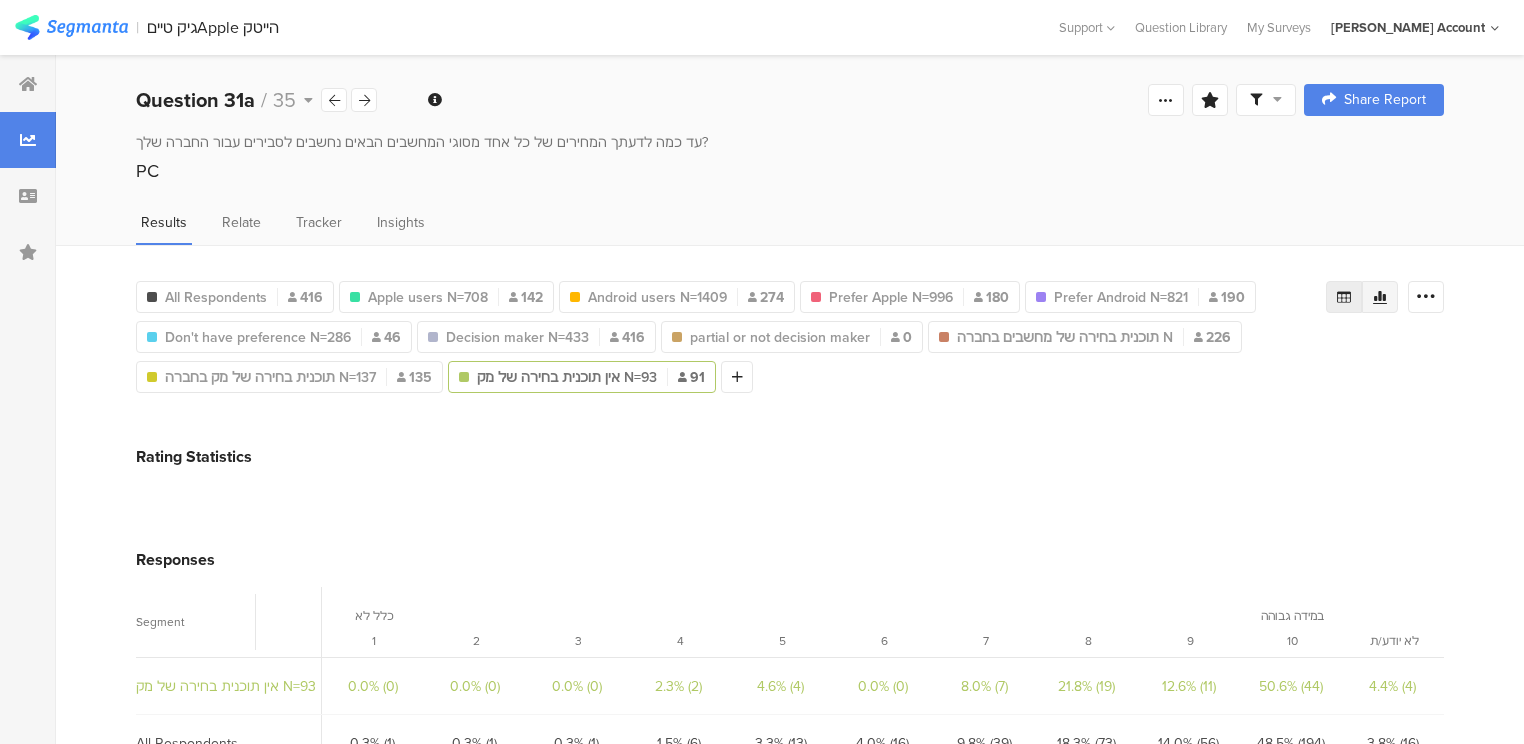 click 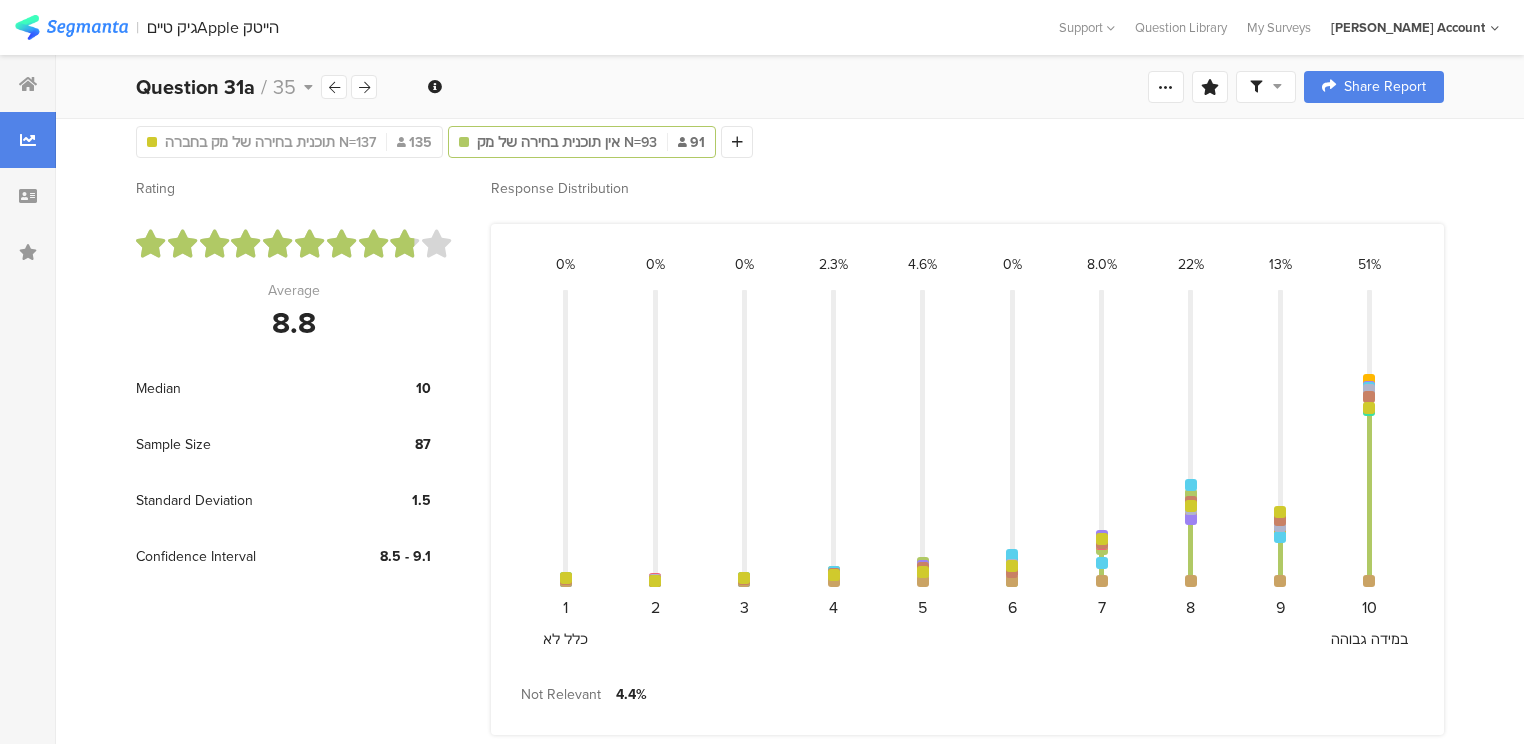 scroll, scrollTop: 0, scrollLeft: 0, axis: both 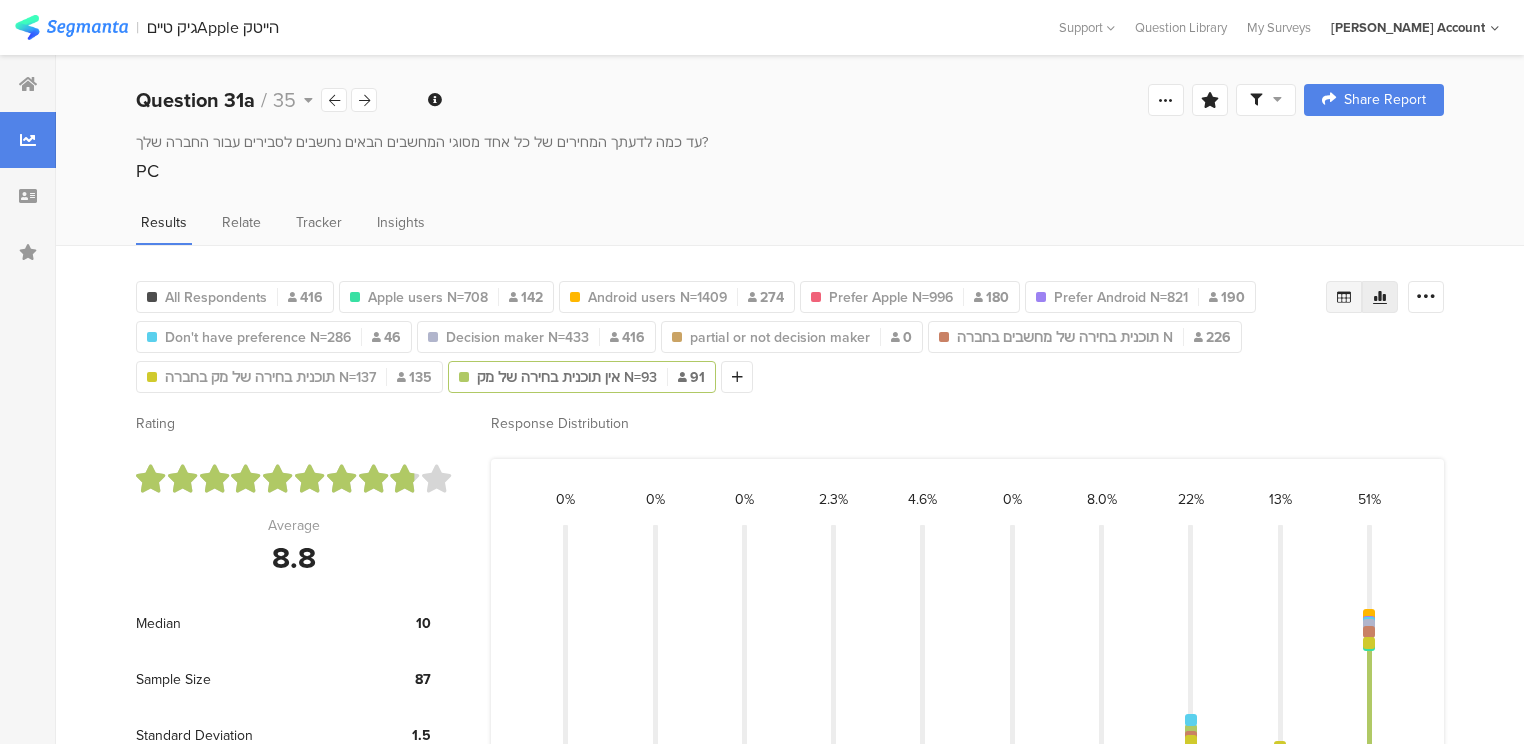 click at bounding box center (1344, 297) 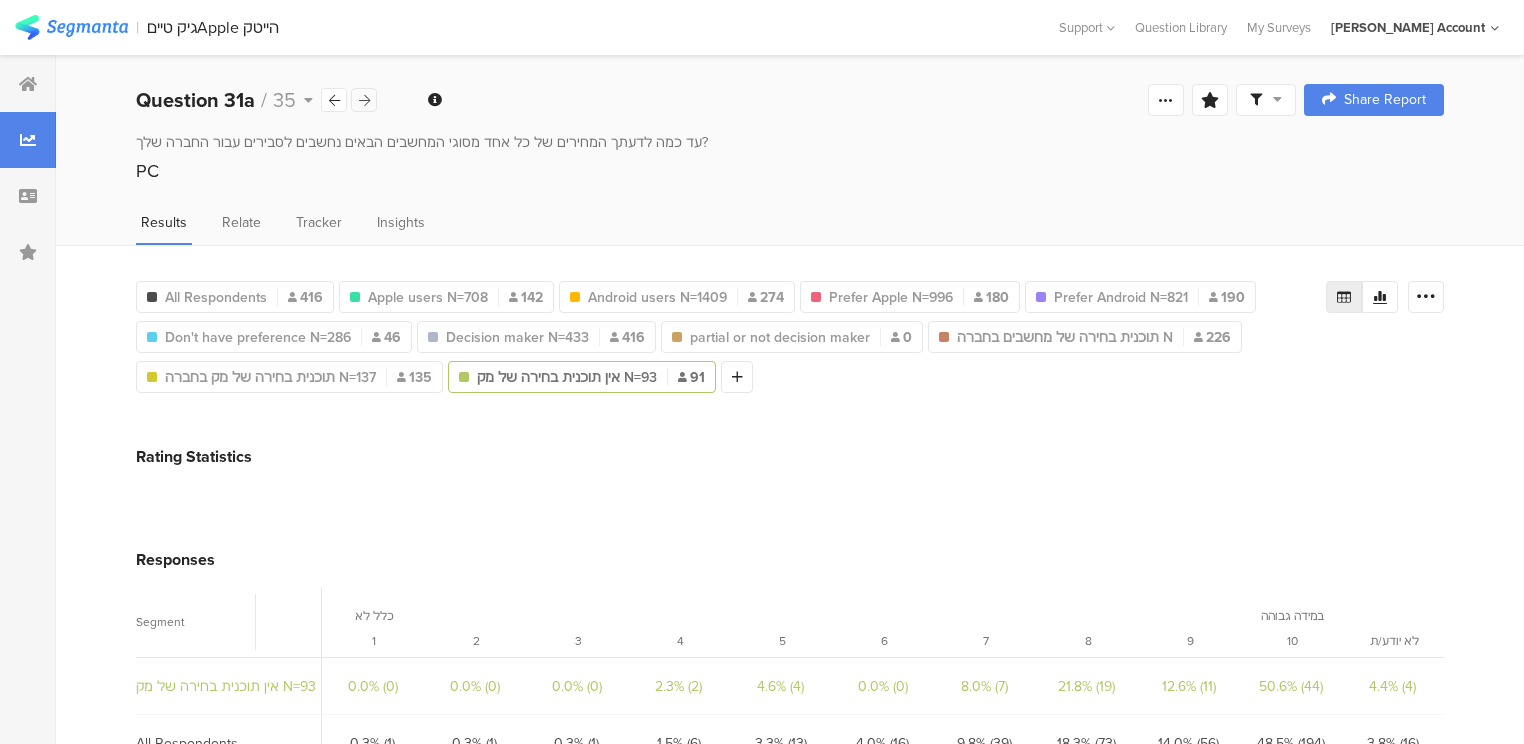 click at bounding box center (364, 100) 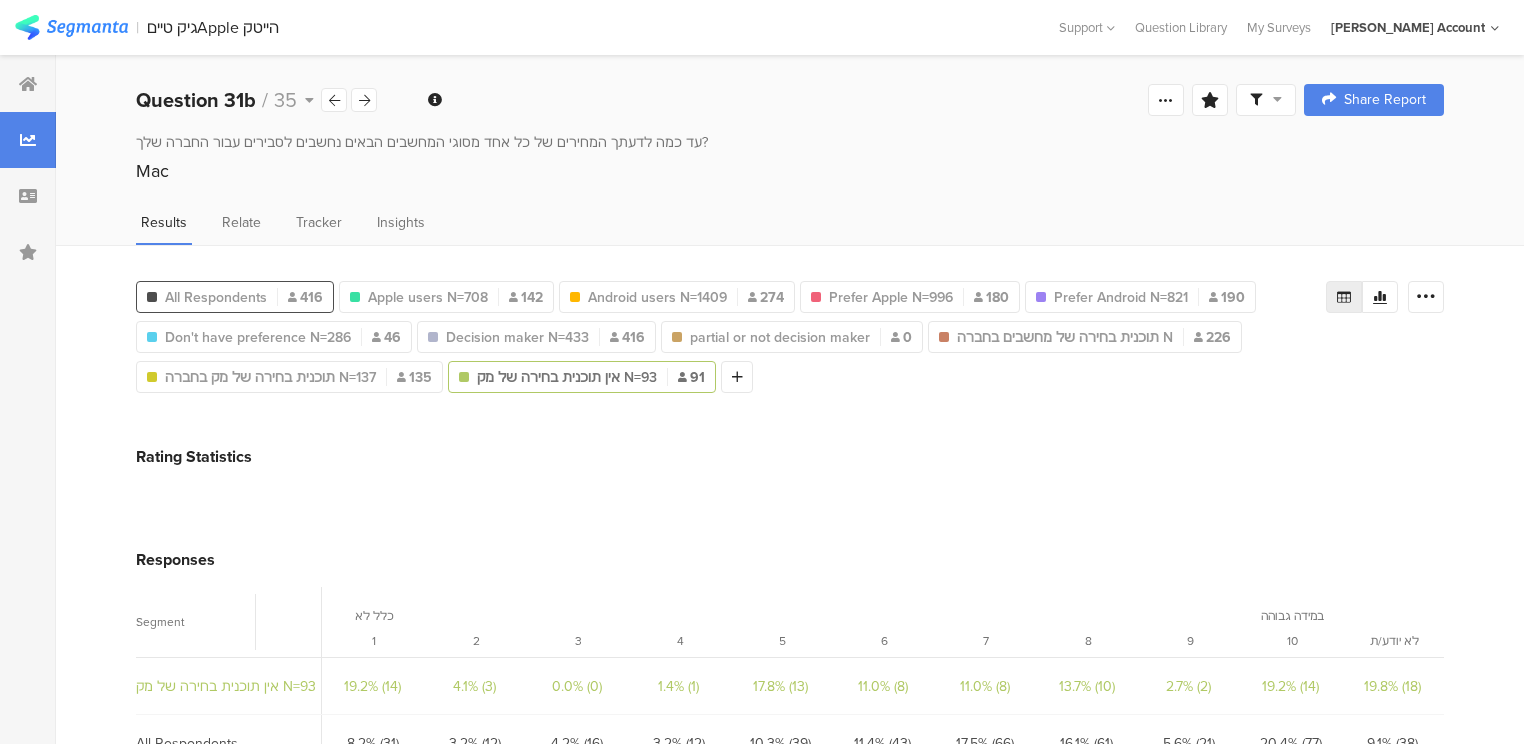 click on "All Respondents" at bounding box center [216, 297] 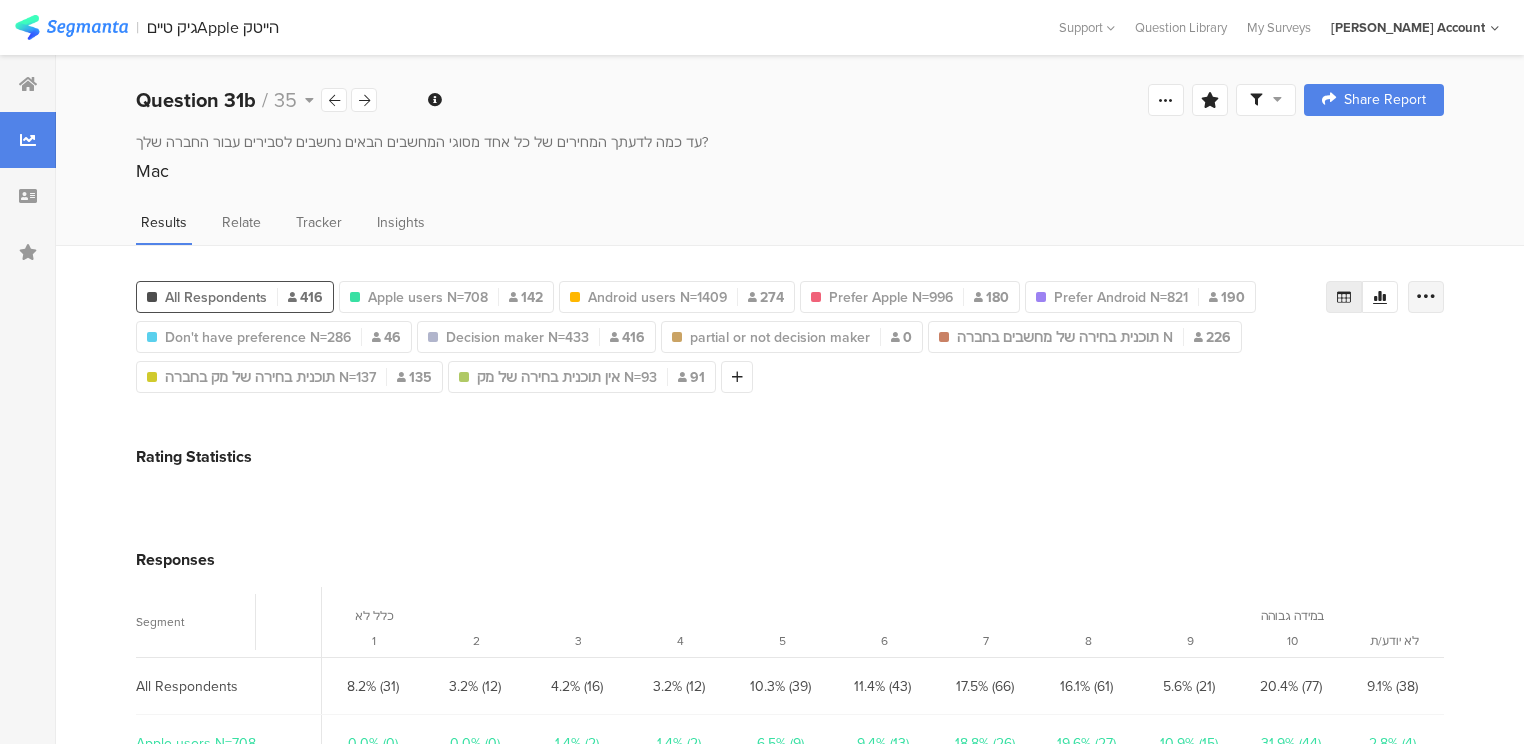 click at bounding box center [1426, 297] 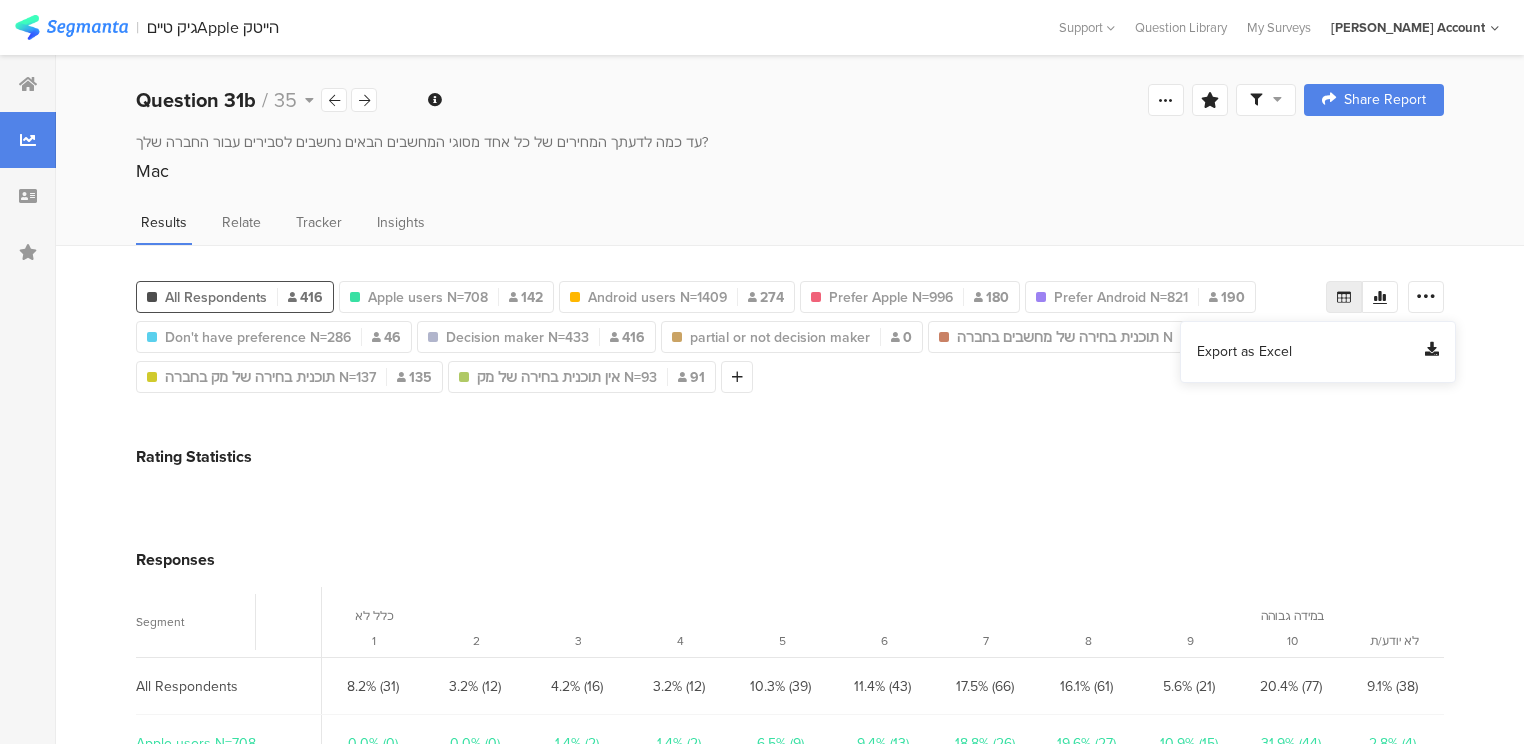 click on "Export as Excel" at bounding box center [1244, 352] 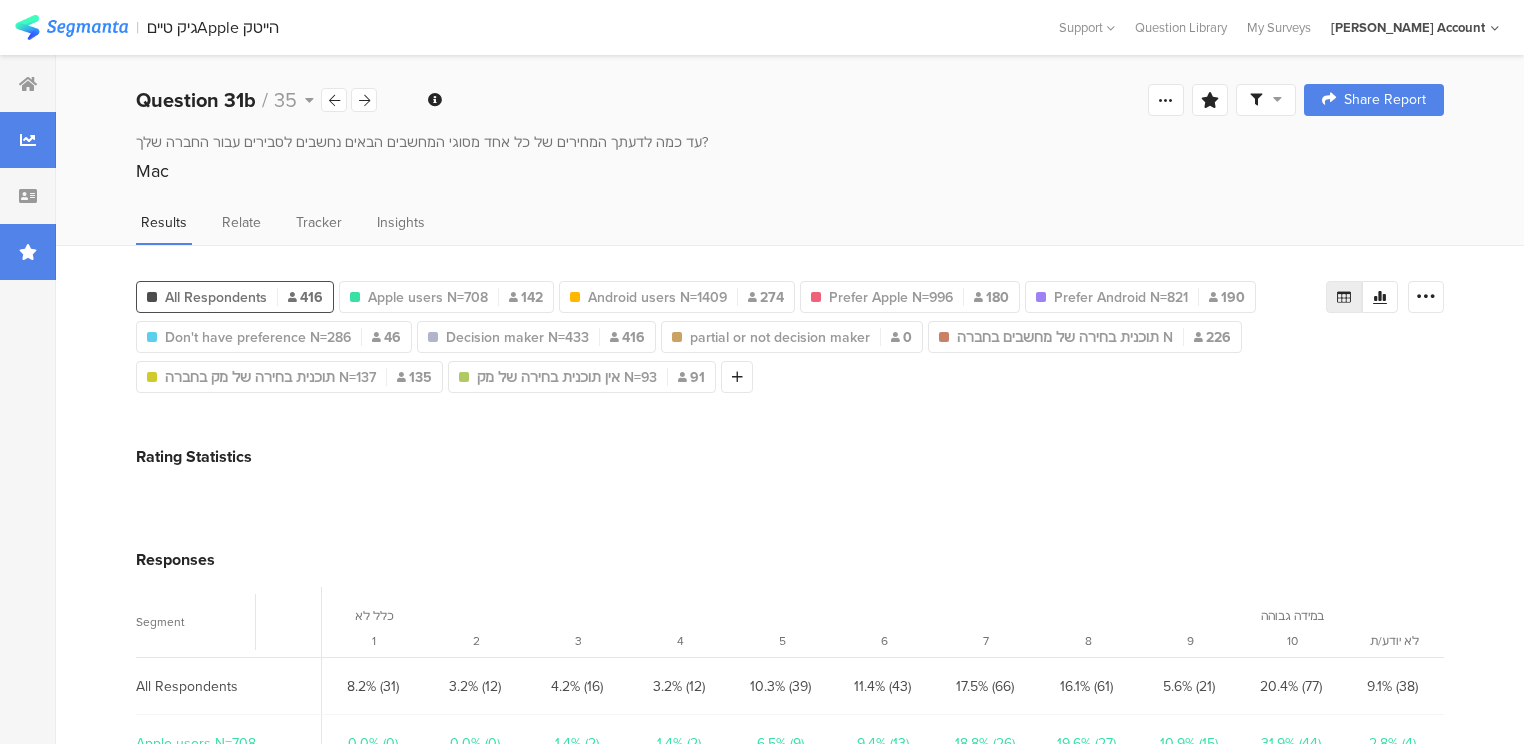 click at bounding box center (28, 252) 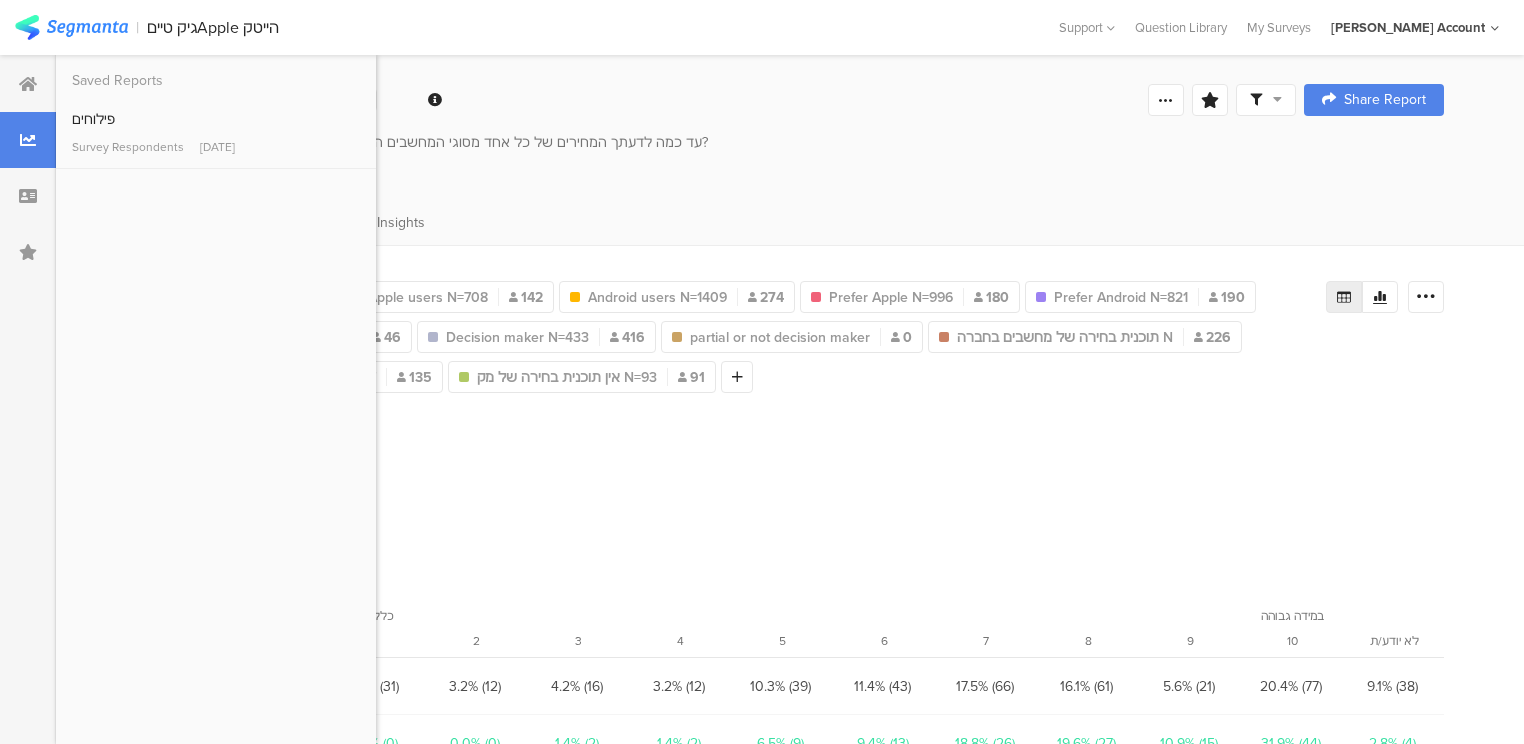 click on "Results Relate Tracker Insights" at bounding box center (790, 228) 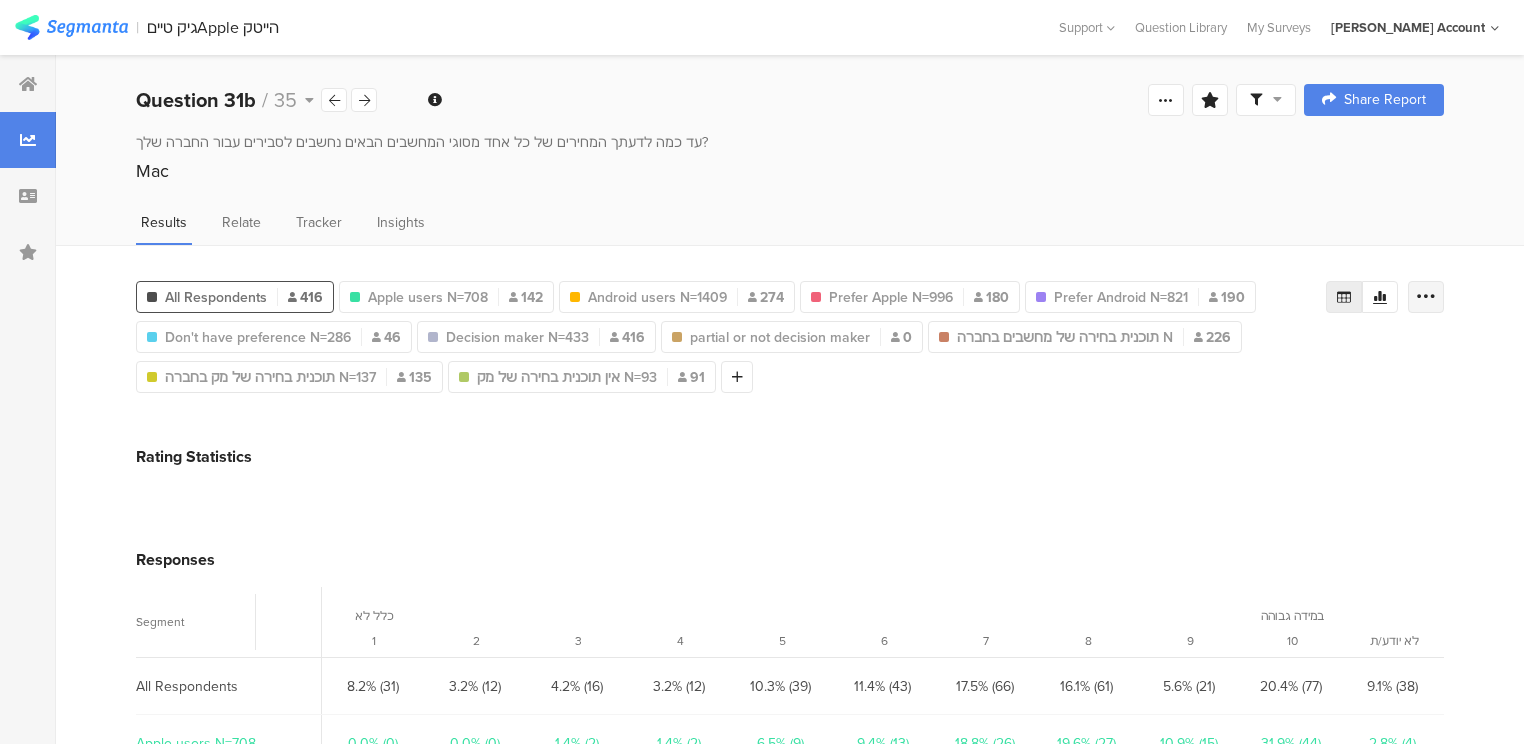 click at bounding box center [1426, 297] 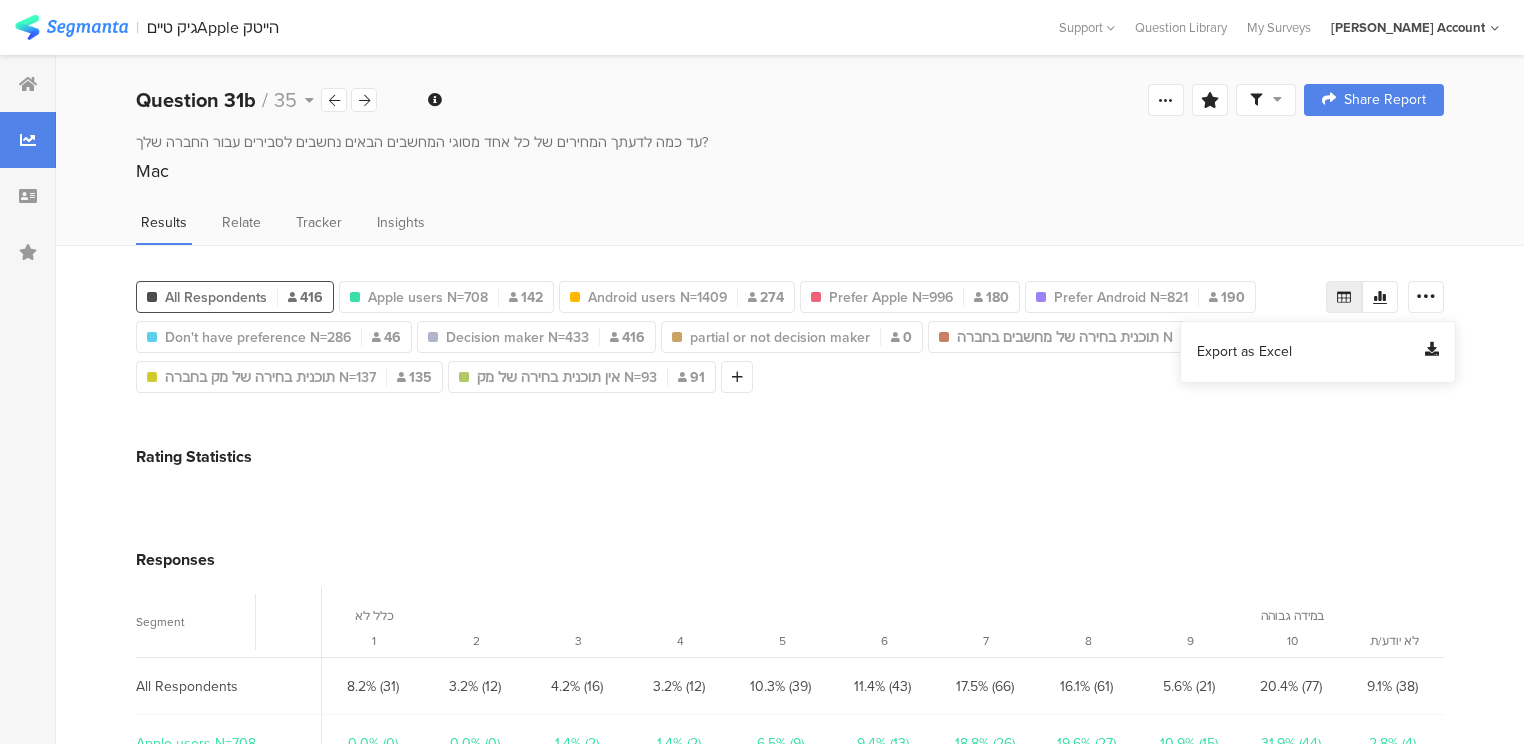 click on "Export as Excel" at bounding box center [1244, 352] 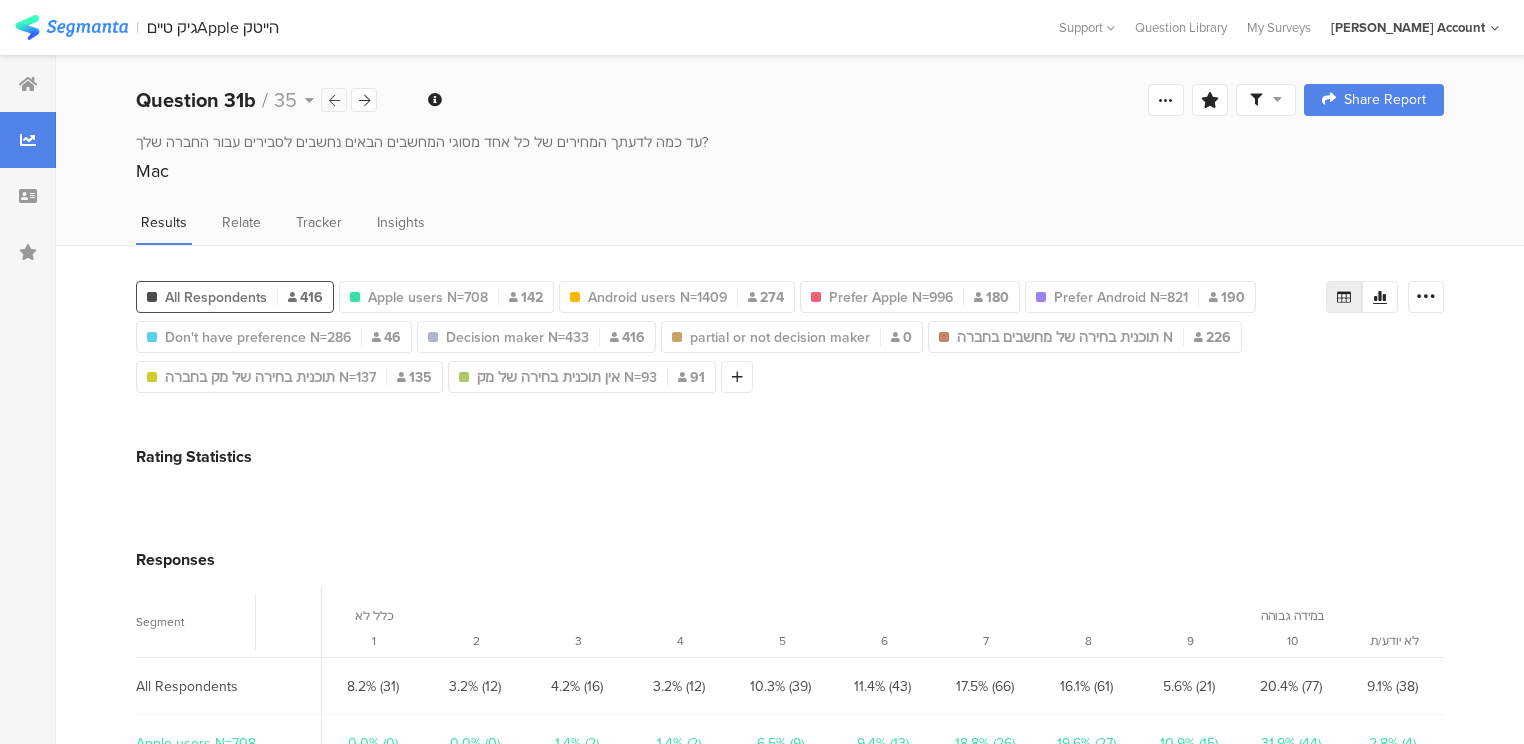 click at bounding box center [334, 100] 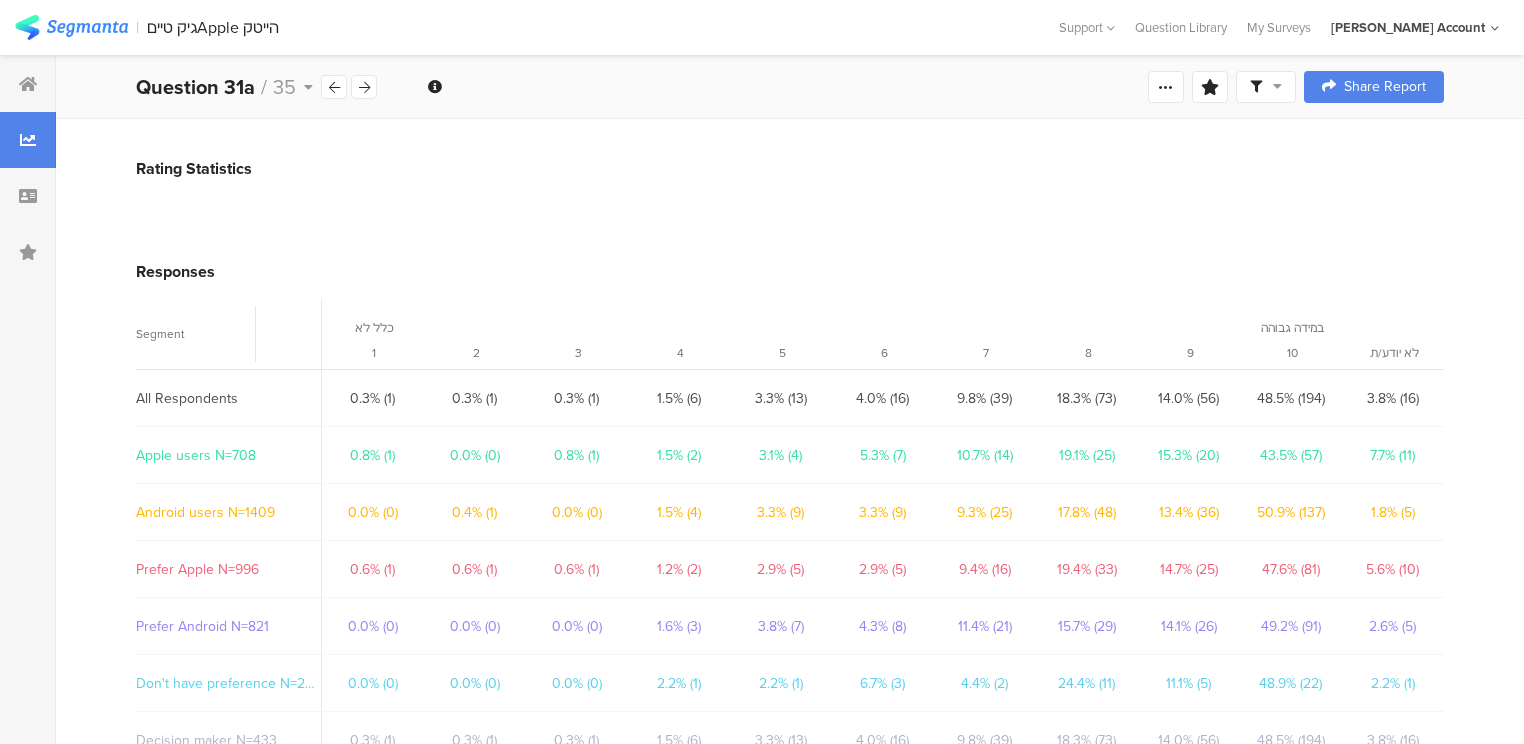 scroll, scrollTop: 80, scrollLeft: 0, axis: vertical 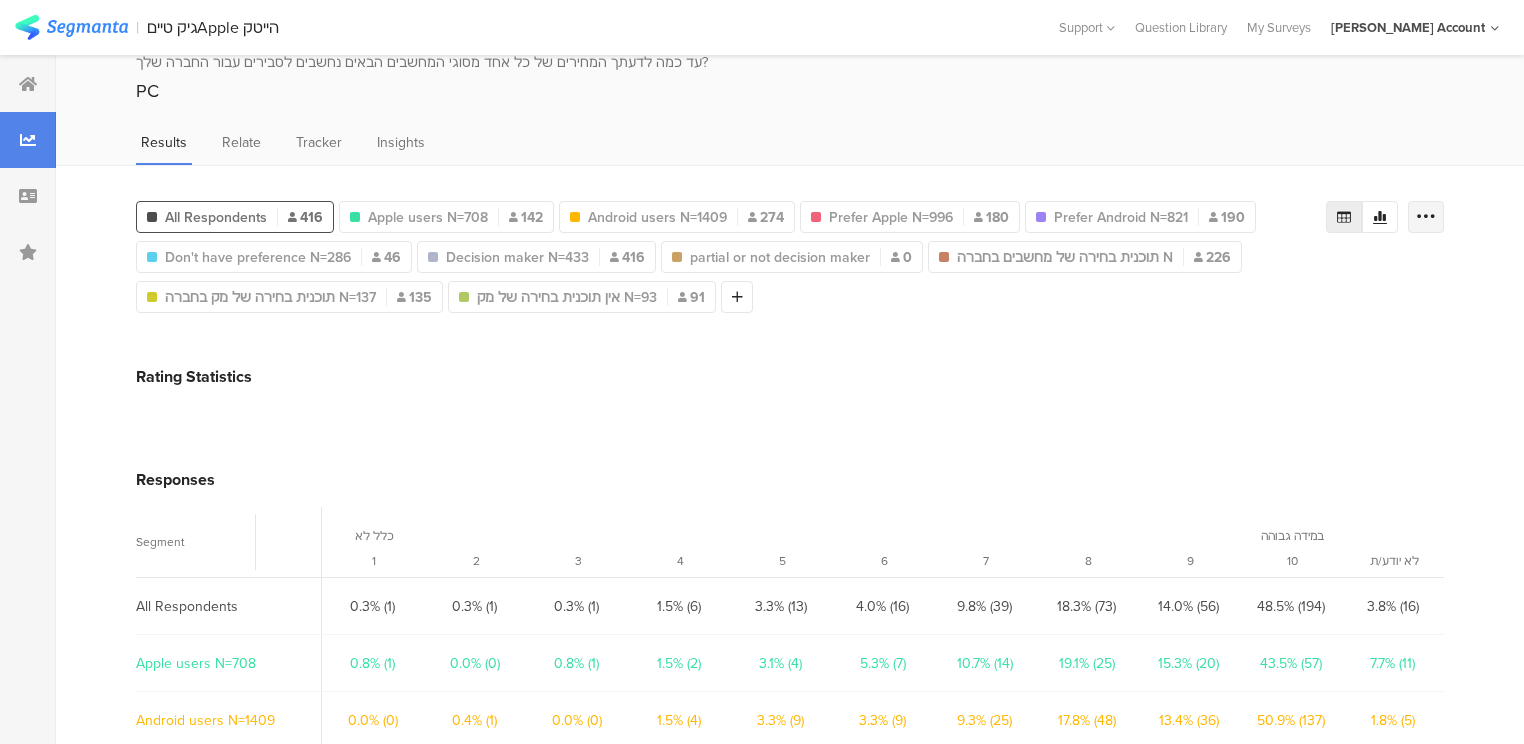click at bounding box center [1426, 217] 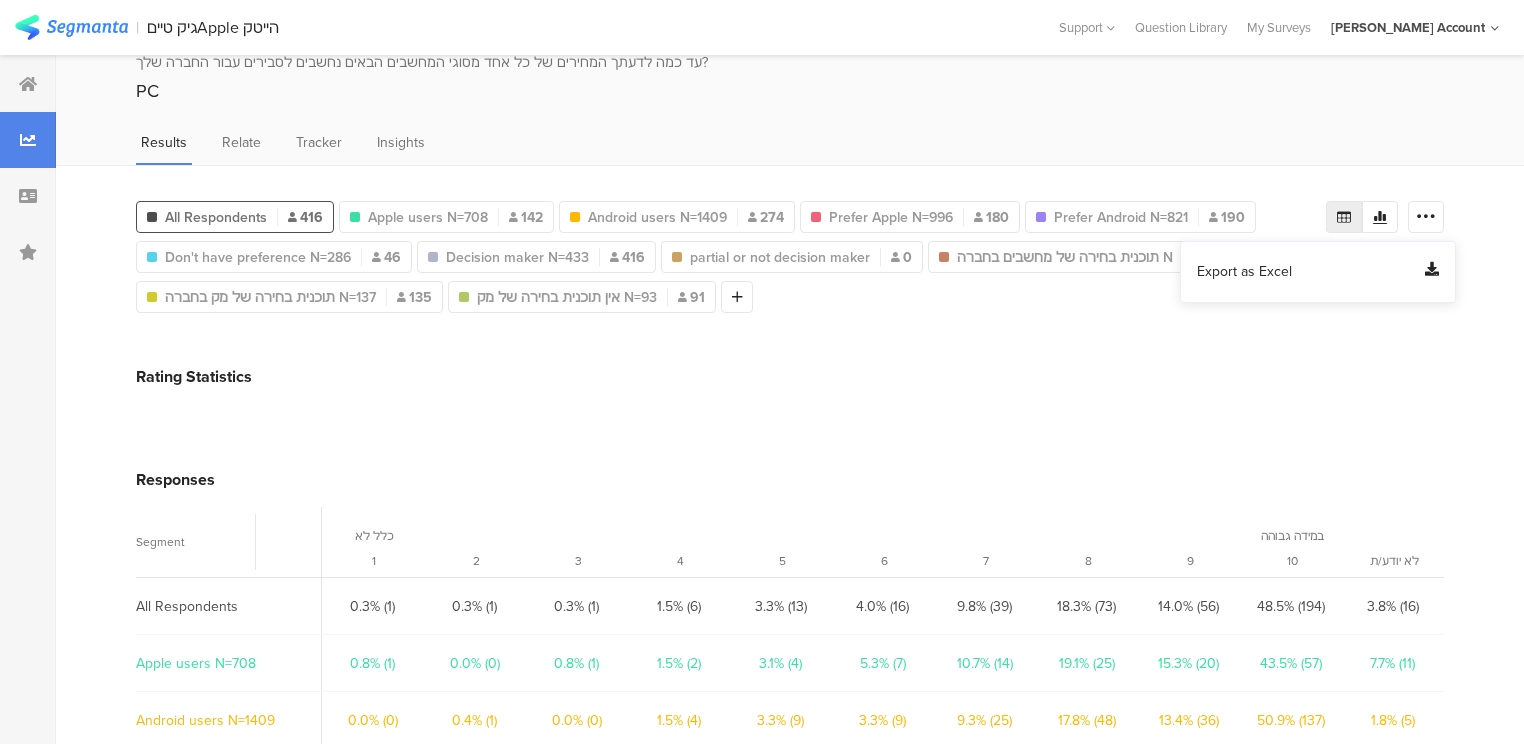 click on "Export as Excel" at bounding box center (1244, 272) 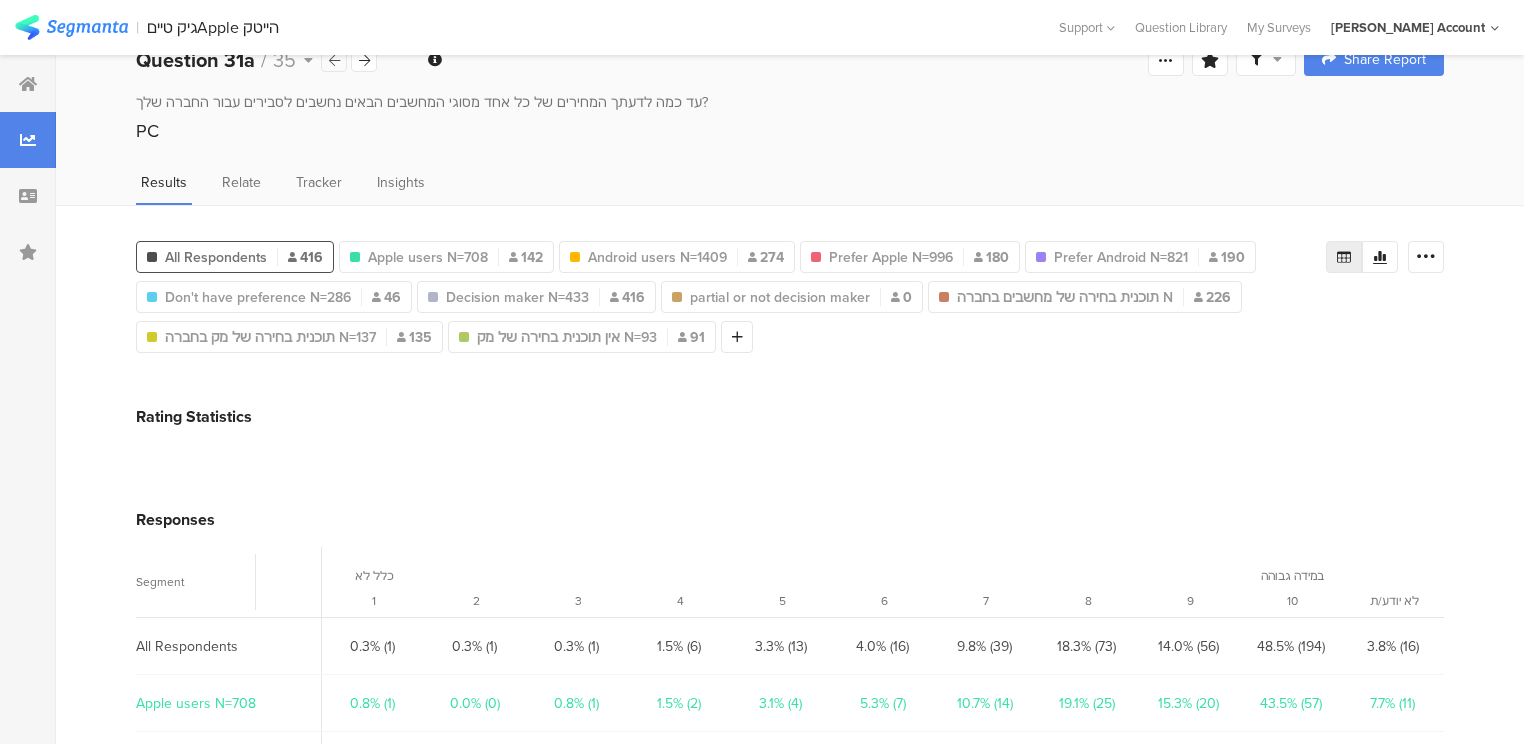 scroll, scrollTop: 0, scrollLeft: 0, axis: both 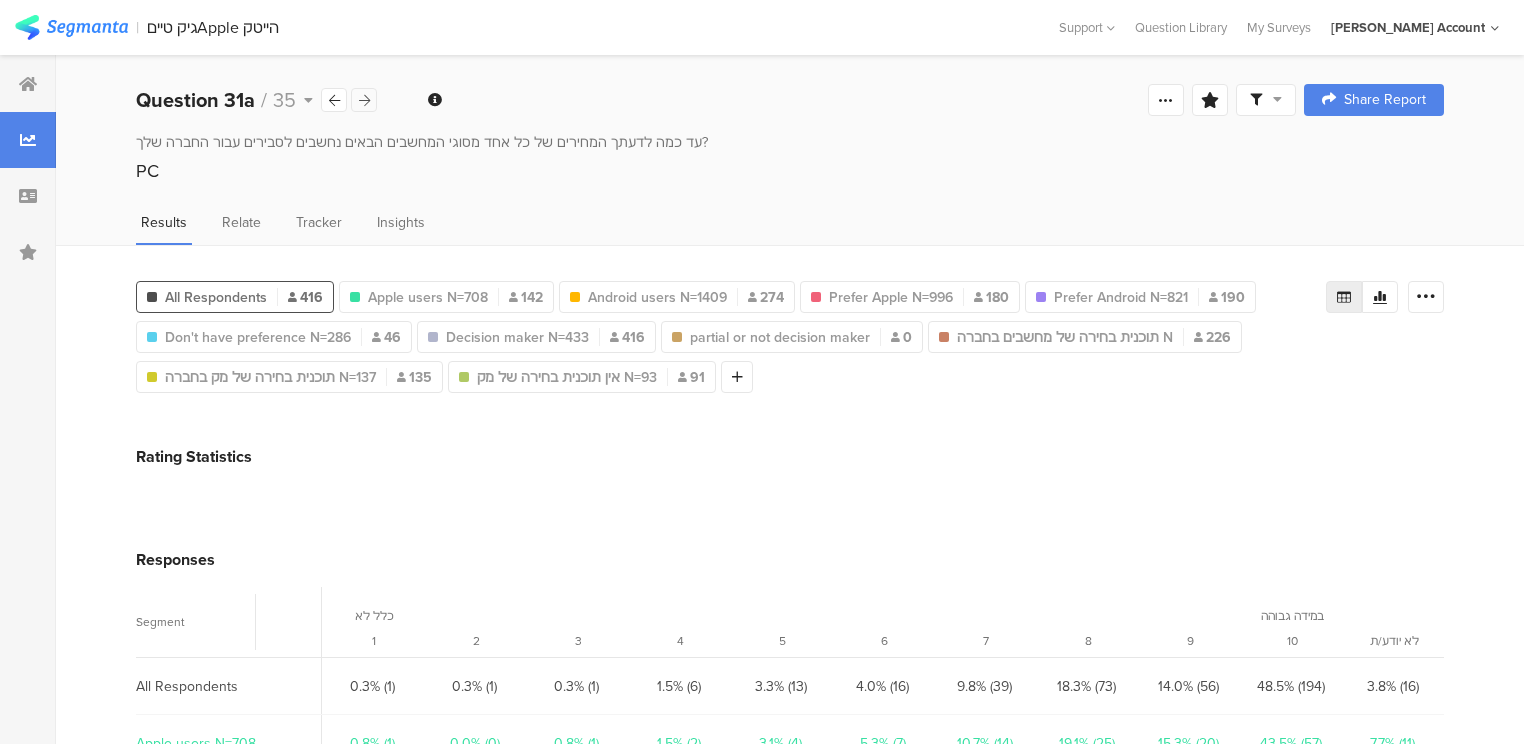 click at bounding box center [364, 100] 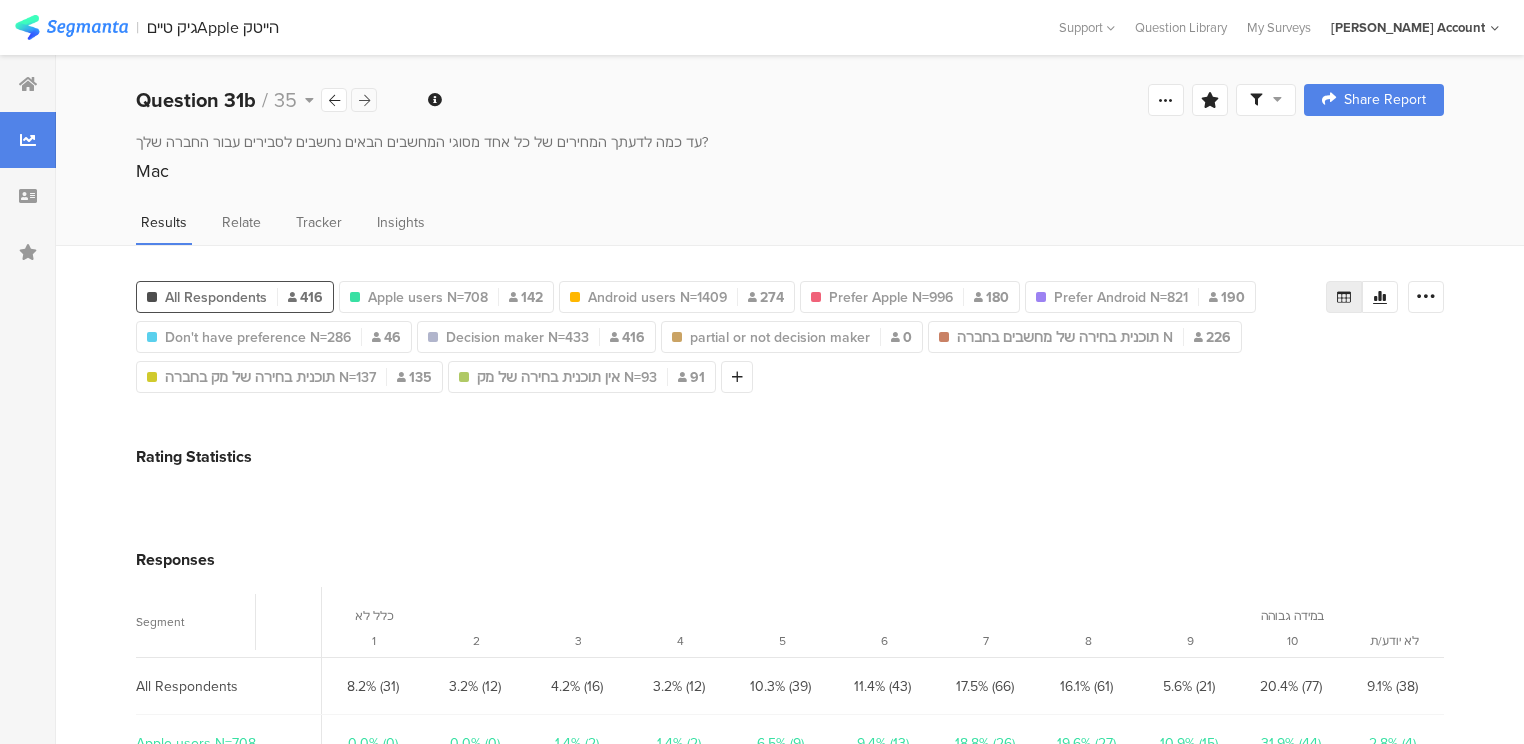 click at bounding box center [364, 100] 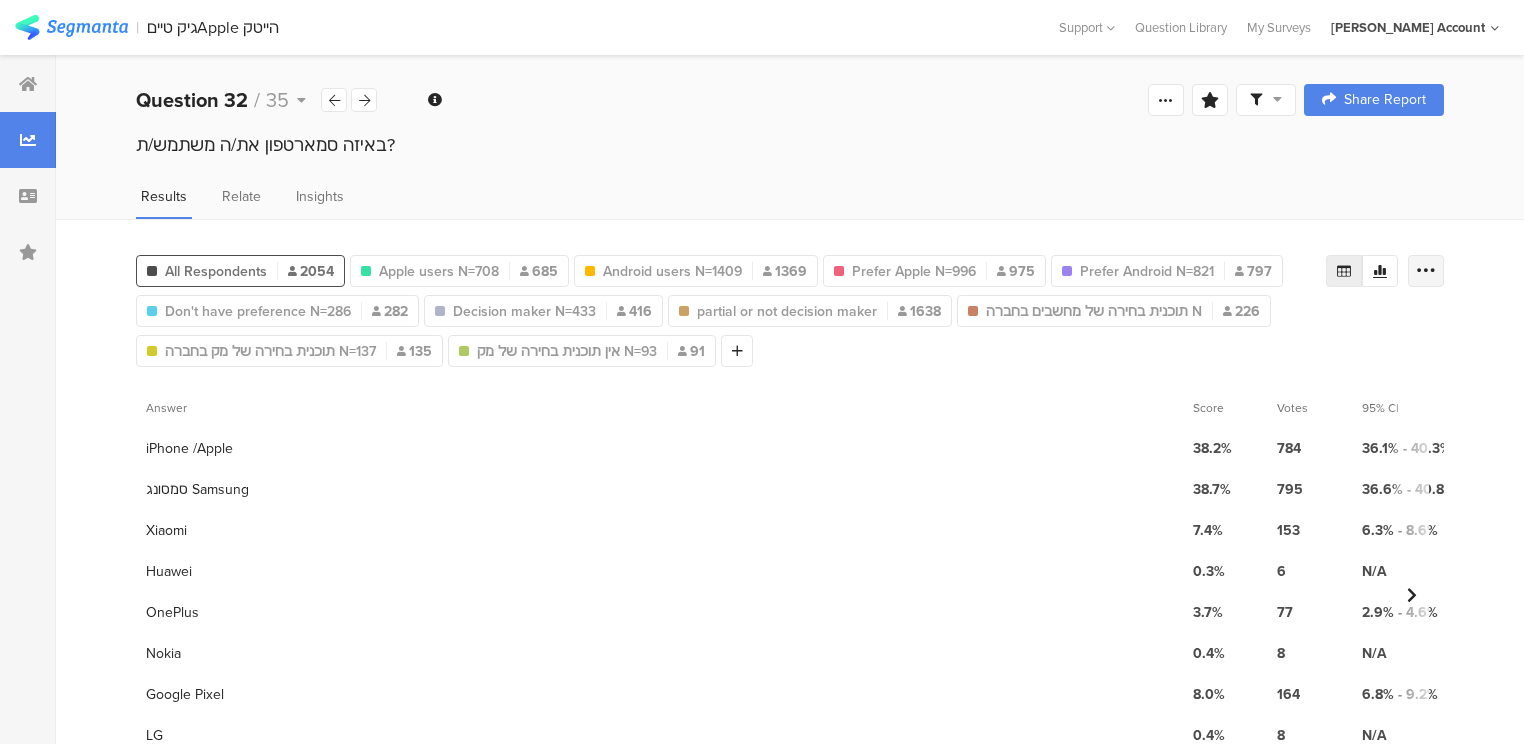 click at bounding box center [1426, 271] 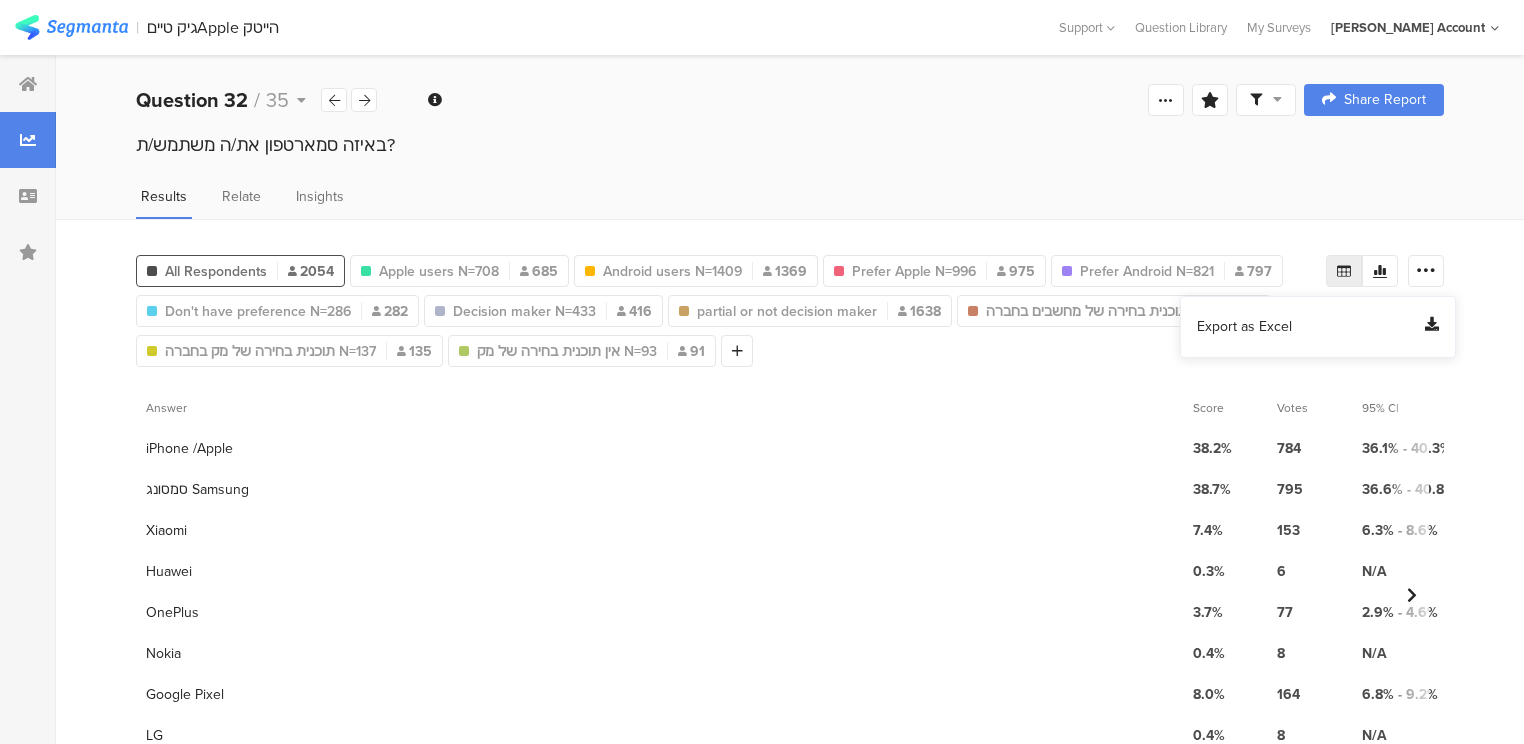 click on "Export as Excel" at bounding box center [1244, 327] 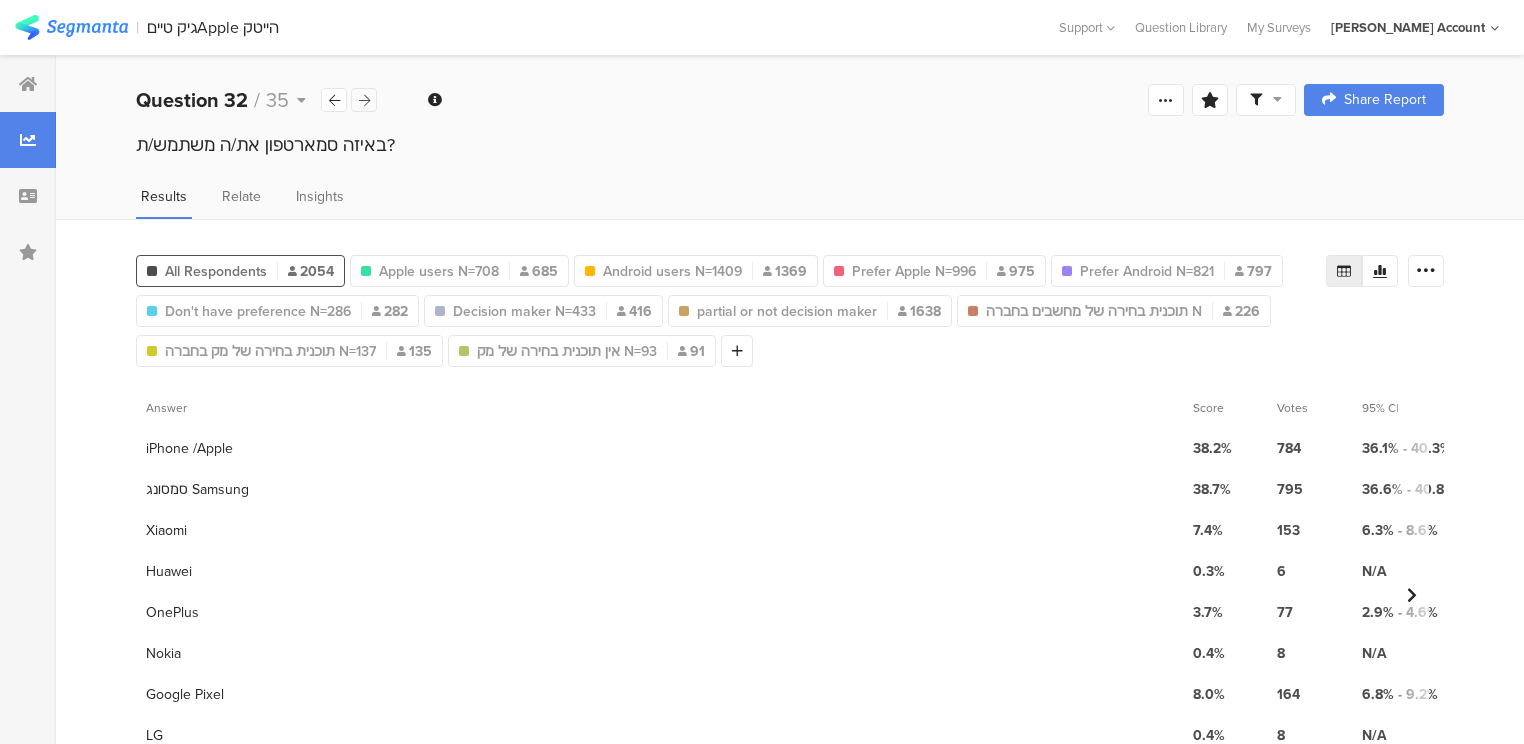 click at bounding box center (364, 100) 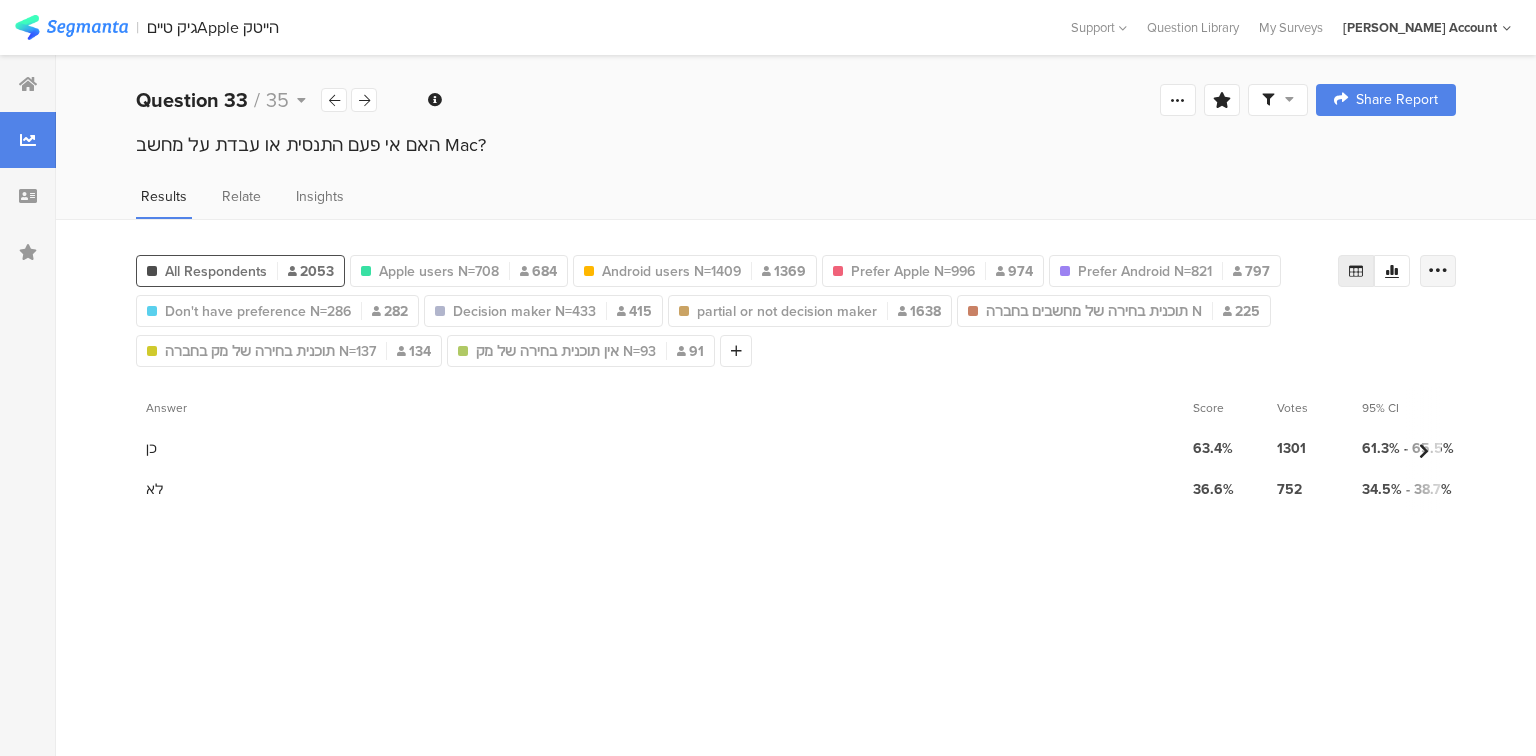 click at bounding box center [1438, 271] 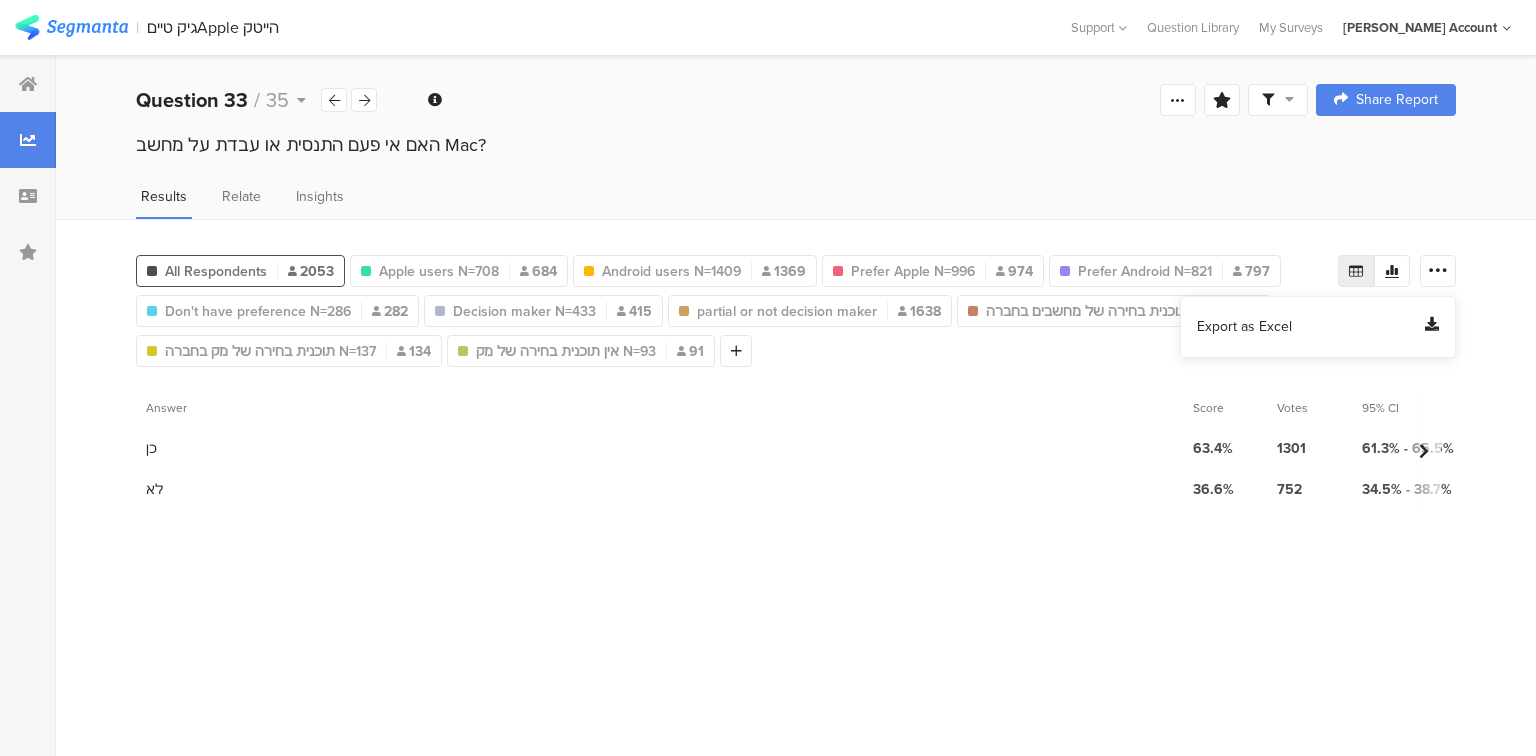 click on "Export as Excel" at bounding box center [1244, 327] 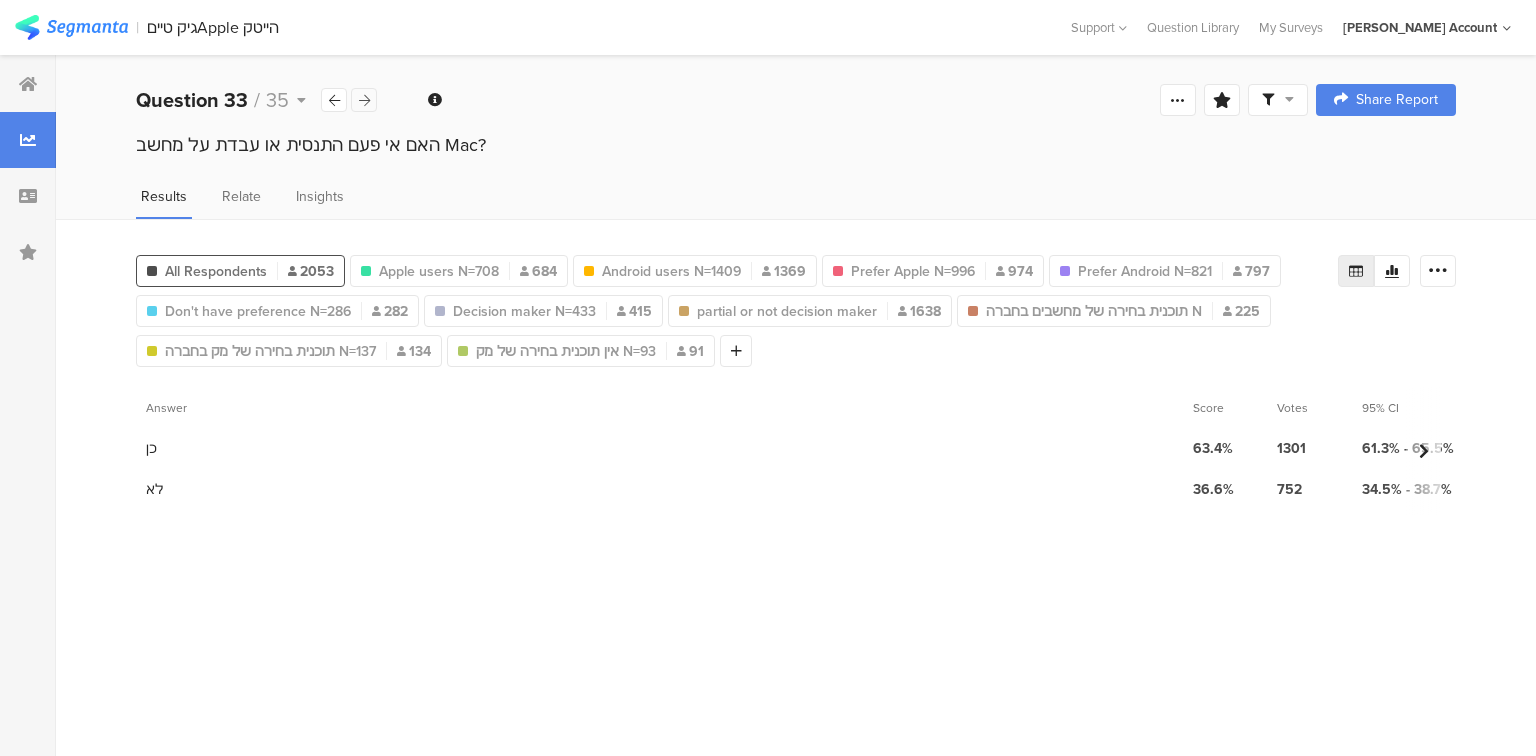 click at bounding box center [364, 100] 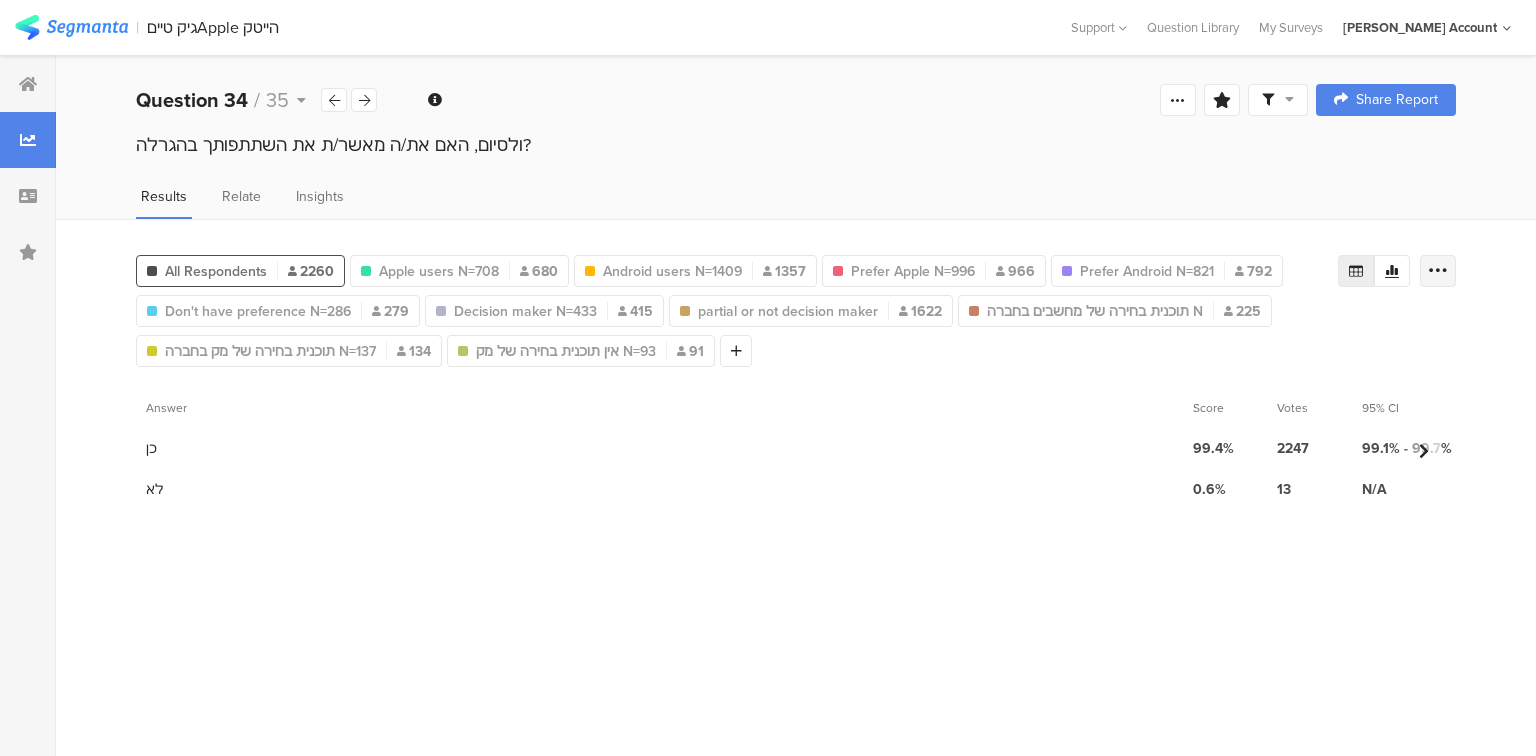 click at bounding box center (1438, 271) 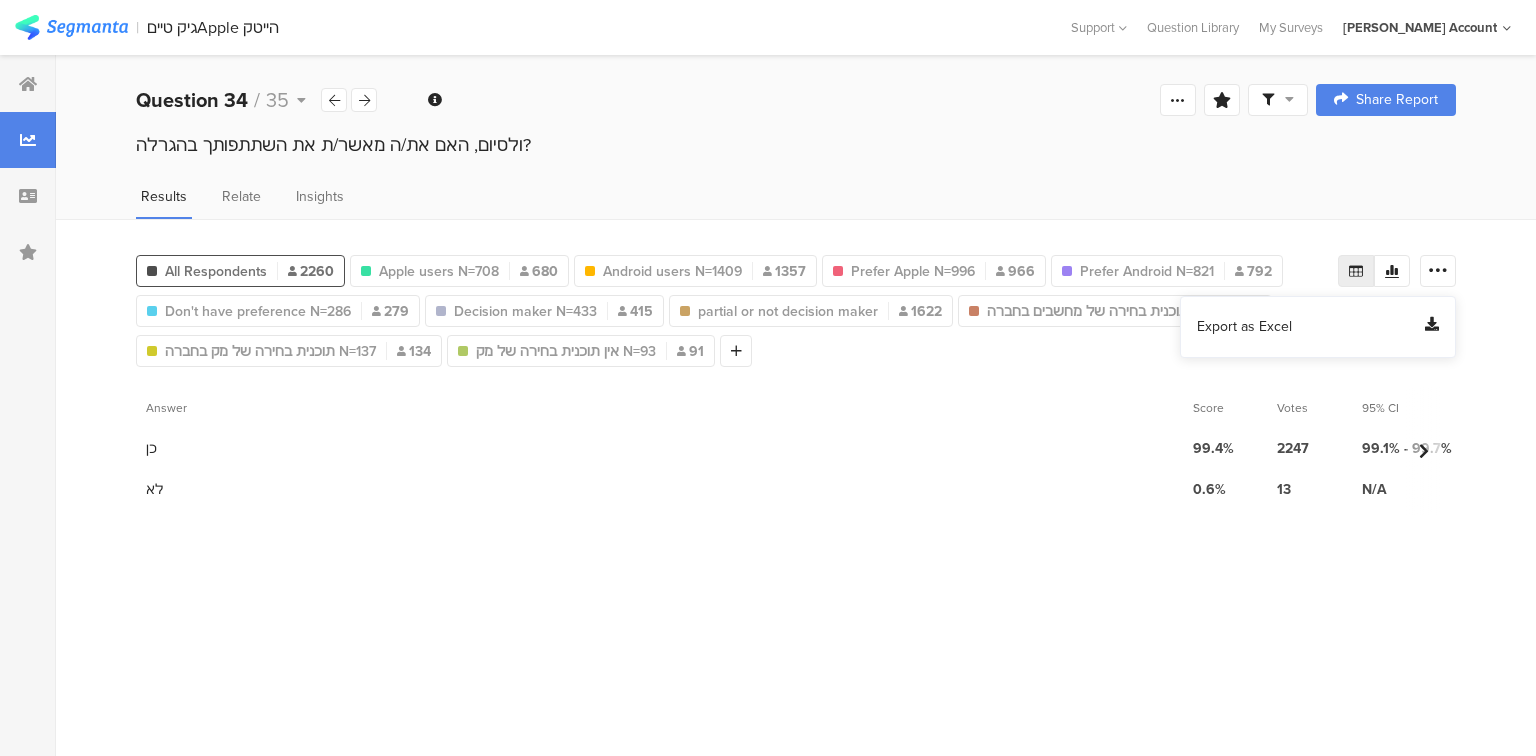 click on "Export as Excel" at bounding box center [1244, 327] 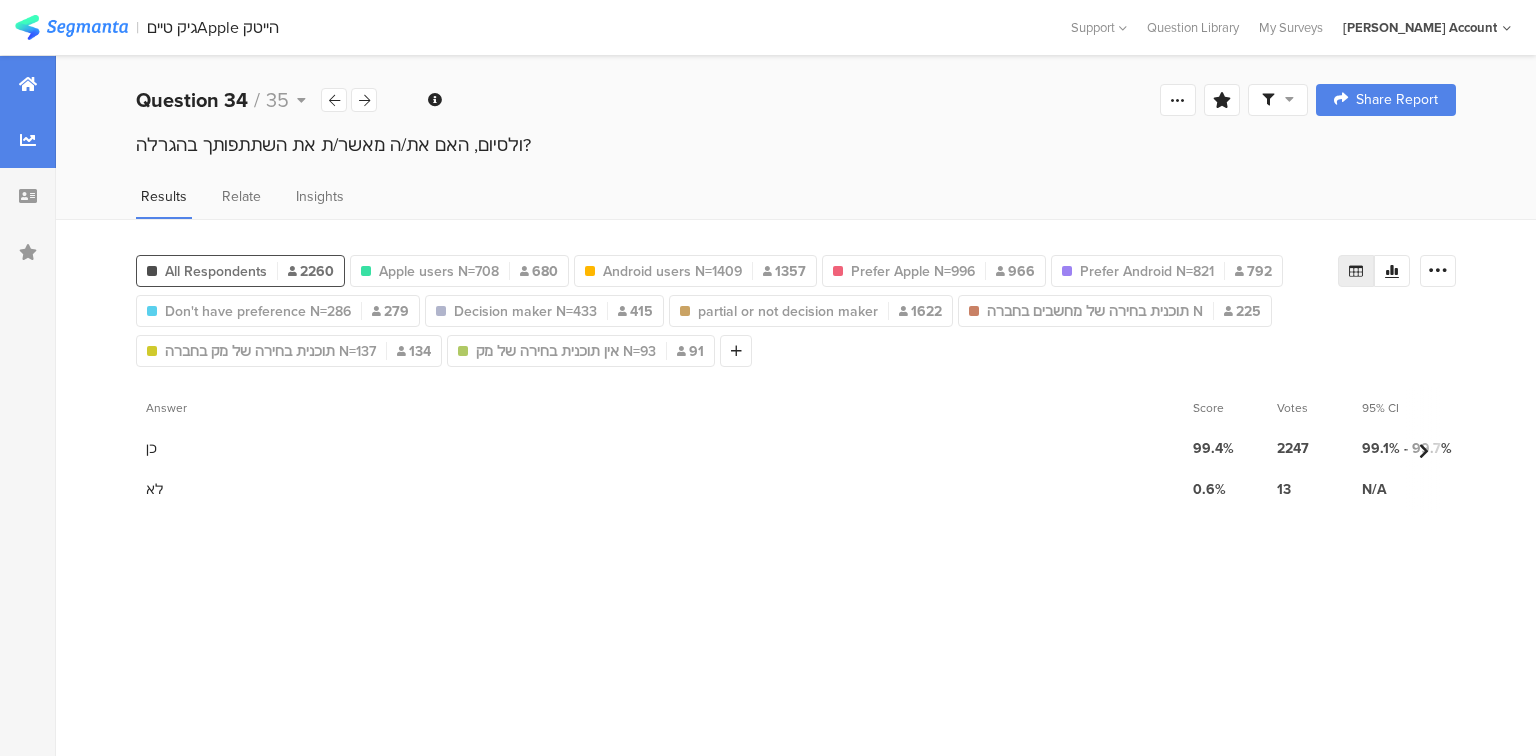 click at bounding box center (28, 84) 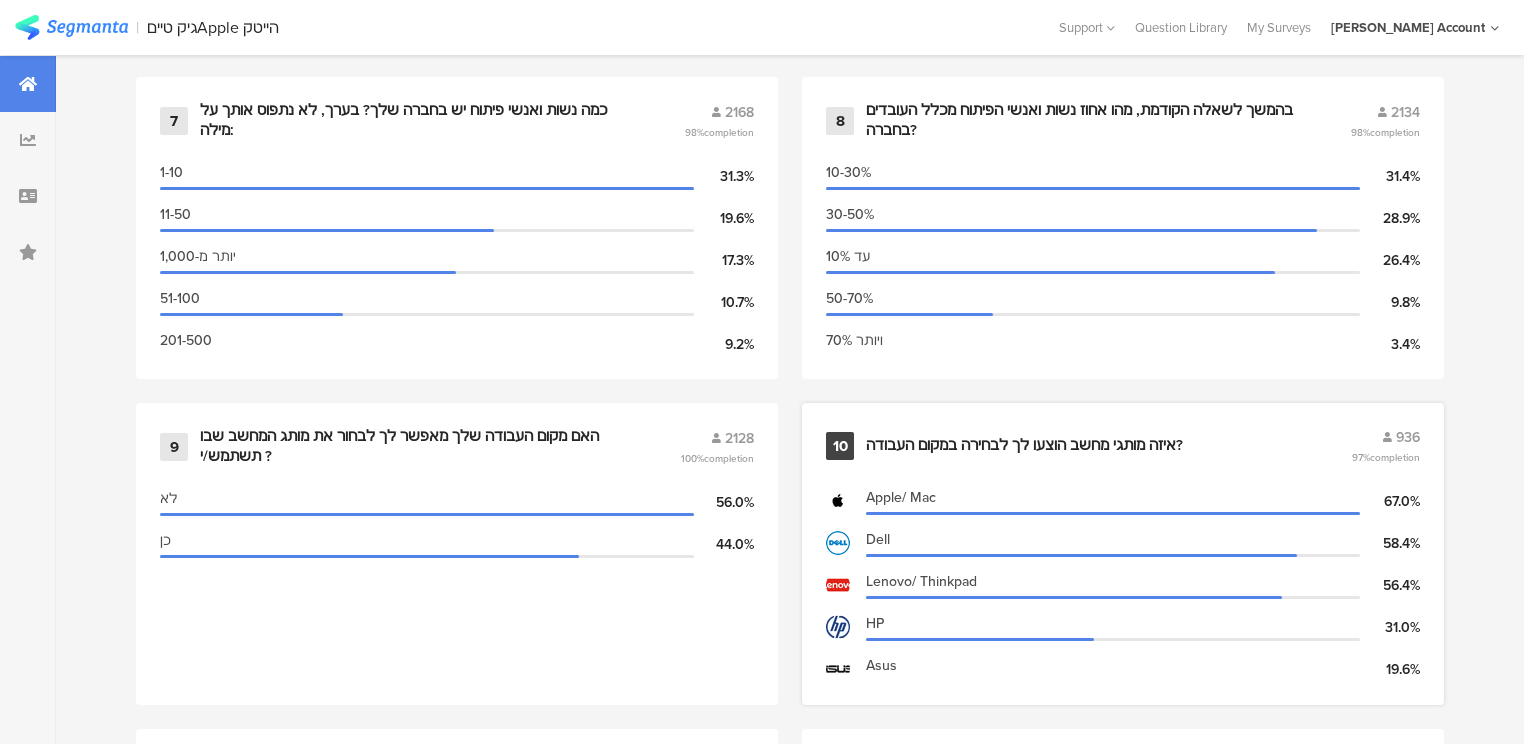 scroll, scrollTop: 2160, scrollLeft: 0, axis: vertical 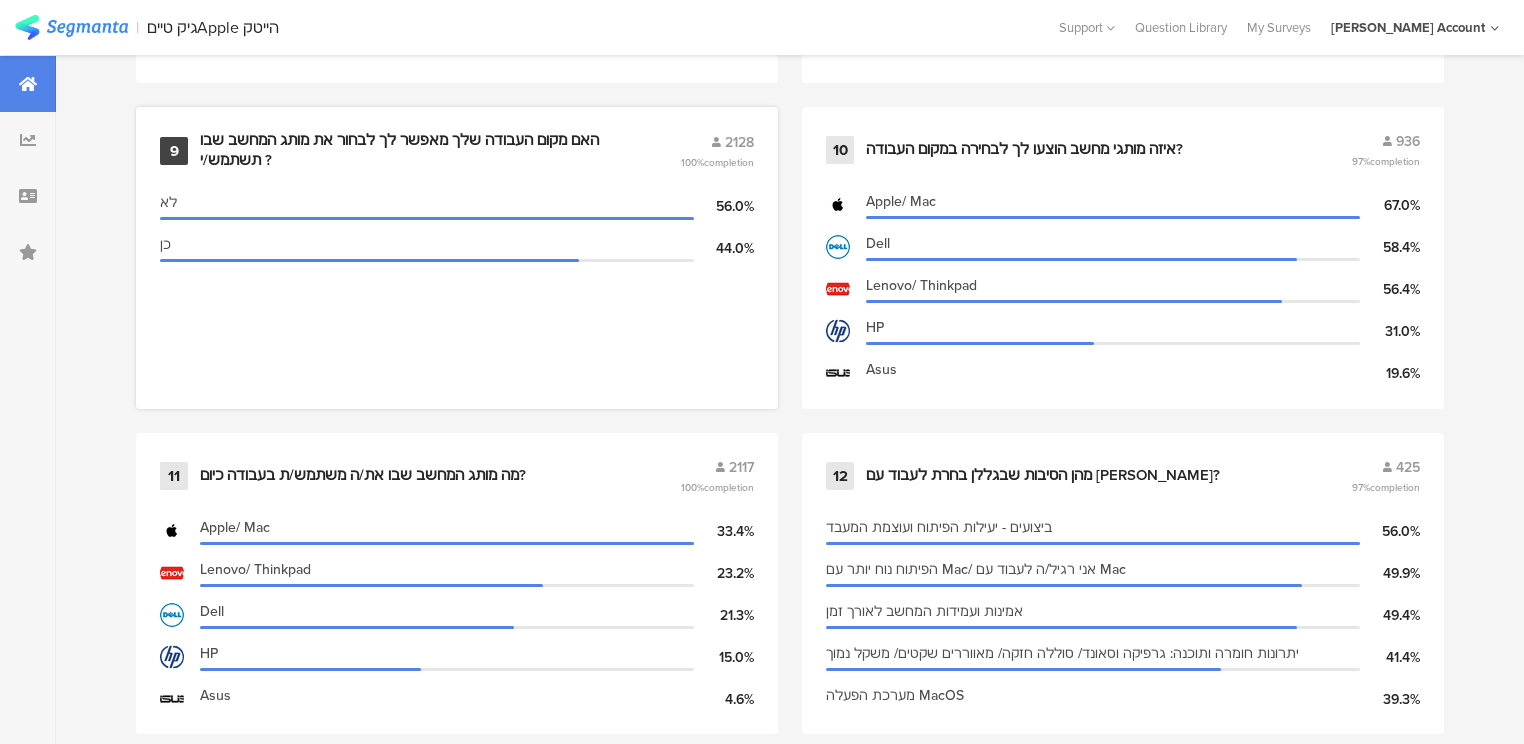 click on "האם מקום העבודה שלך מאפשר לך לבחור את מותג המחשב שבו תשתמש/י ?" at bounding box center (416, 150) 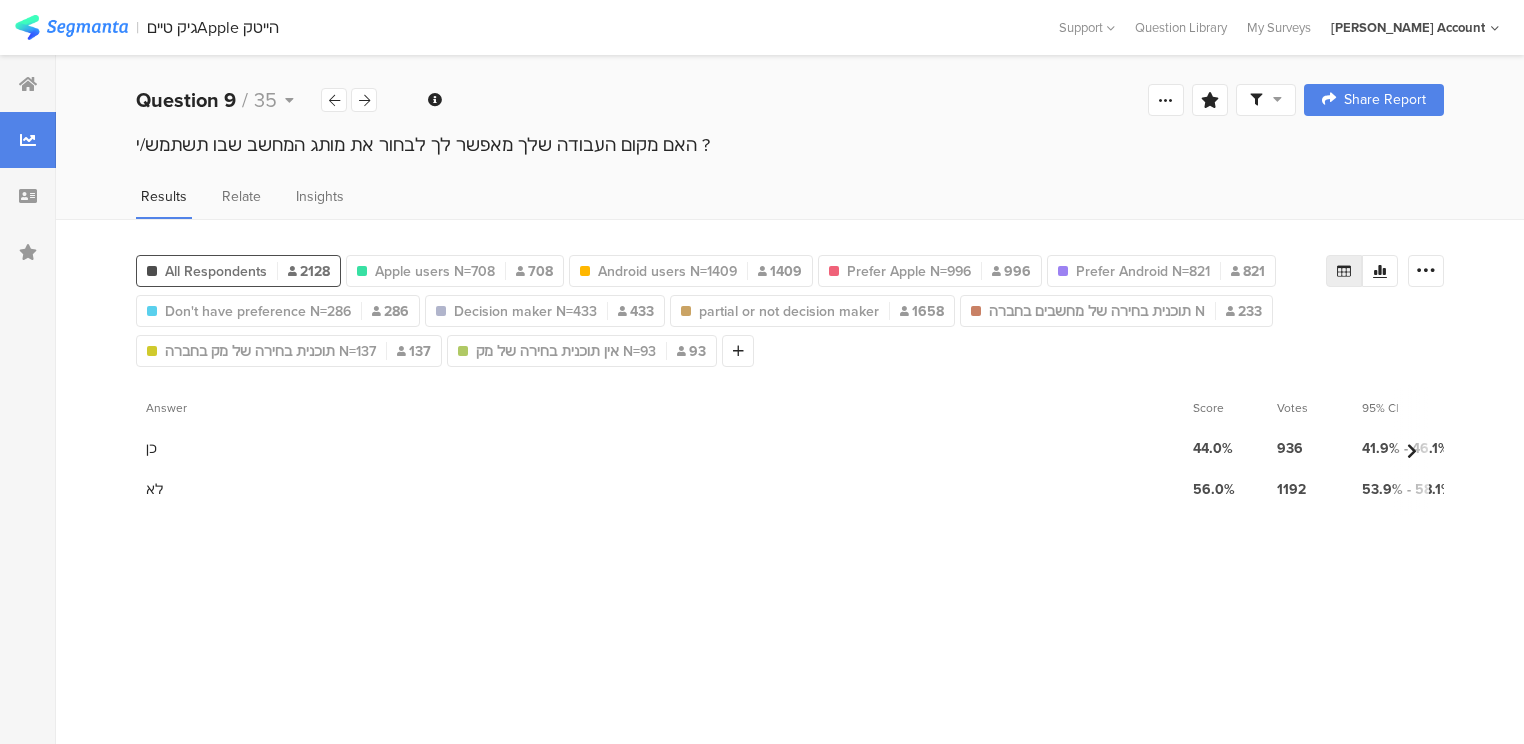 scroll, scrollTop: 0, scrollLeft: 0, axis: both 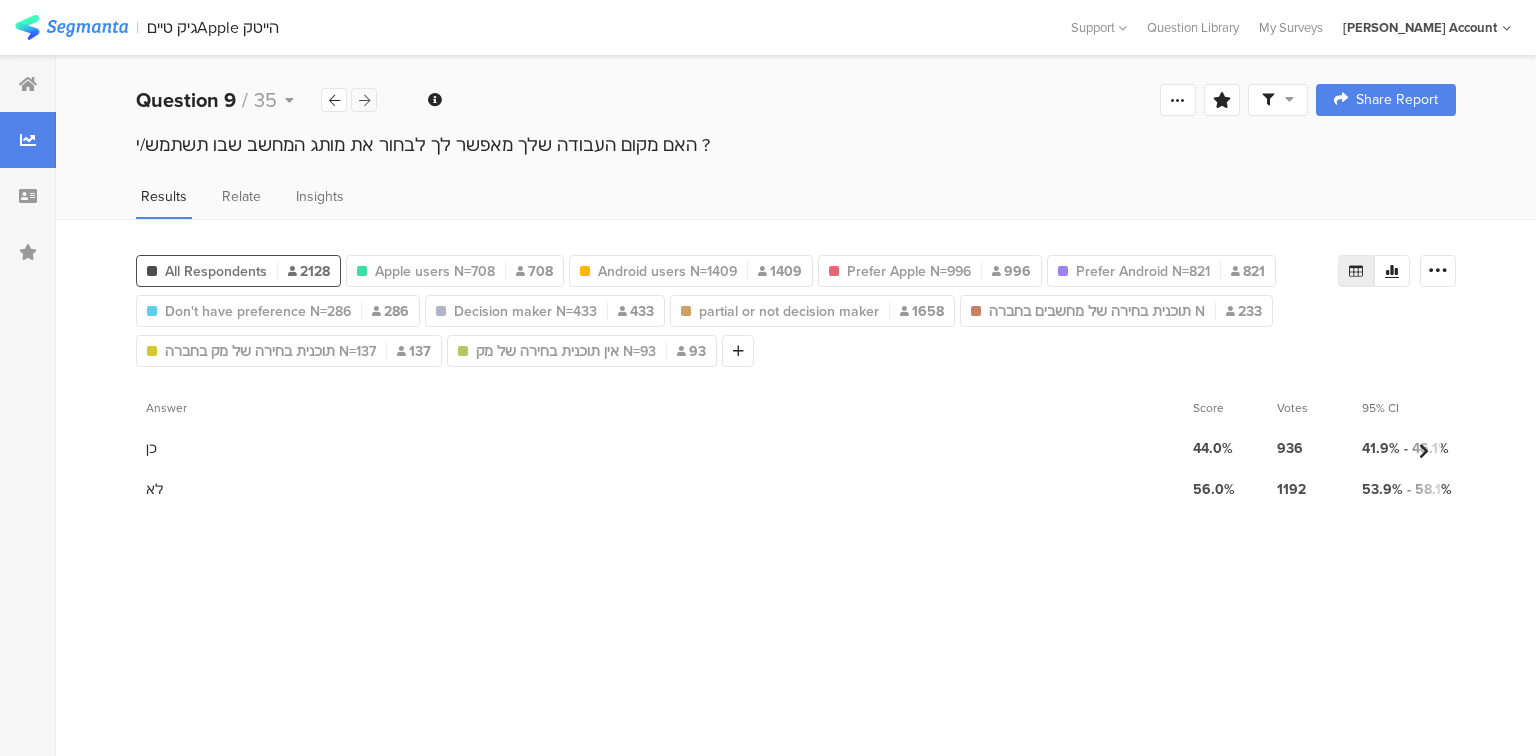 click at bounding box center [364, 100] 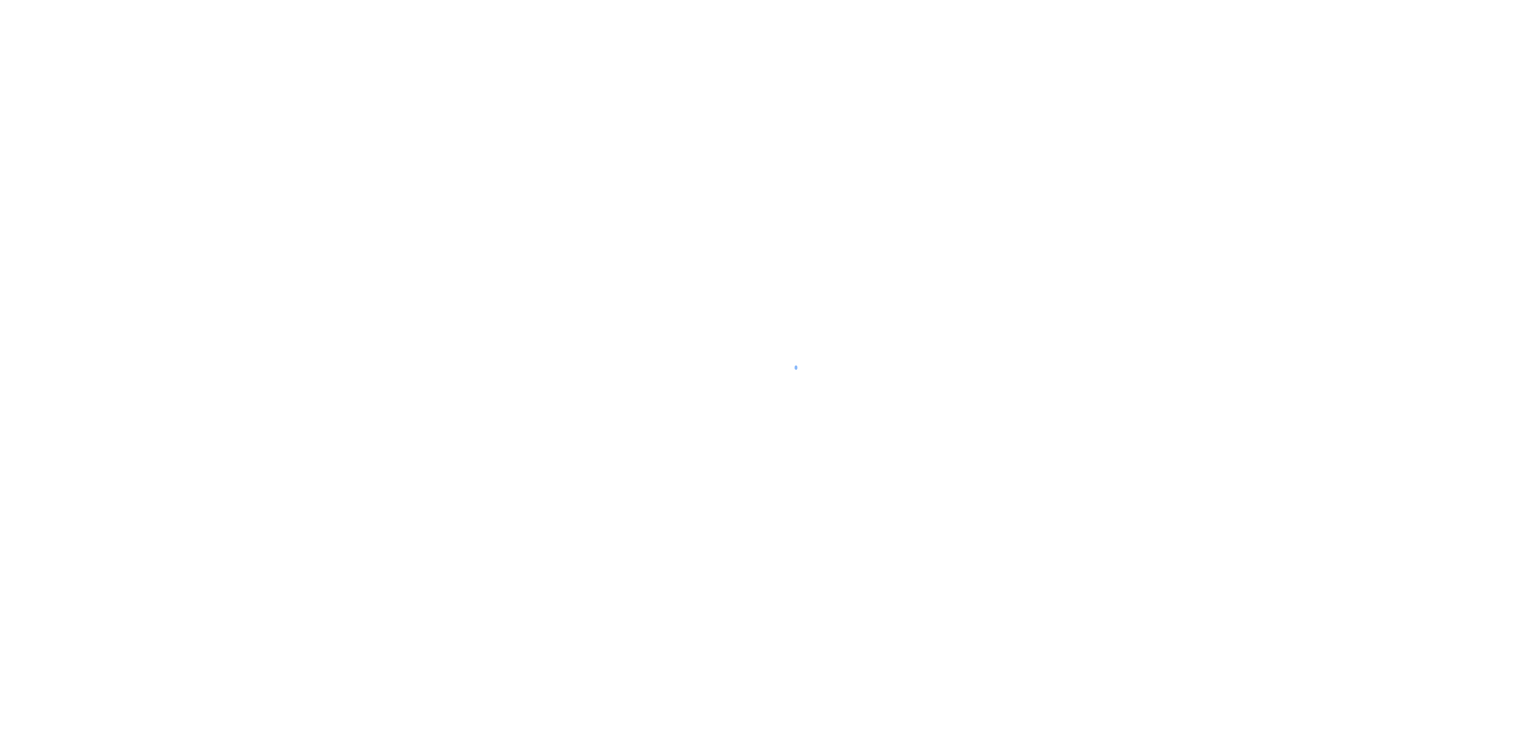 scroll, scrollTop: 0, scrollLeft: 0, axis: both 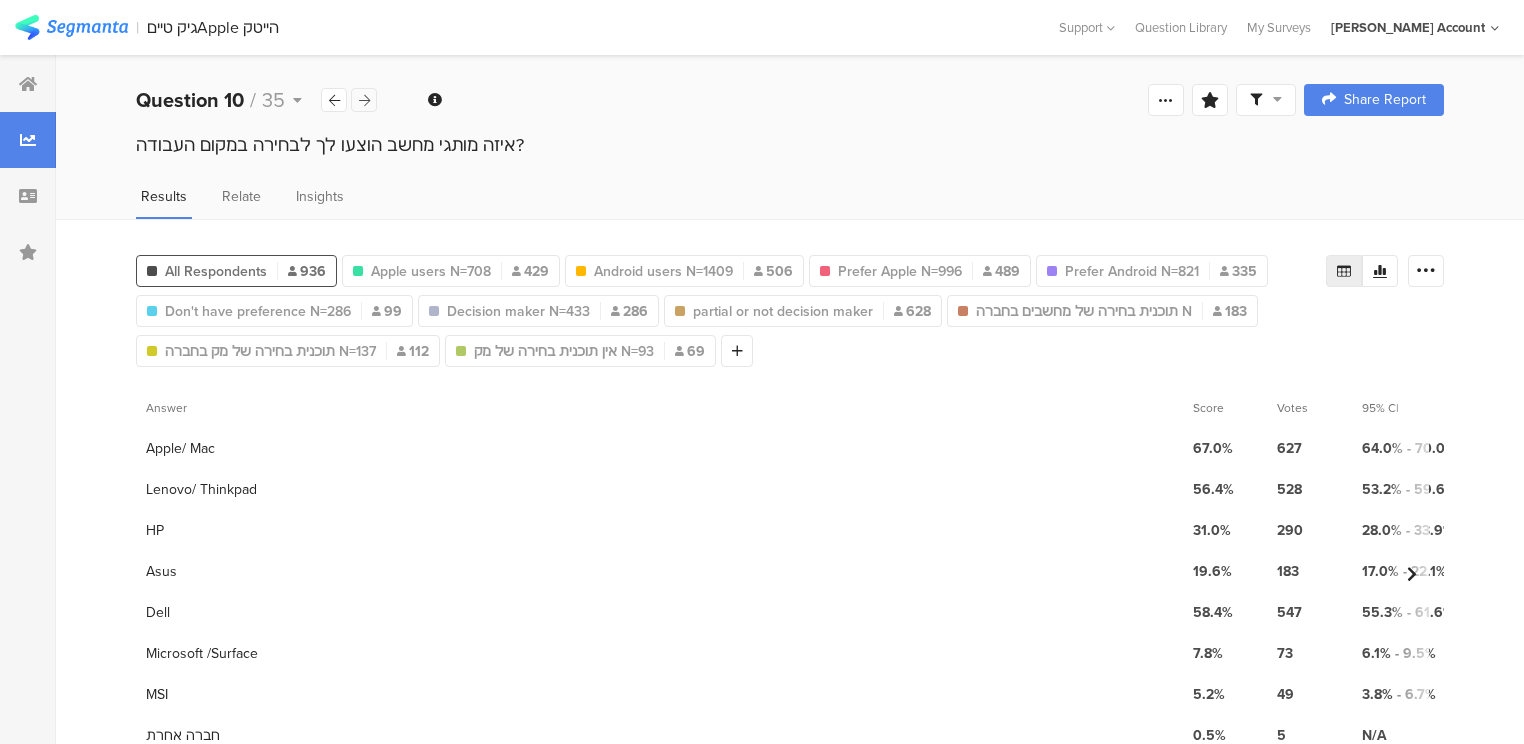 click at bounding box center [364, 100] 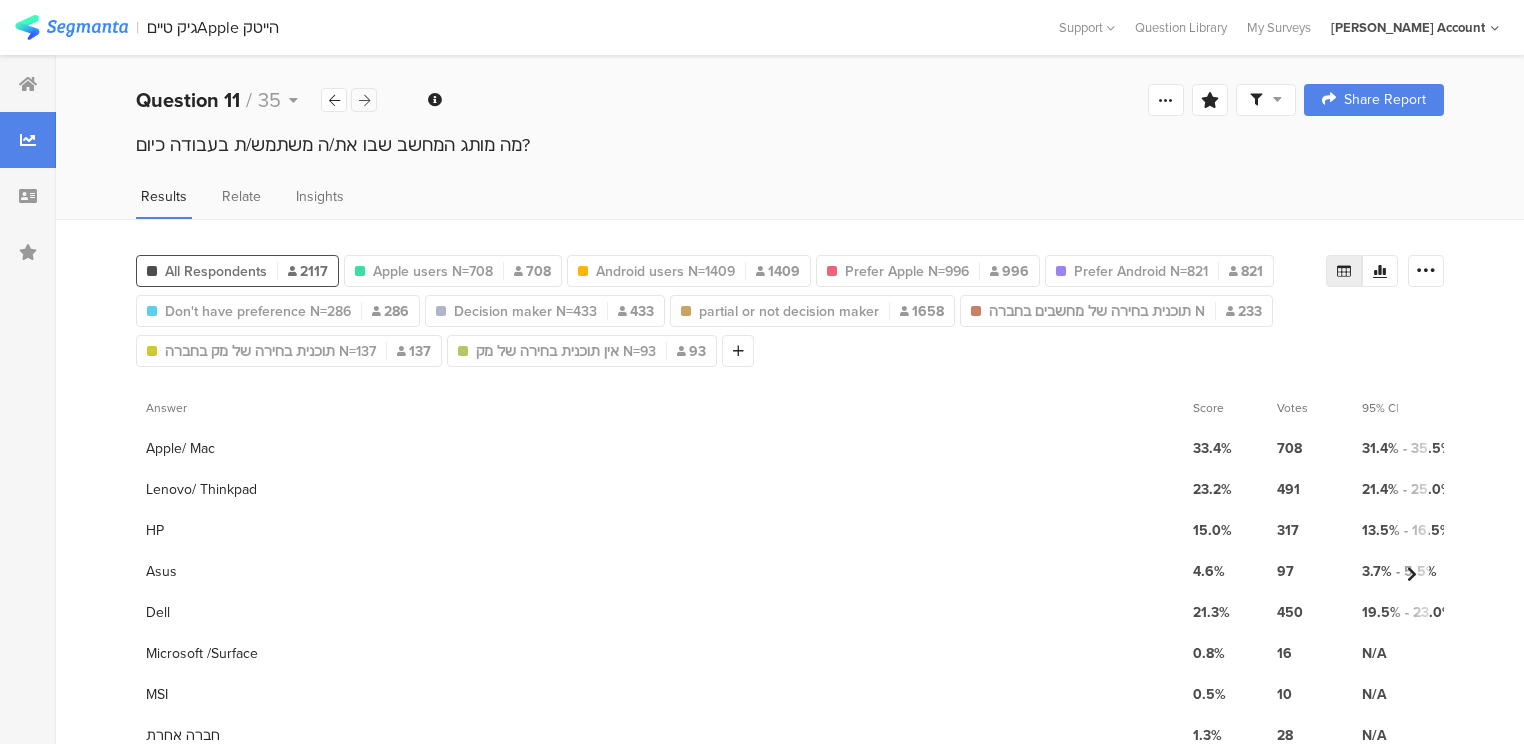 click at bounding box center (364, 100) 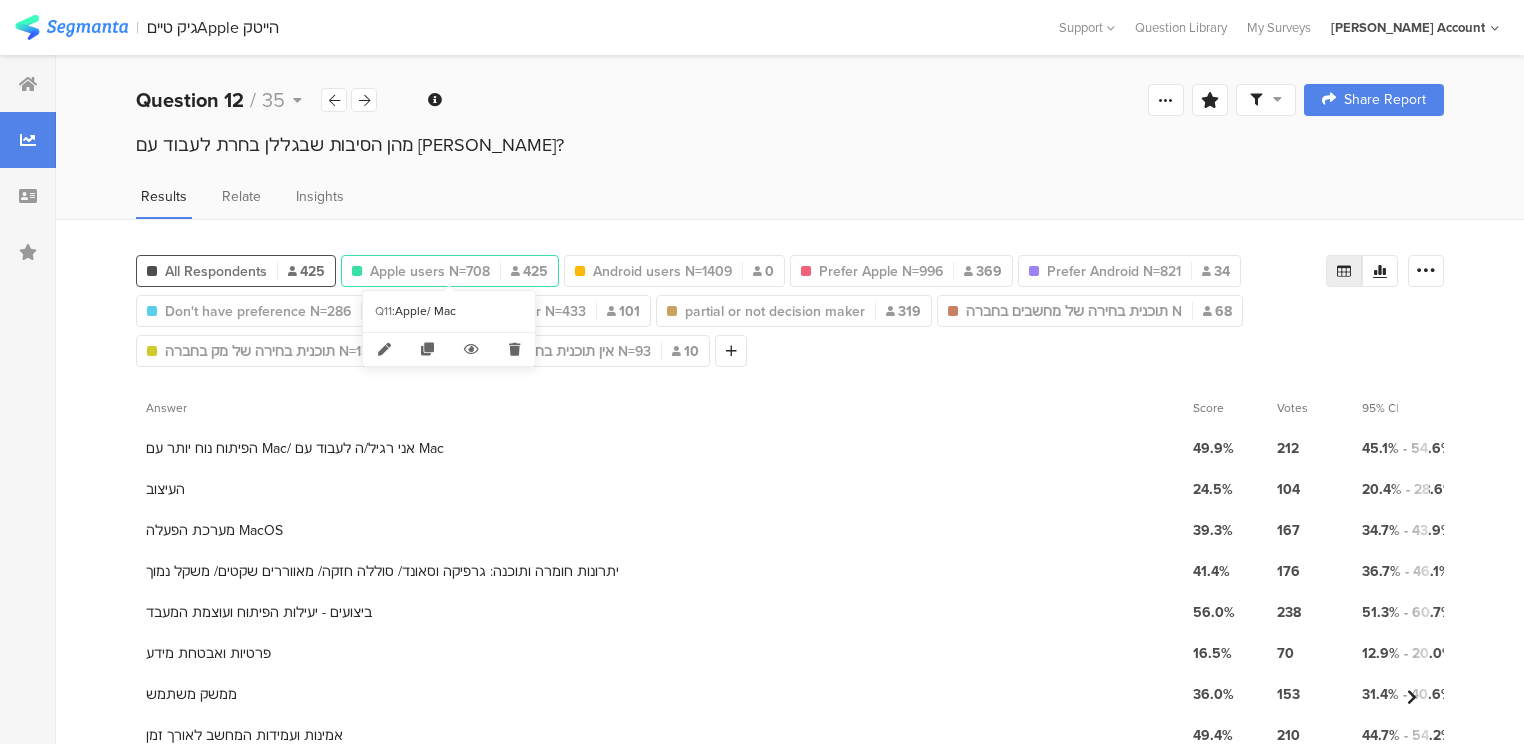 click on "Apple users N=708" at bounding box center (430, 271) 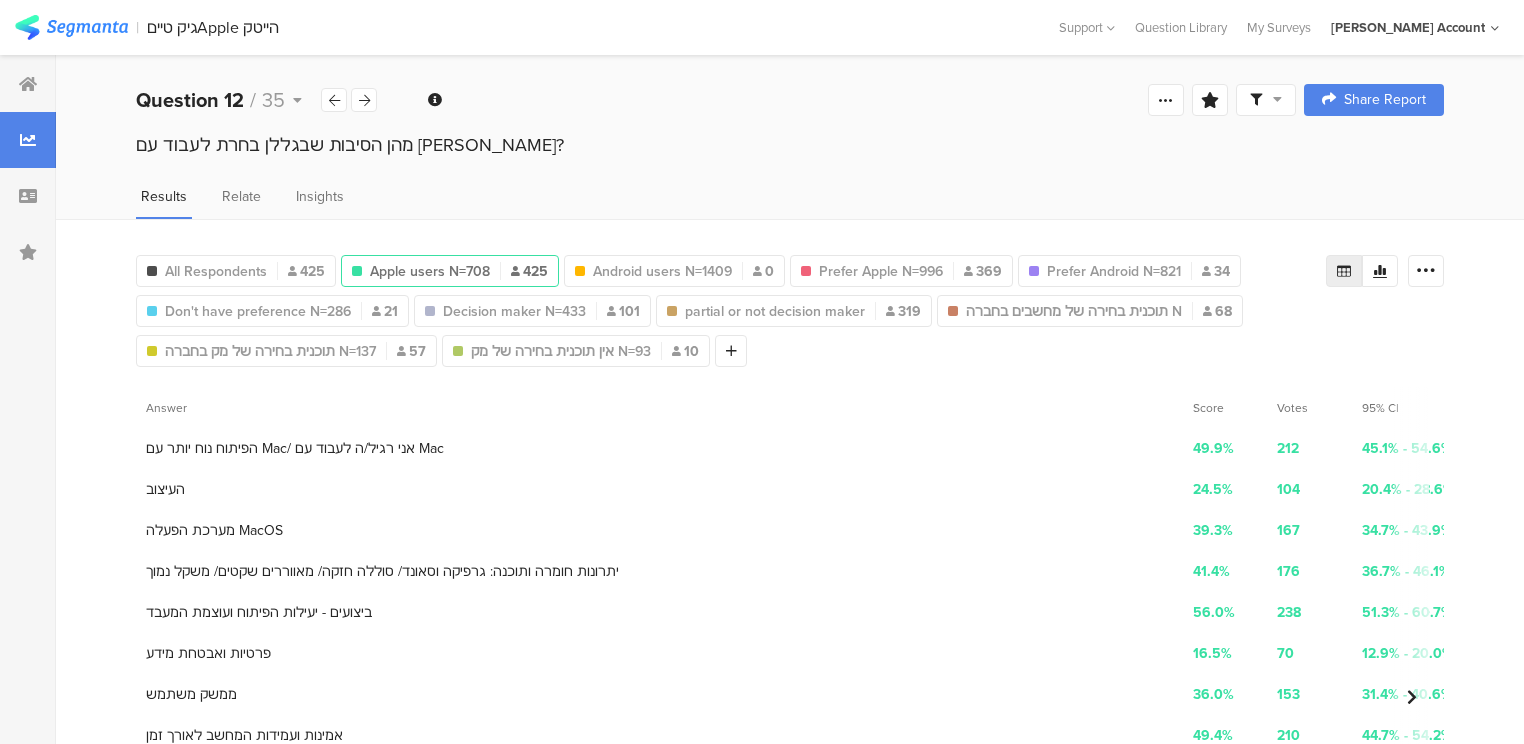 click on "Apple users N=708" at bounding box center (430, 271) 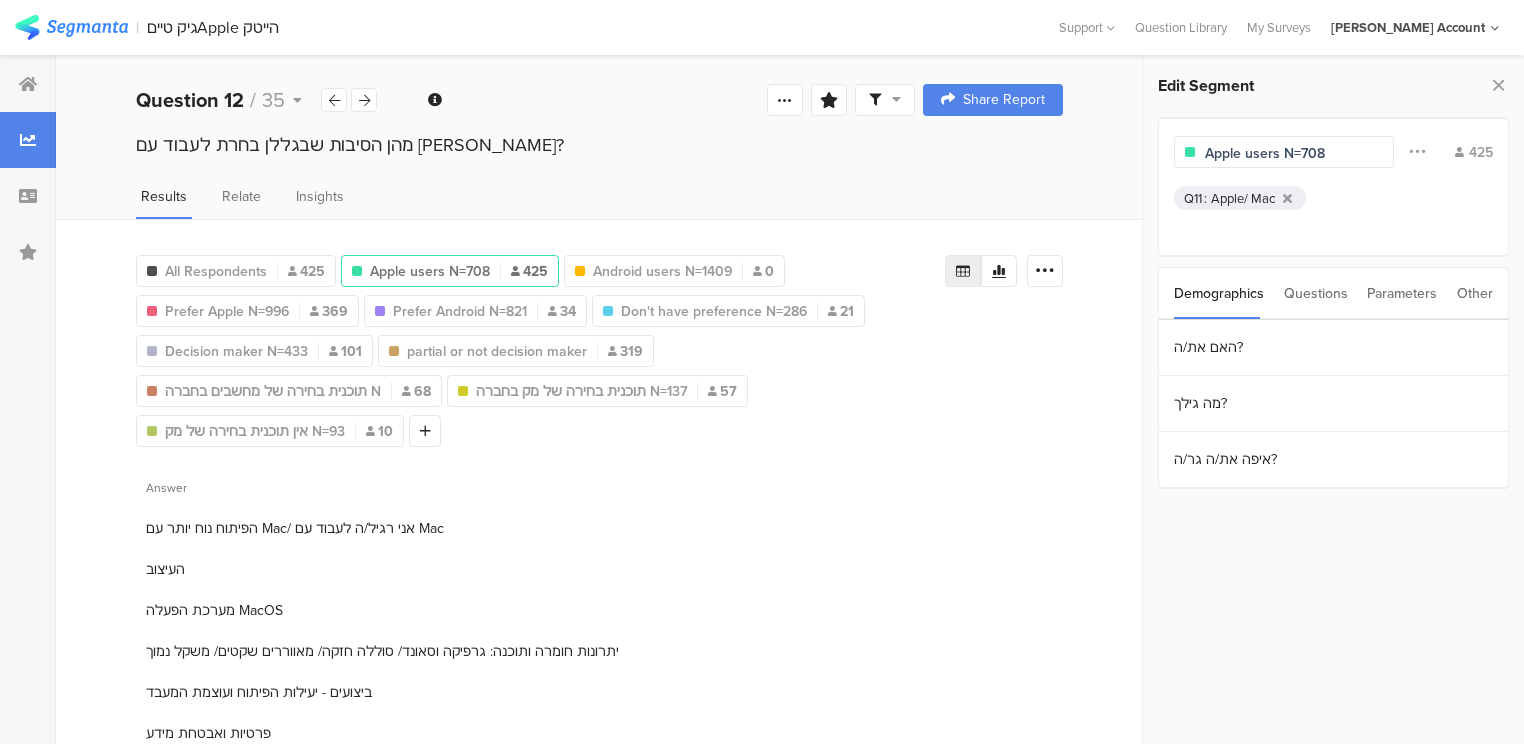 click on "Questions" at bounding box center (1316, 293) 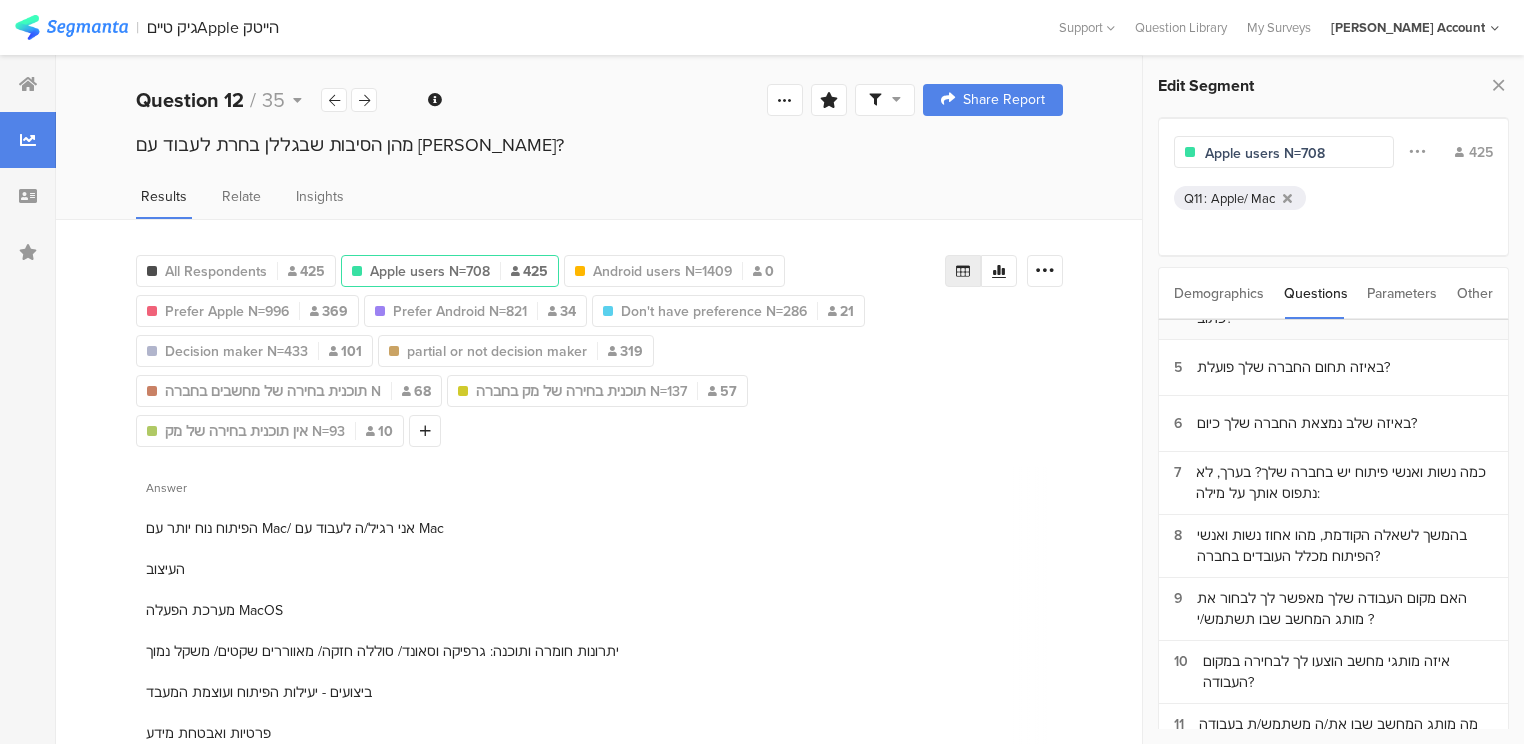 scroll, scrollTop: 400, scrollLeft: 0, axis: vertical 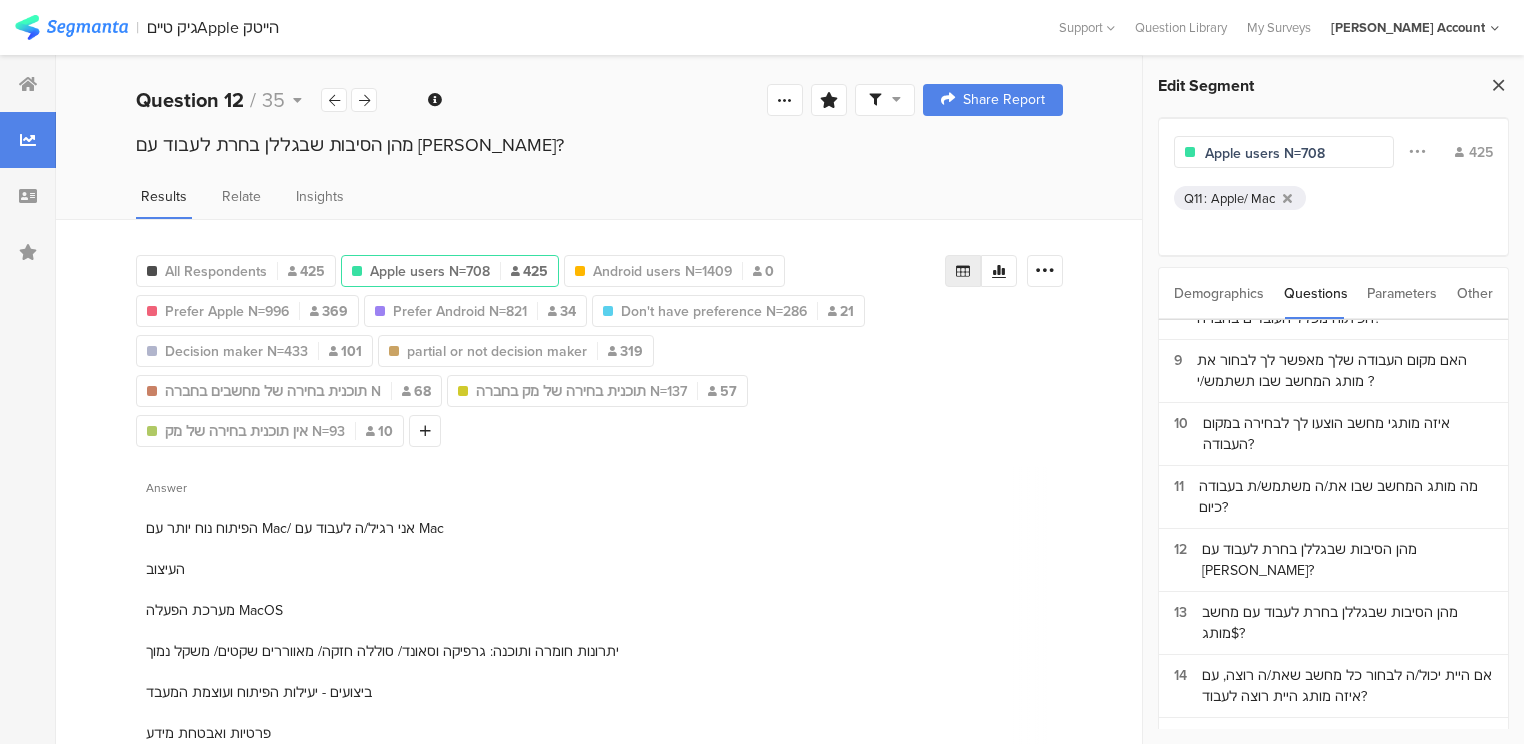 click at bounding box center [1498, 85] 